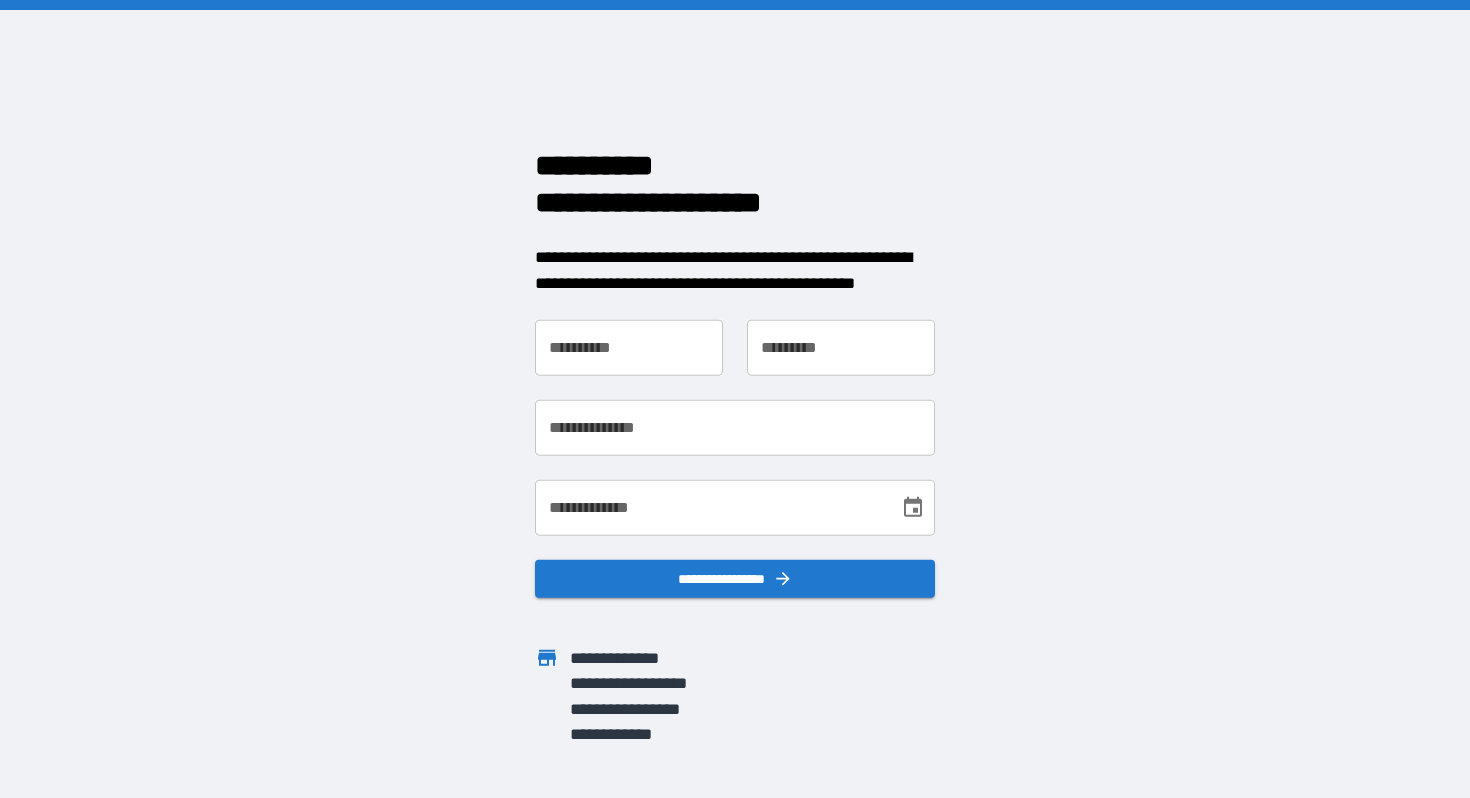 scroll, scrollTop: 0, scrollLeft: 0, axis: both 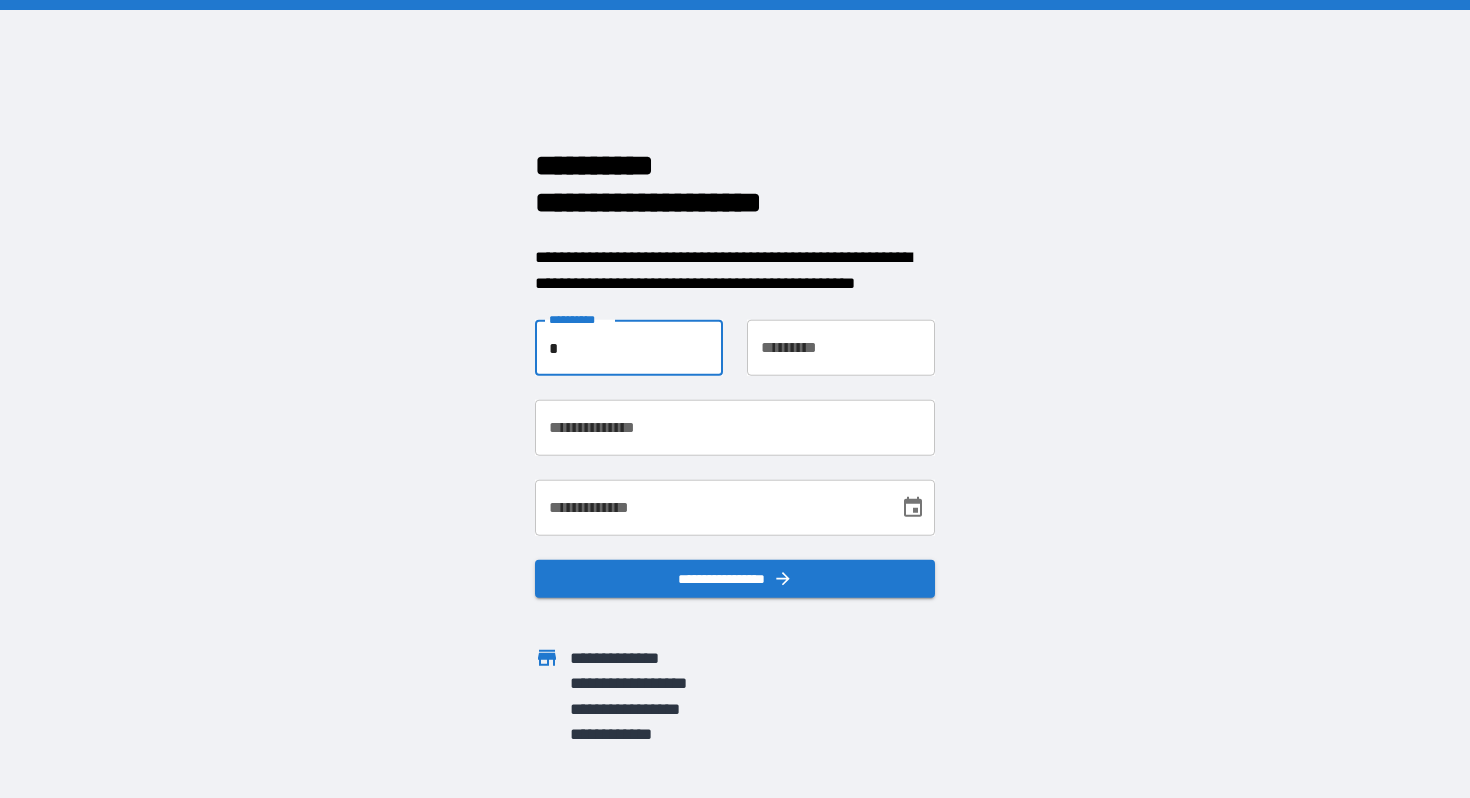 type on "**********" 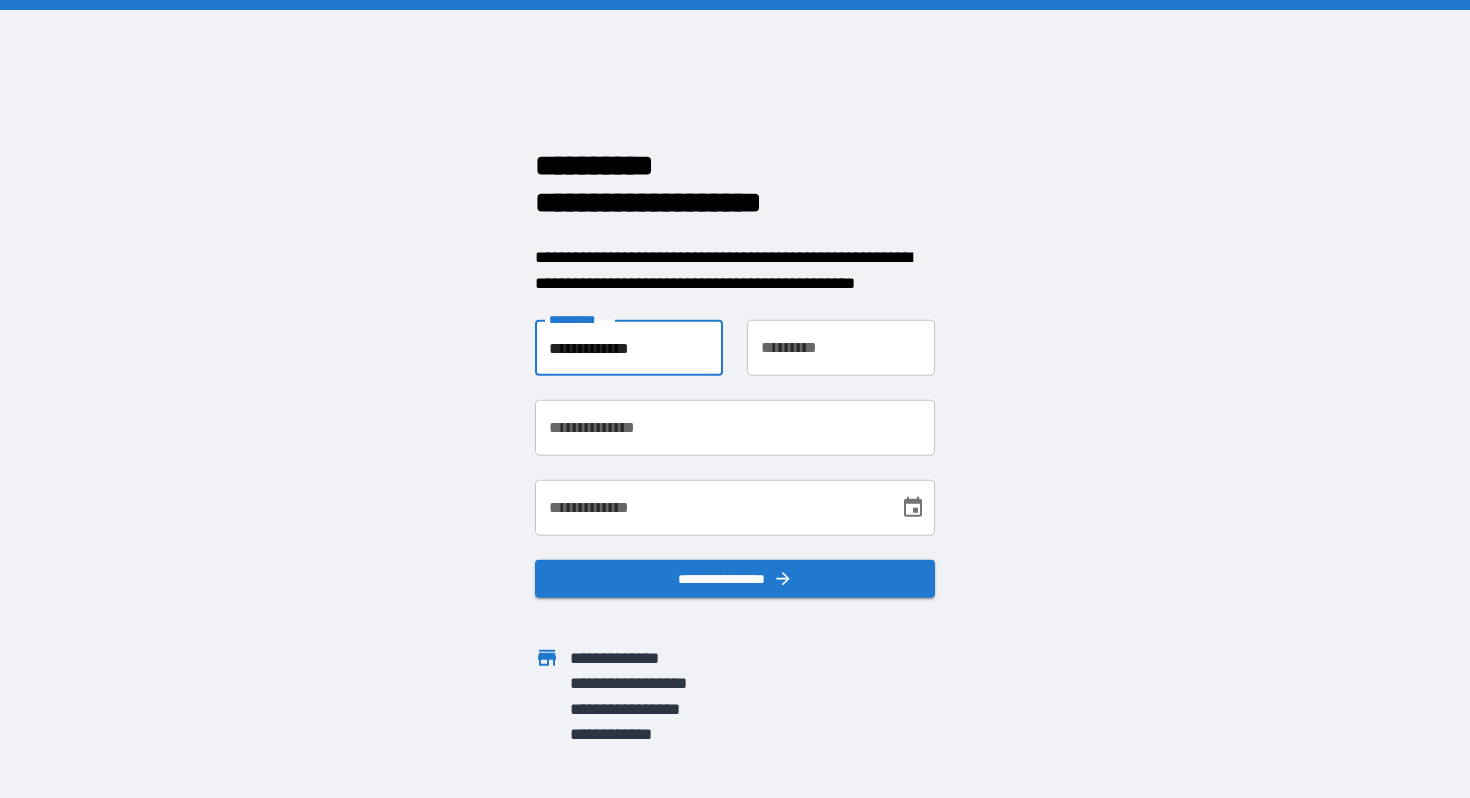 type on "****" 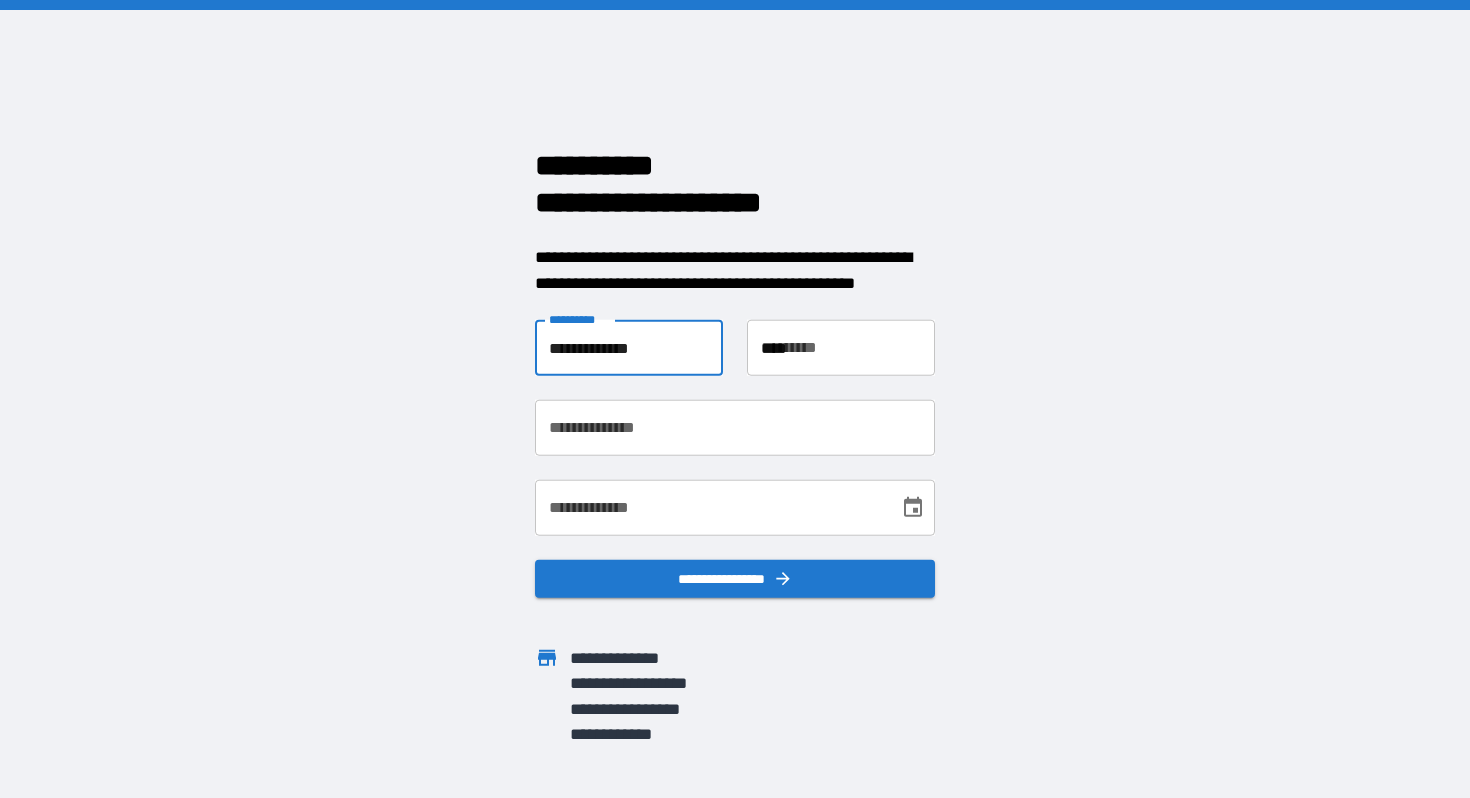 type on "**********" 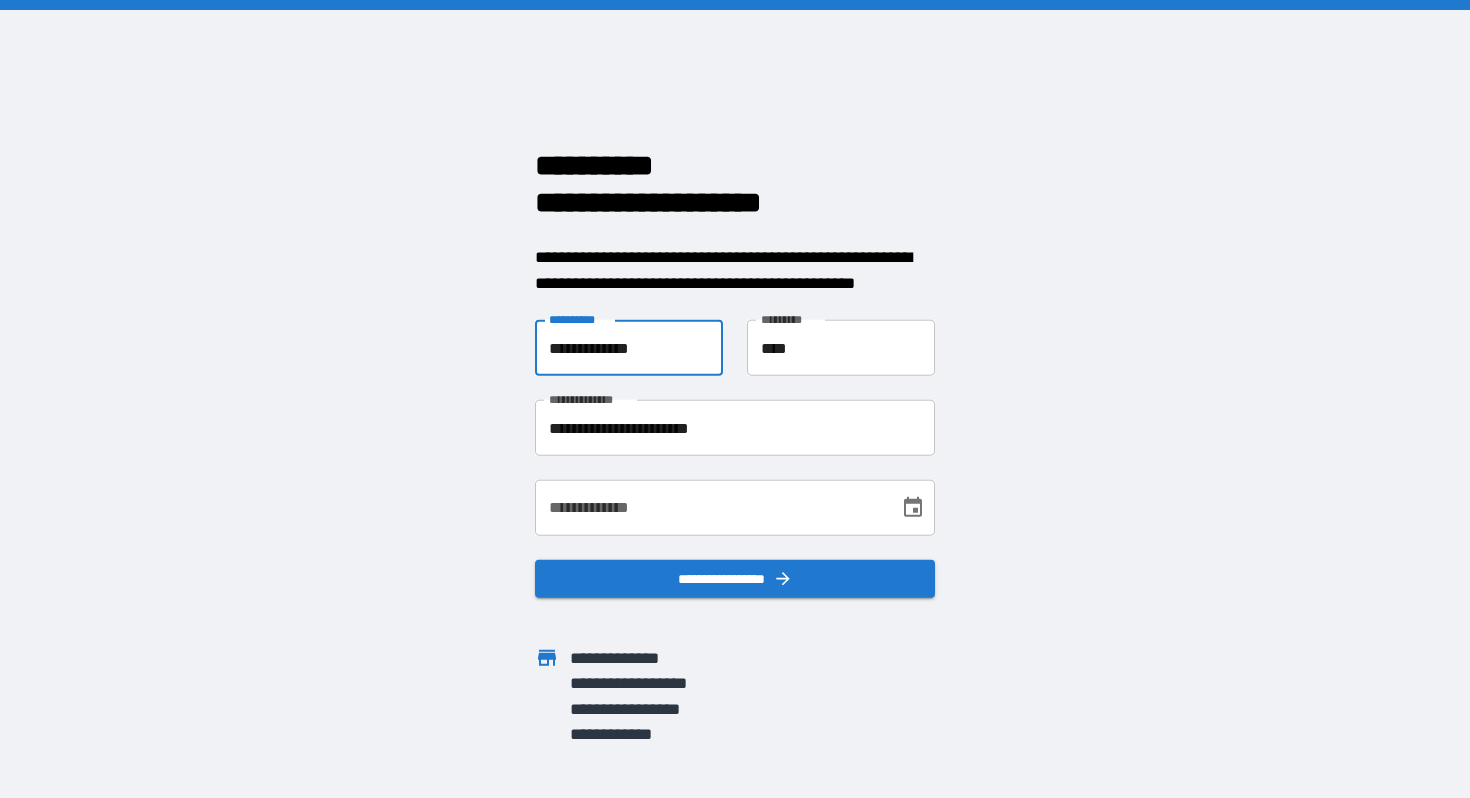 click on "**********" at bounding box center [710, 508] 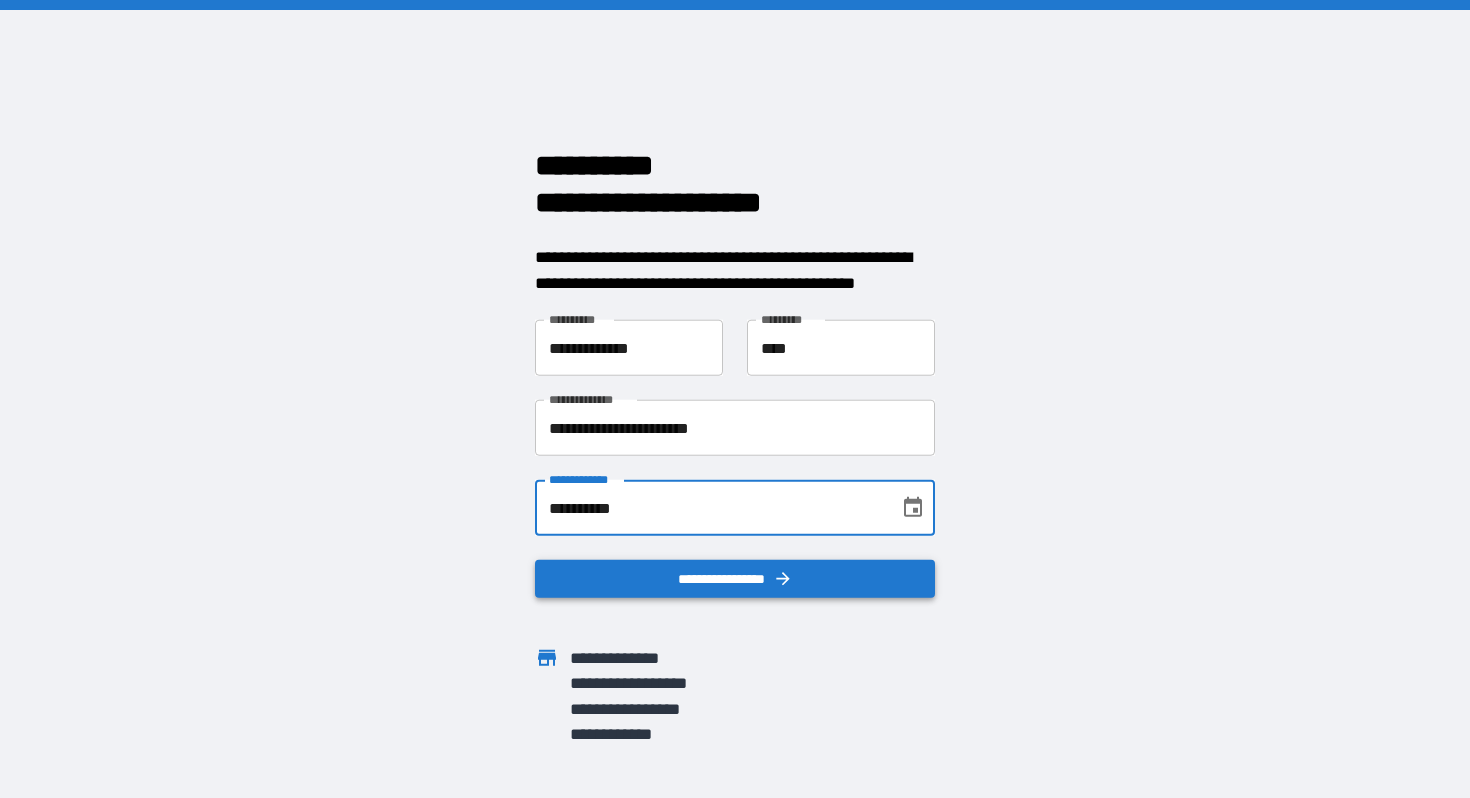 type on "**********" 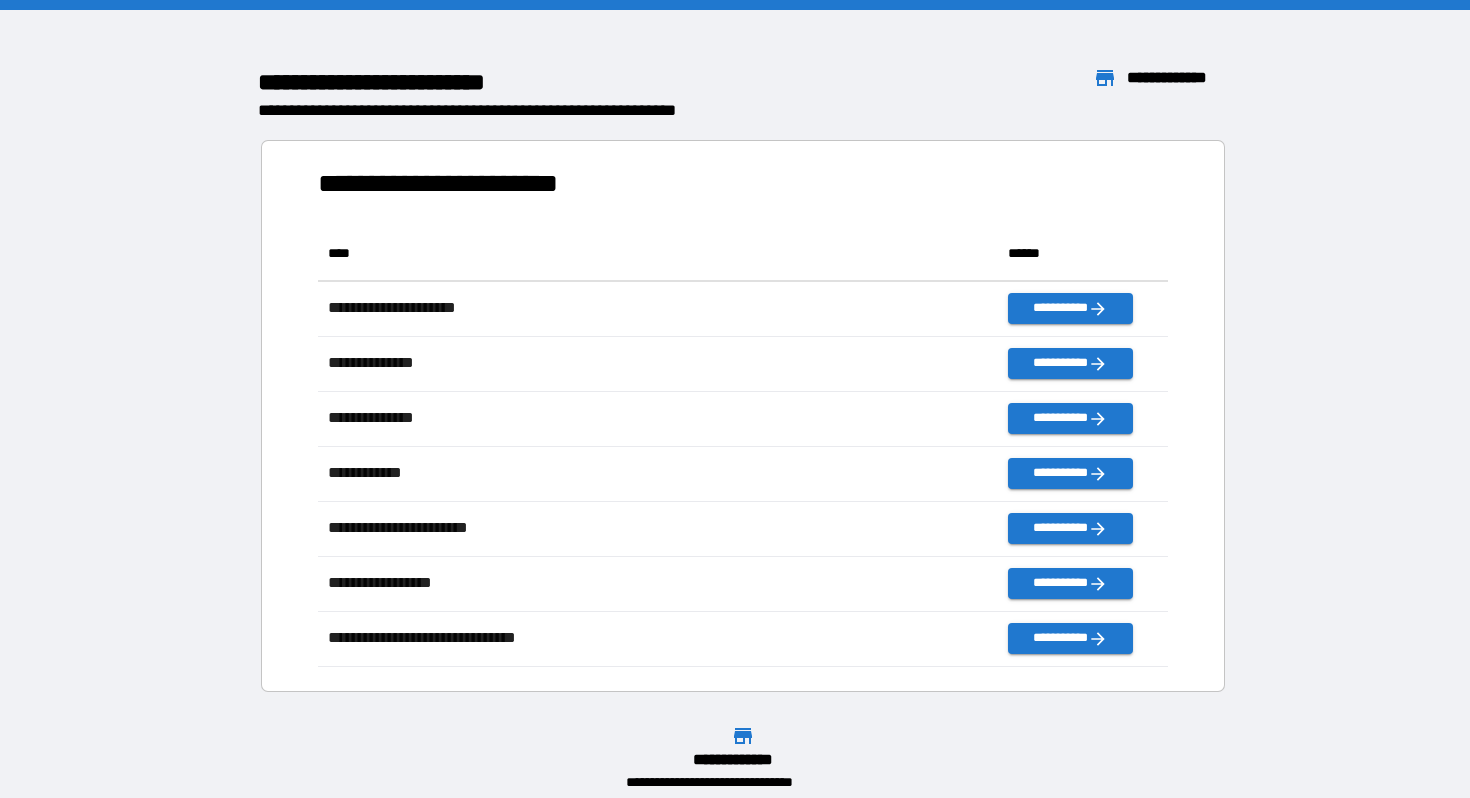 scroll, scrollTop: 1, scrollLeft: 1, axis: both 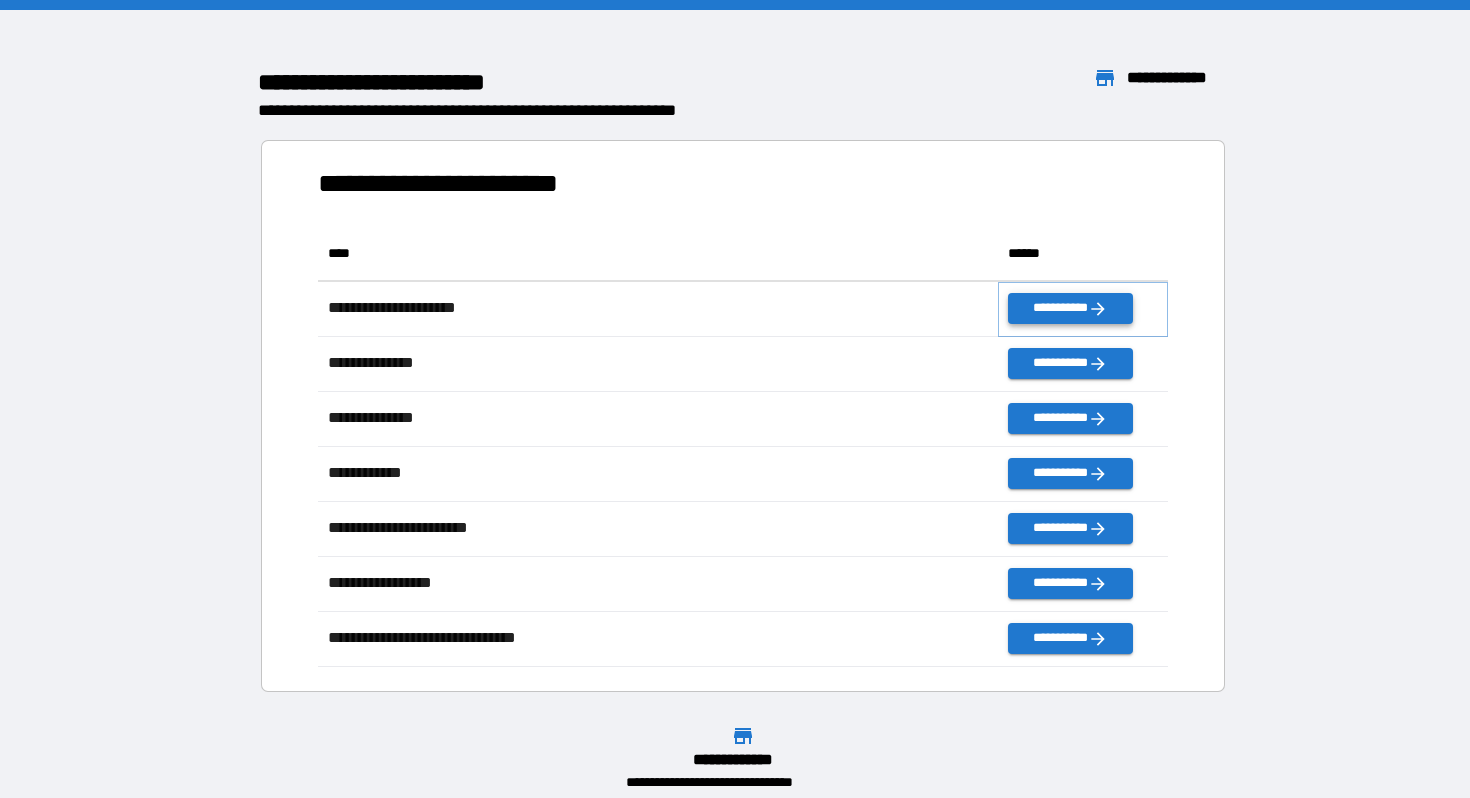 click on "**********" at bounding box center (1070, 308) 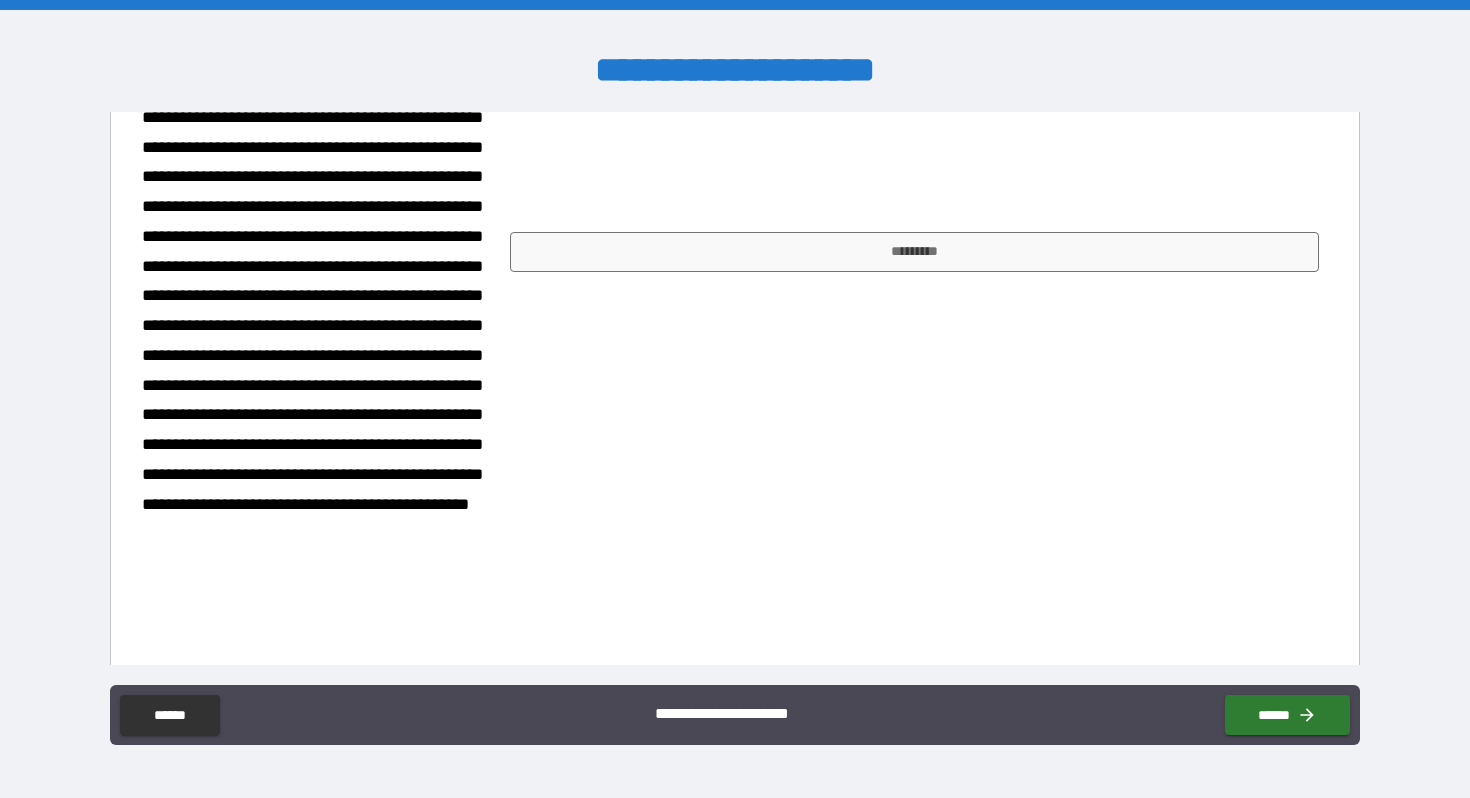 scroll, scrollTop: 367, scrollLeft: 0, axis: vertical 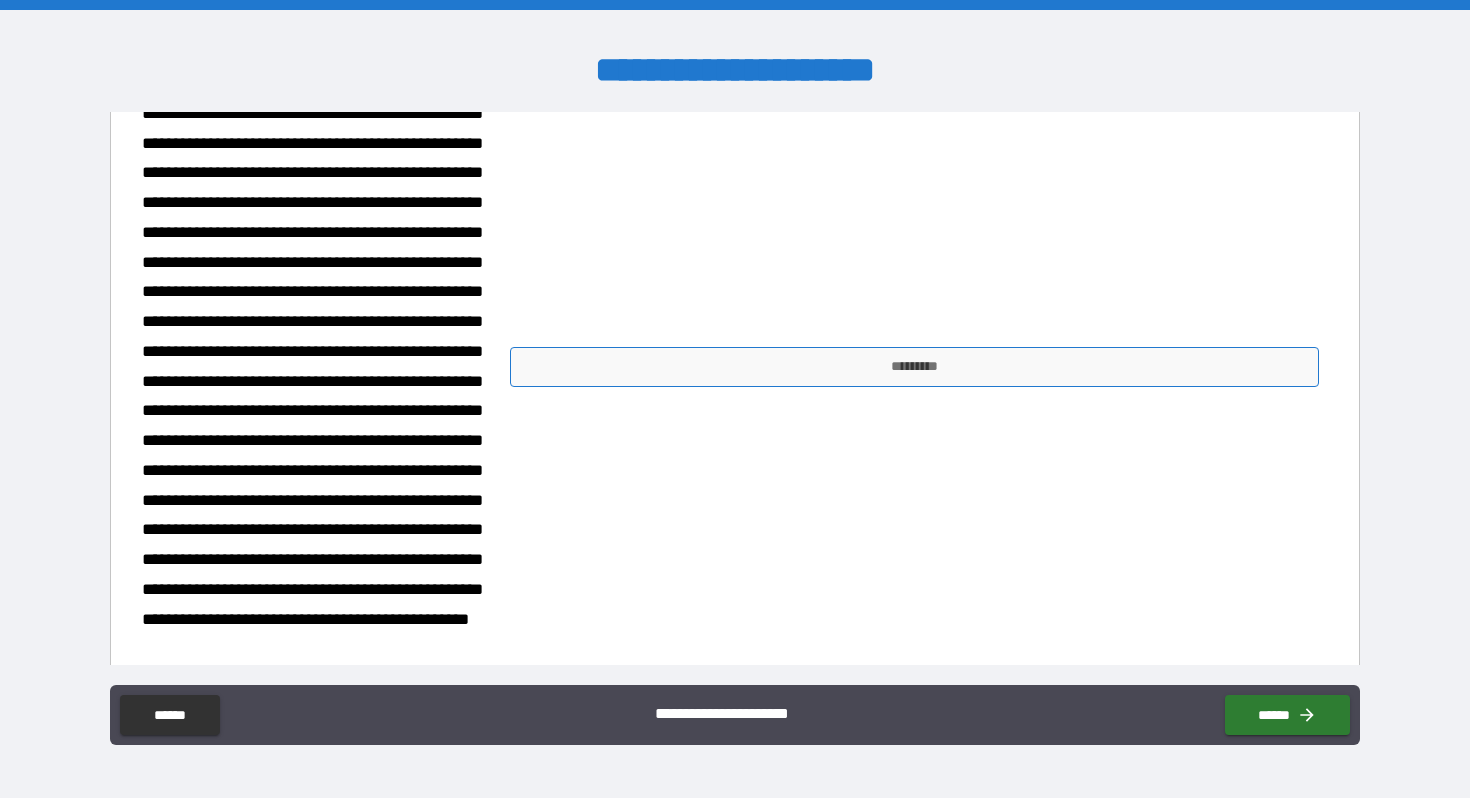 click on "*********" at bounding box center [915, 367] 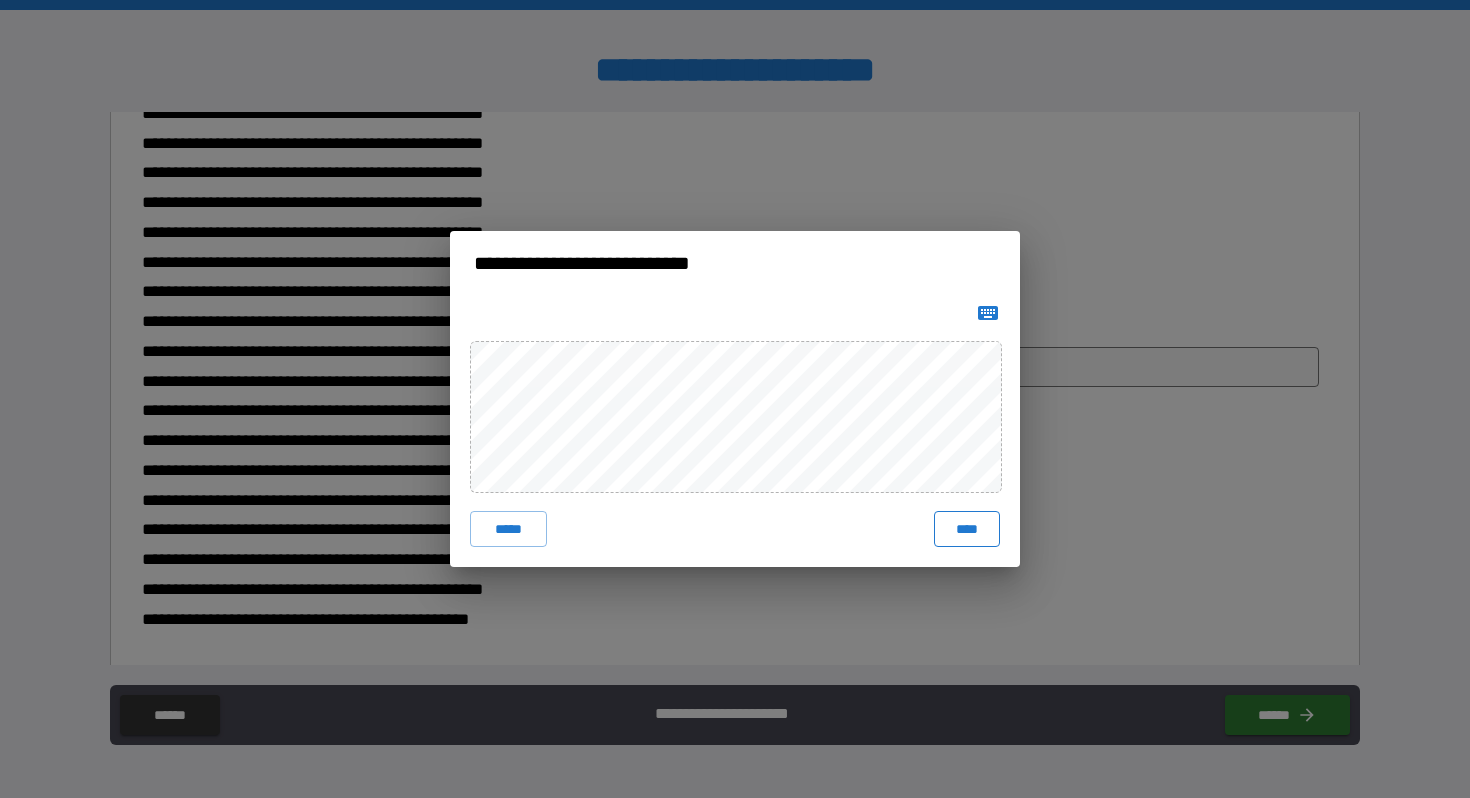 click on "****" at bounding box center [967, 529] 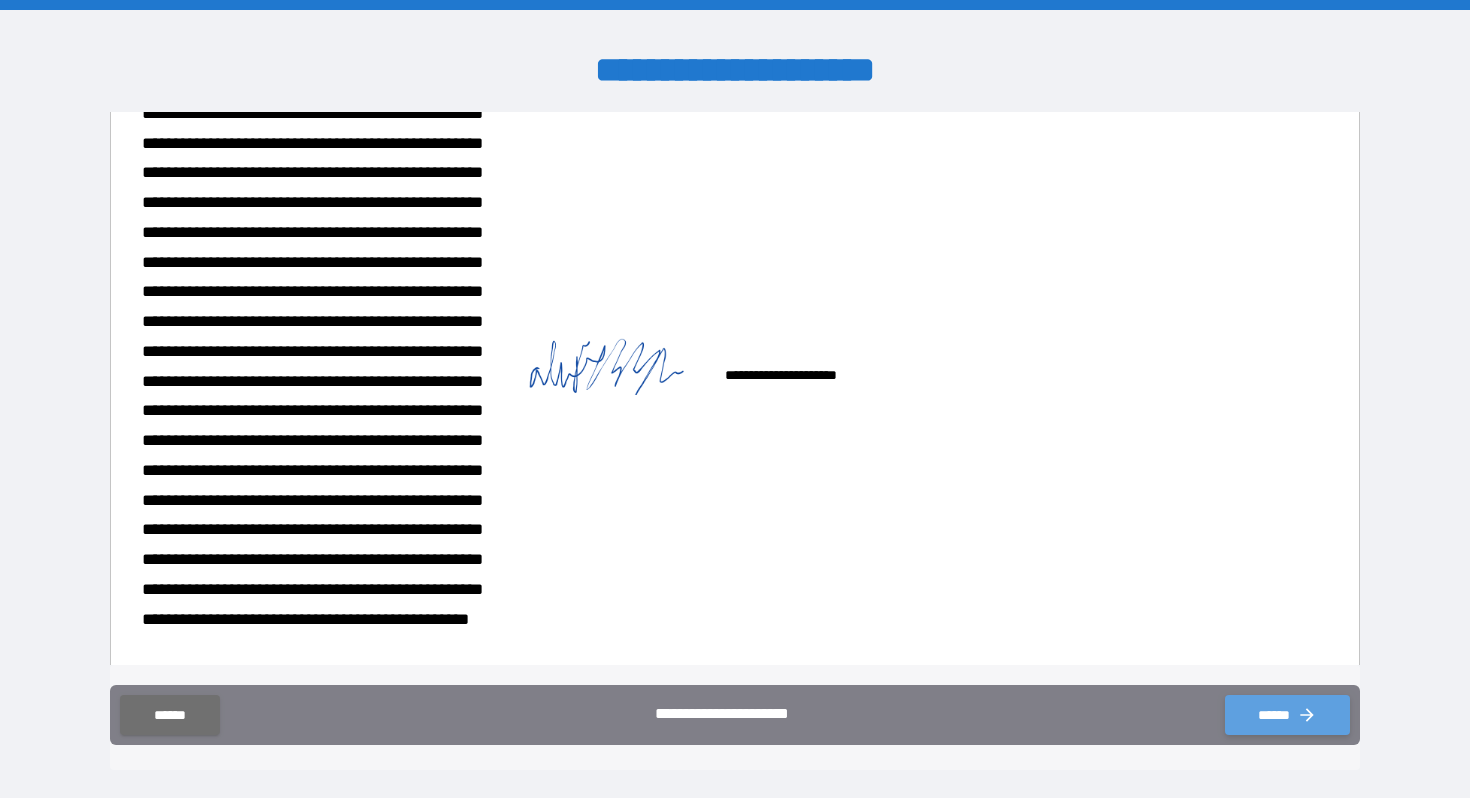 click on "******" at bounding box center (1287, 715) 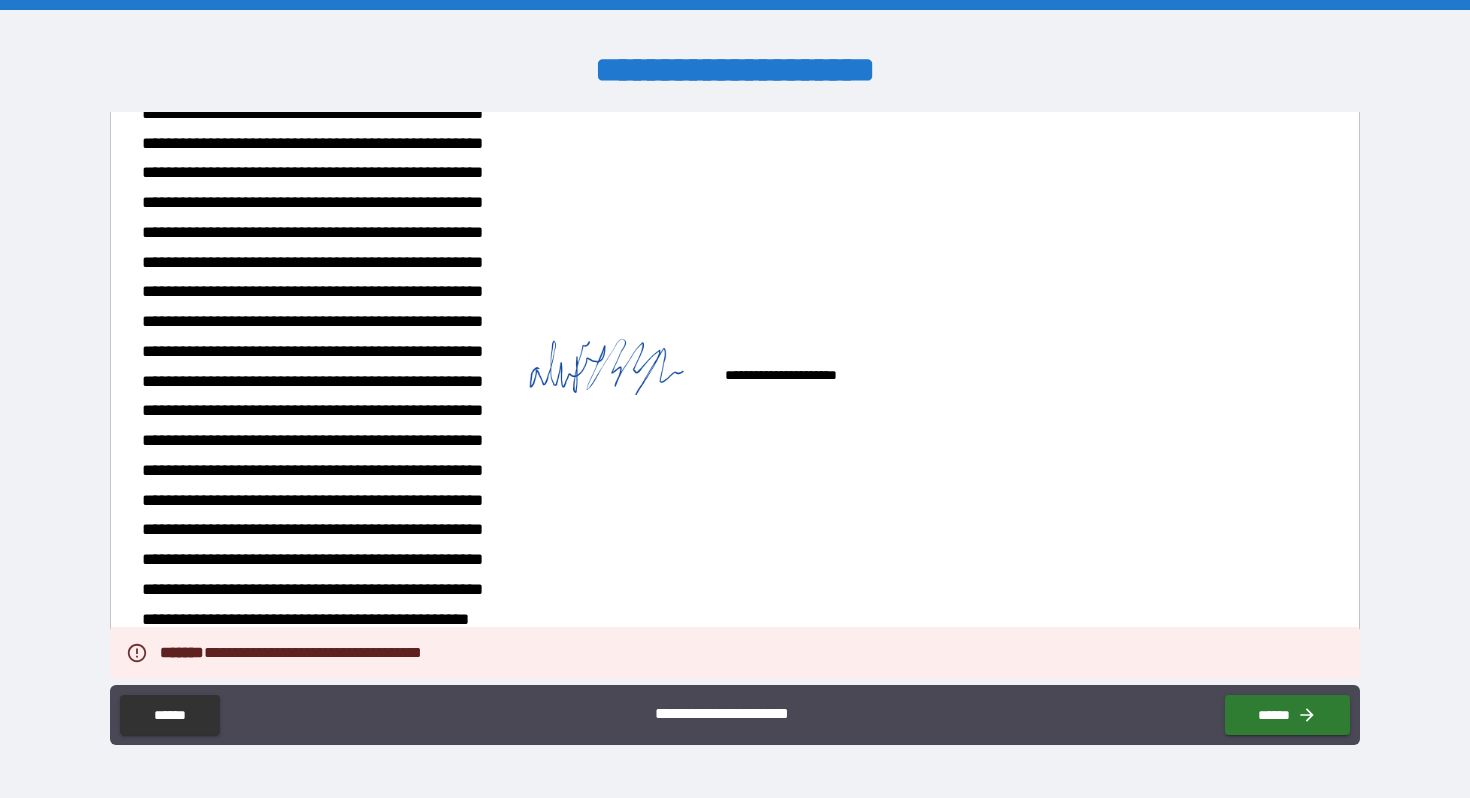 scroll, scrollTop: 991, scrollLeft: 0, axis: vertical 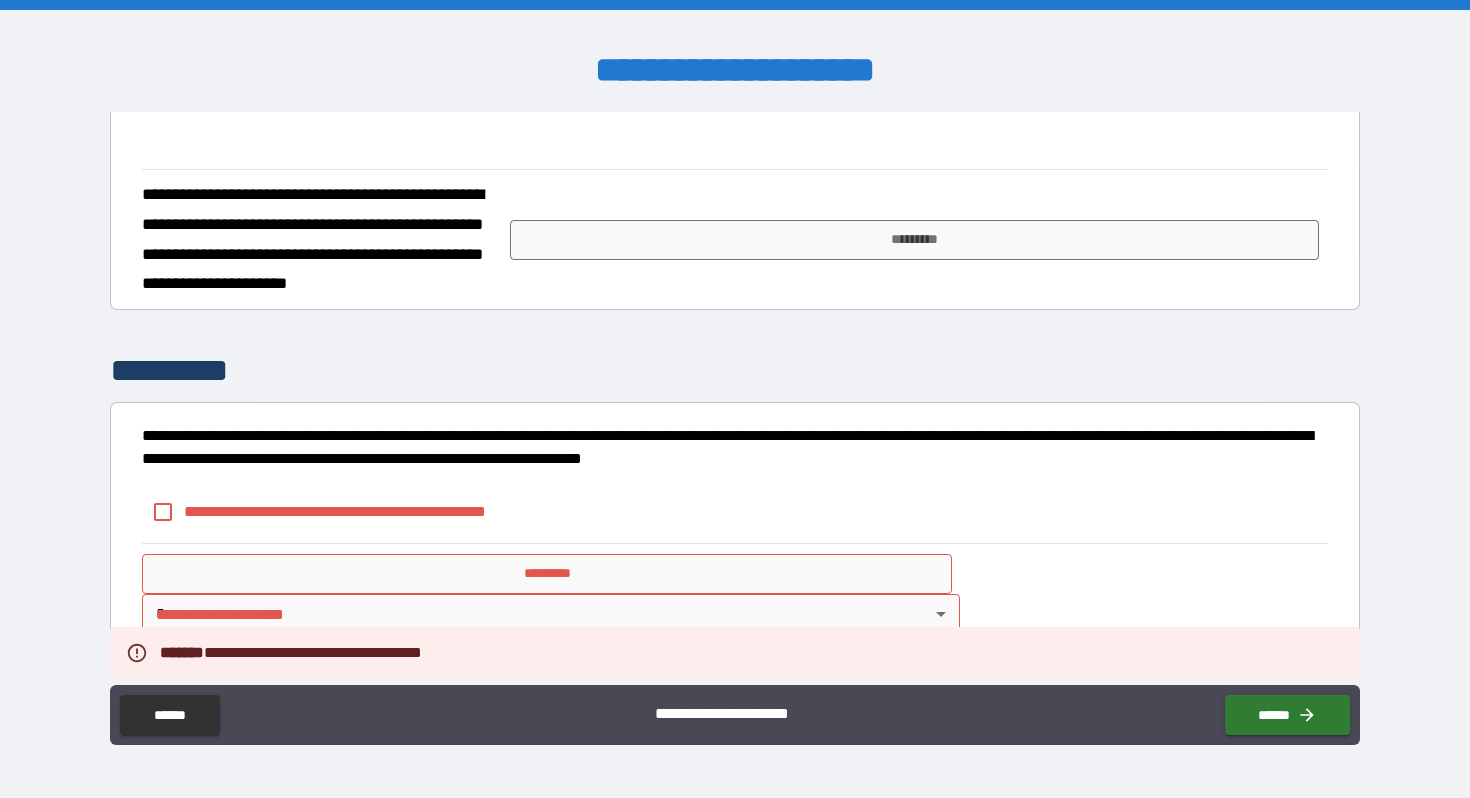 click on "**********" at bounding box center [368, 511] 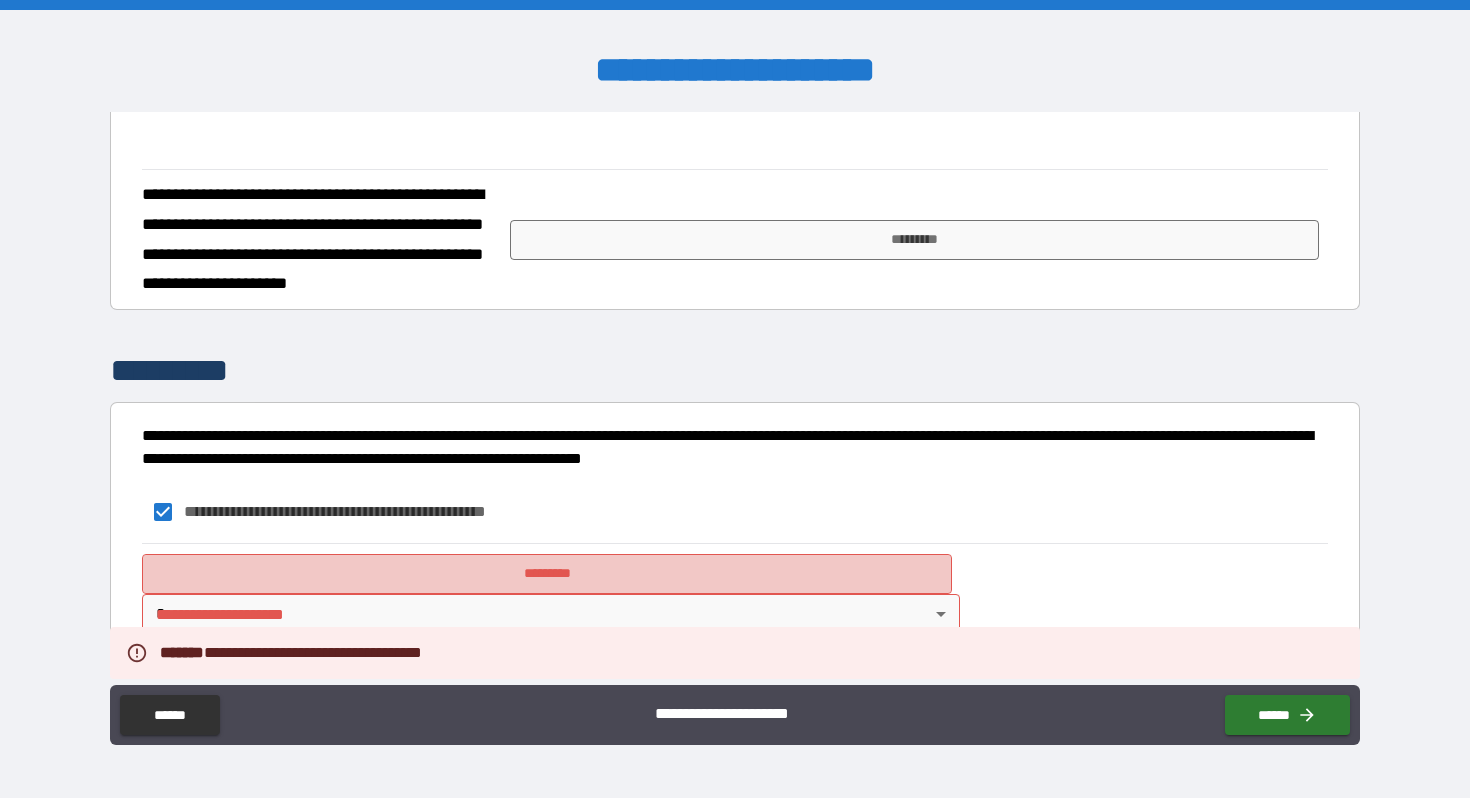 click on "*********" at bounding box center [547, 574] 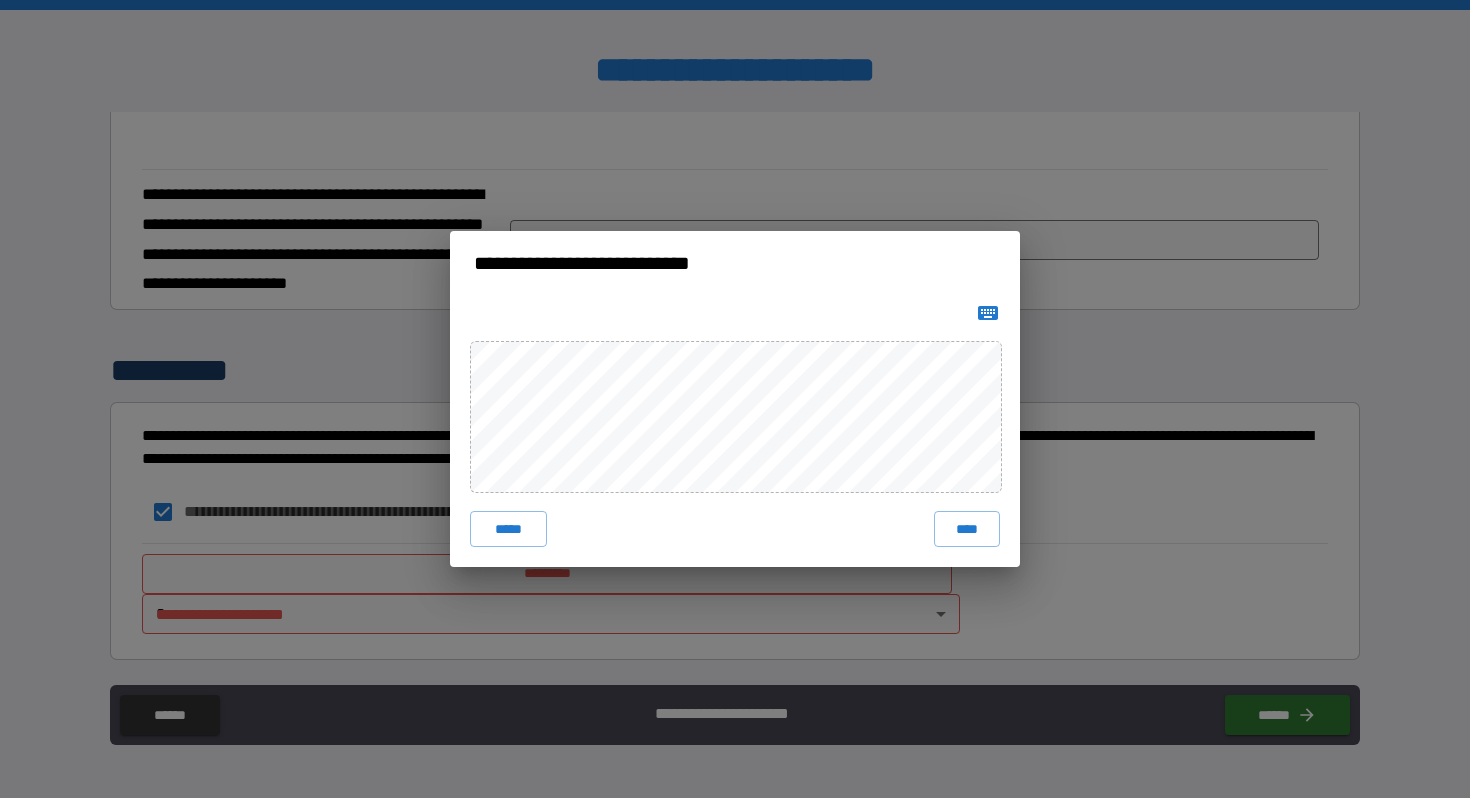 click on "***** ****" at bounding box center [735, 431] 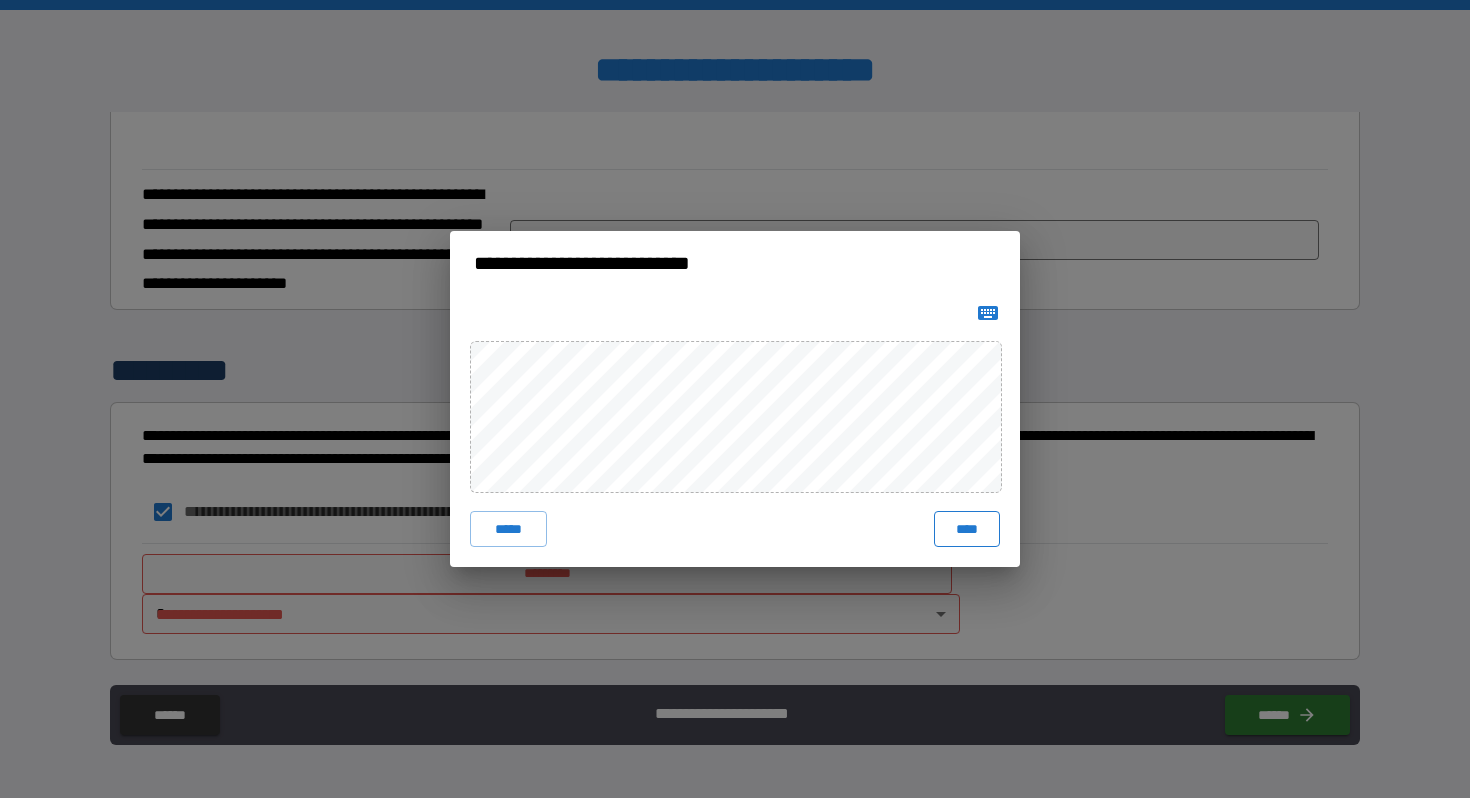 click on "****" at bounding box center [967, 529] 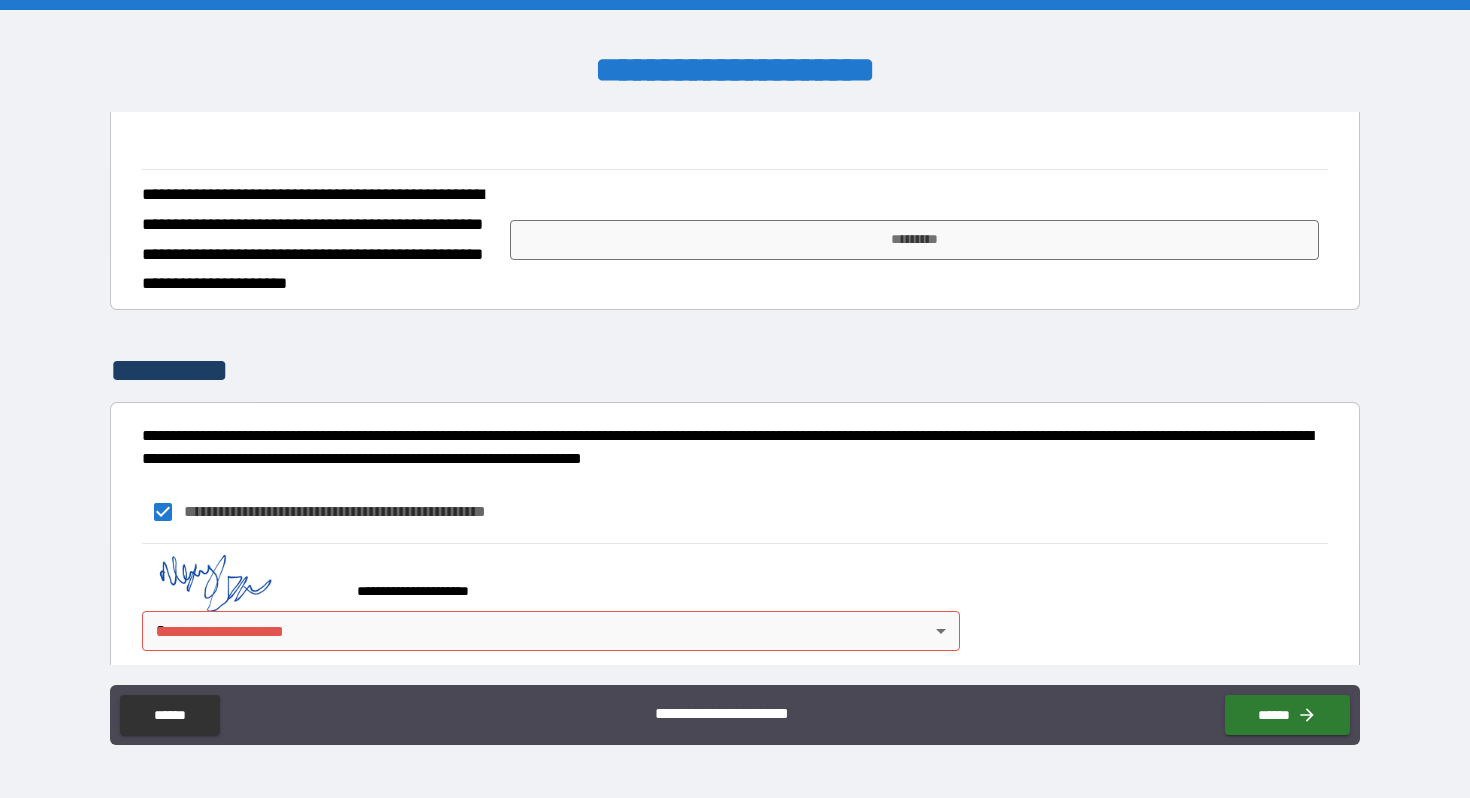scroll, scrollTop: 1008, scrollLeft: 0, axis: vertical 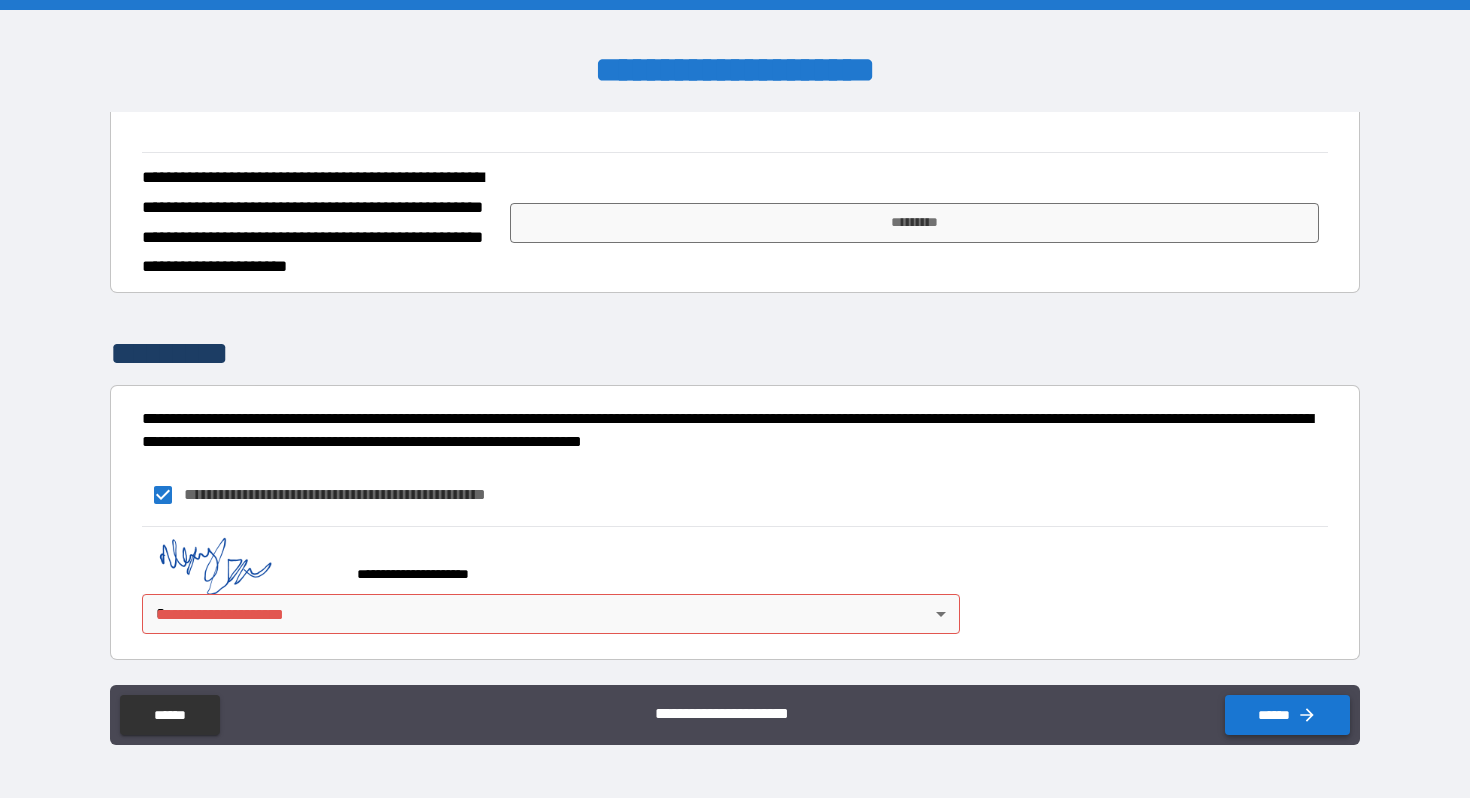 click on "******" at bounding box center (1287, 715) 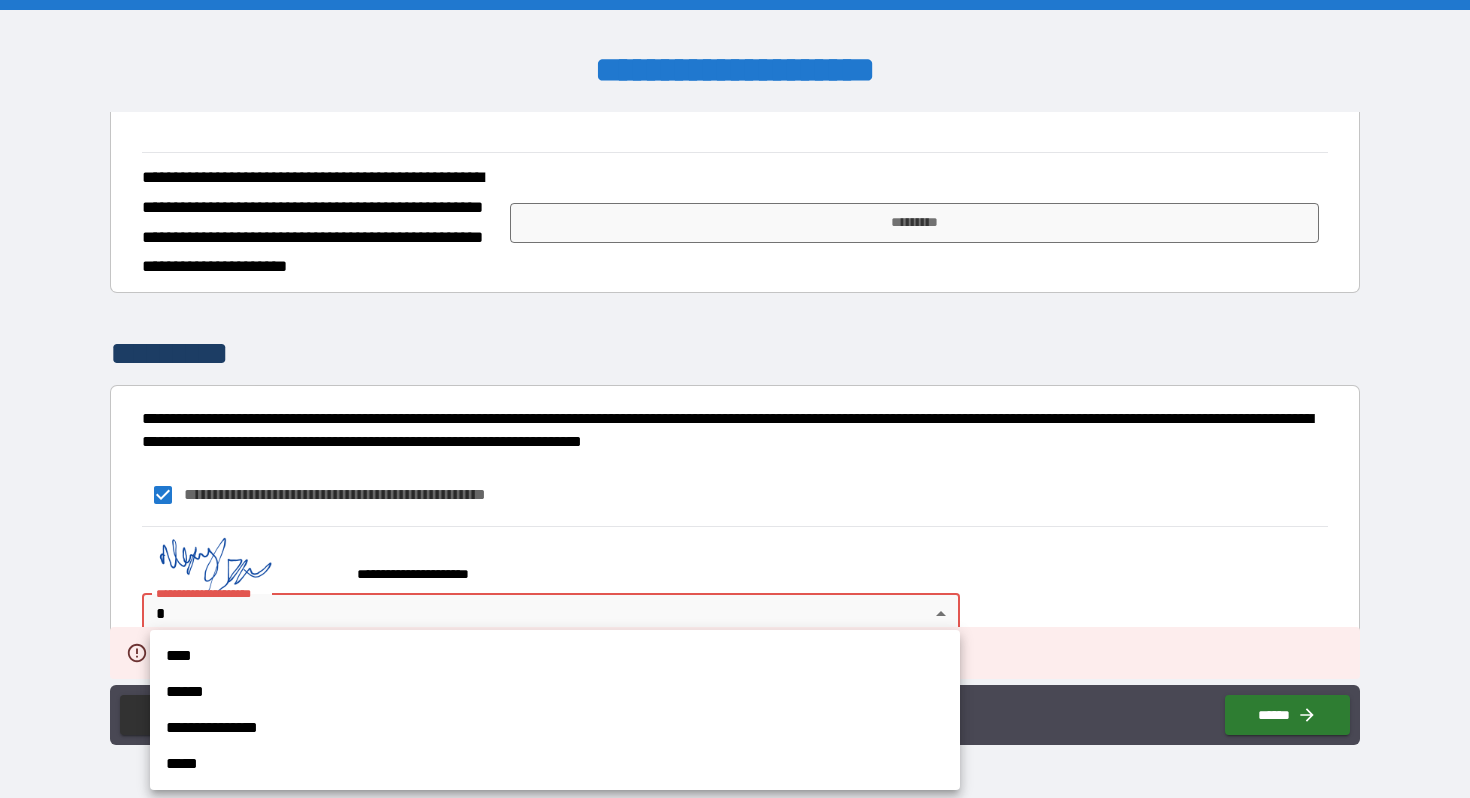 click on "**********" at bounding box center (735, 399) 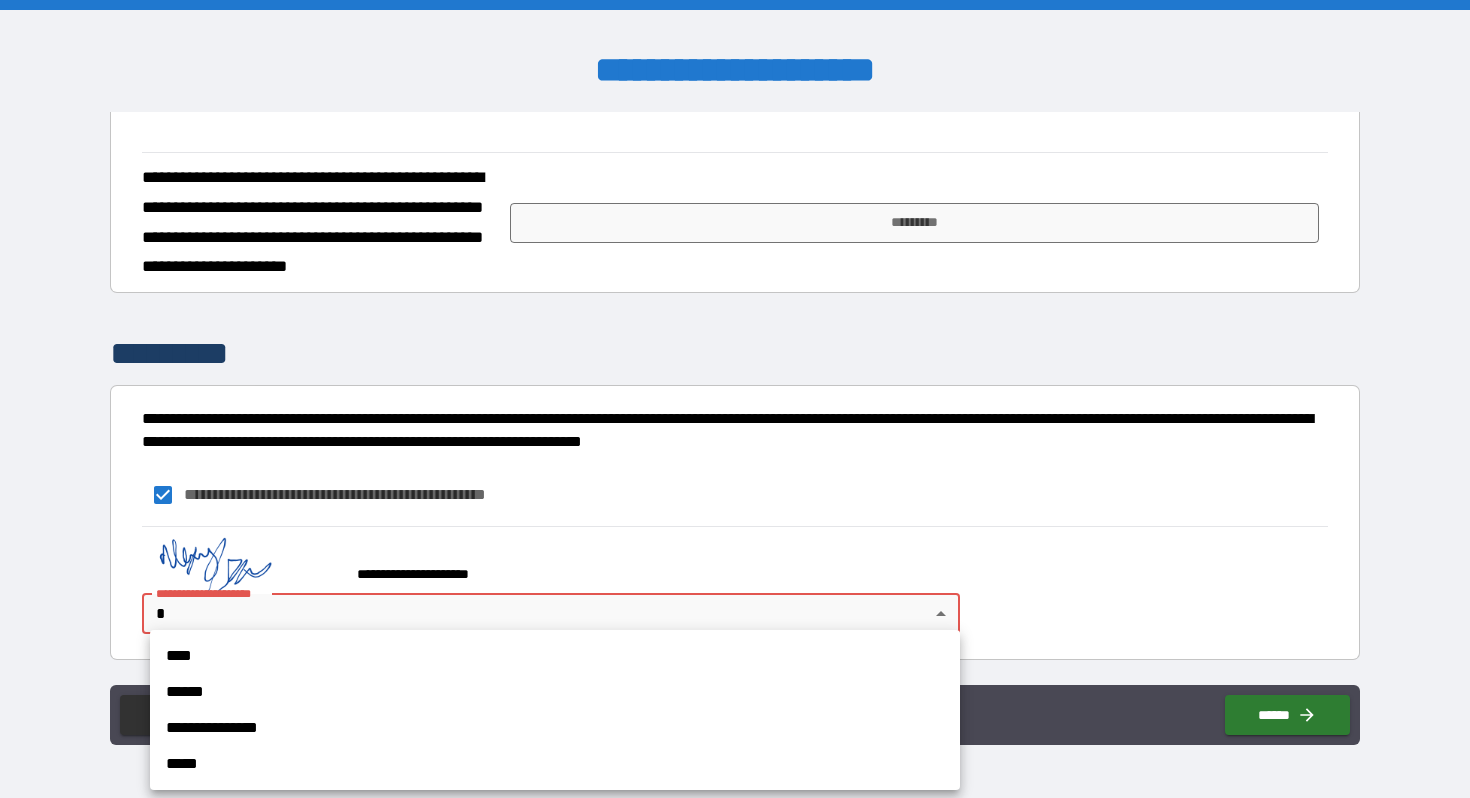 click on "****" at bounding box center [555, 656] 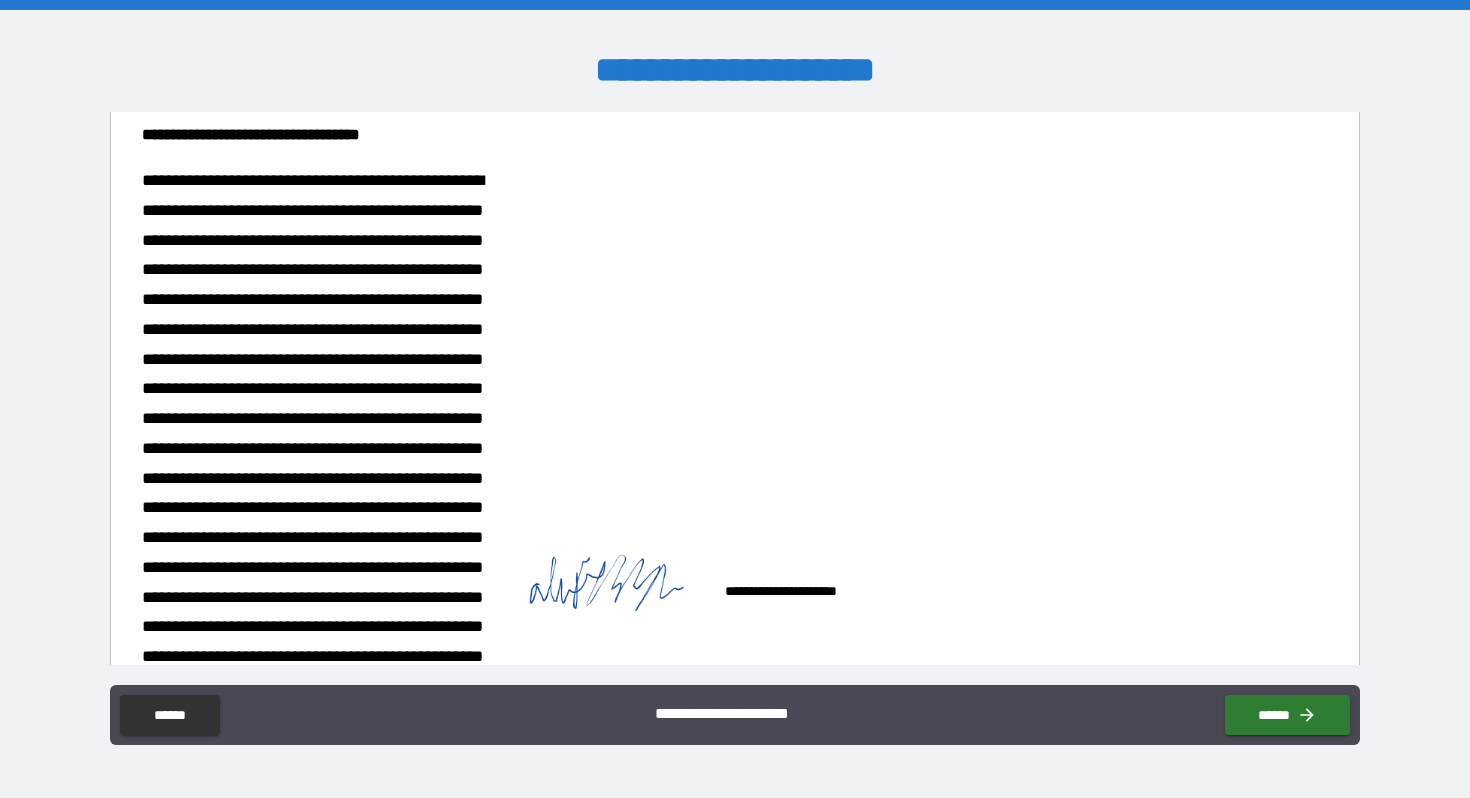 scroll, scrollTop: 153, scrollLeft: 0, axis: vertical 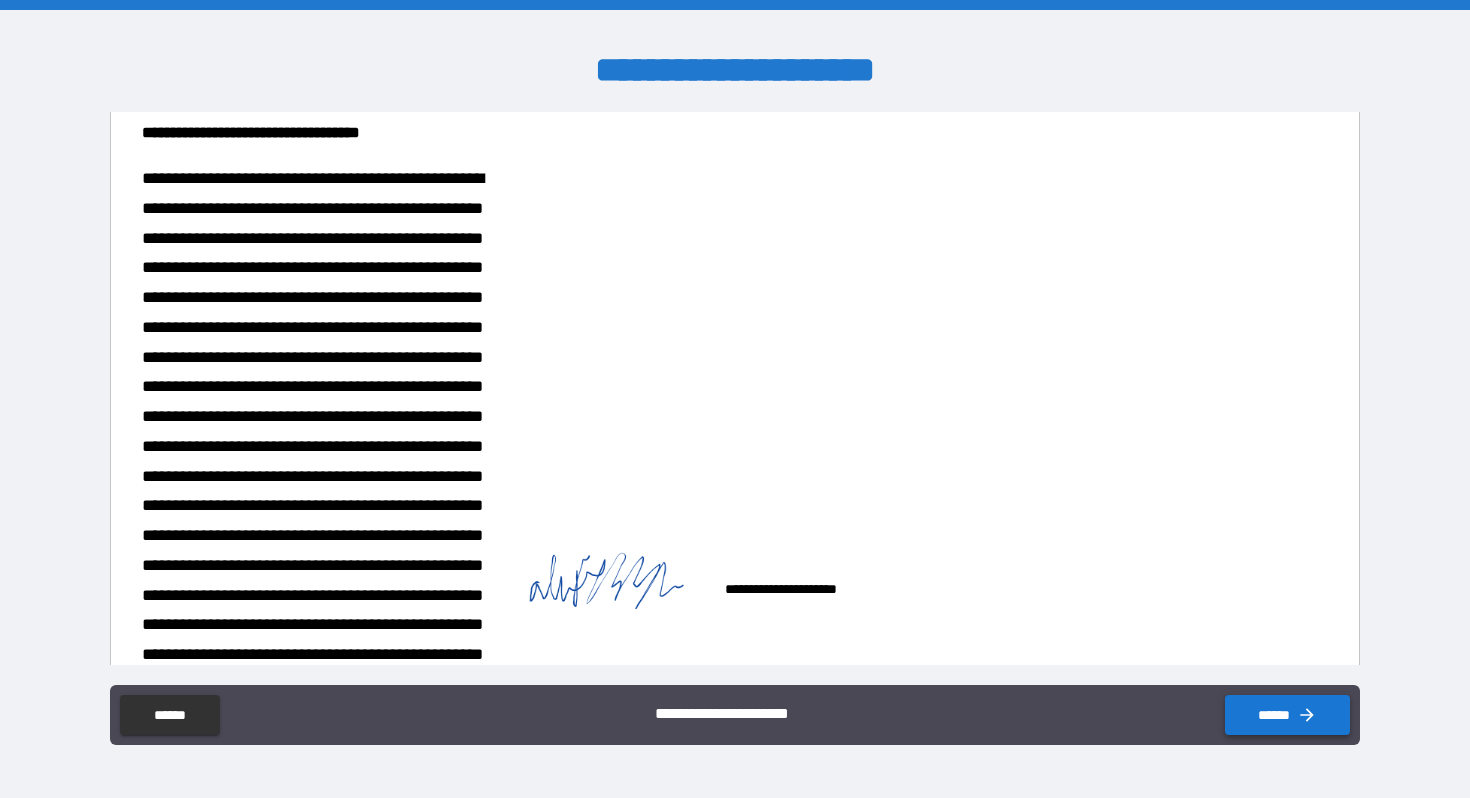 click on "******" at bounding box center (1287, 715) 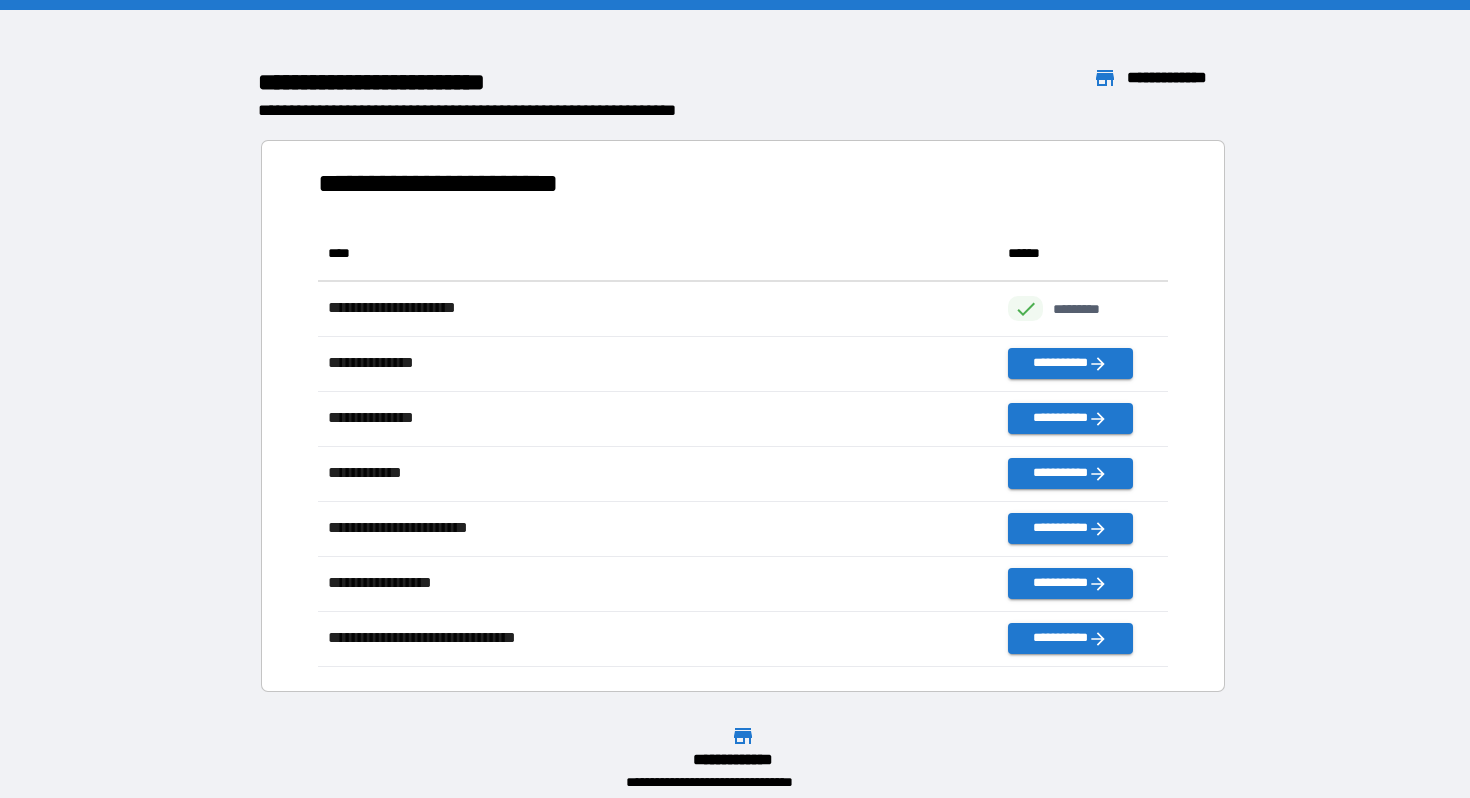 scroll, scrollTop: 1, scrollLeft: 1, axis: both 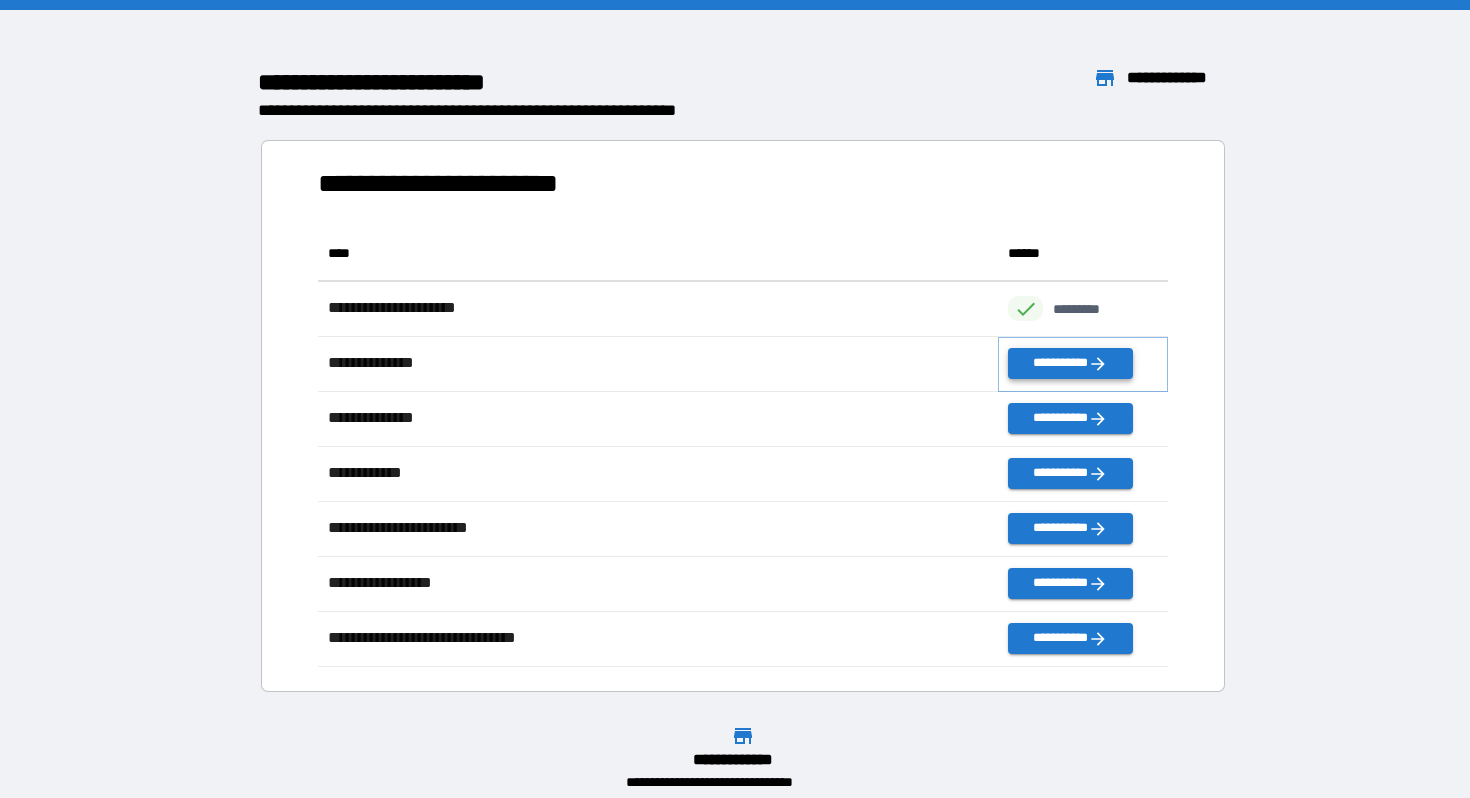 click on "**********" at bounding box center (1070, 363) 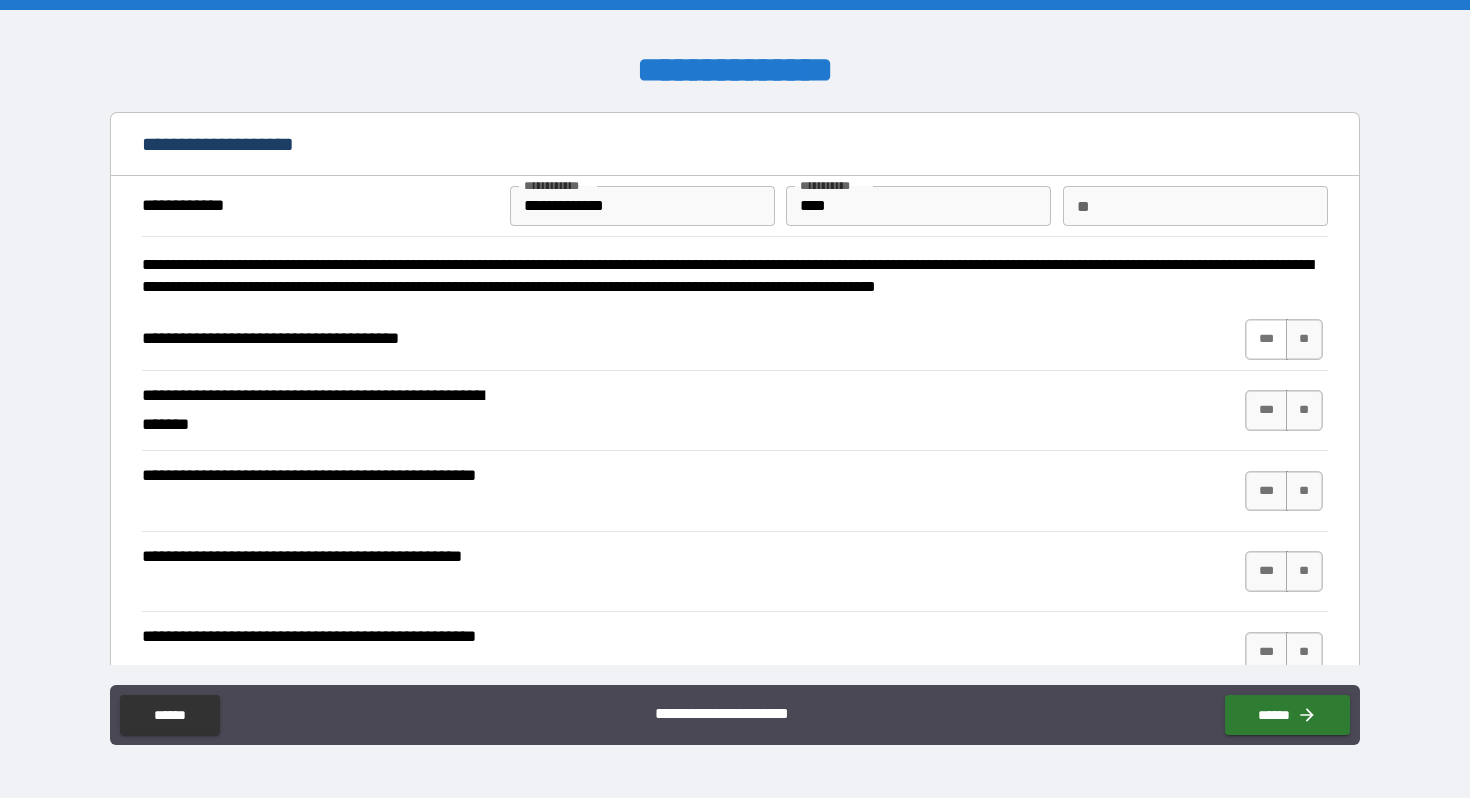 click on "***" at bounding box center (1266, 339) 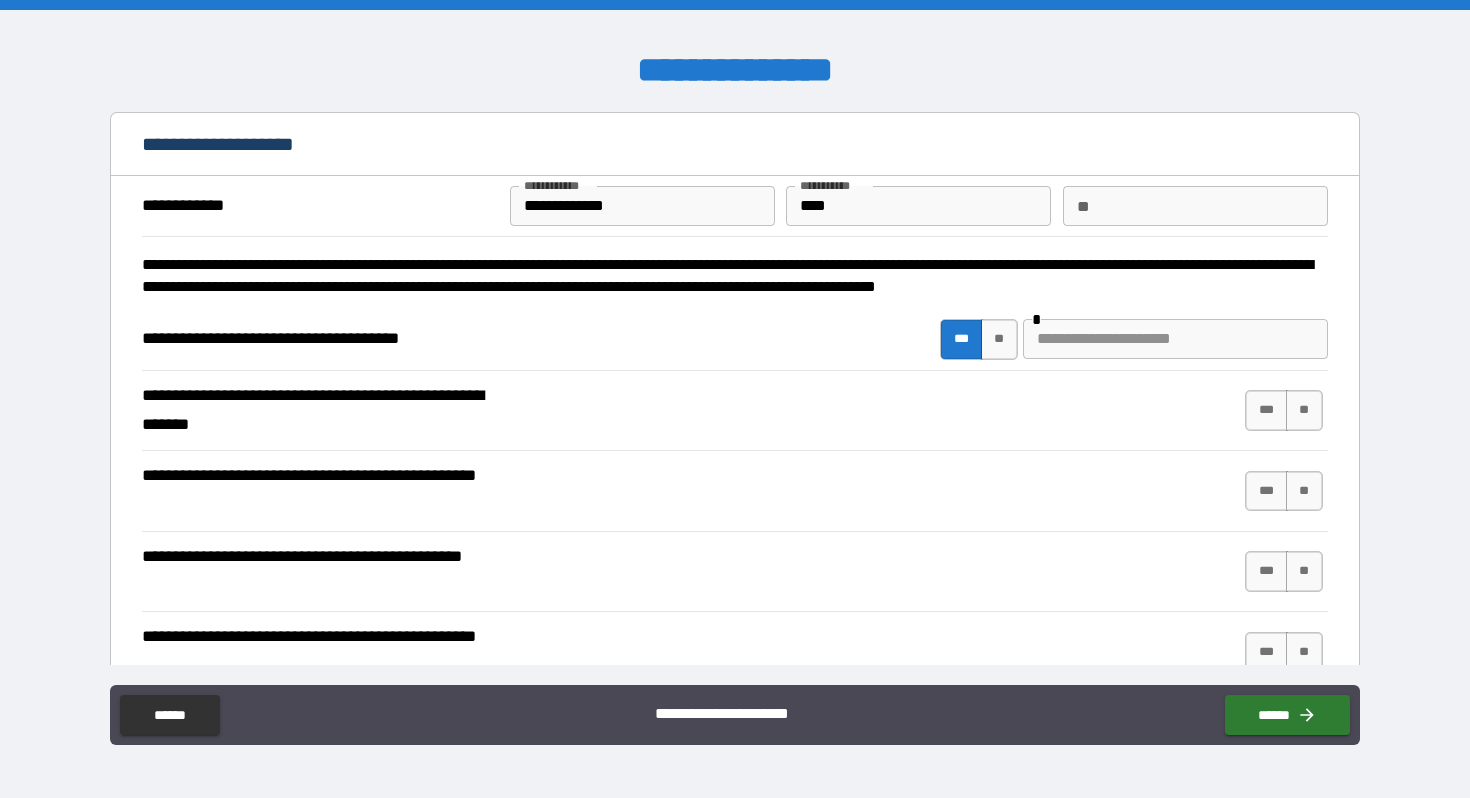 click at bounding box center [1175, 339] 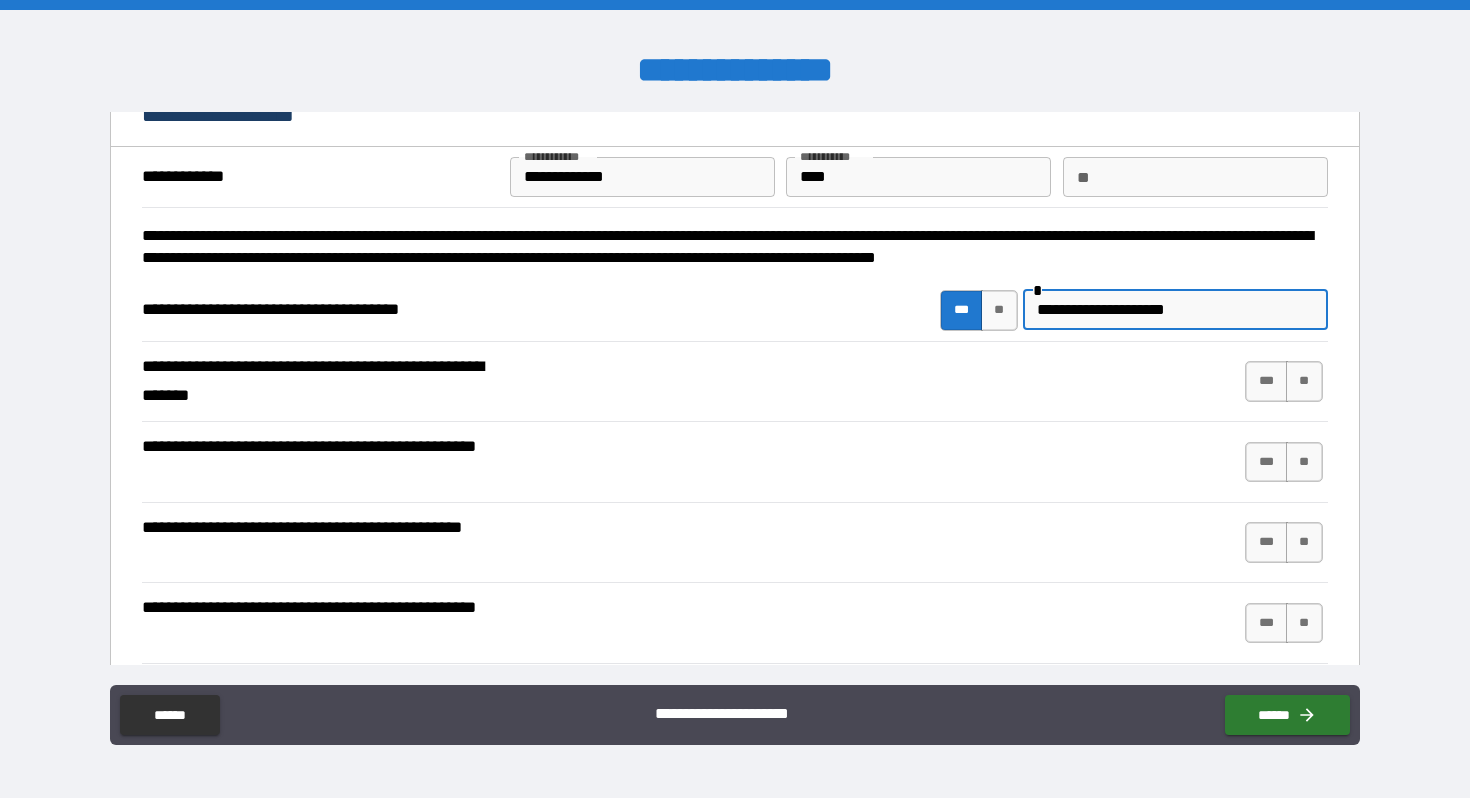 scroll, scrollTop: 32, scrollLeft: 0, axis: vertical 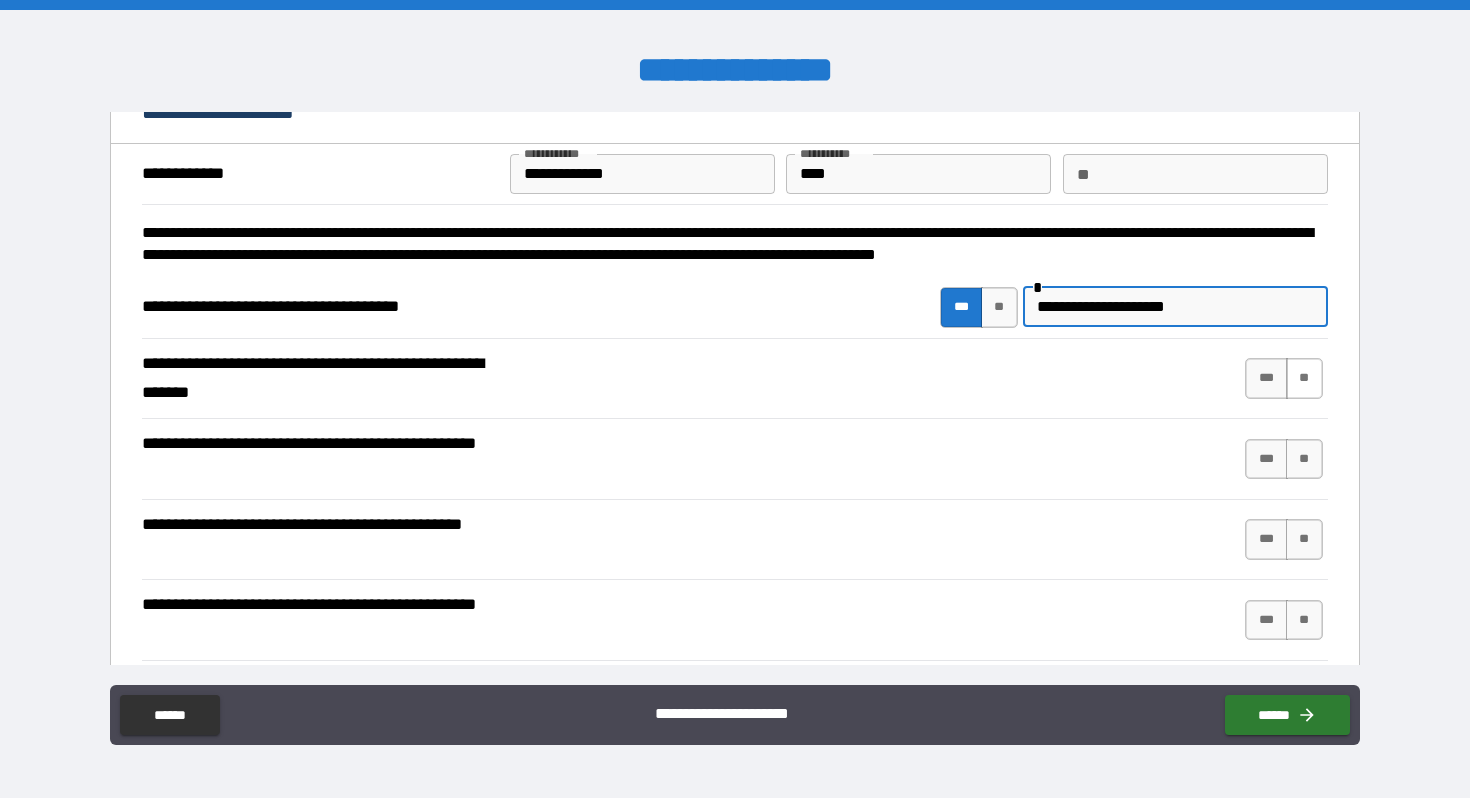 type on "**********" 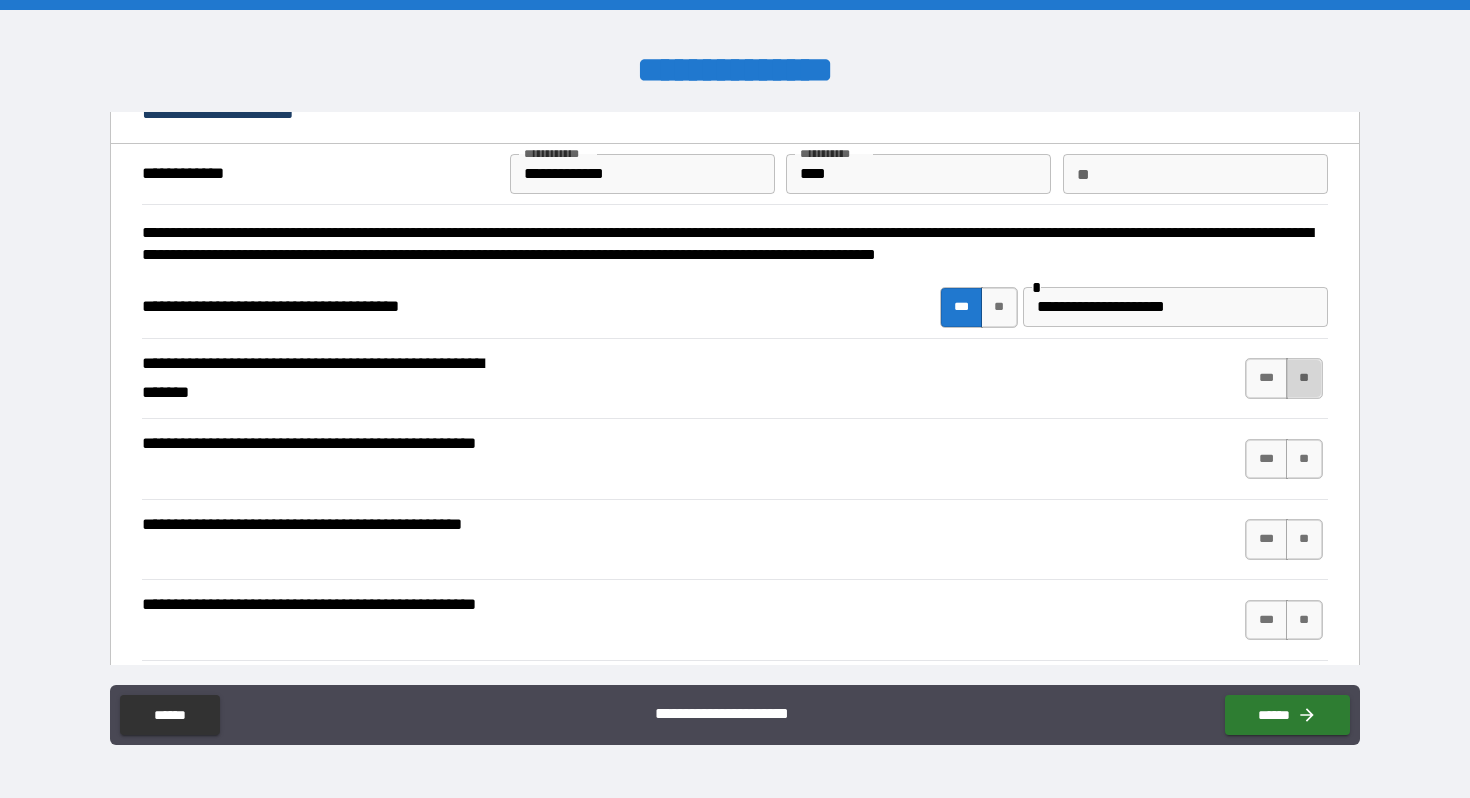 click on "**" at bounding box center (1304, 378) 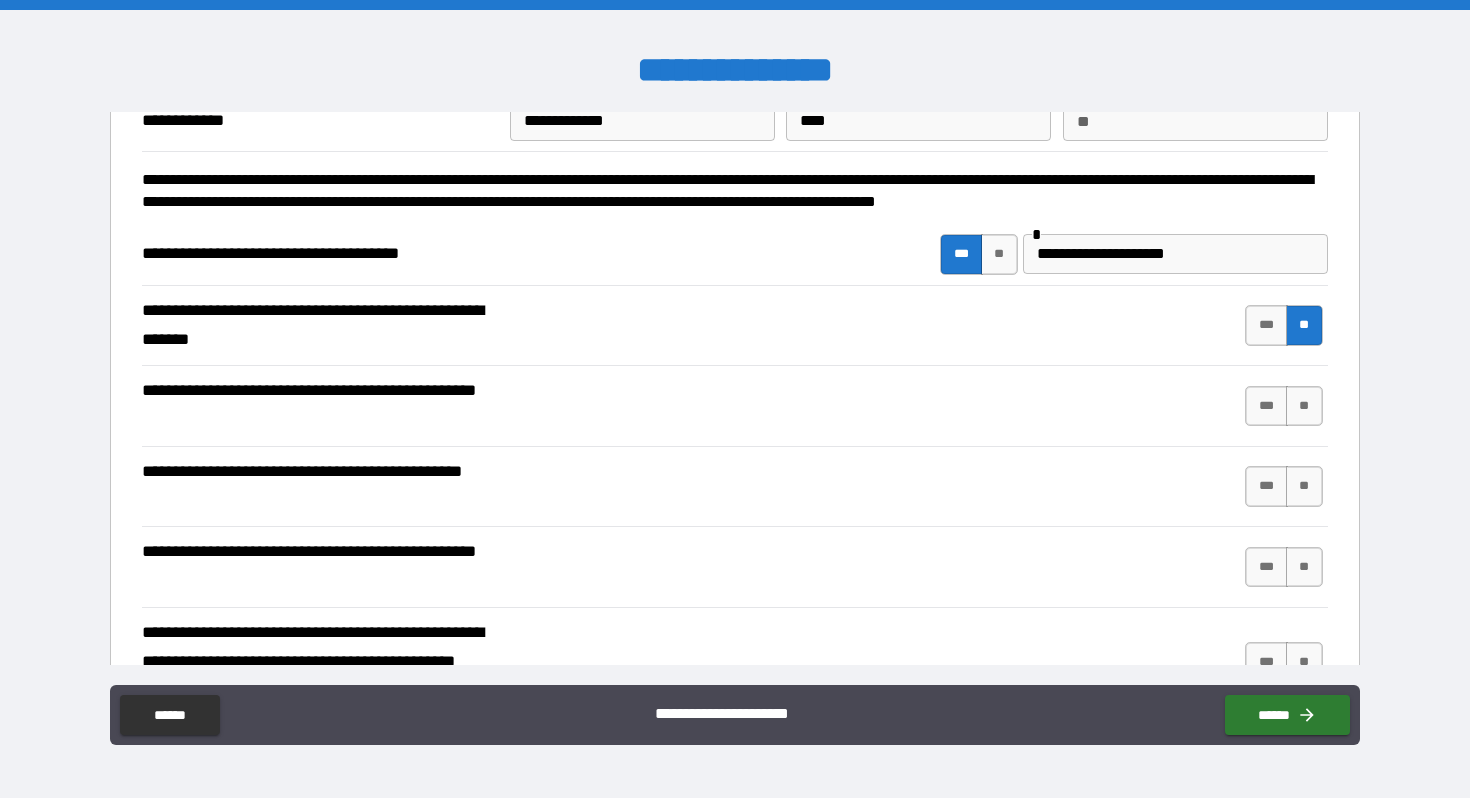 scroll, scrollTop: 90, scrollLeft: 0, axis: vertical 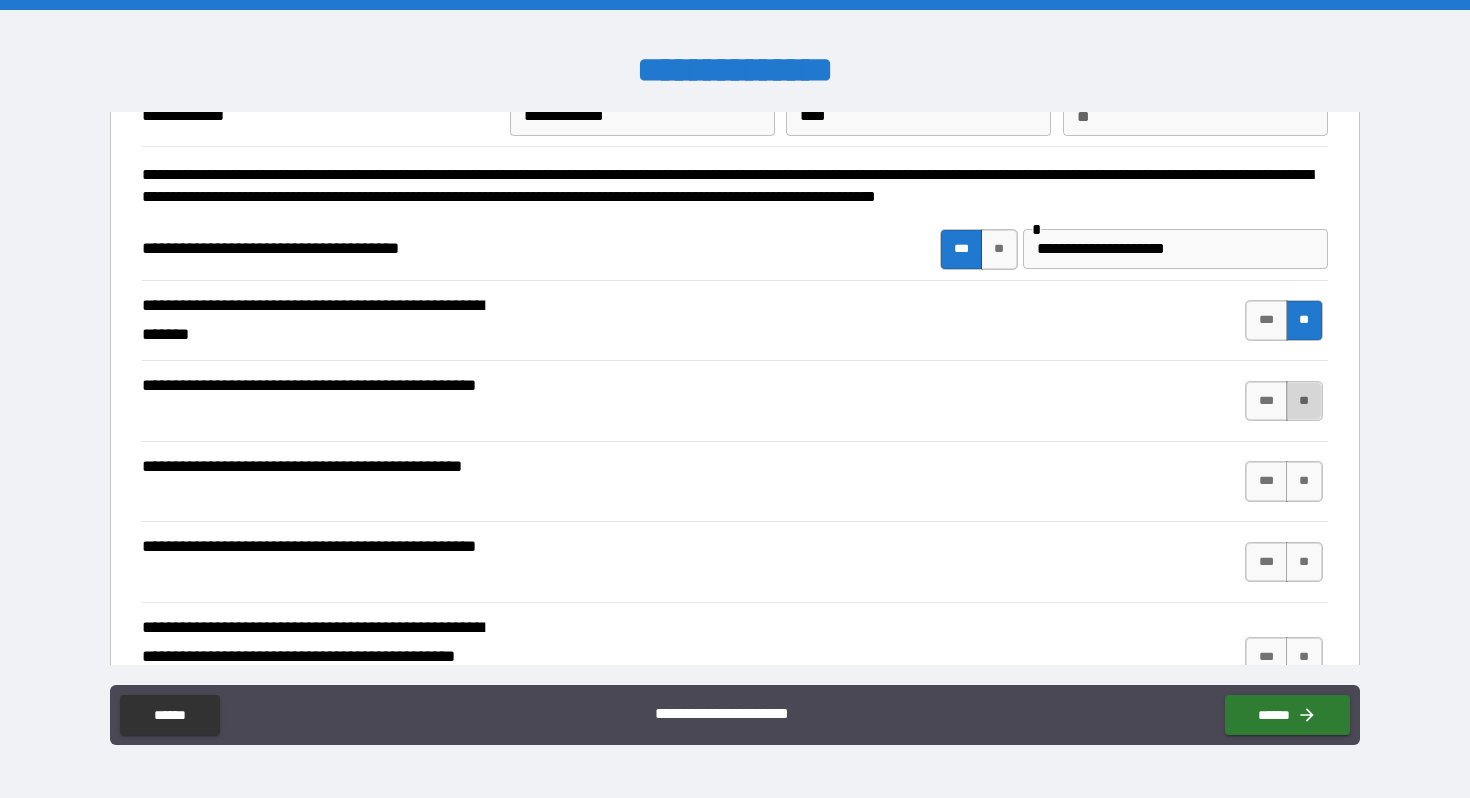 click on "**" at bounding box center [1304, 401] 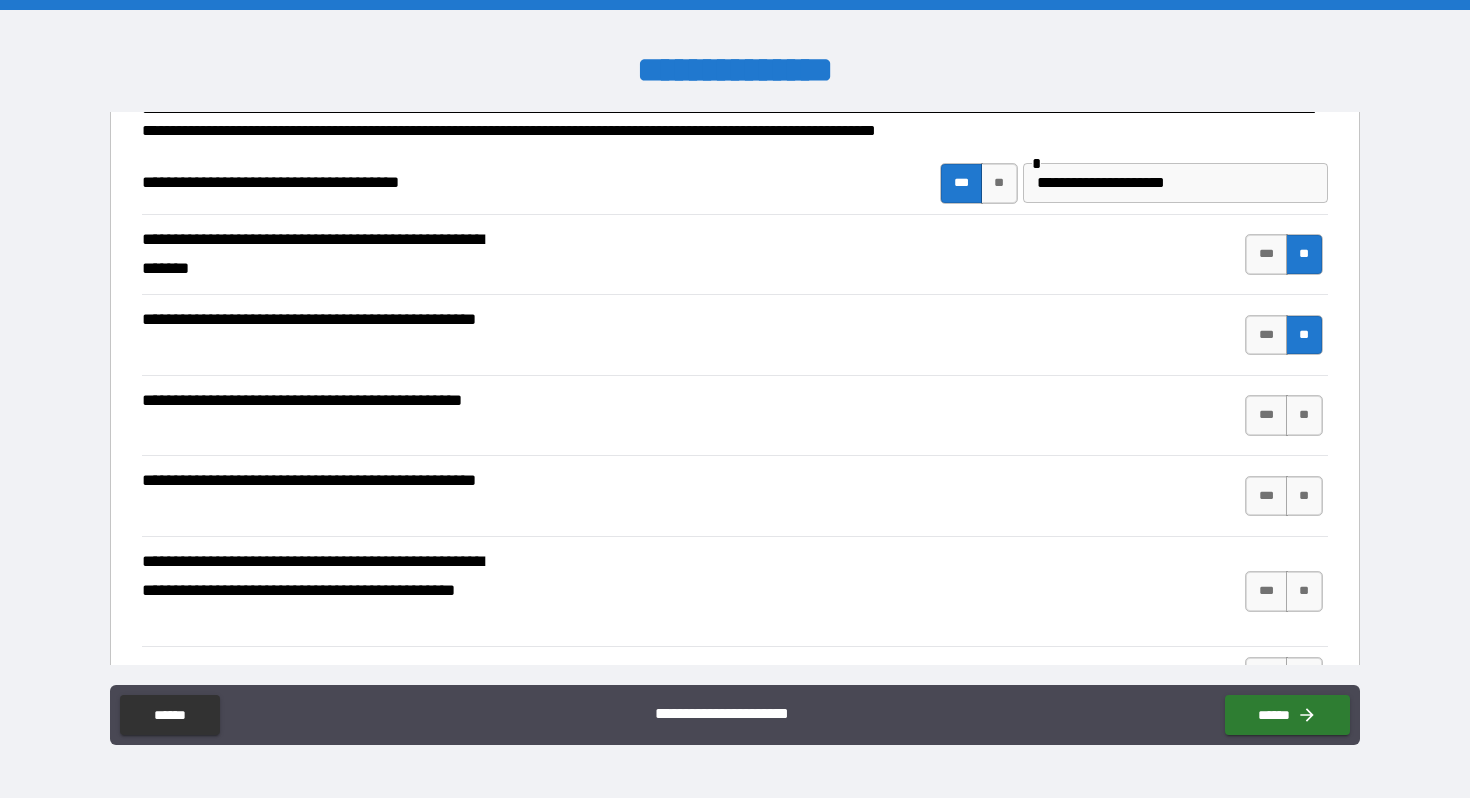 scroll, scrollTop: 158, scrollLeft: 0, axis: vertical 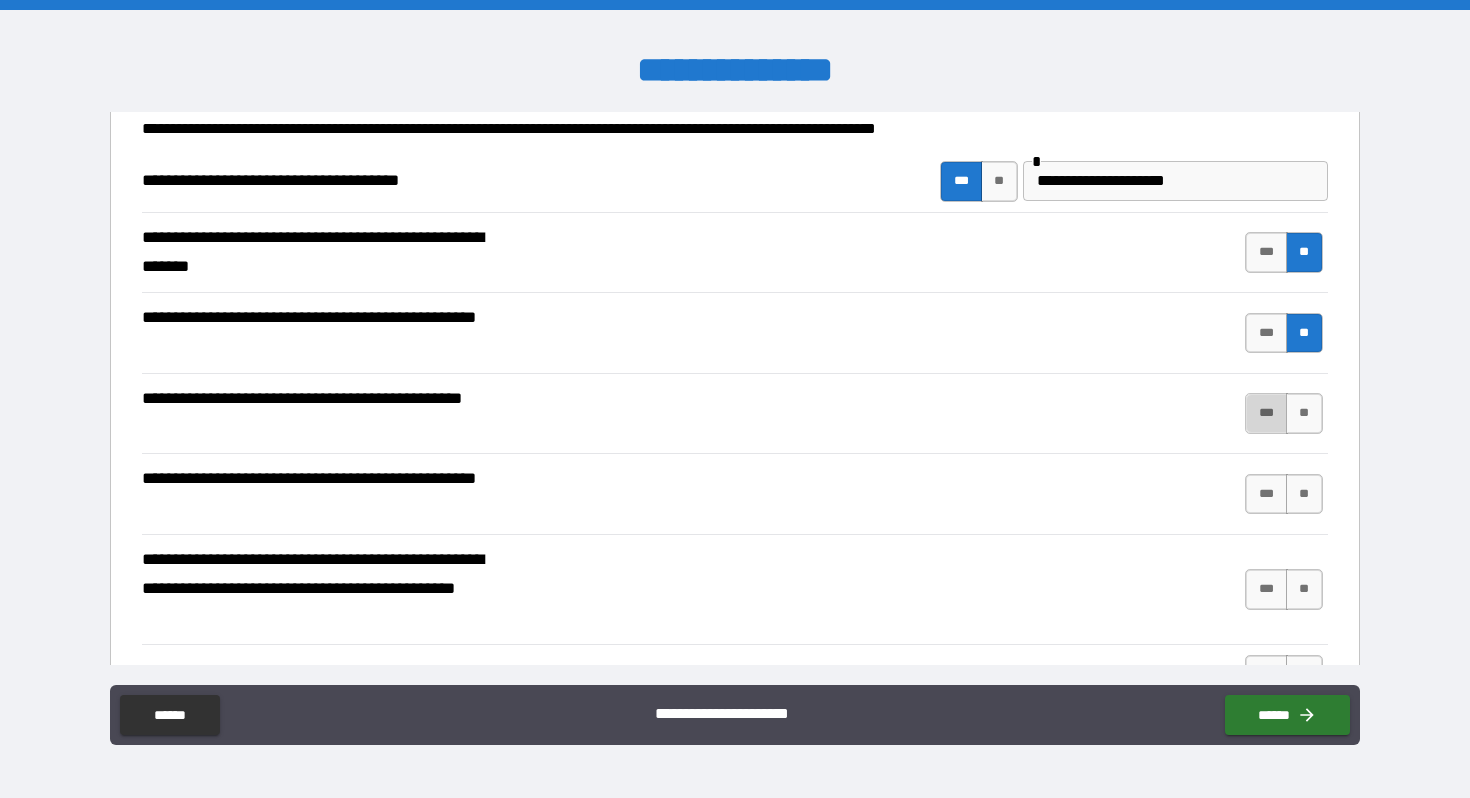 click on "***" at bounding box center [1266, 413] 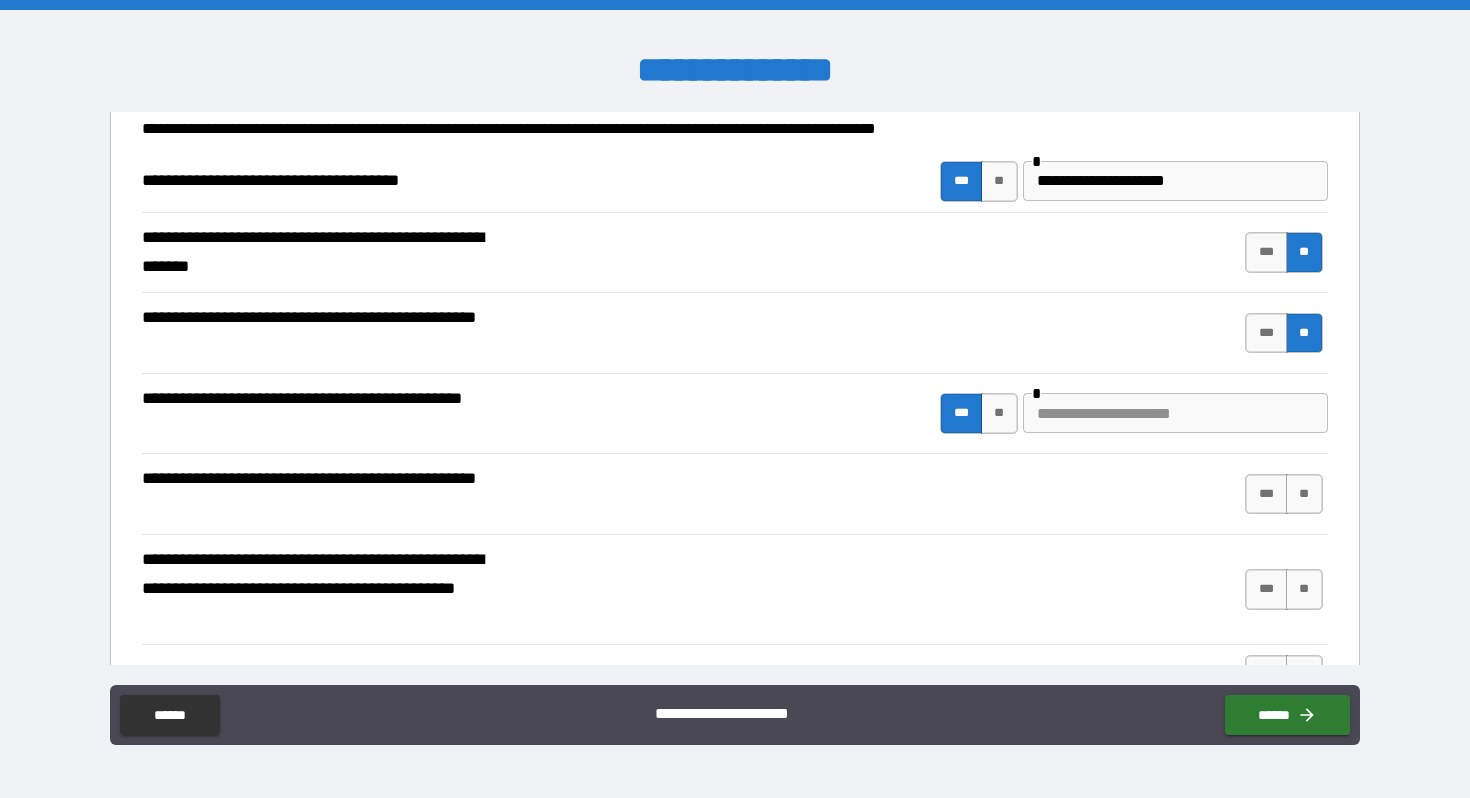 click at bounding box center (1175, 413) 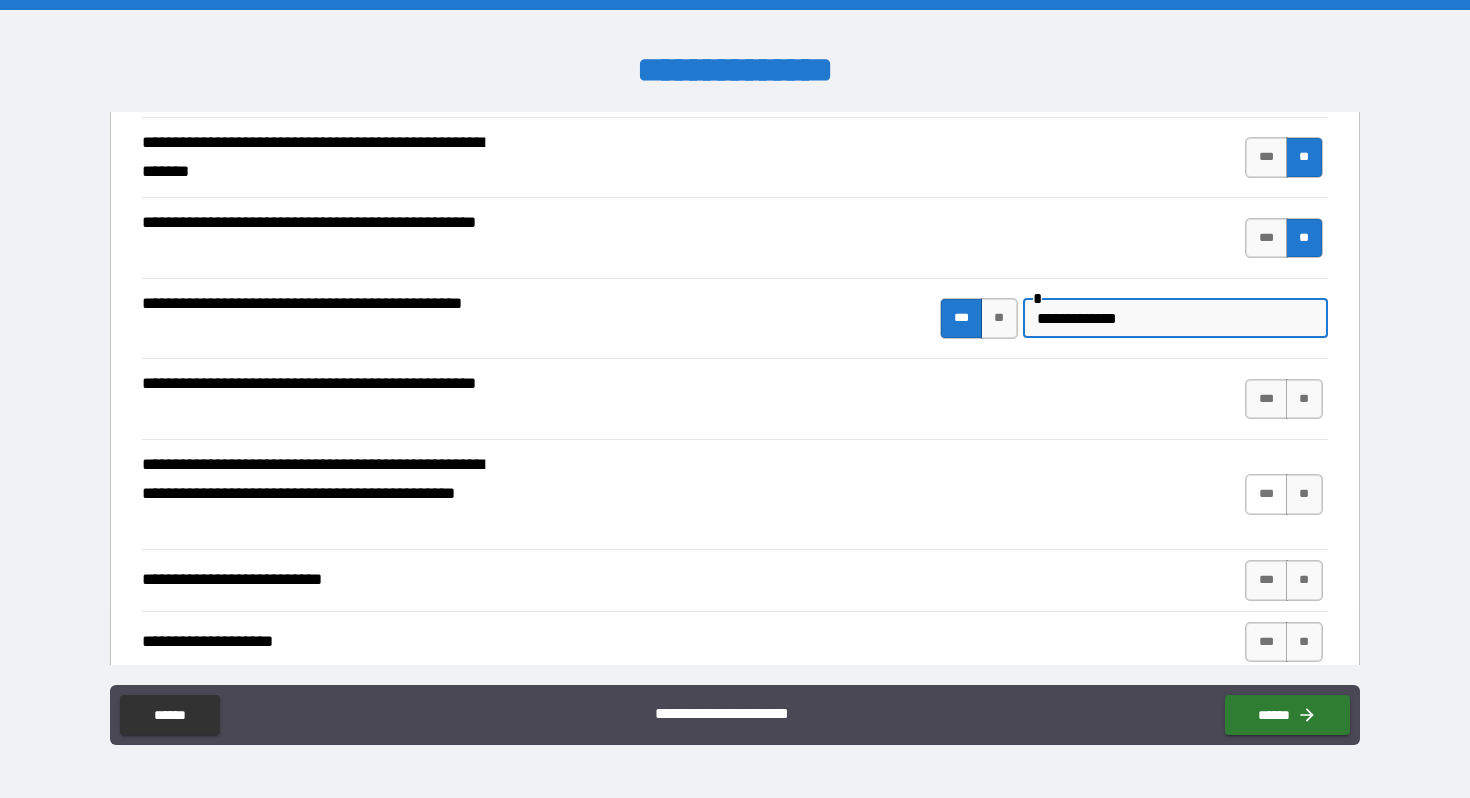 scroll, scrollTop: 264, scrollLeft: 0, axis: vertical 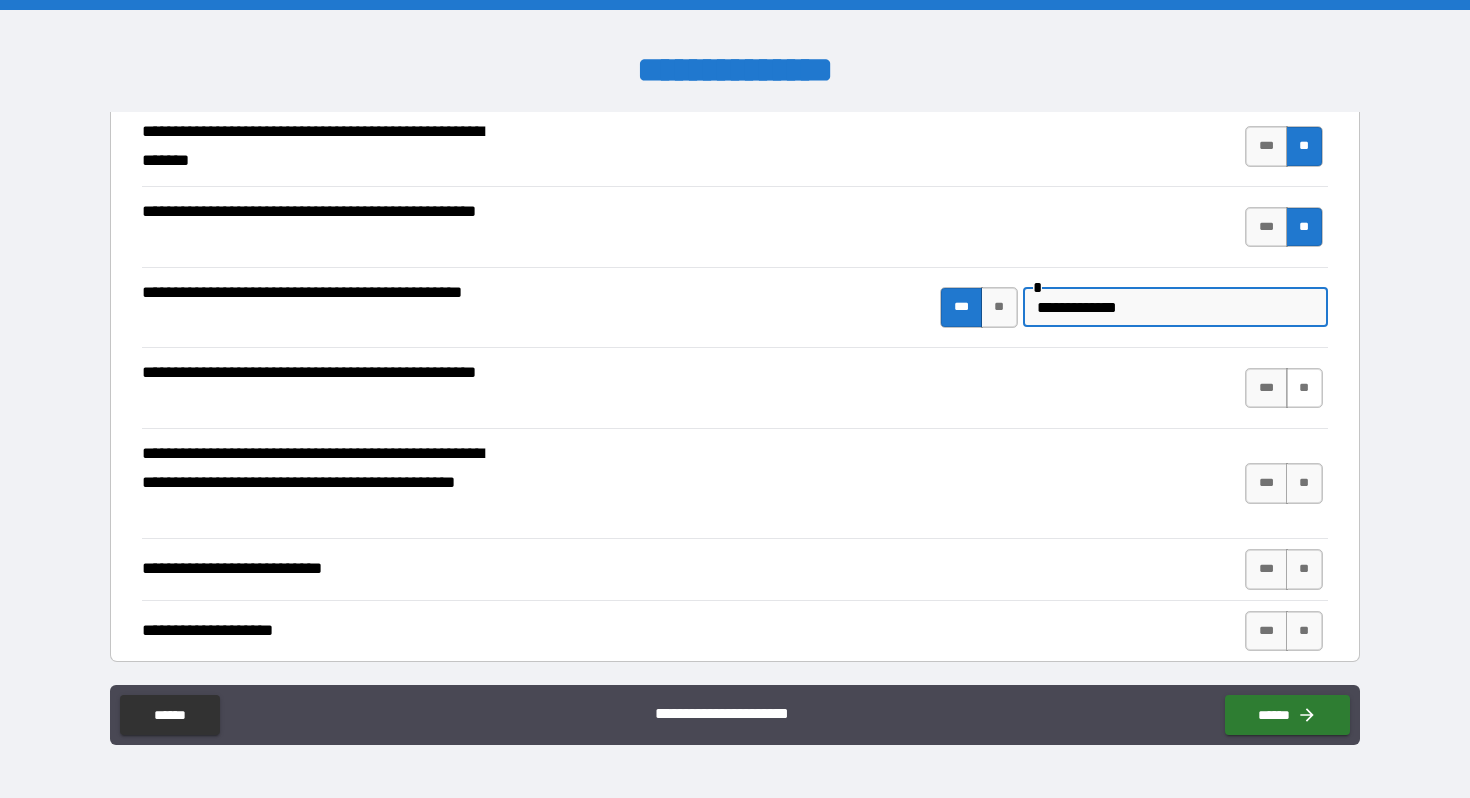 type on "**********" 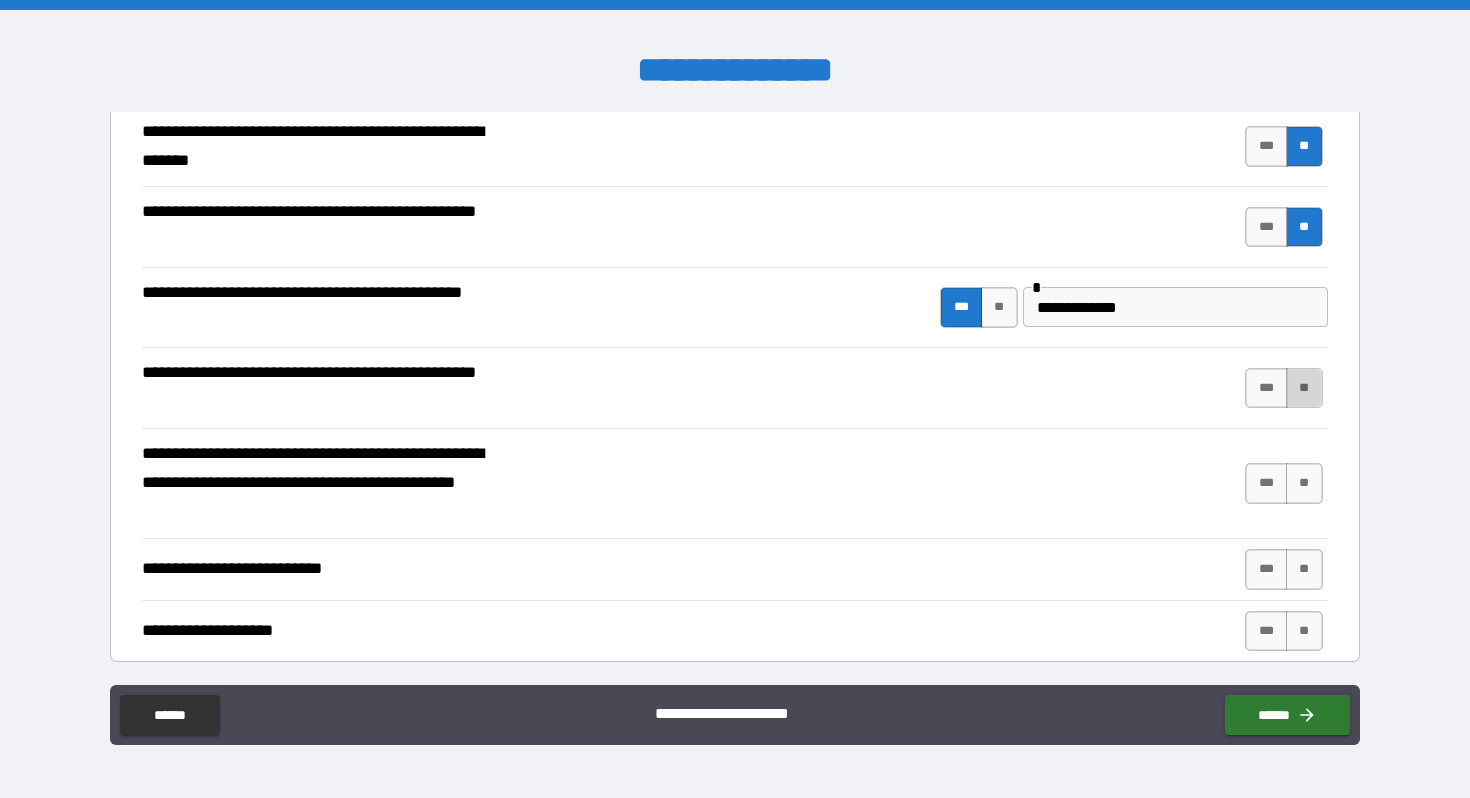 click on "**" at bounding box center (1304, 388) 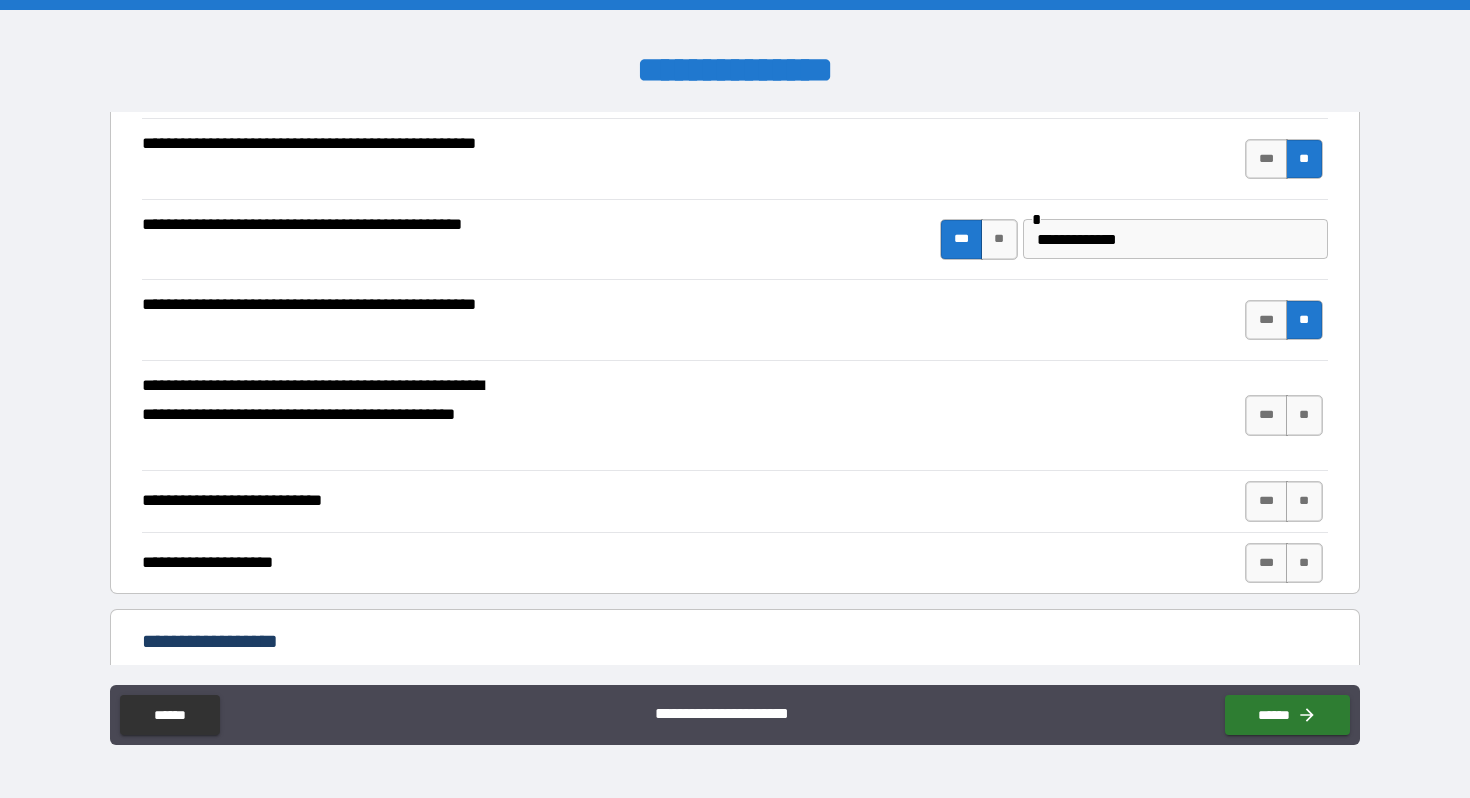scroll, scrollTop: 334, scrollLeft: 0, axis: vertical 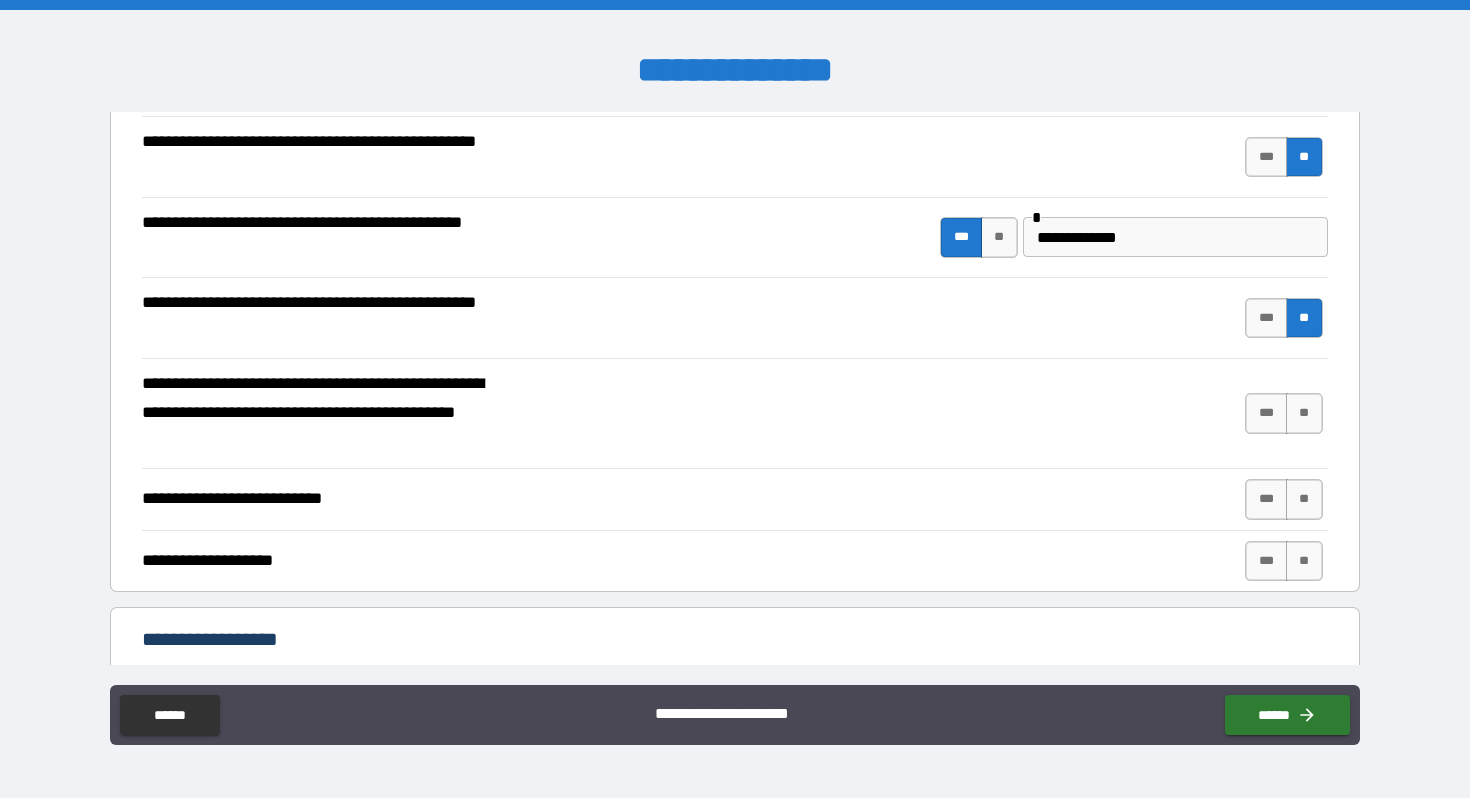 click on "*** **" at bounding box center (1286, 413) 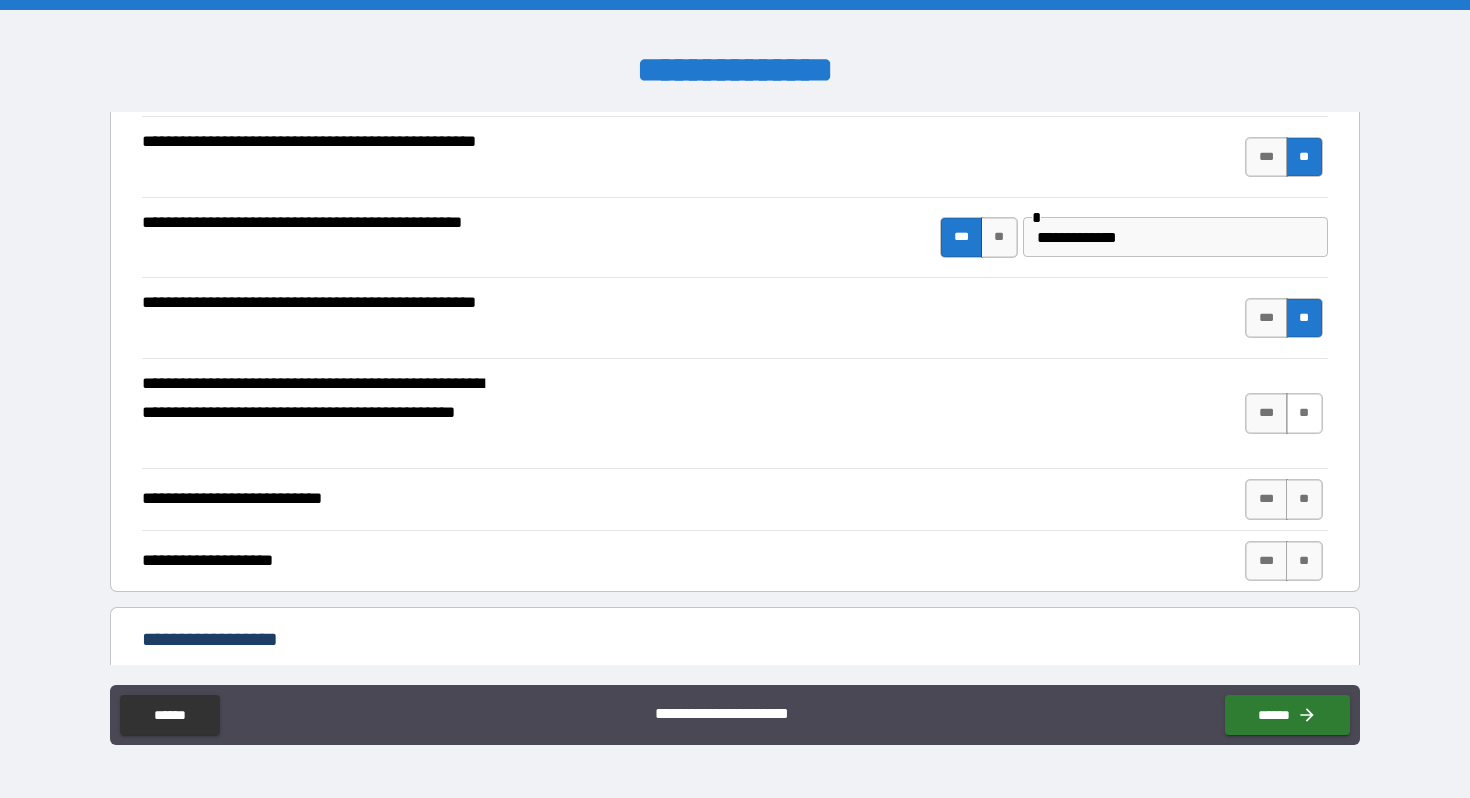 click on "**" at bounding box center (1304, 413) 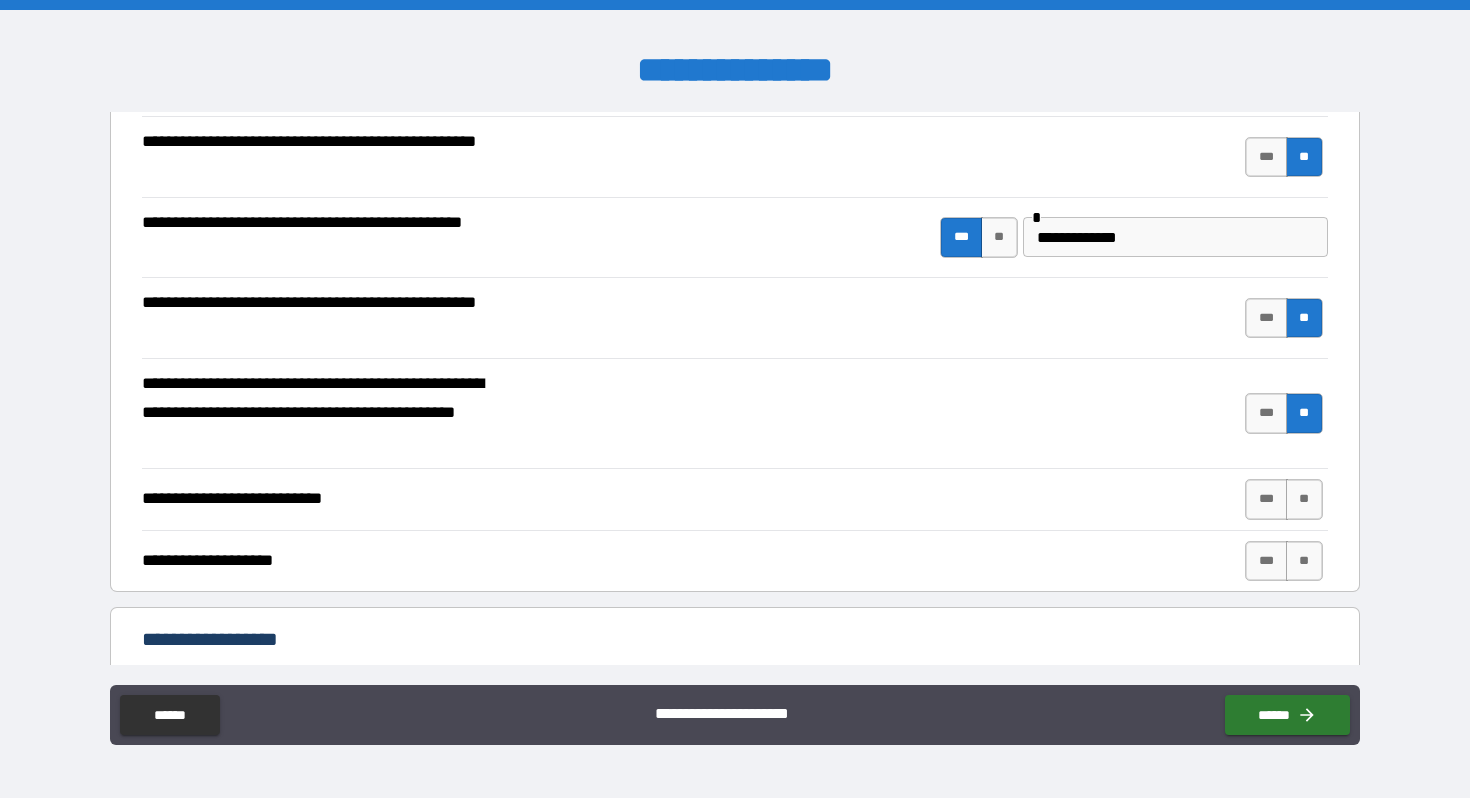 click on "*** **" at bounding box center [1283, 499] 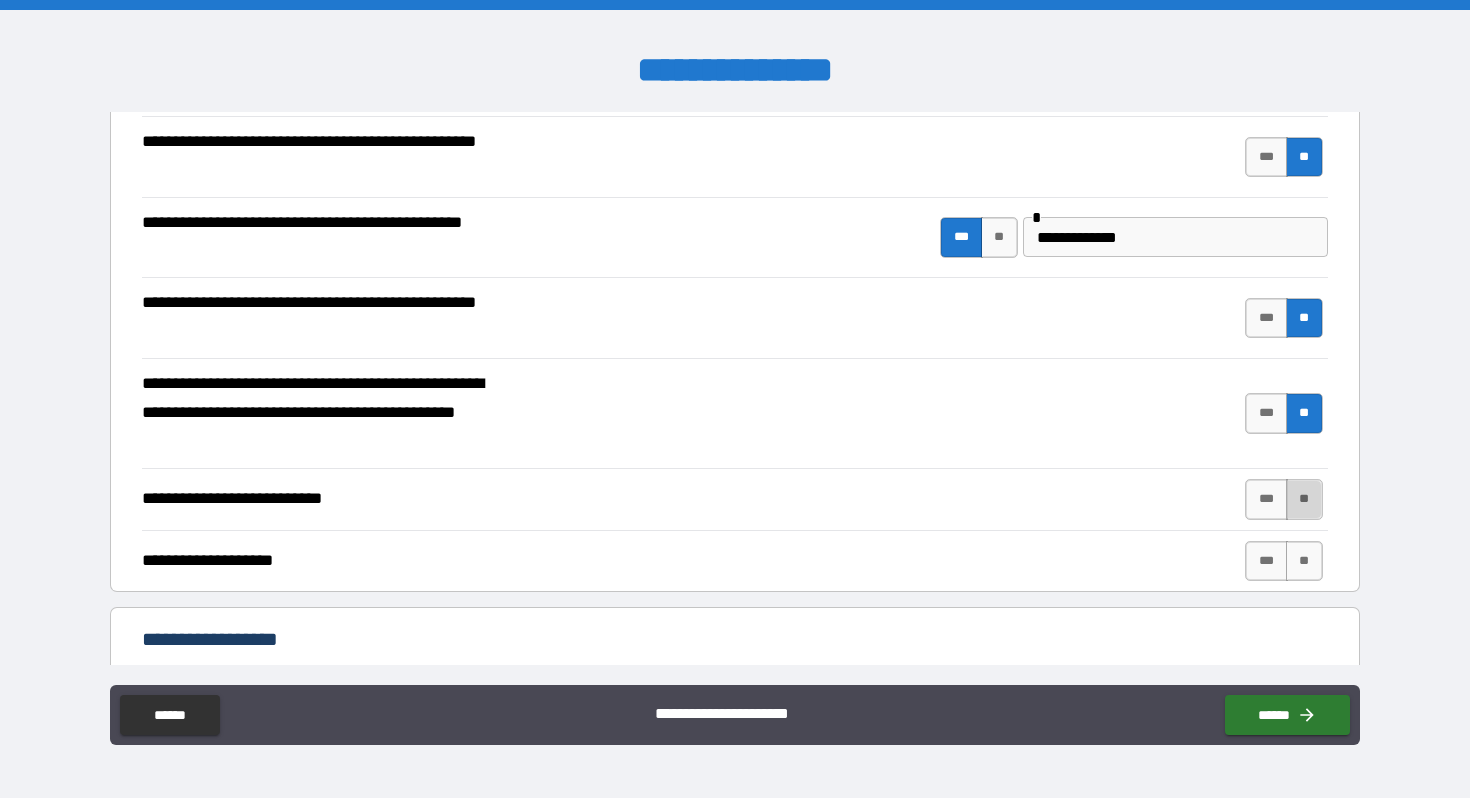 click on "**" at bounding box center (1304, 499) 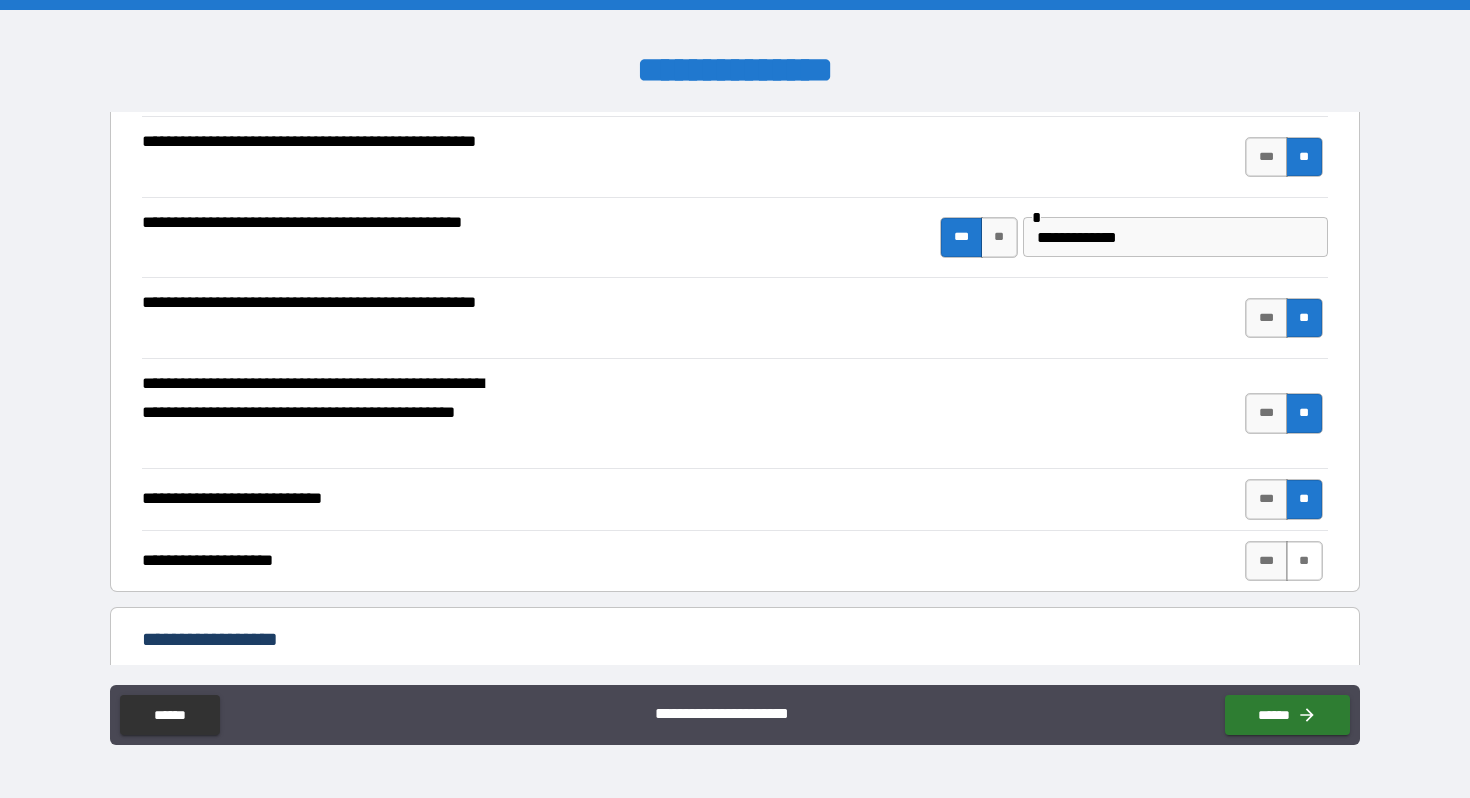 click on "**" at bounding box center (1304, 561) 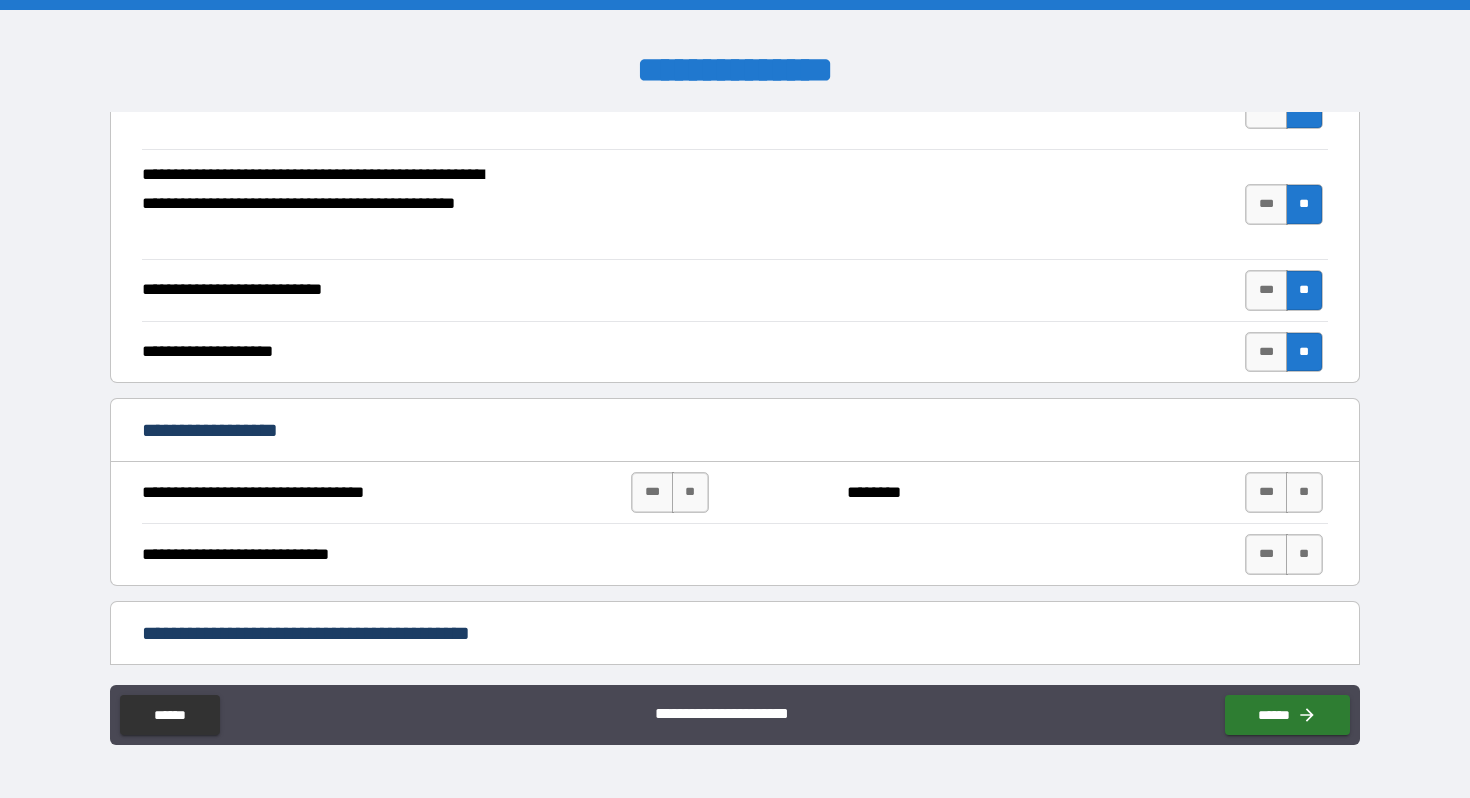 scroll, scrollTop: 546, scrollLeft: 0, axis: vertical 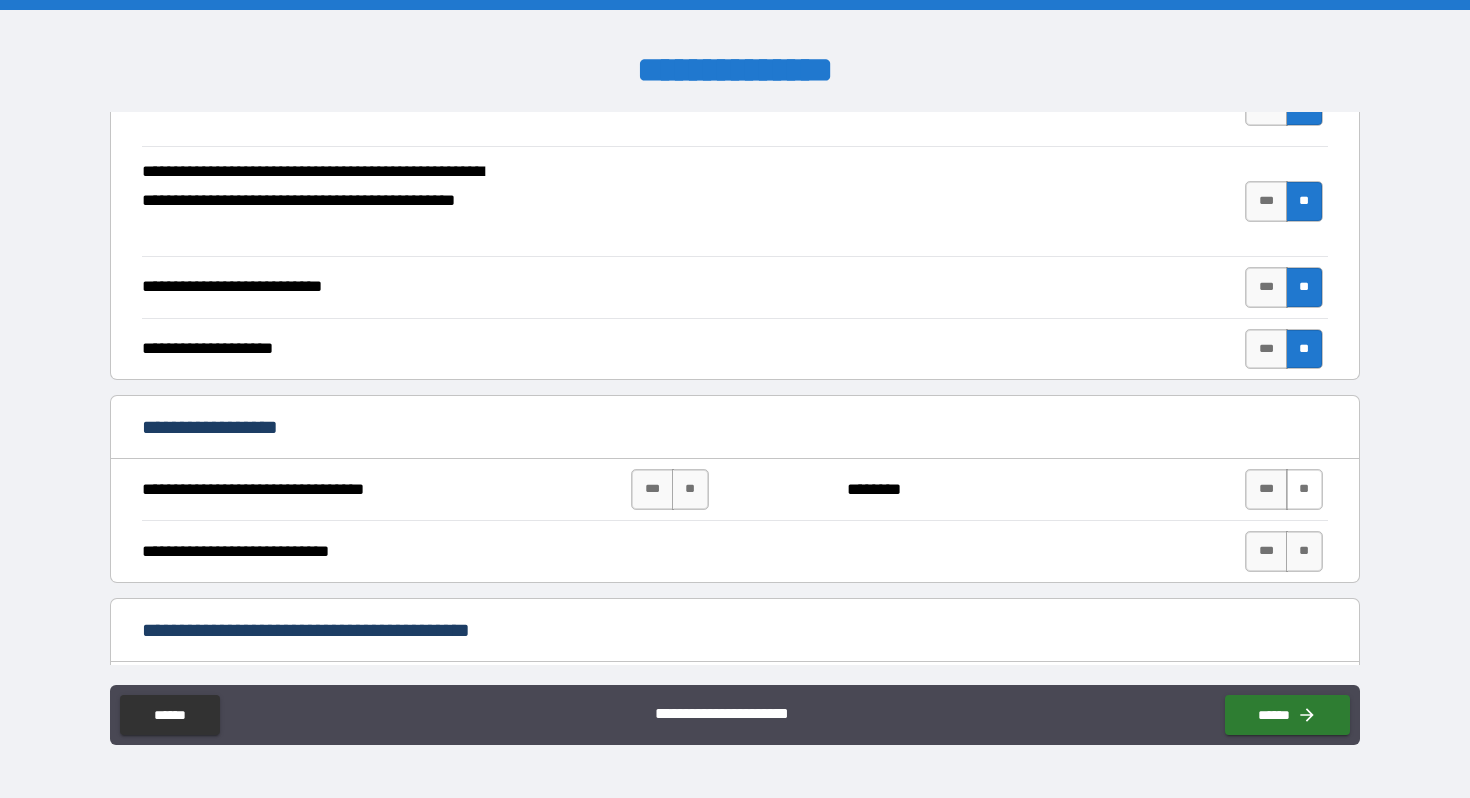 click on "**" at bounding box center [1304, 489] 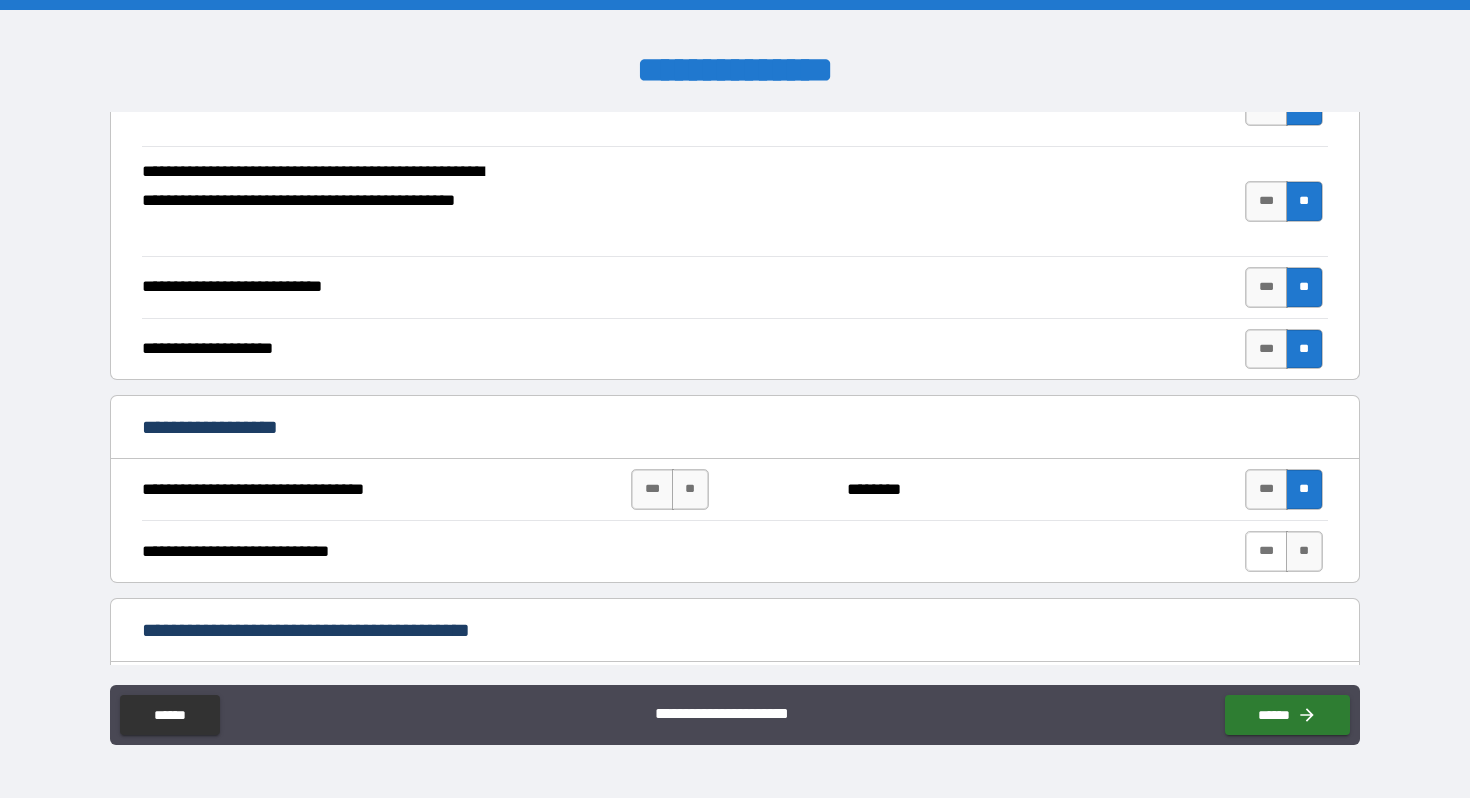 click on "***" at bounding box center (1266, 551) 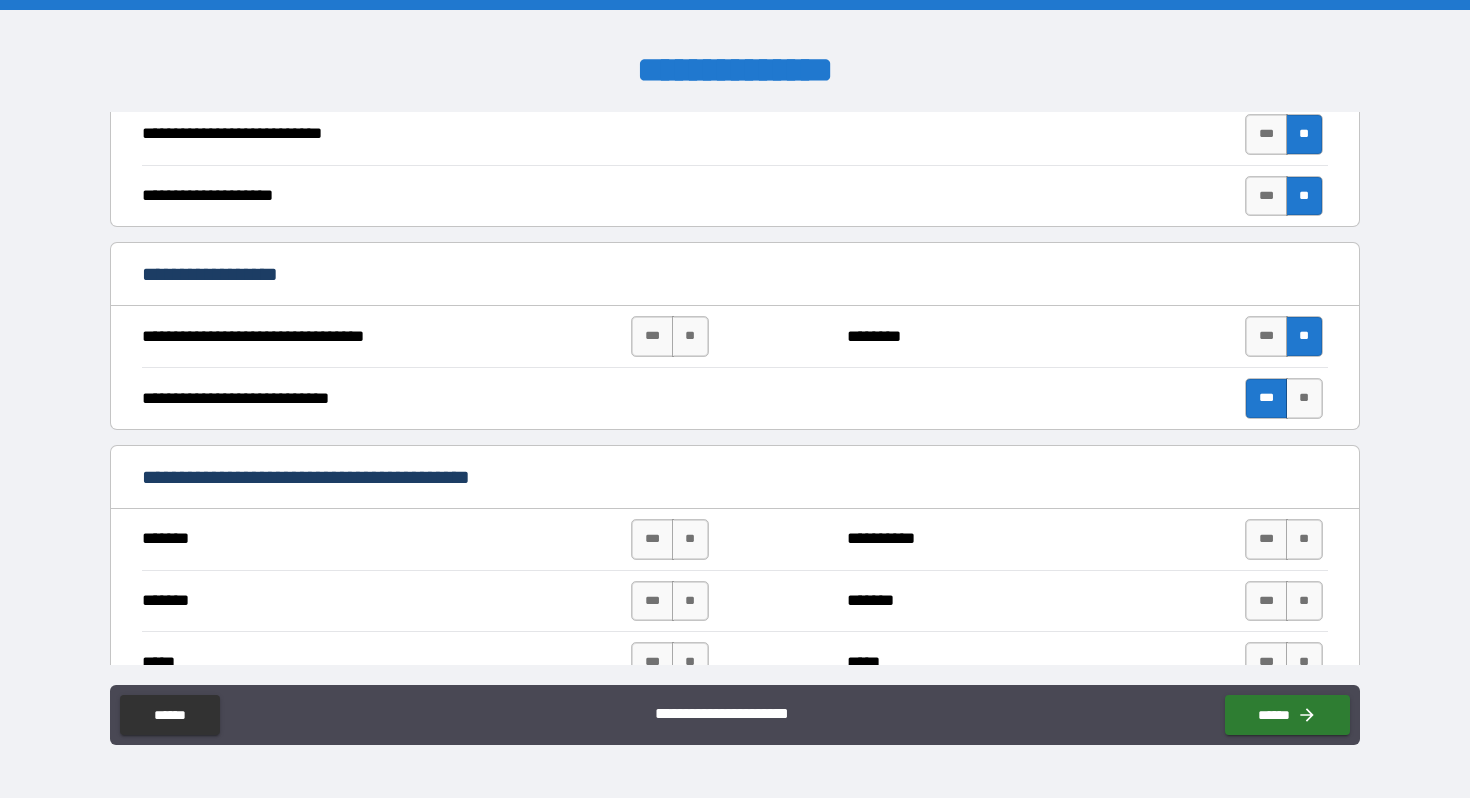 scroll, scrollTop: 700, scrollLeft: 0, axis: vertical 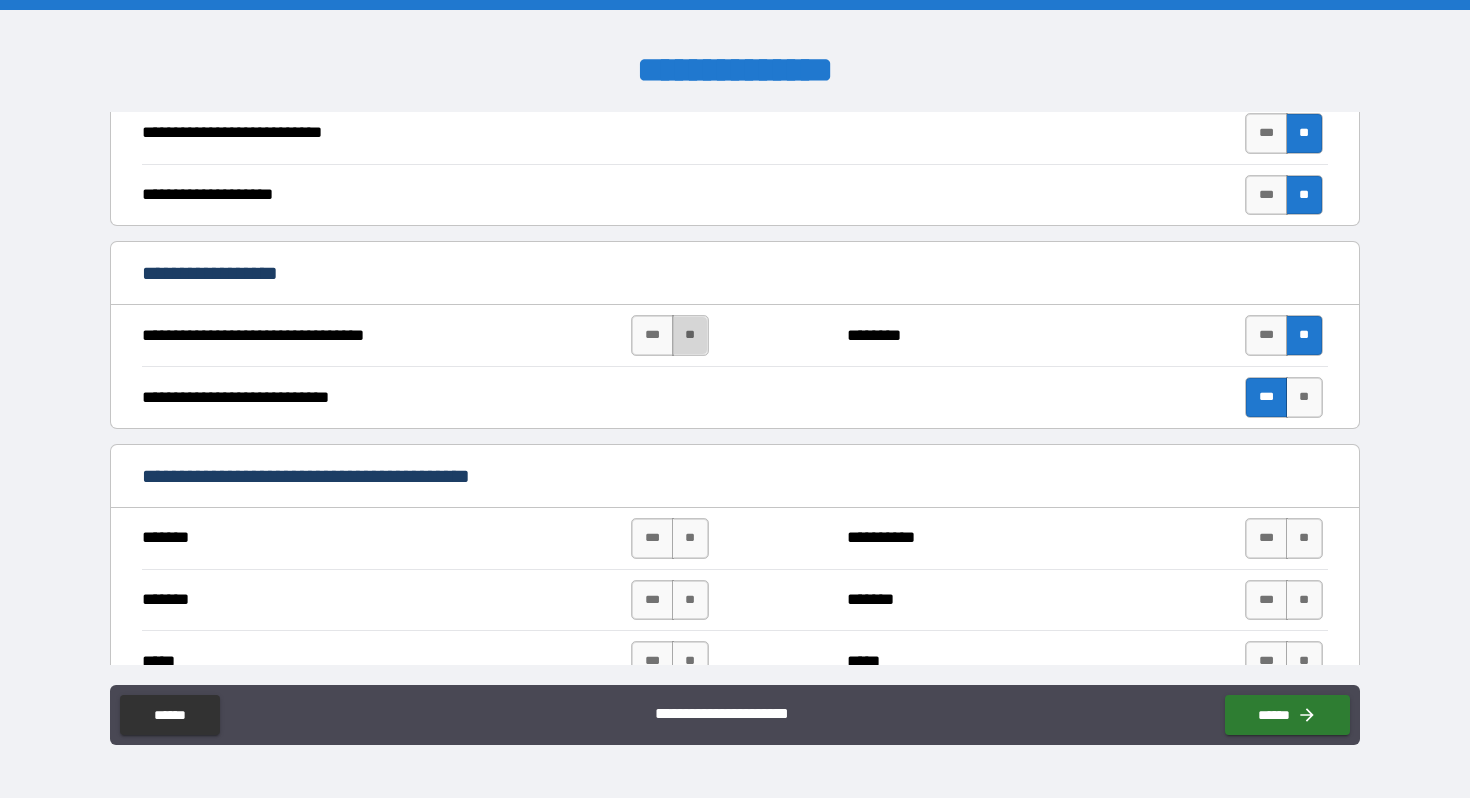 click on "**" at bounding box center [690, 335] 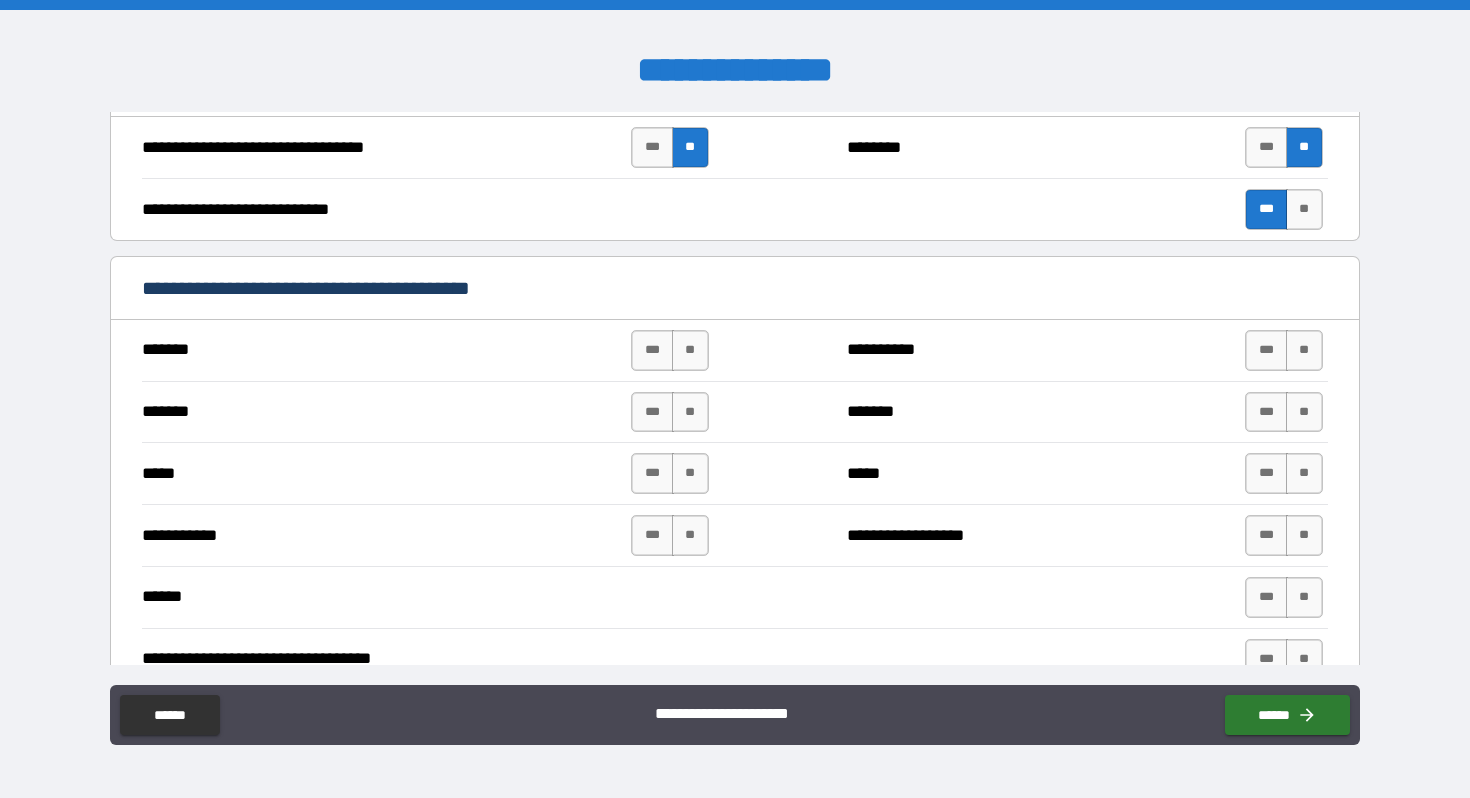 scroll, scrollTop: 945, scrollLeft: 0, axis: vertical 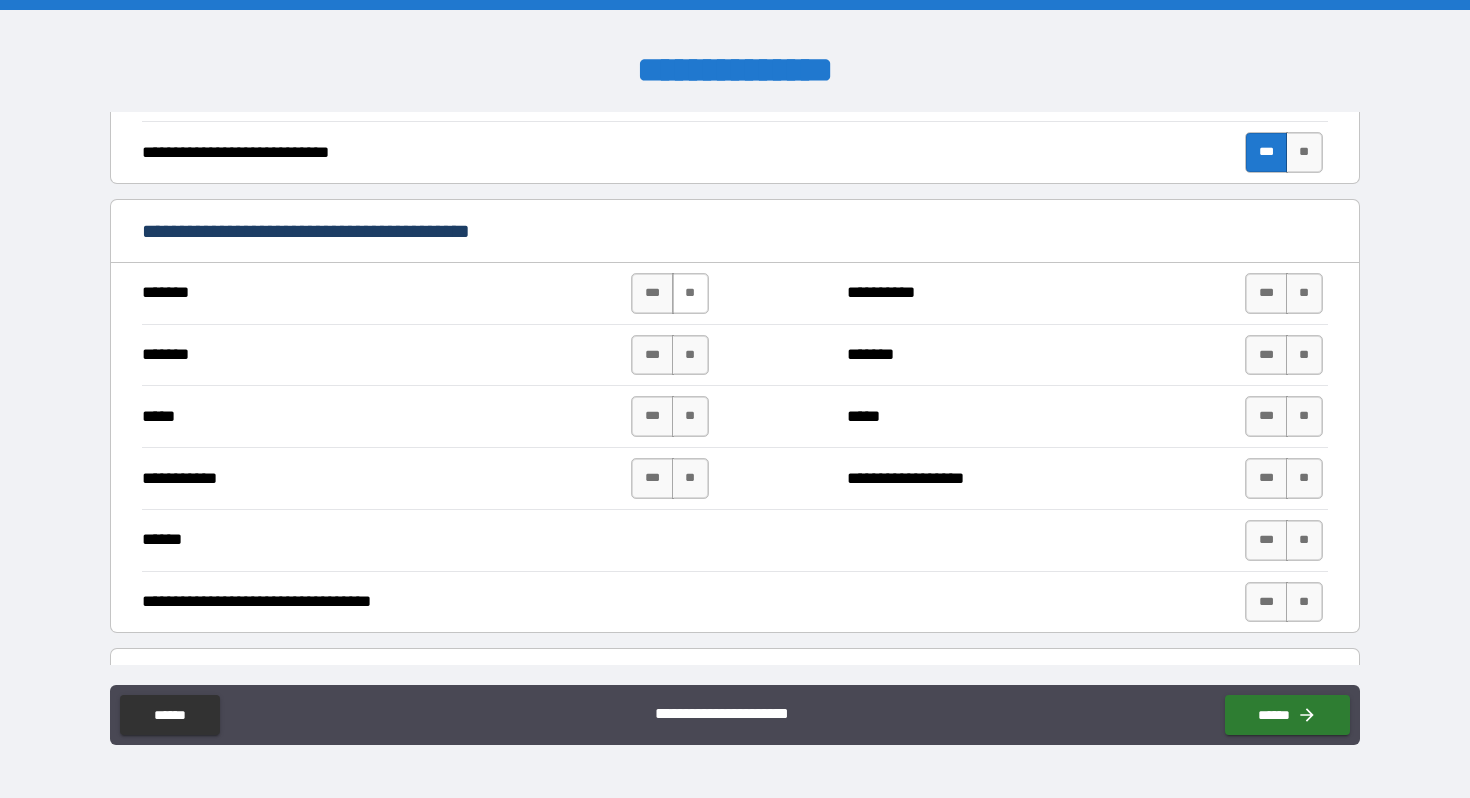 click on "**" at bounding box center (690, 293) 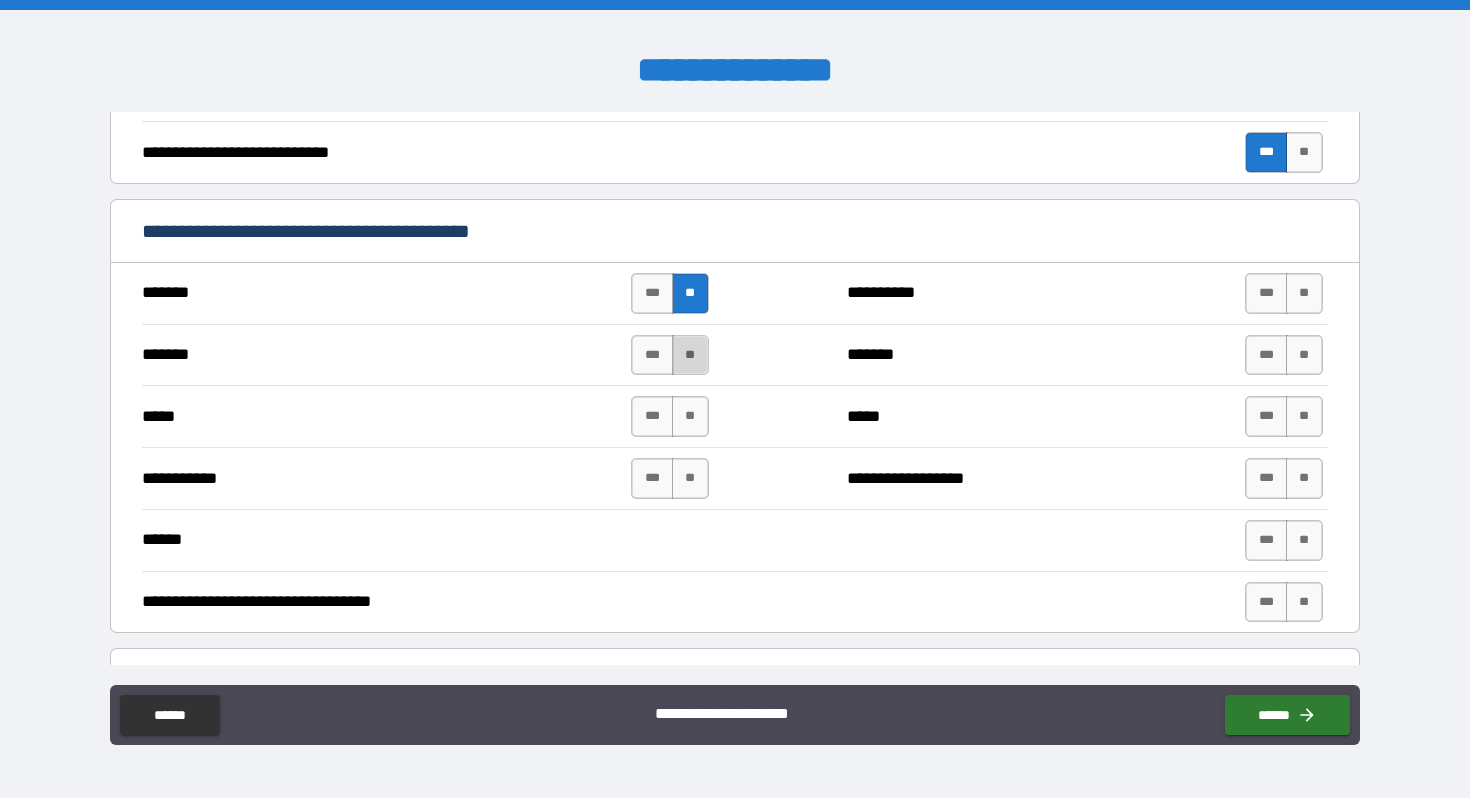 click on "**" at bounding box center [690, 355] 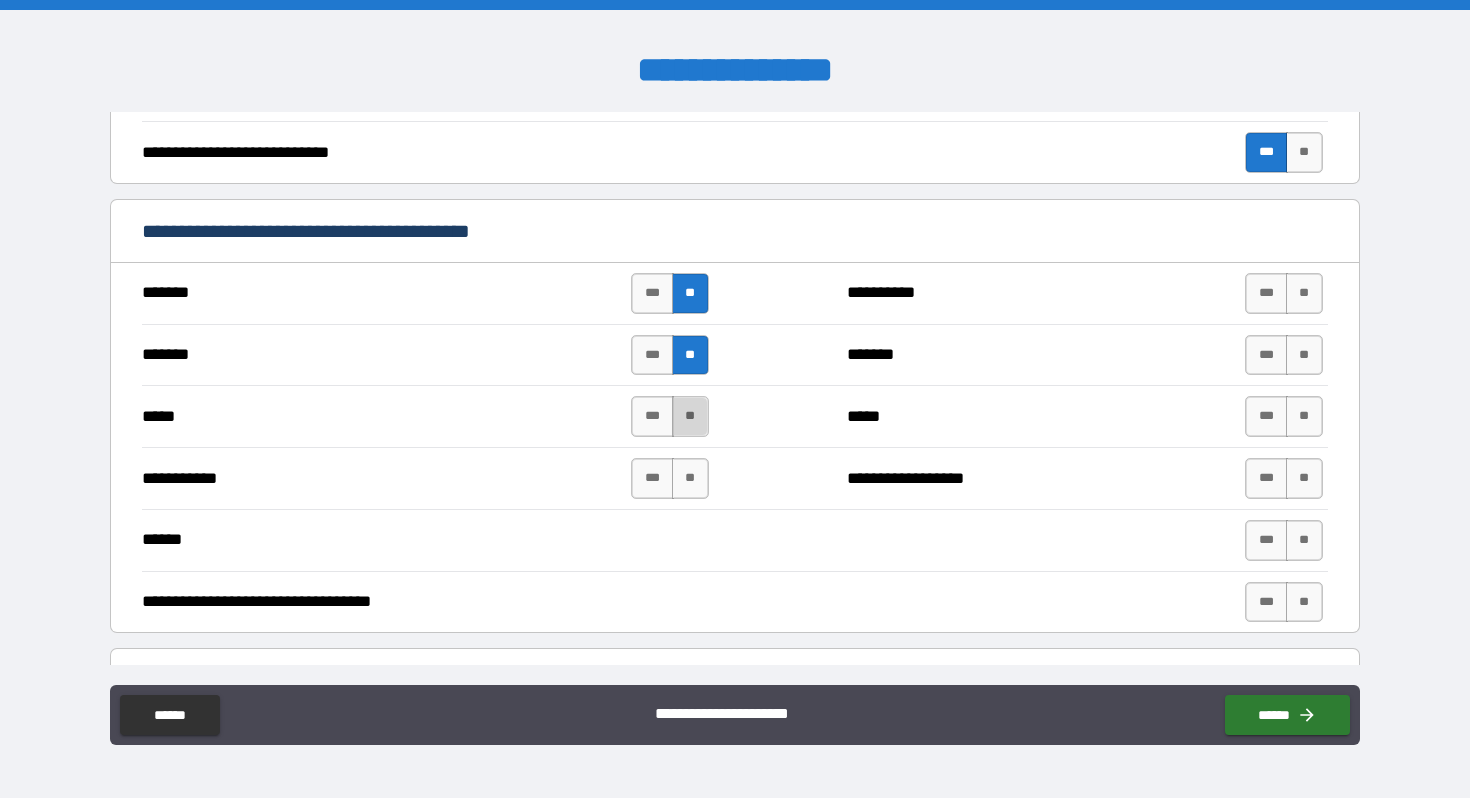 click on "**" at bounding box center (690, 416) 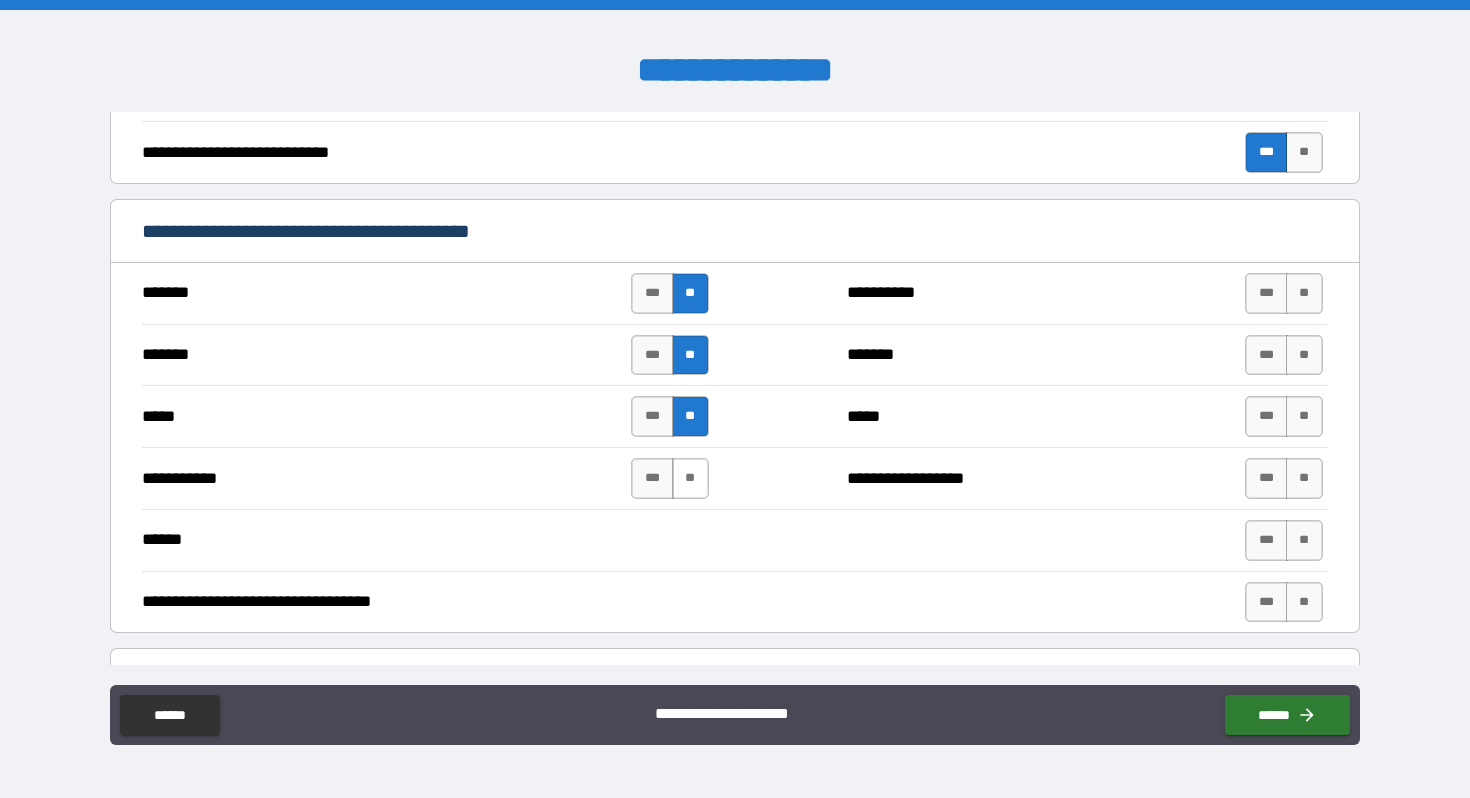 click on "**" at bounding box center [690, 478] 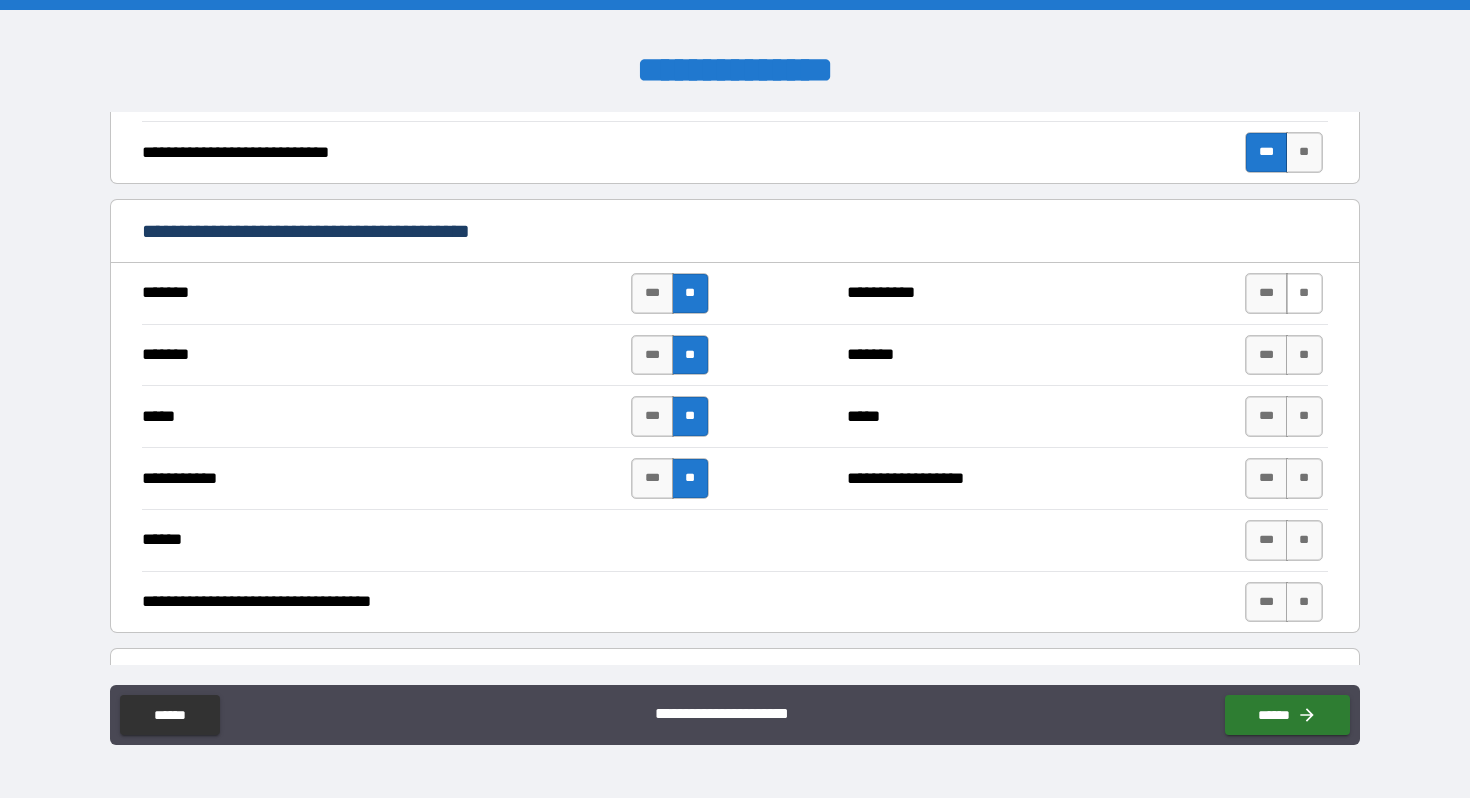 click on "**" at bounding box center [1304, 293] 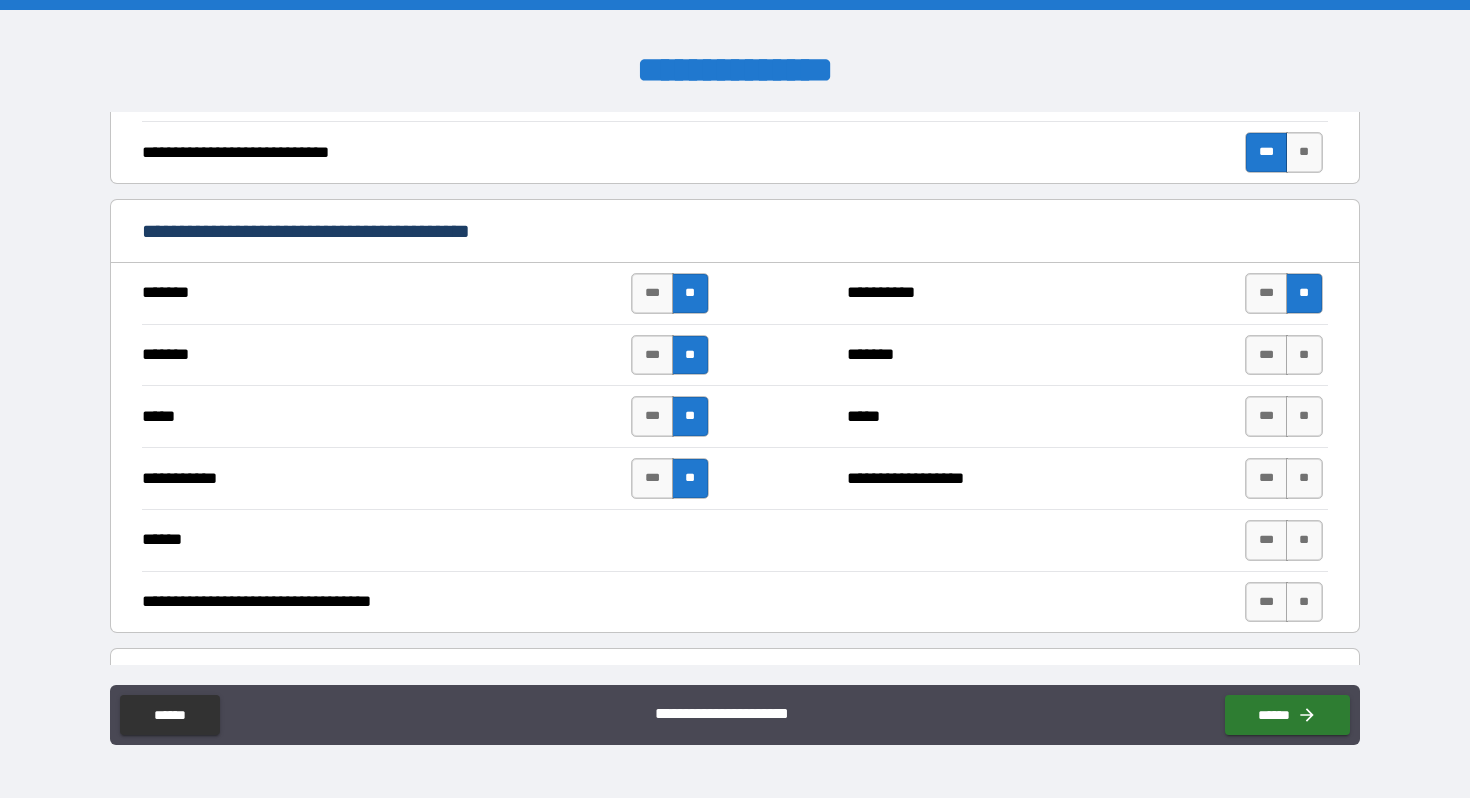 click on "******* *** ** ******* *** **" at bounding box center [734, 355] 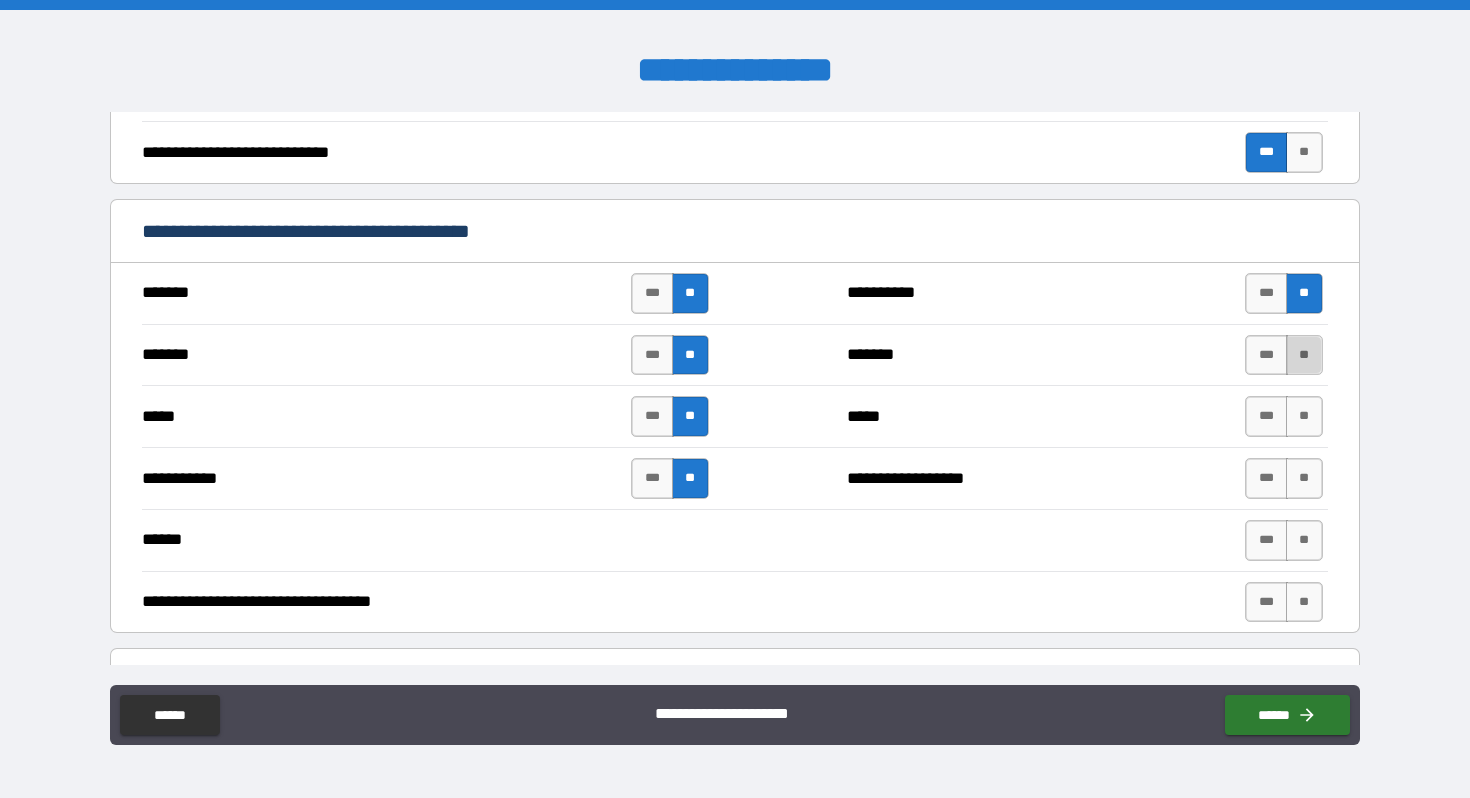 click on "**" at bounding box center [1304, 355] 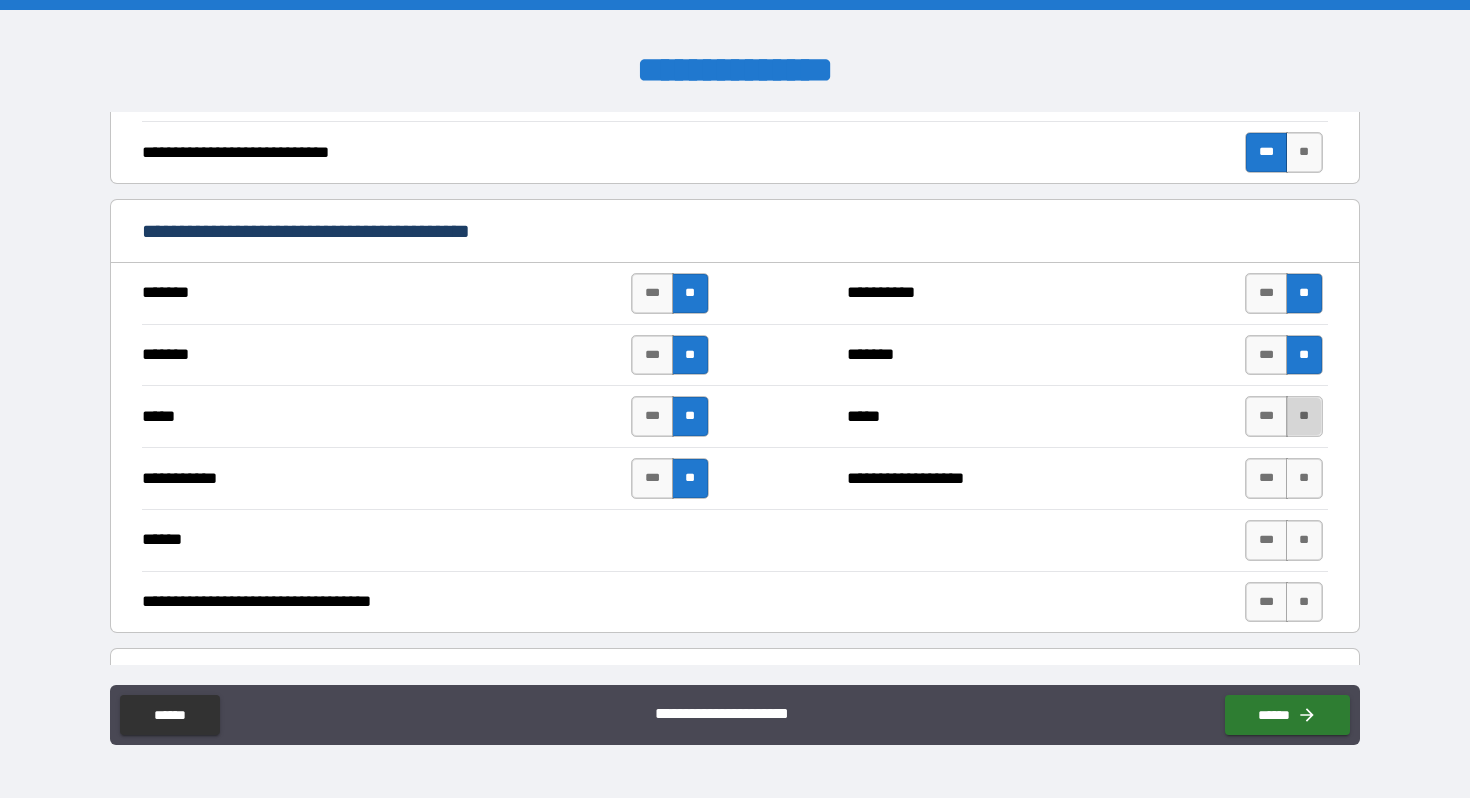 click on "**" at bounding box center [1304, 416] 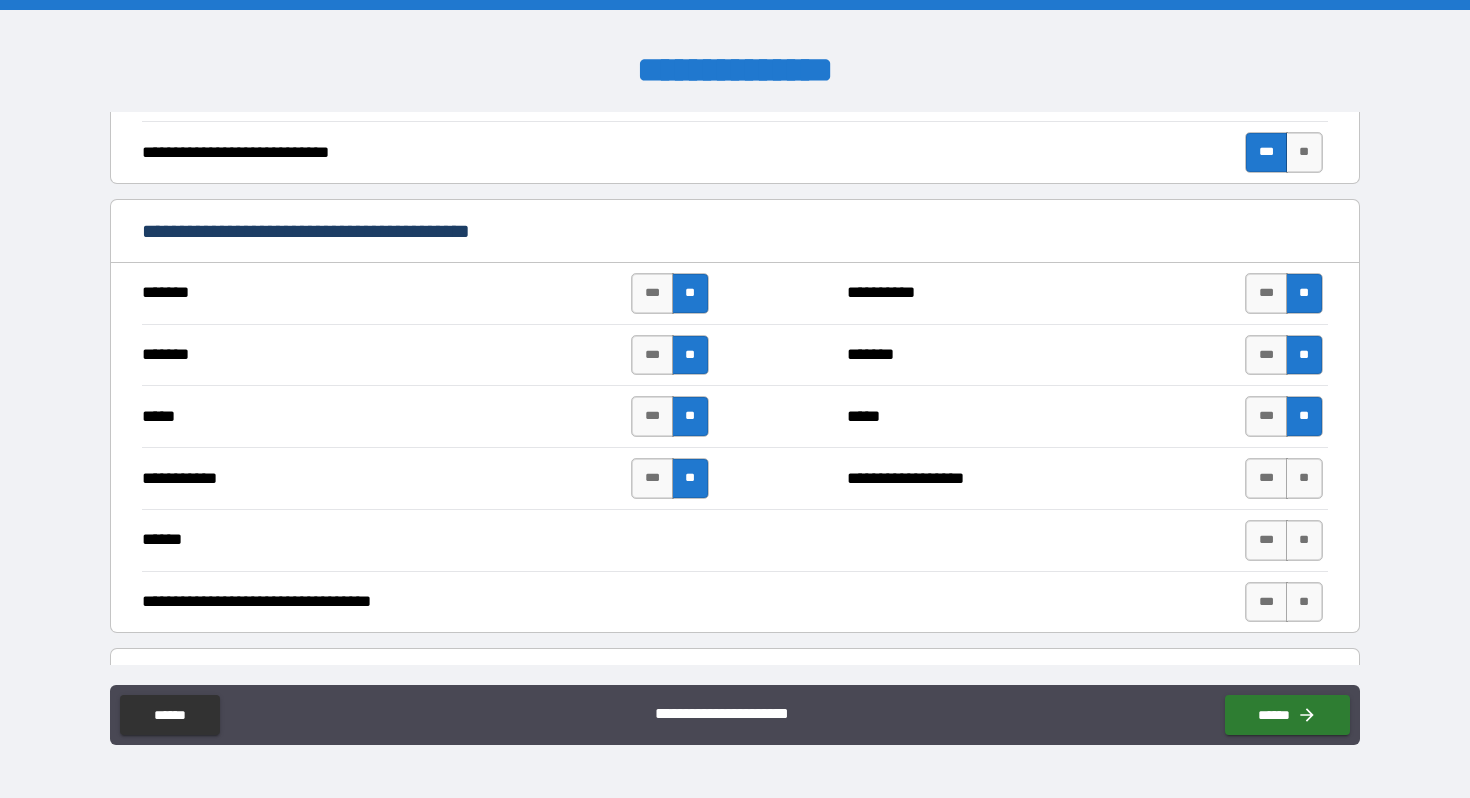 click on "*** **" at bounding box center [1283, 478] 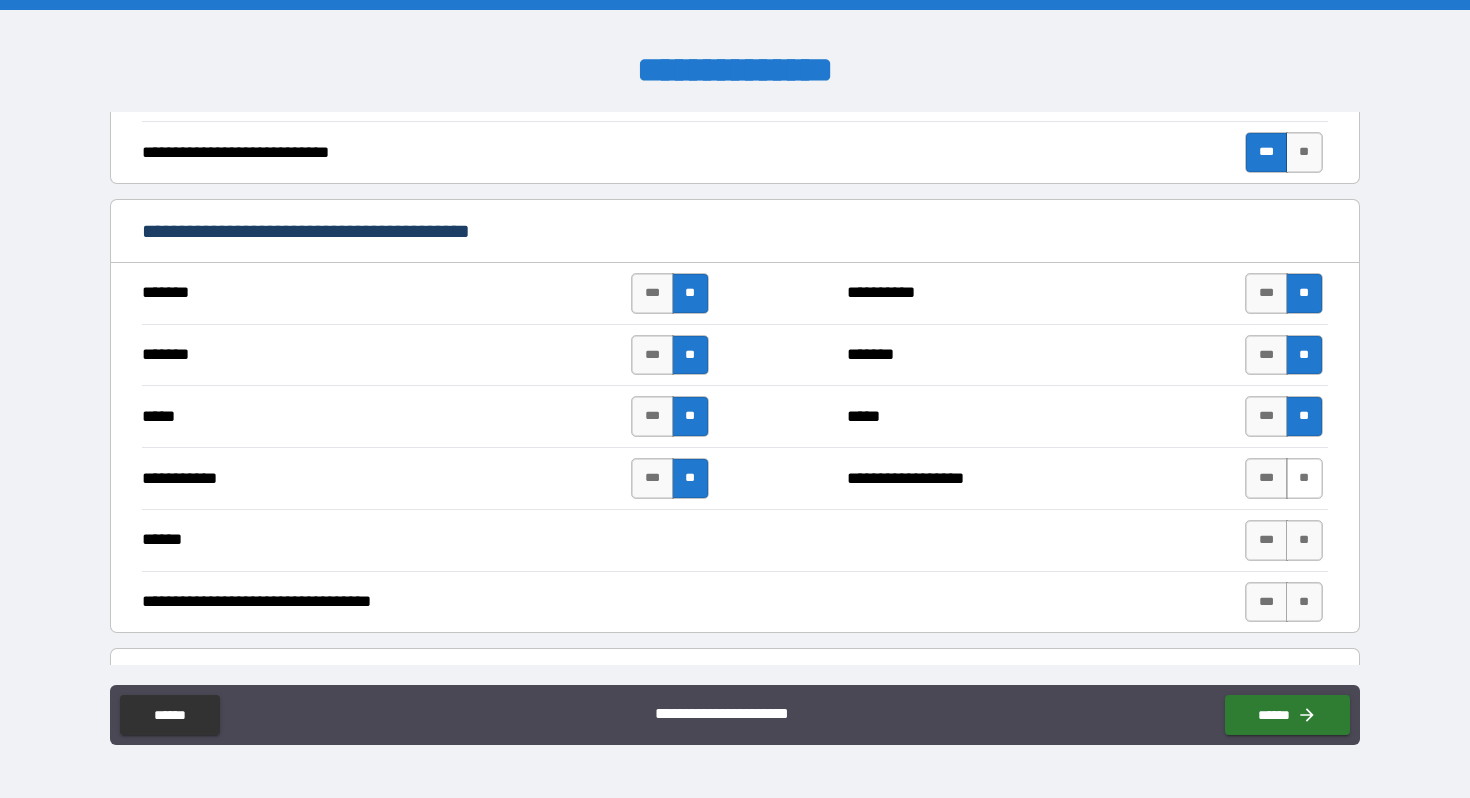 click on "**" at bounding box center [1304, 478] 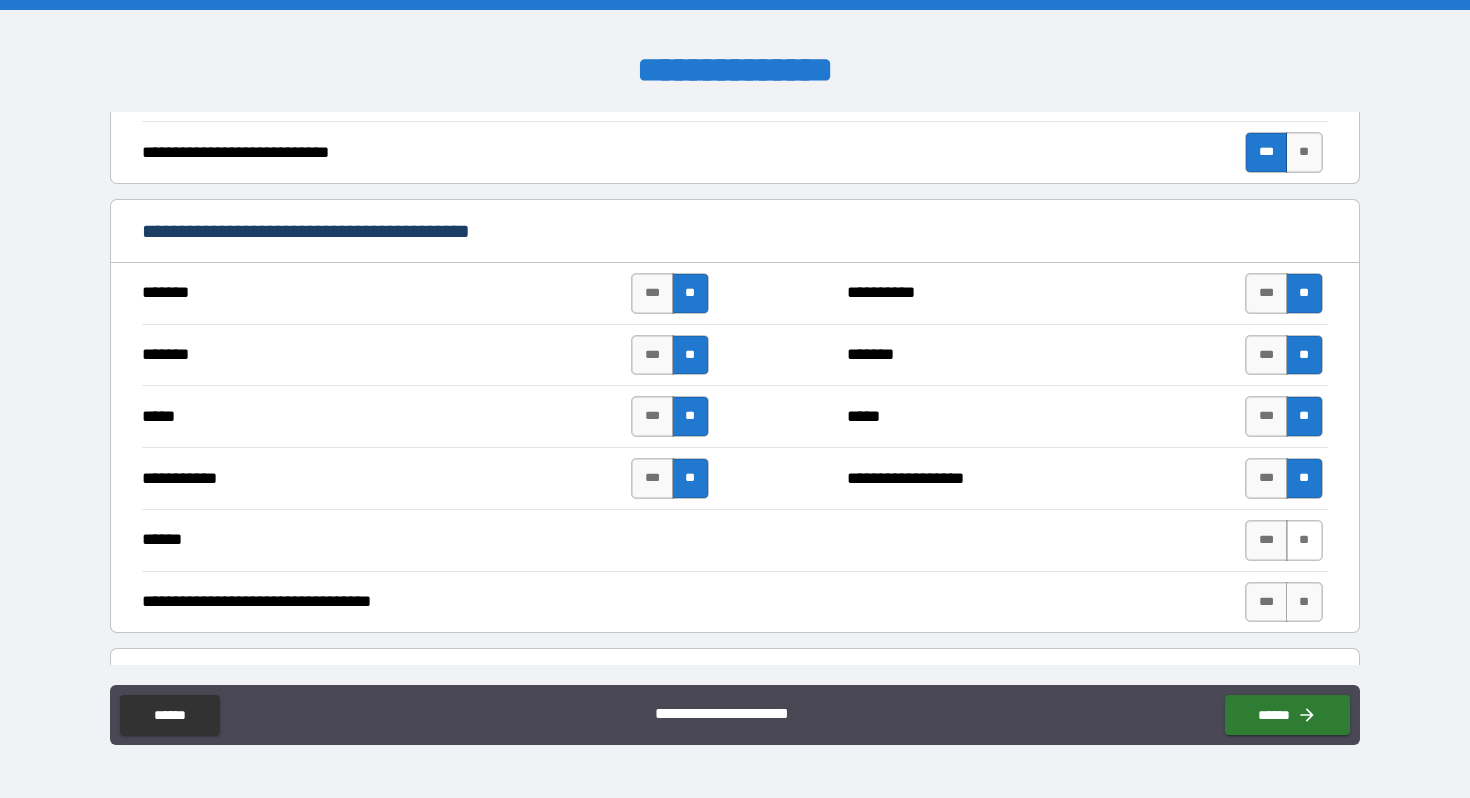click on "**" at bounding box center [1304, 540] 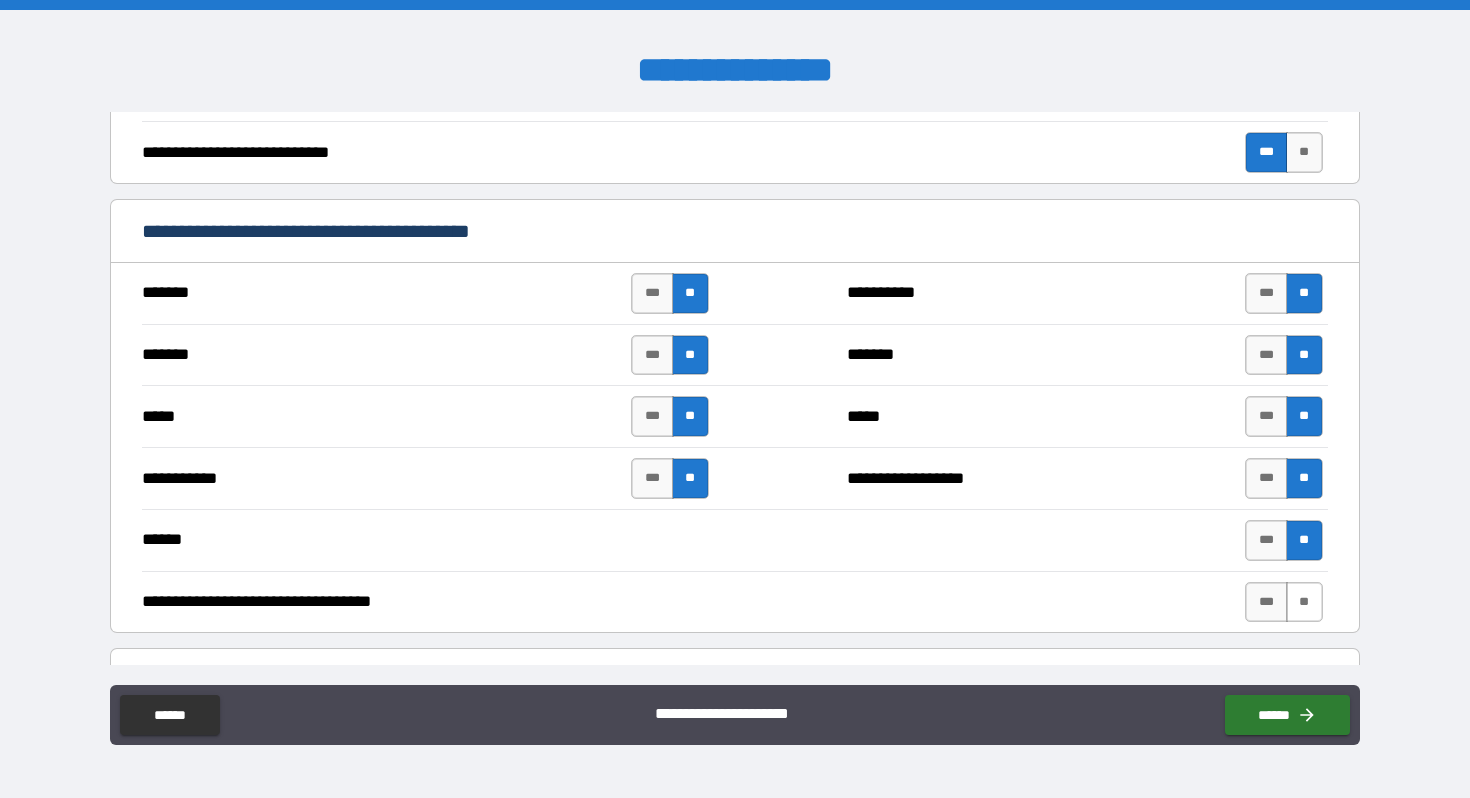 click on "**" at bounding box center (1304, 602) 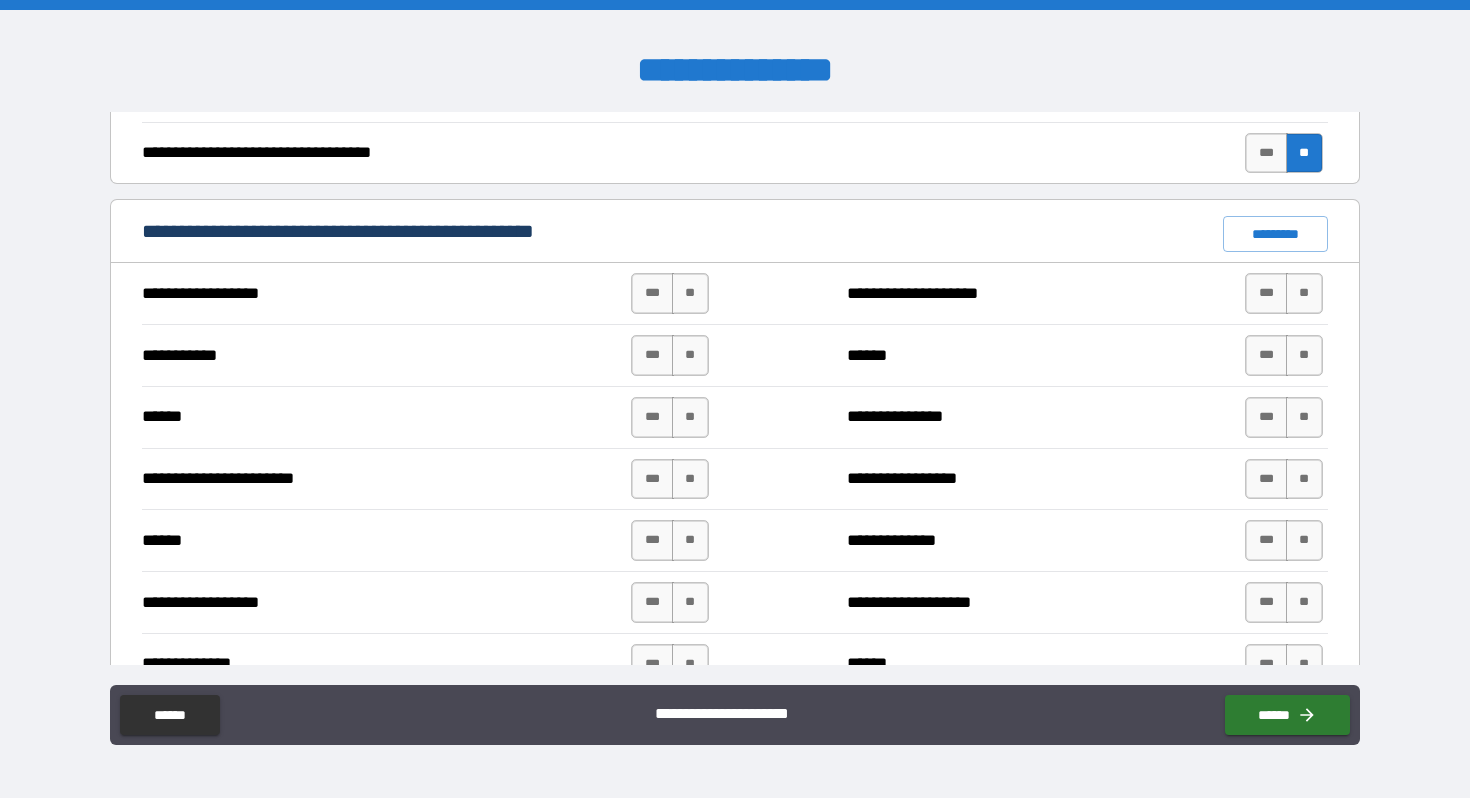 scroll, scrollTop: 1379, scrollLeft: 0, axis: vertical 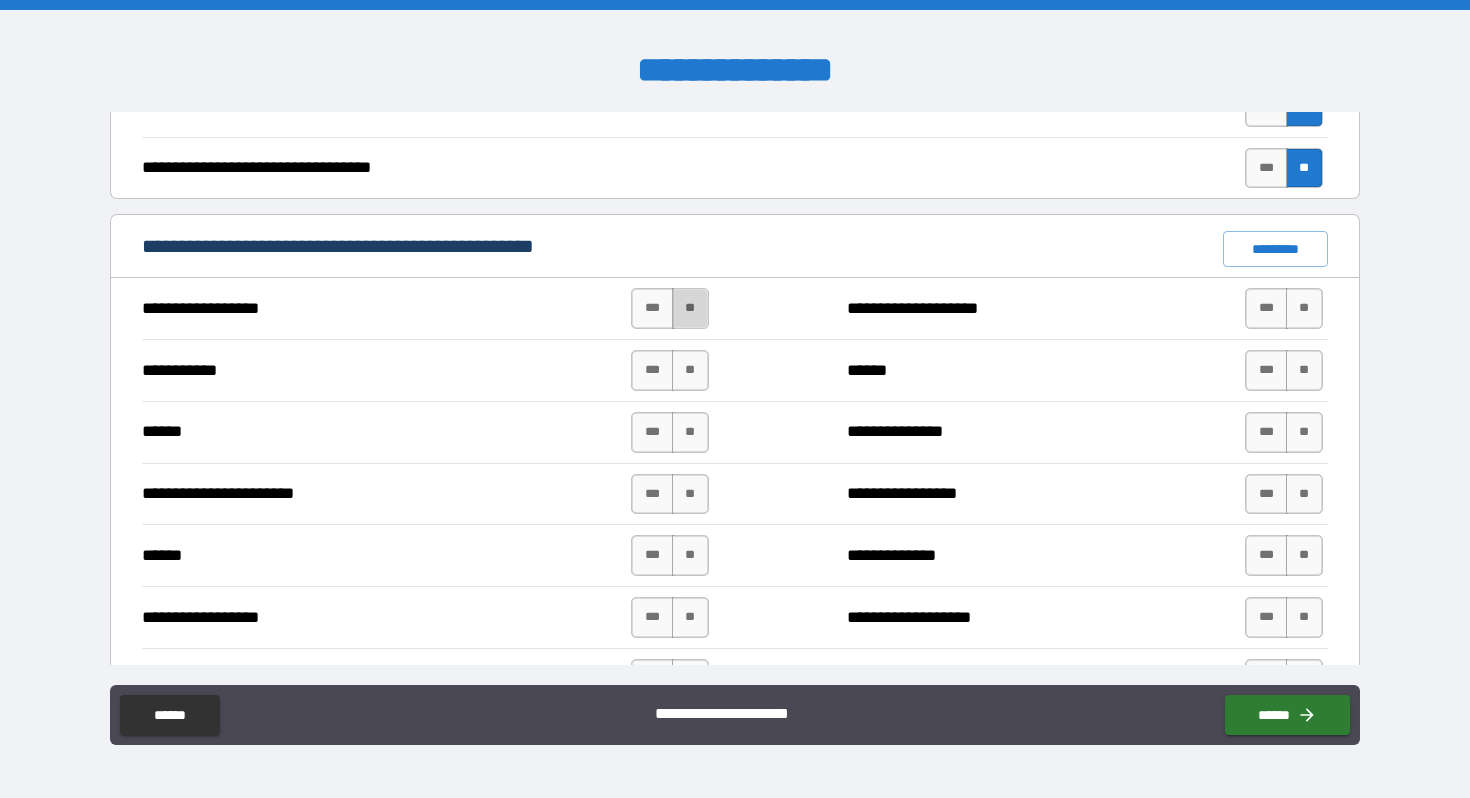 click on "**" at bounding box center [690, 308] 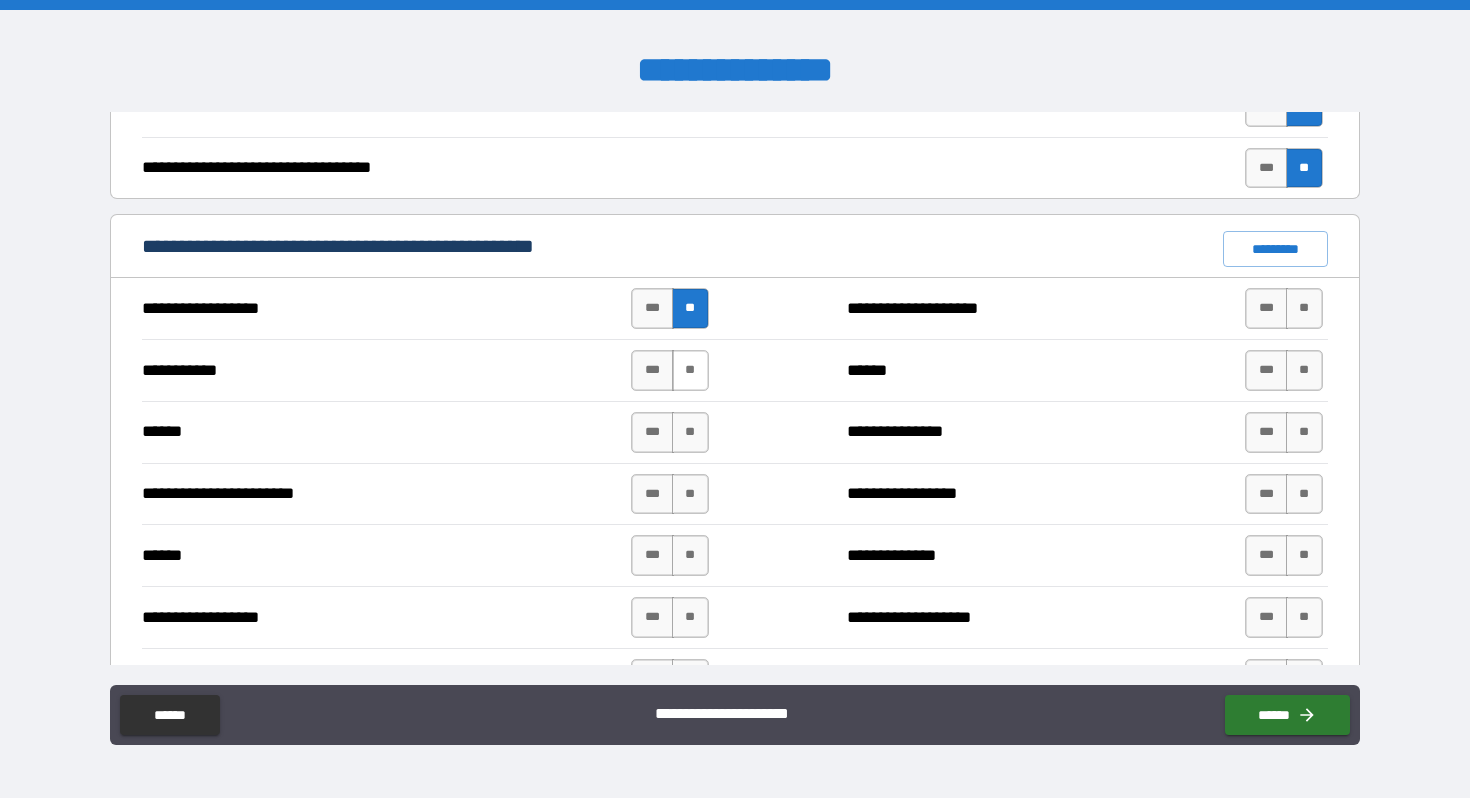 click on "**" at bounding box center [690, 370] 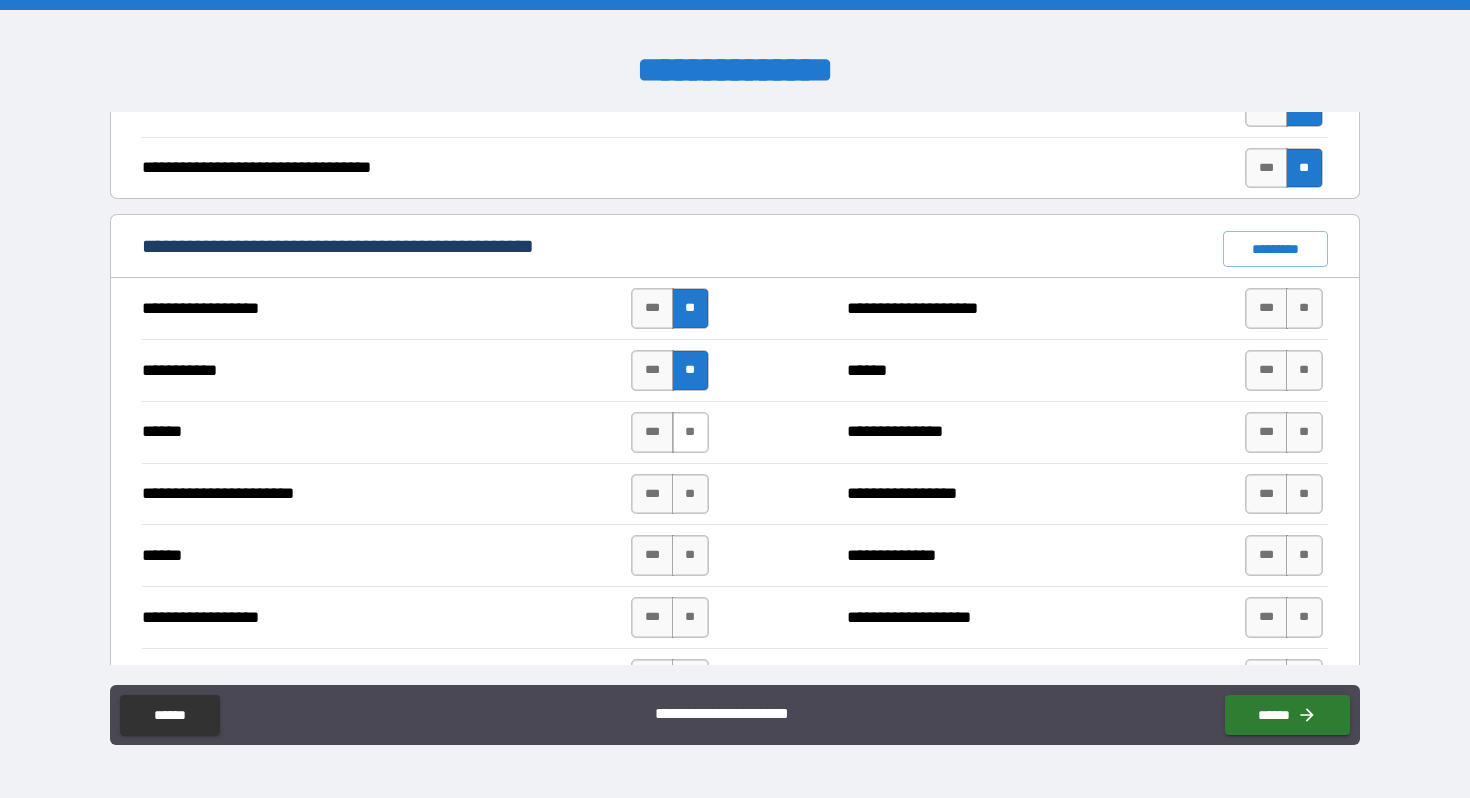 click on "**" at bounding box center (690, 432) 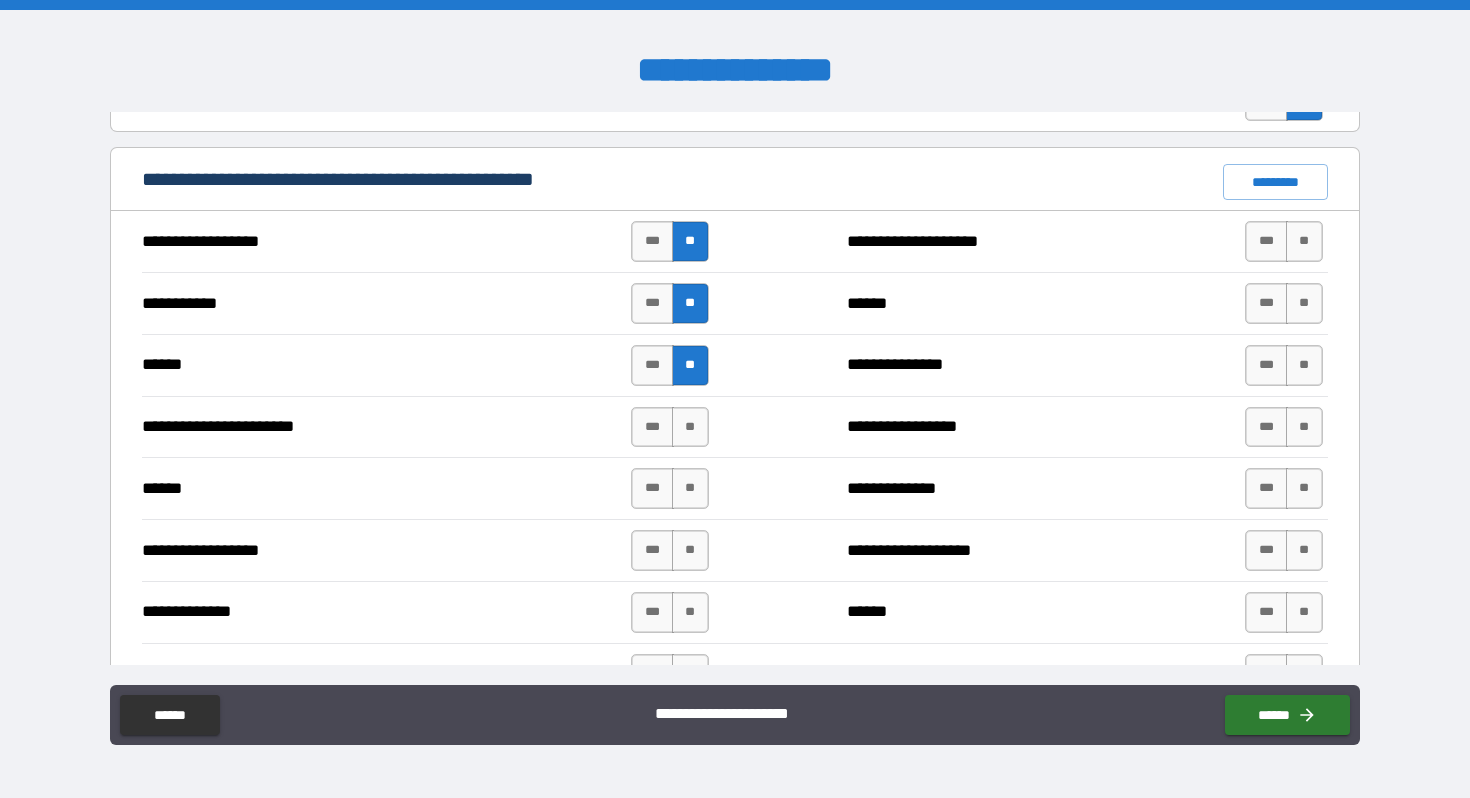 click on "**" at bounding box center (690, 427) 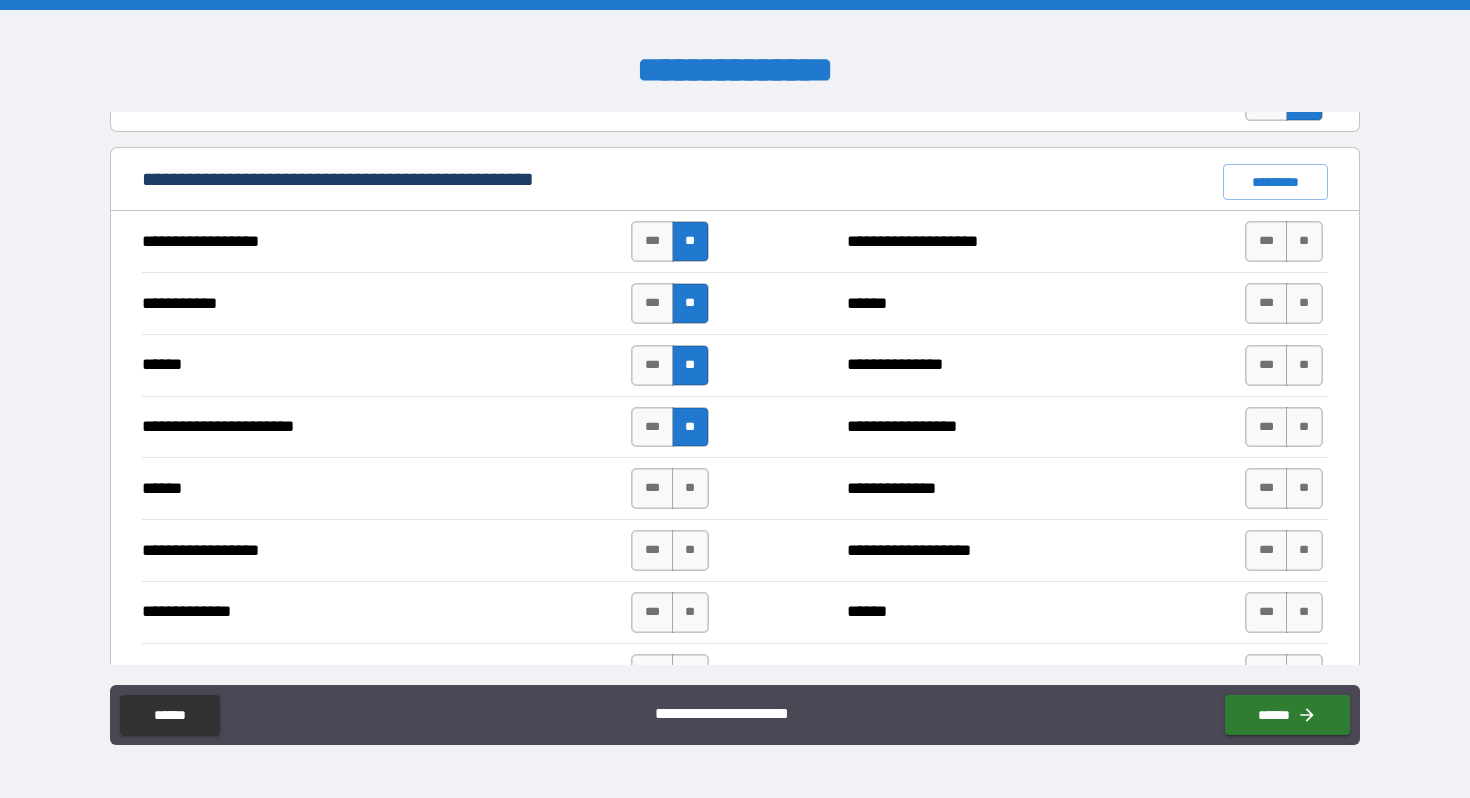 scroll, scrollTop: 1506, scrollLeft: 0, axis: vertical 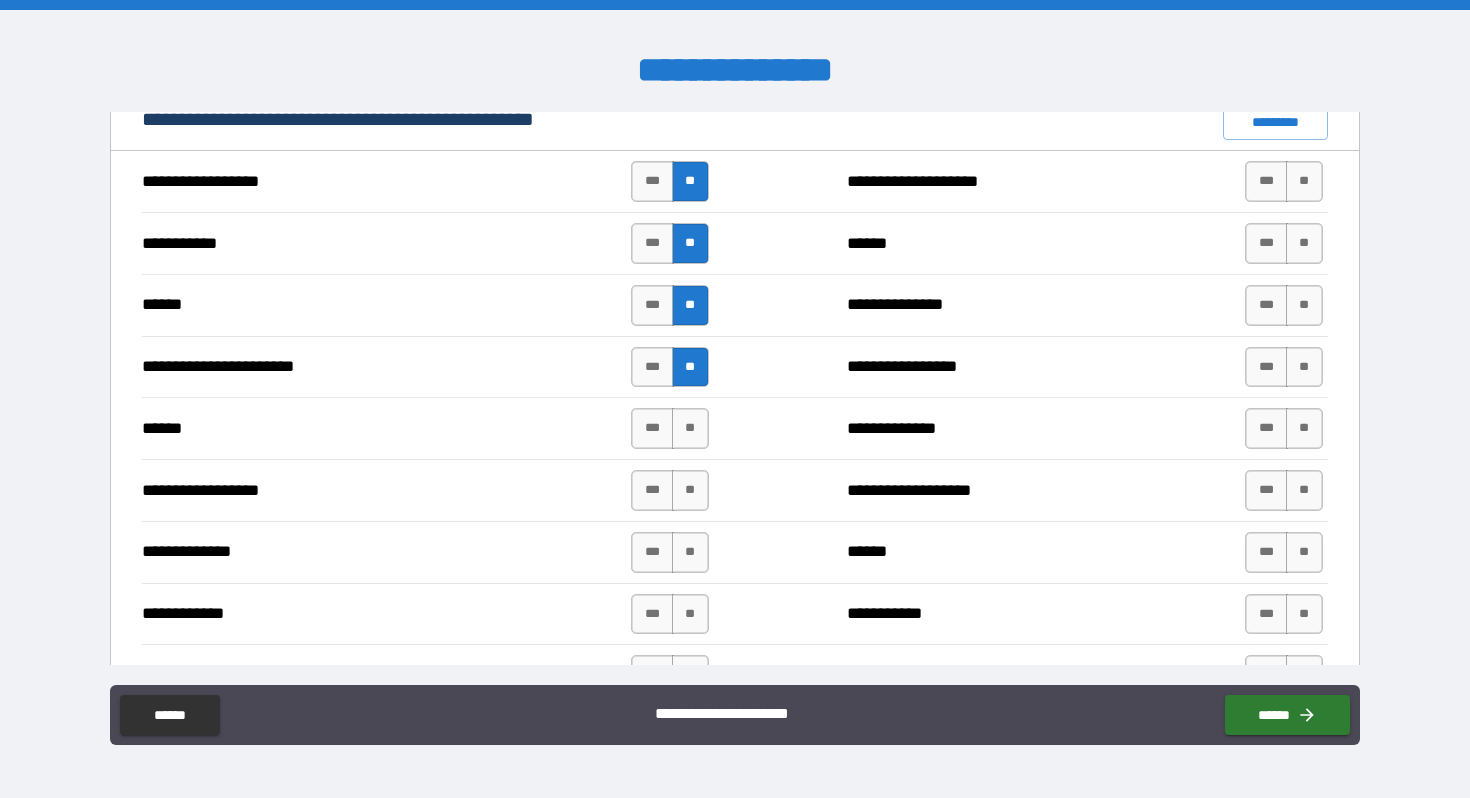 click on "**" at bounding box center [690, 428] 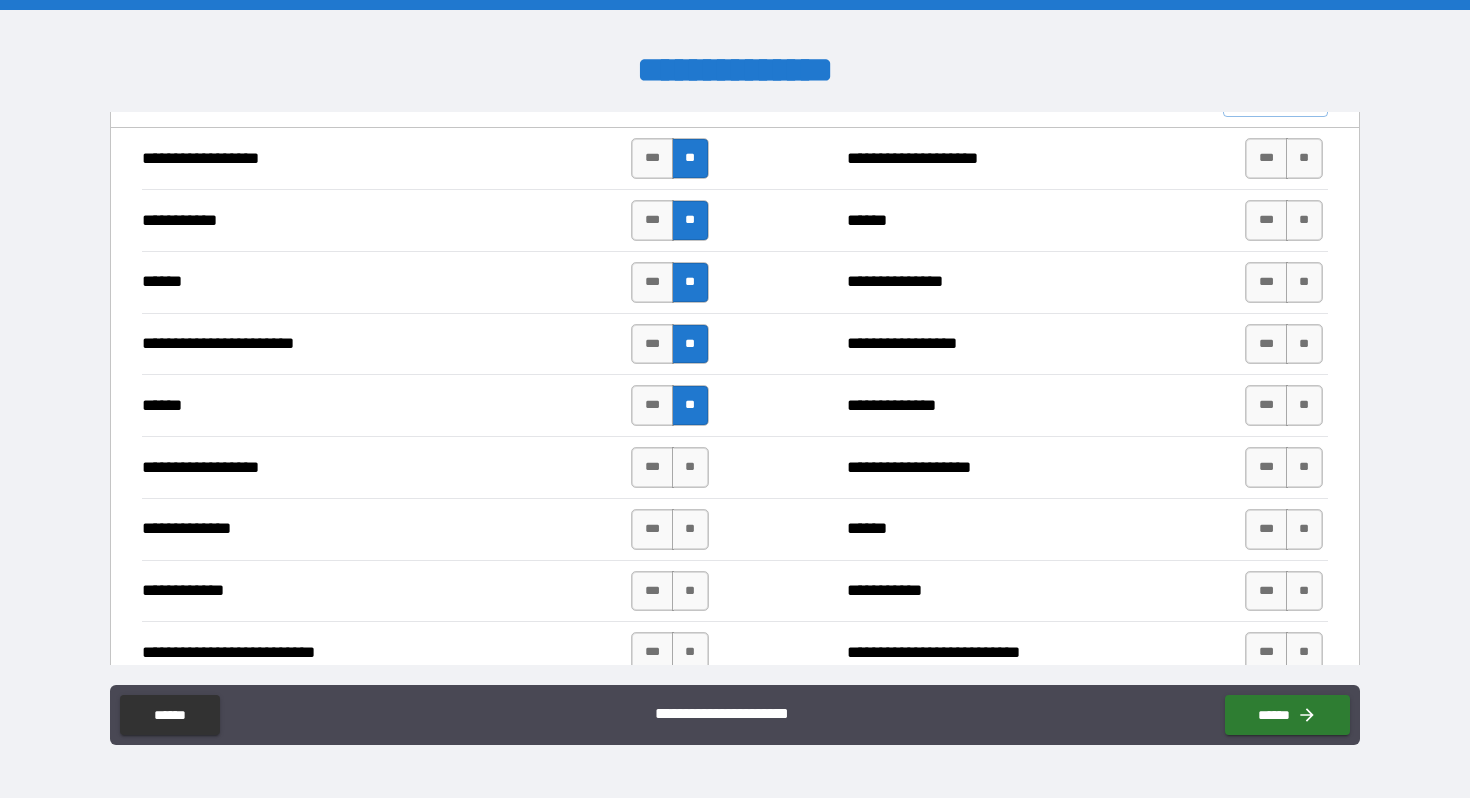 scroll, scrollTop: 1533, scrollLeft: 0, axis: vertical 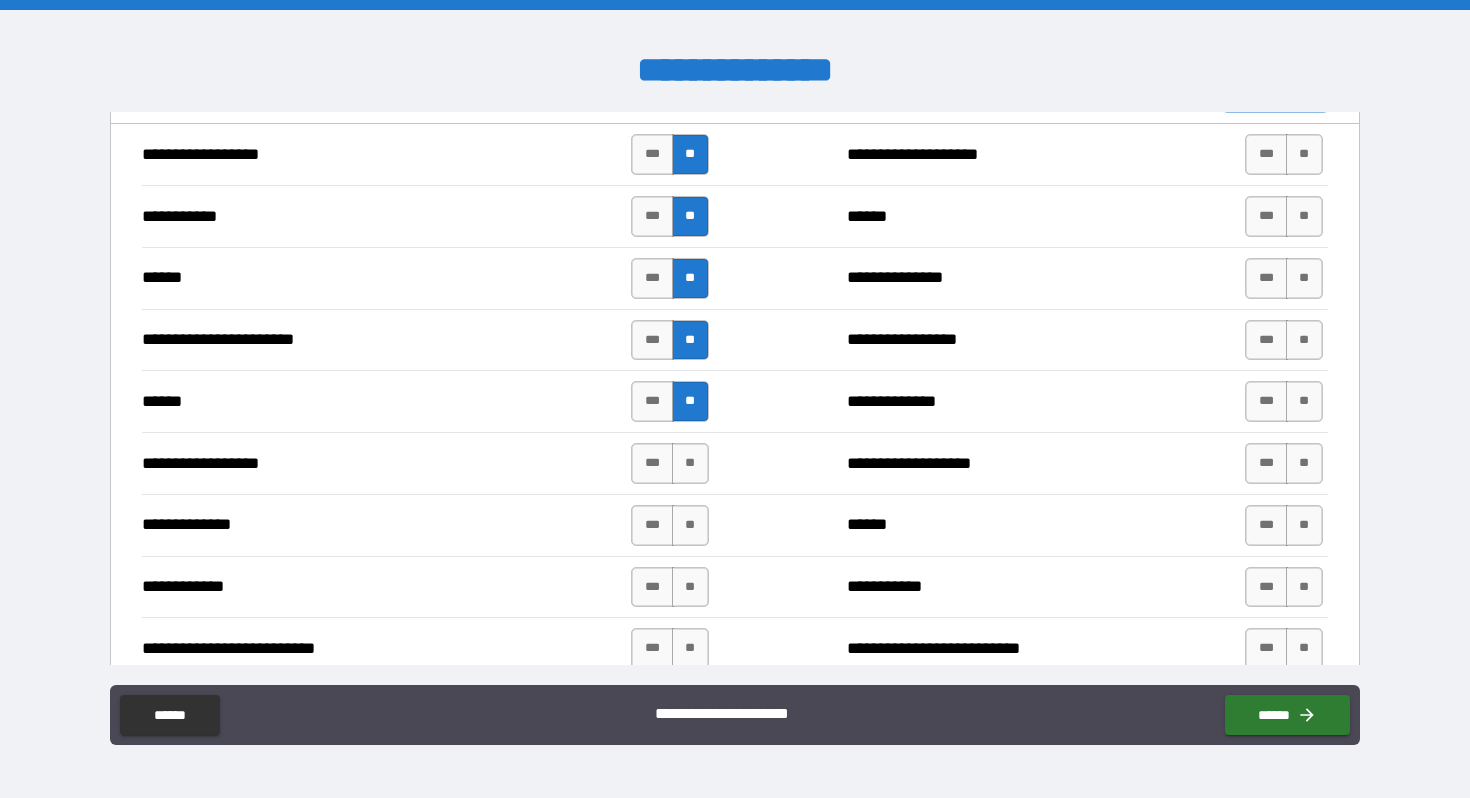 click on "**********" at bounding box center (734, 463) 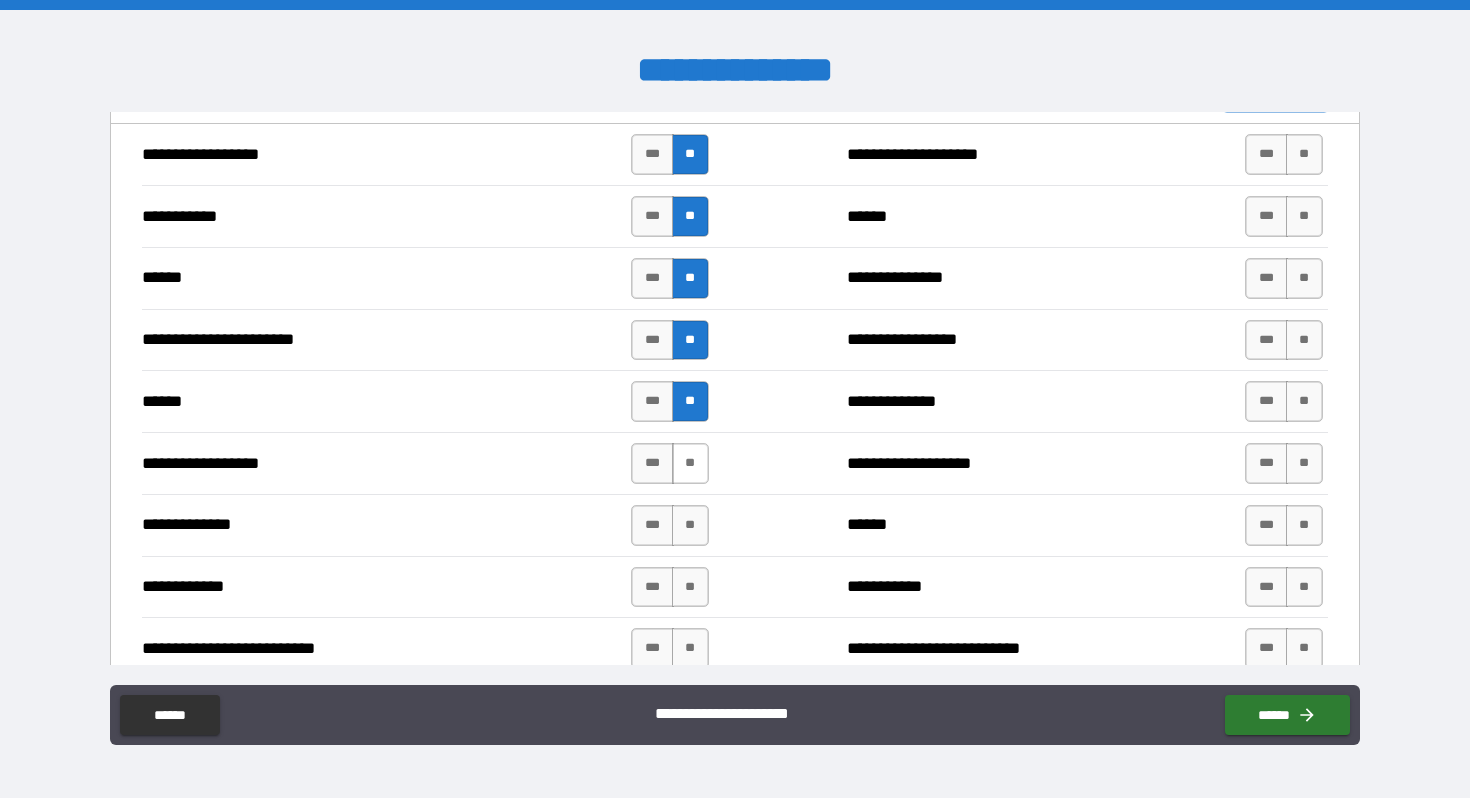 click on "**" at bounding box center (690, 463) 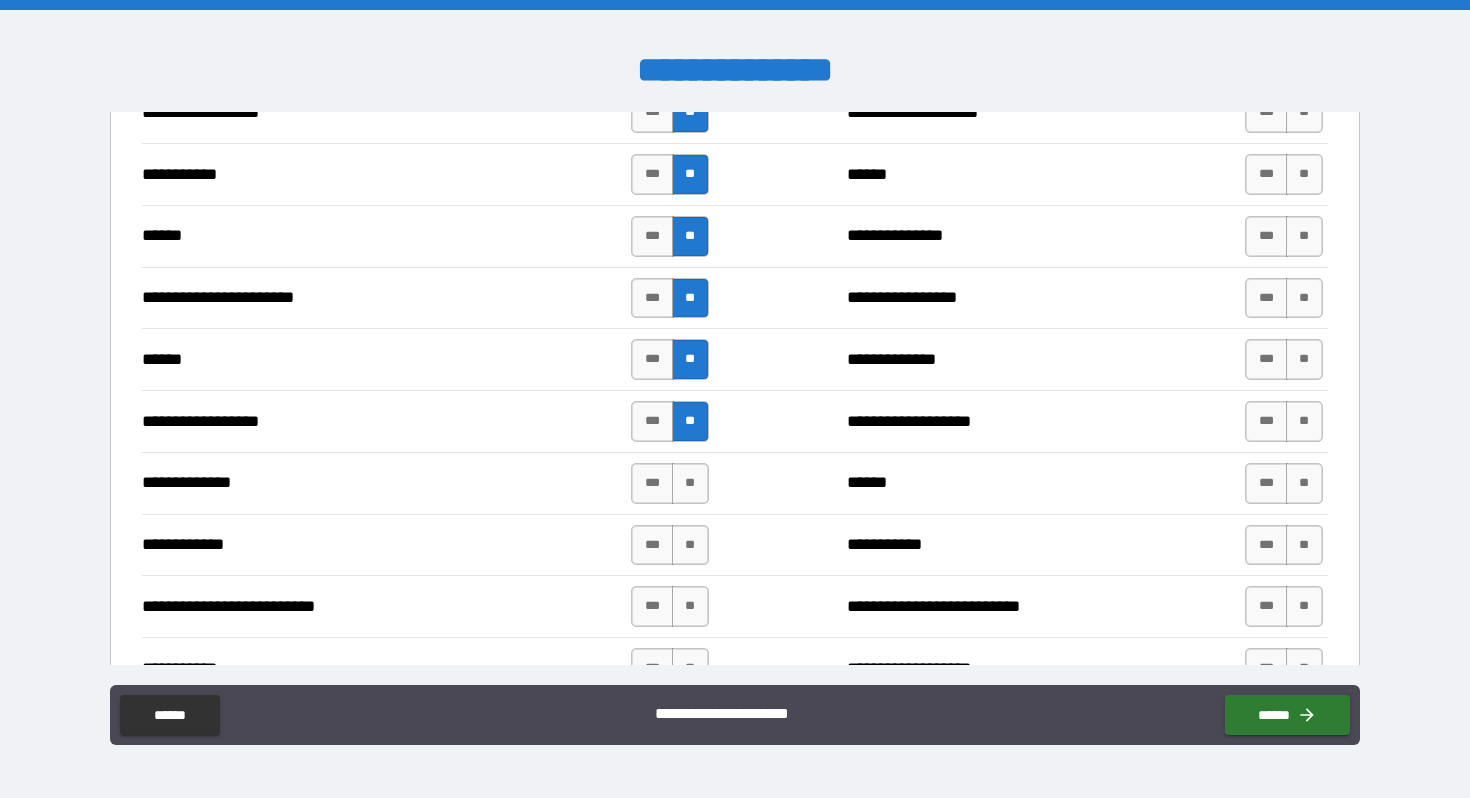 click on "**********" at bounding box center (734, 483) 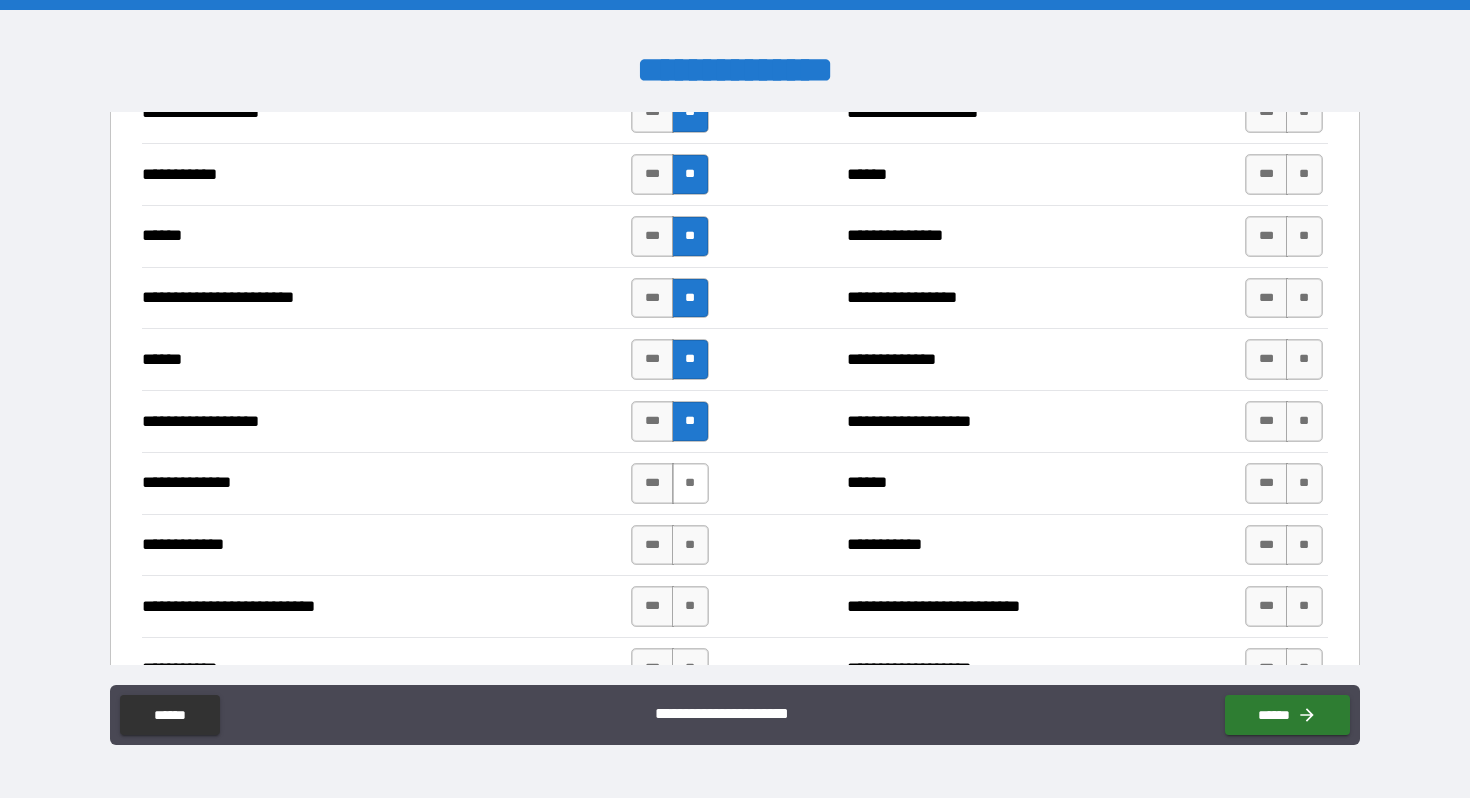 click on "**" at bounding box center [690, 483] 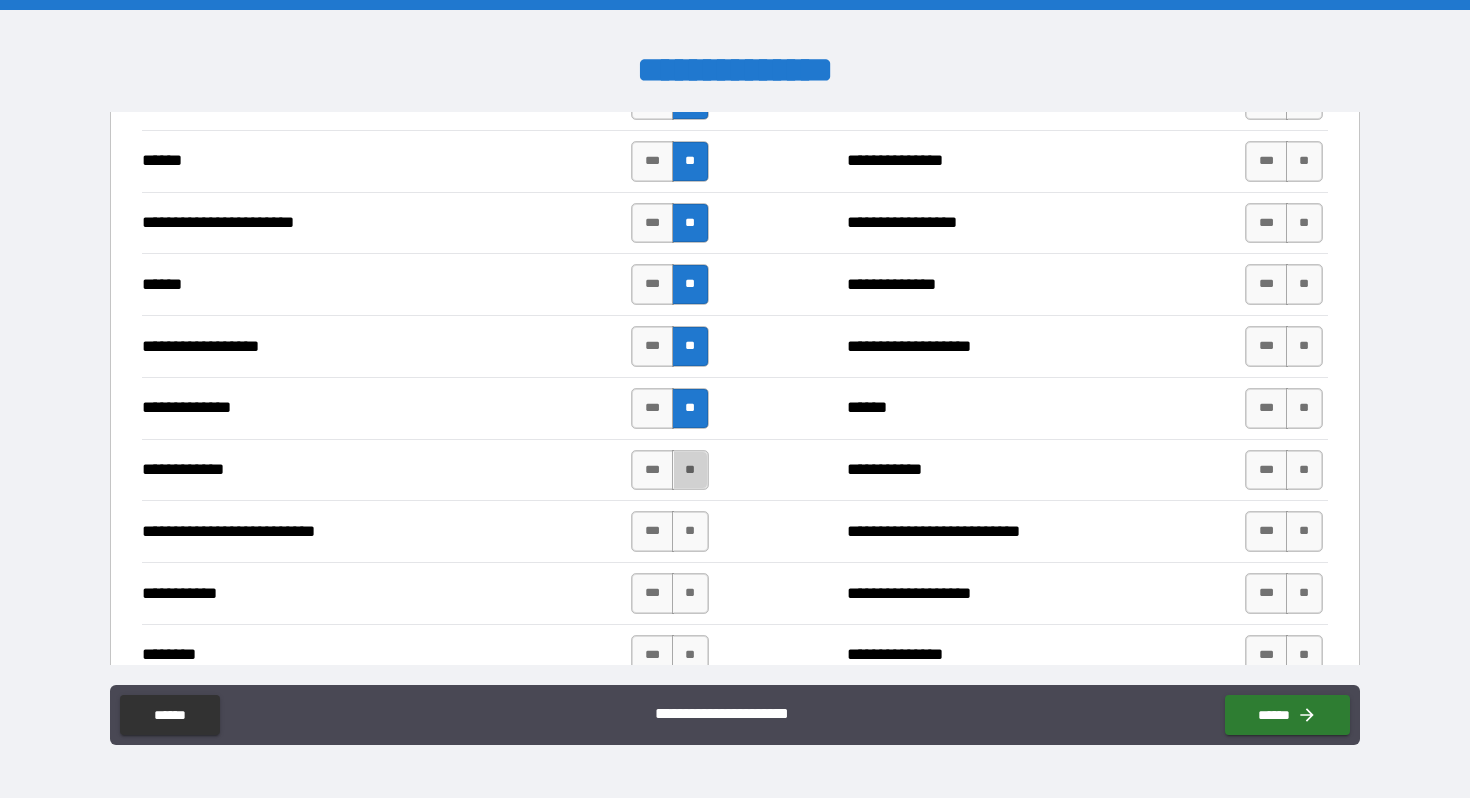 click on "**" at bounding box center (690, 470) 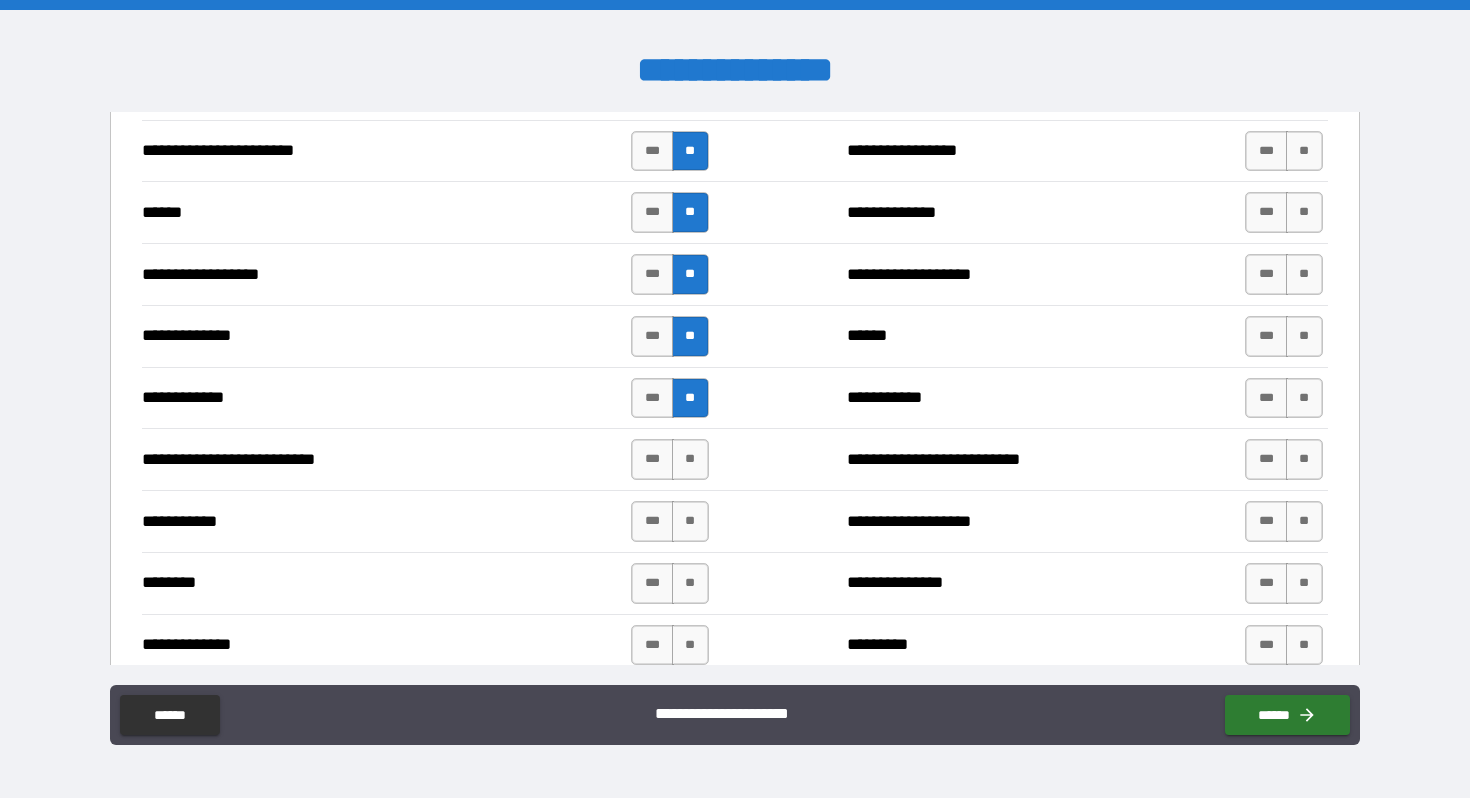 scroll, scrollTop: 1731, scrollLeft: 0, axis: vertical 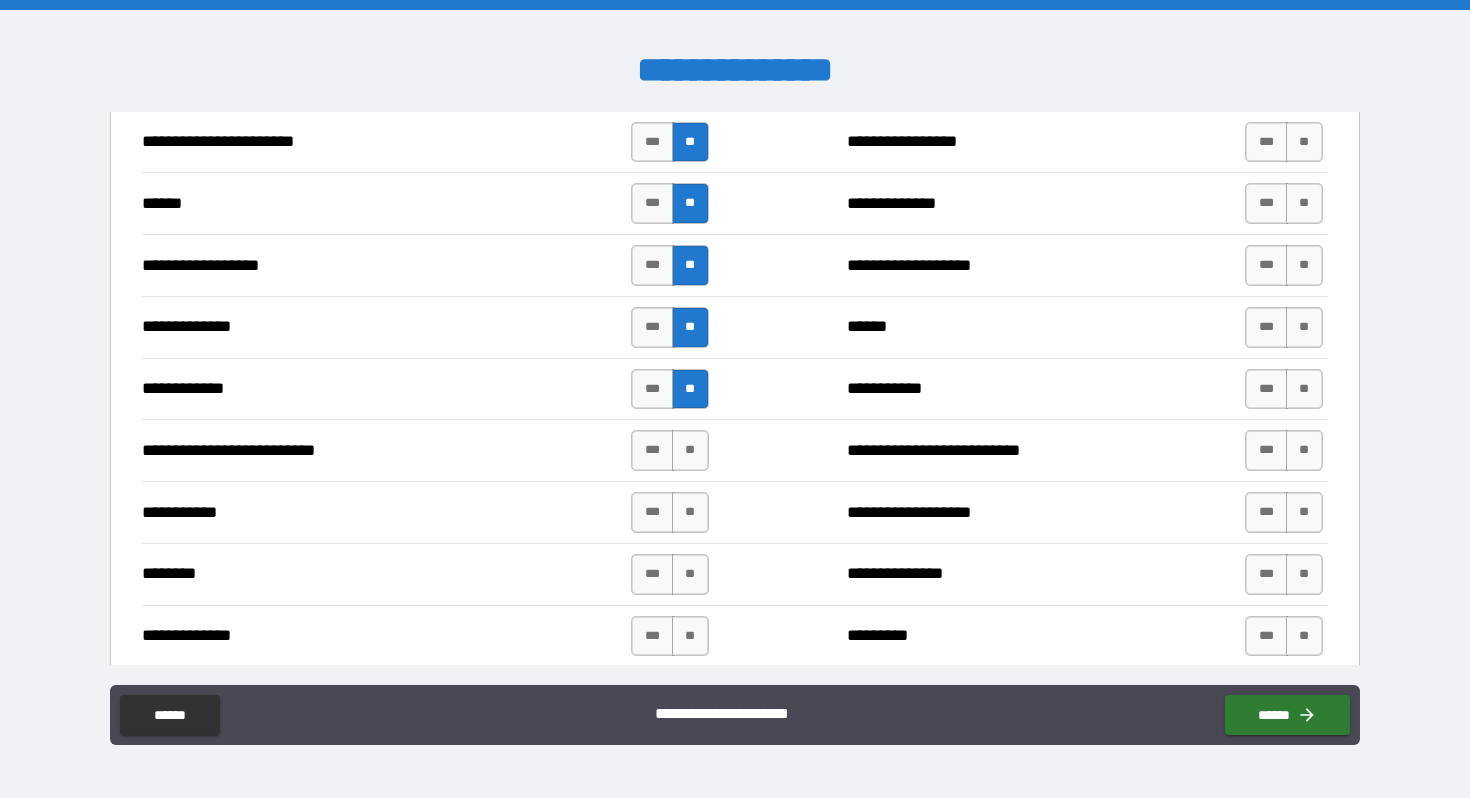 click on "**********" at bounding box center [734, 450] 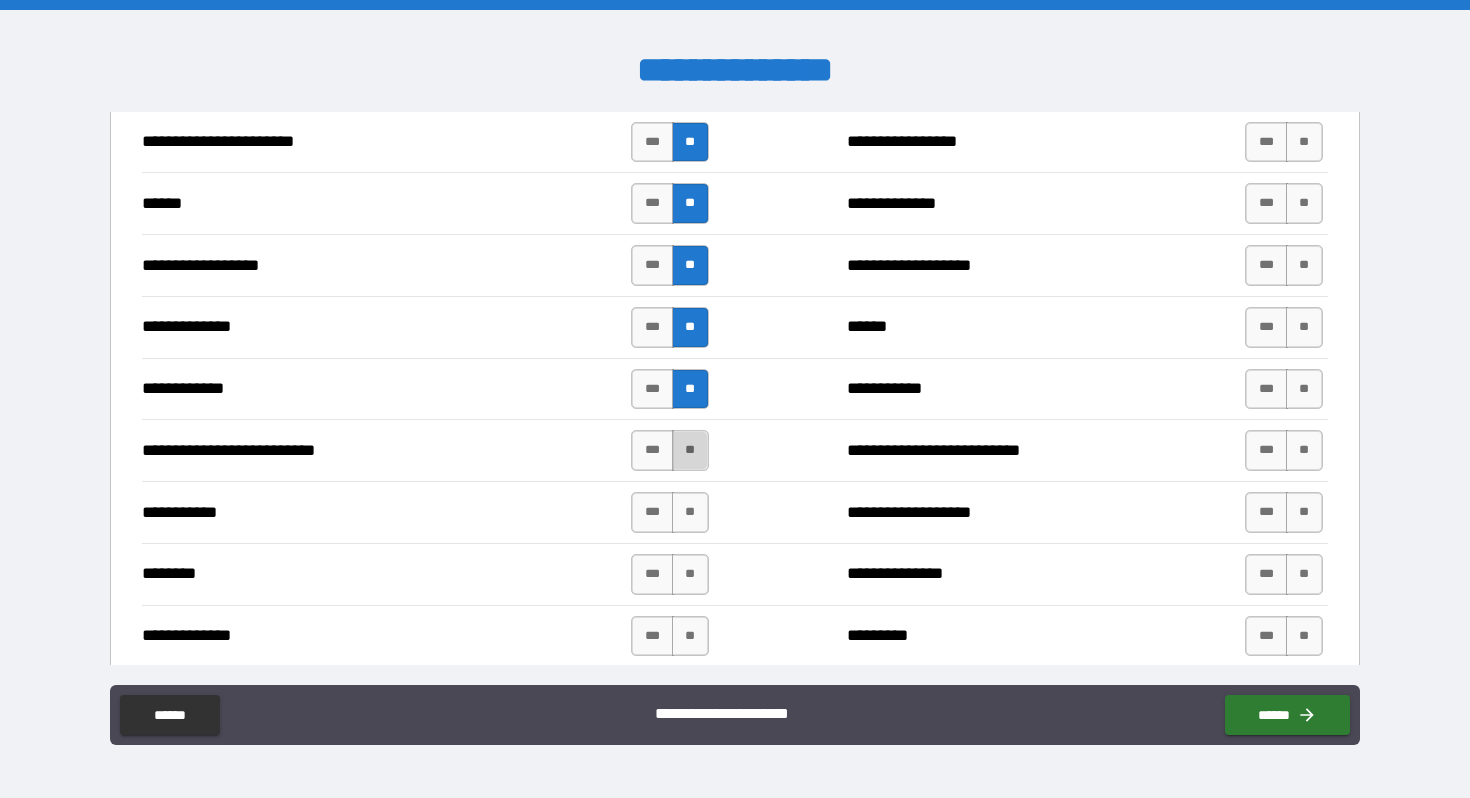 click on "**" at bounding box center (690, 450) 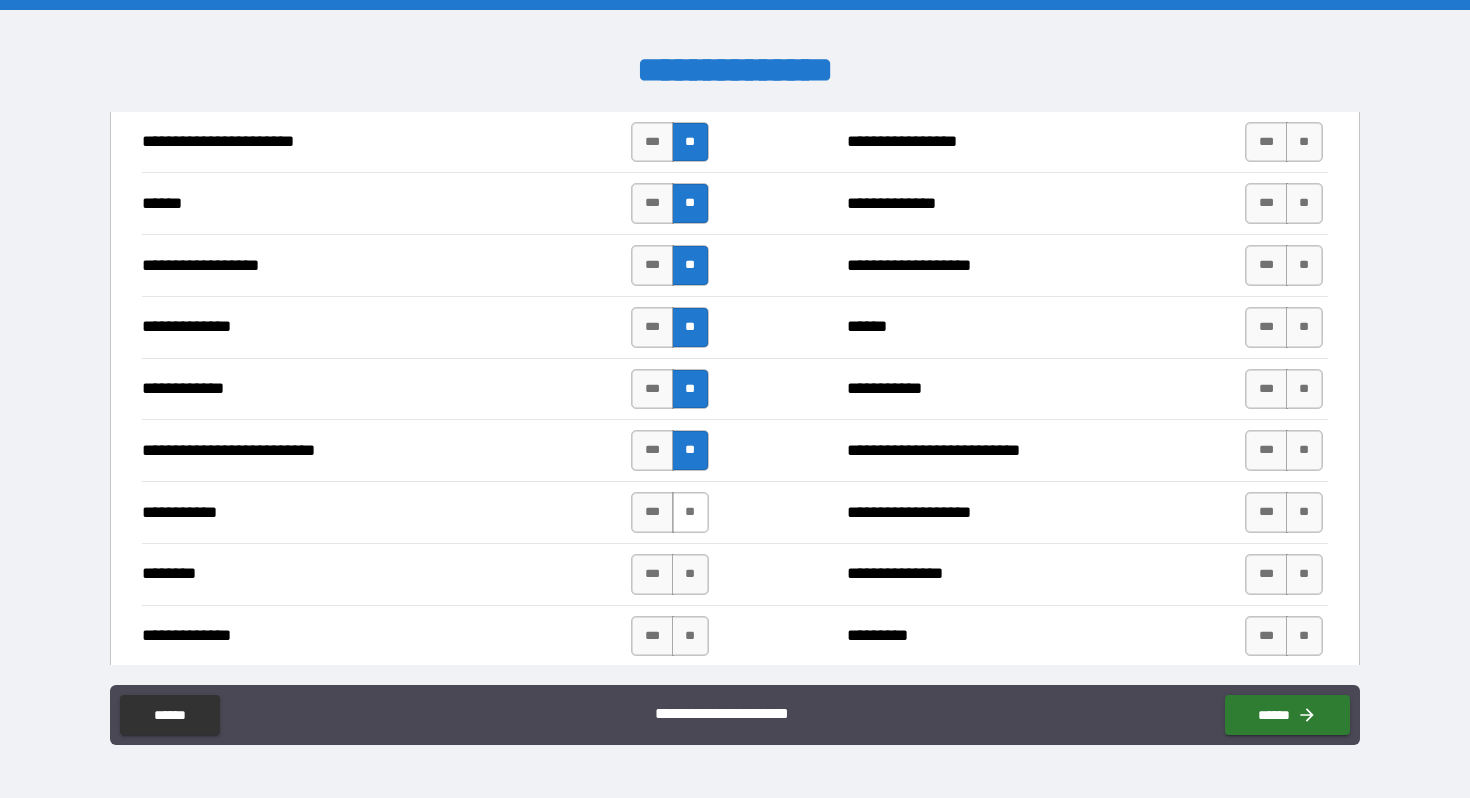 click on "**" at bounding box center [690, 512] 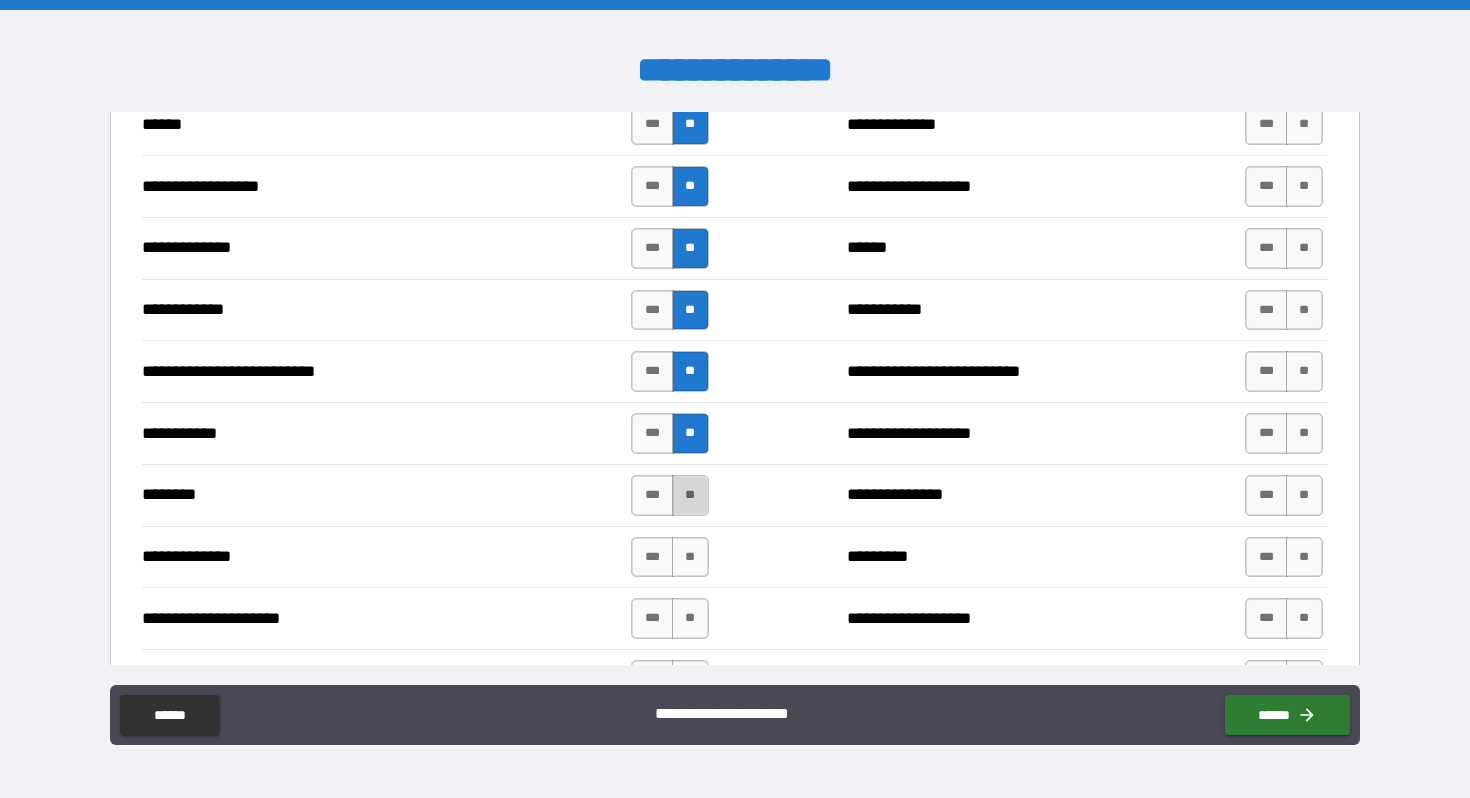 click on "**" at bounding box center (690, 495) 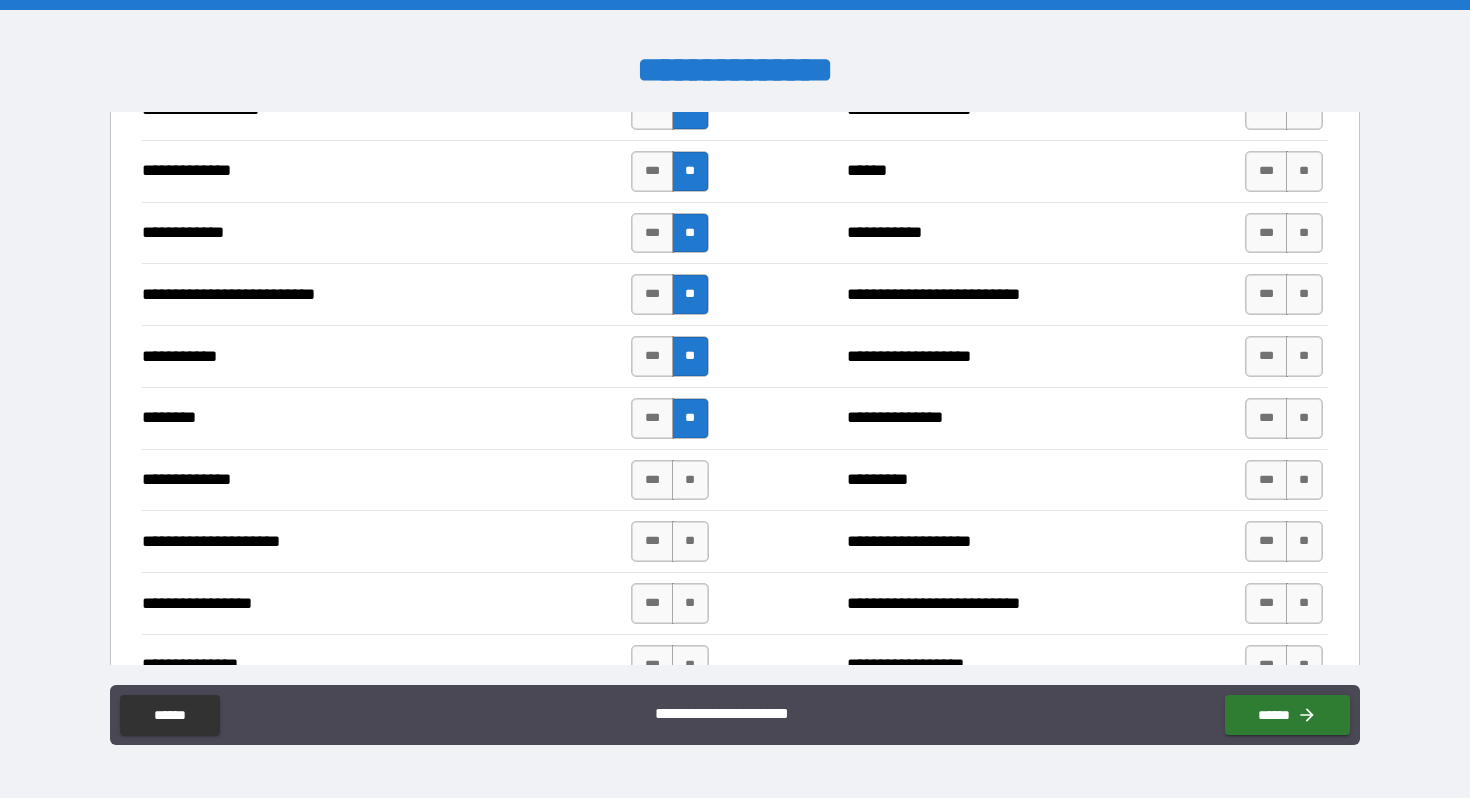 scroll, scrollTop: 1903, scrollLeft: 0, axis: vertical 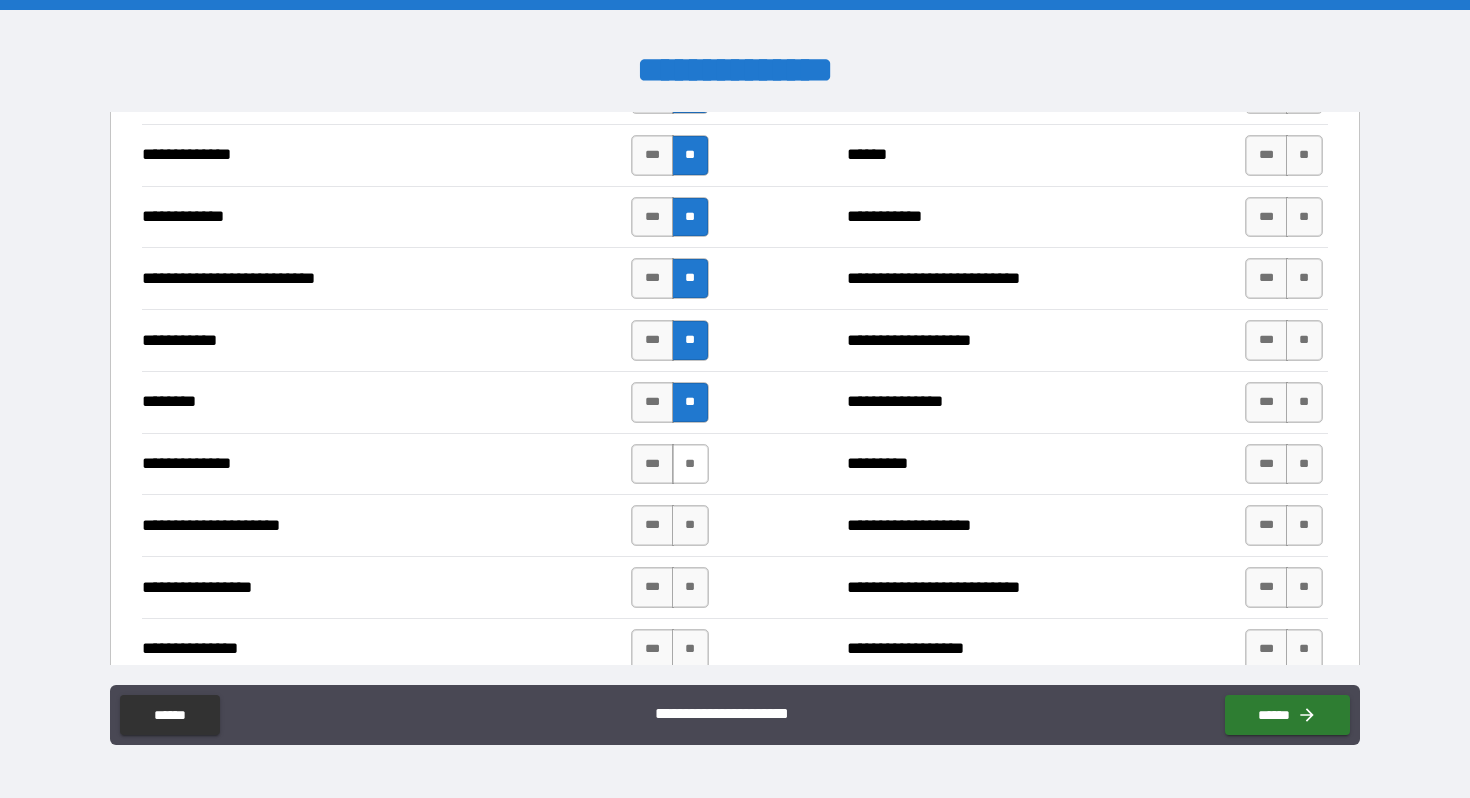 click on "**" at bounding box center (690, 464) 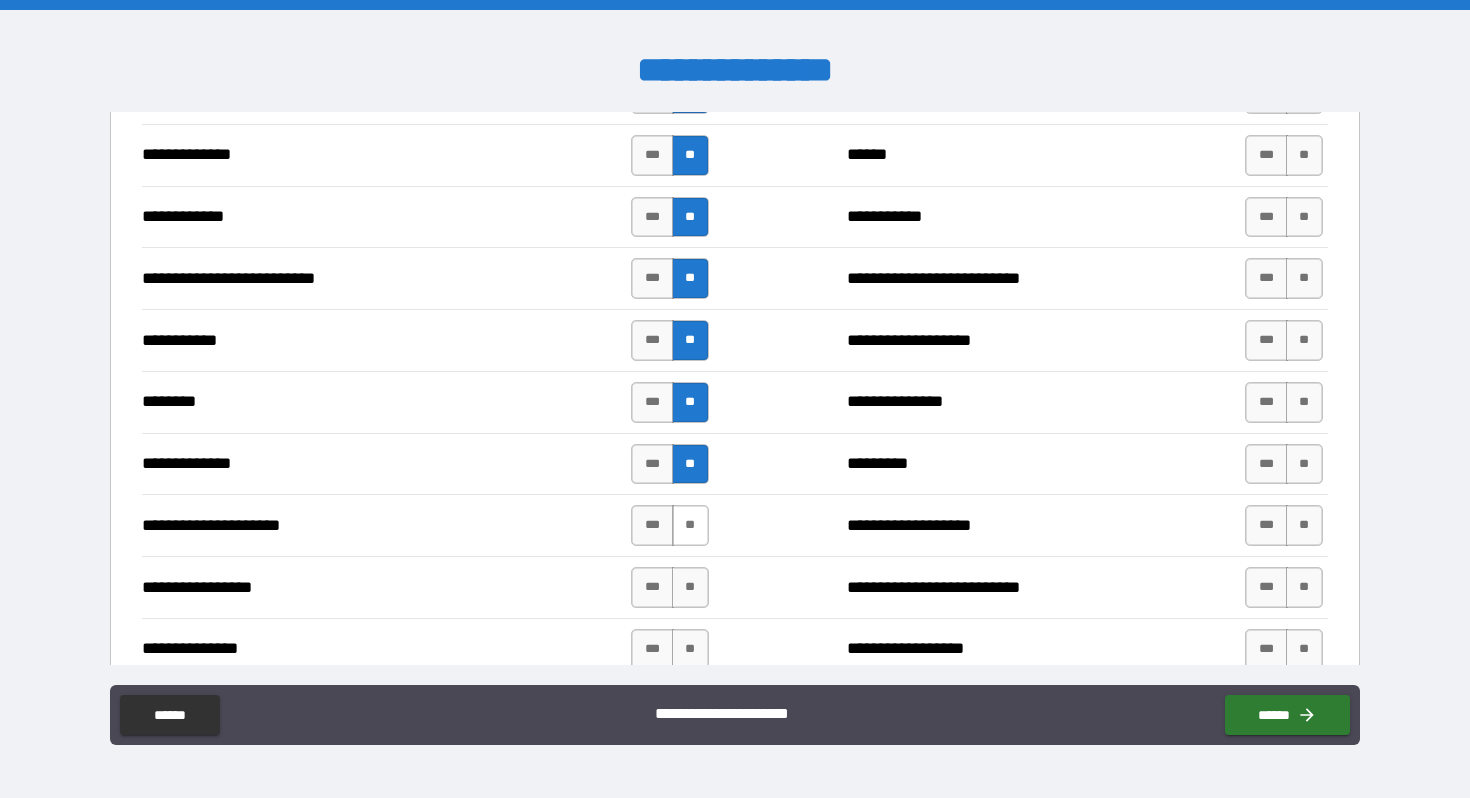 click on "**" at bounding box center [690, 525] 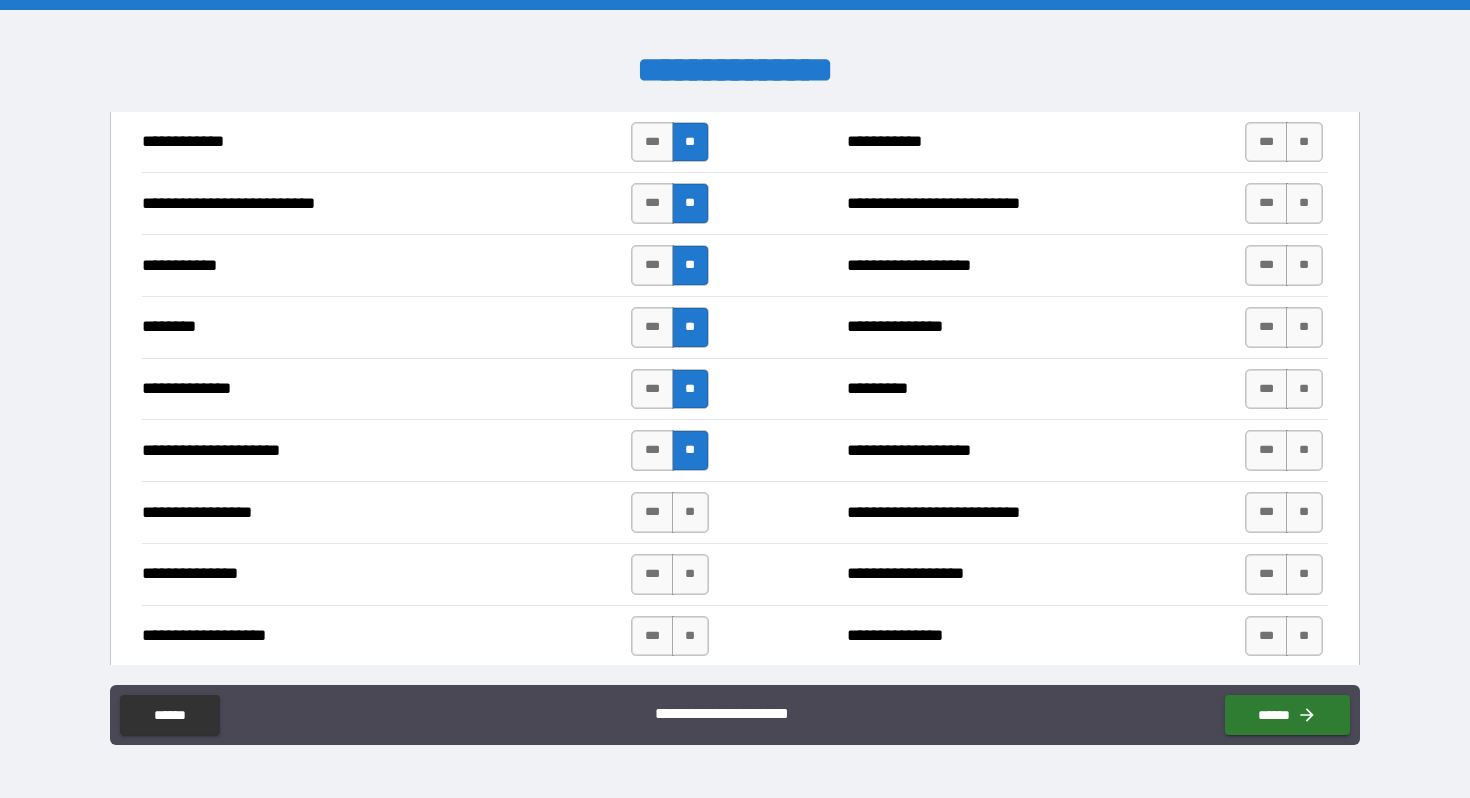 scroll, scrollTop: 2004, scrollLeft: 0, axis: vertical 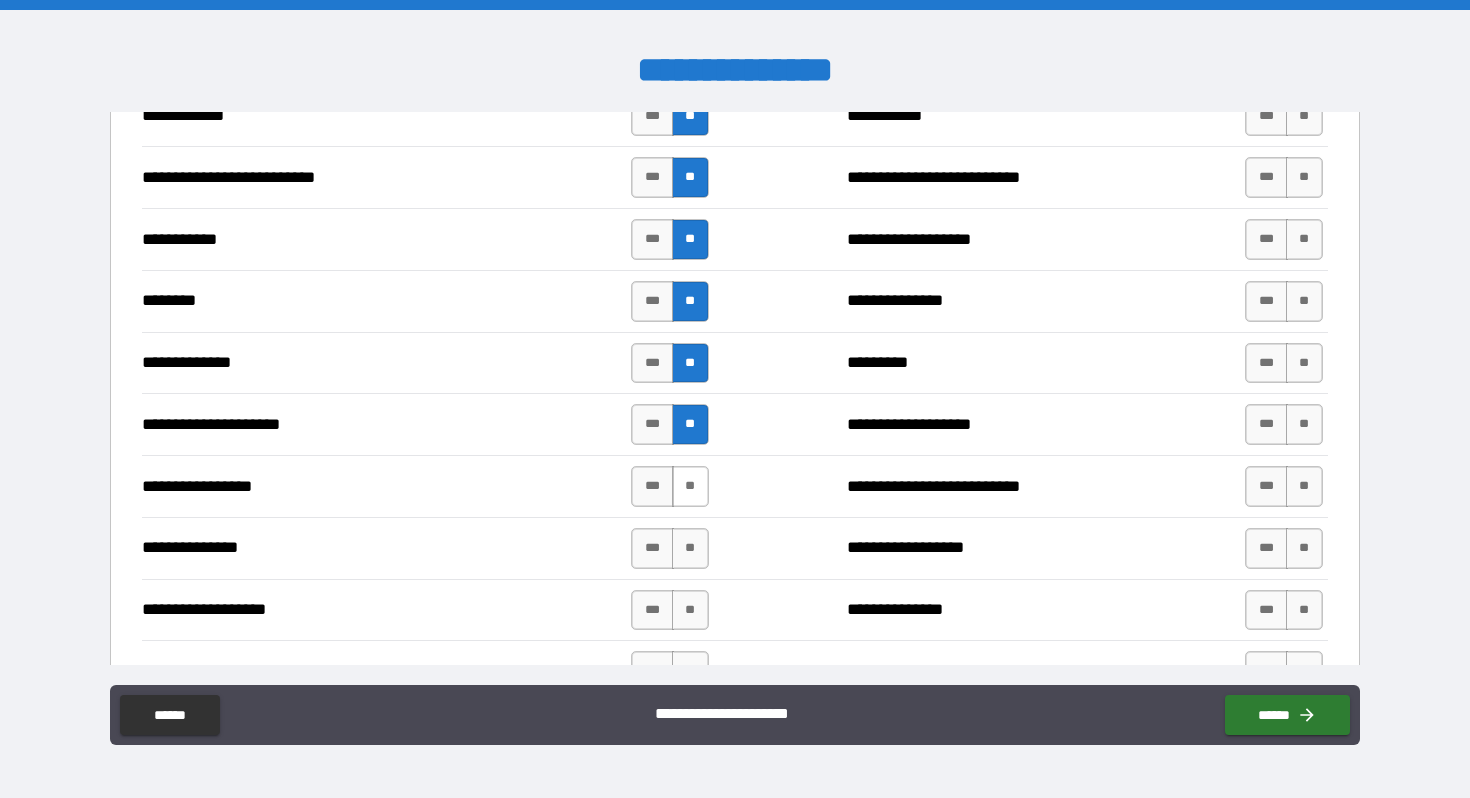 click on "**" at bounding box center [690, 486] 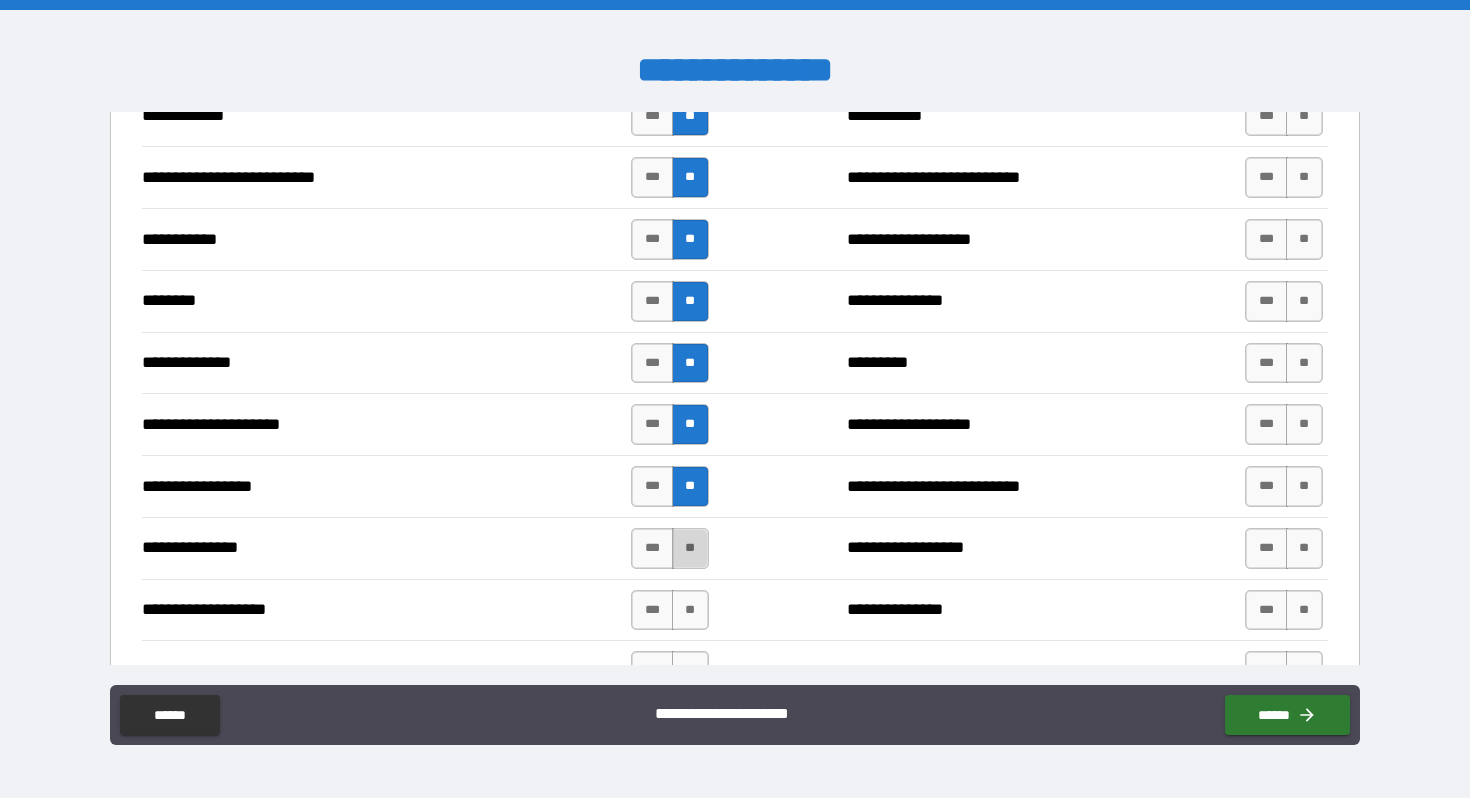 click on "**" at bounding box center [690, 548] 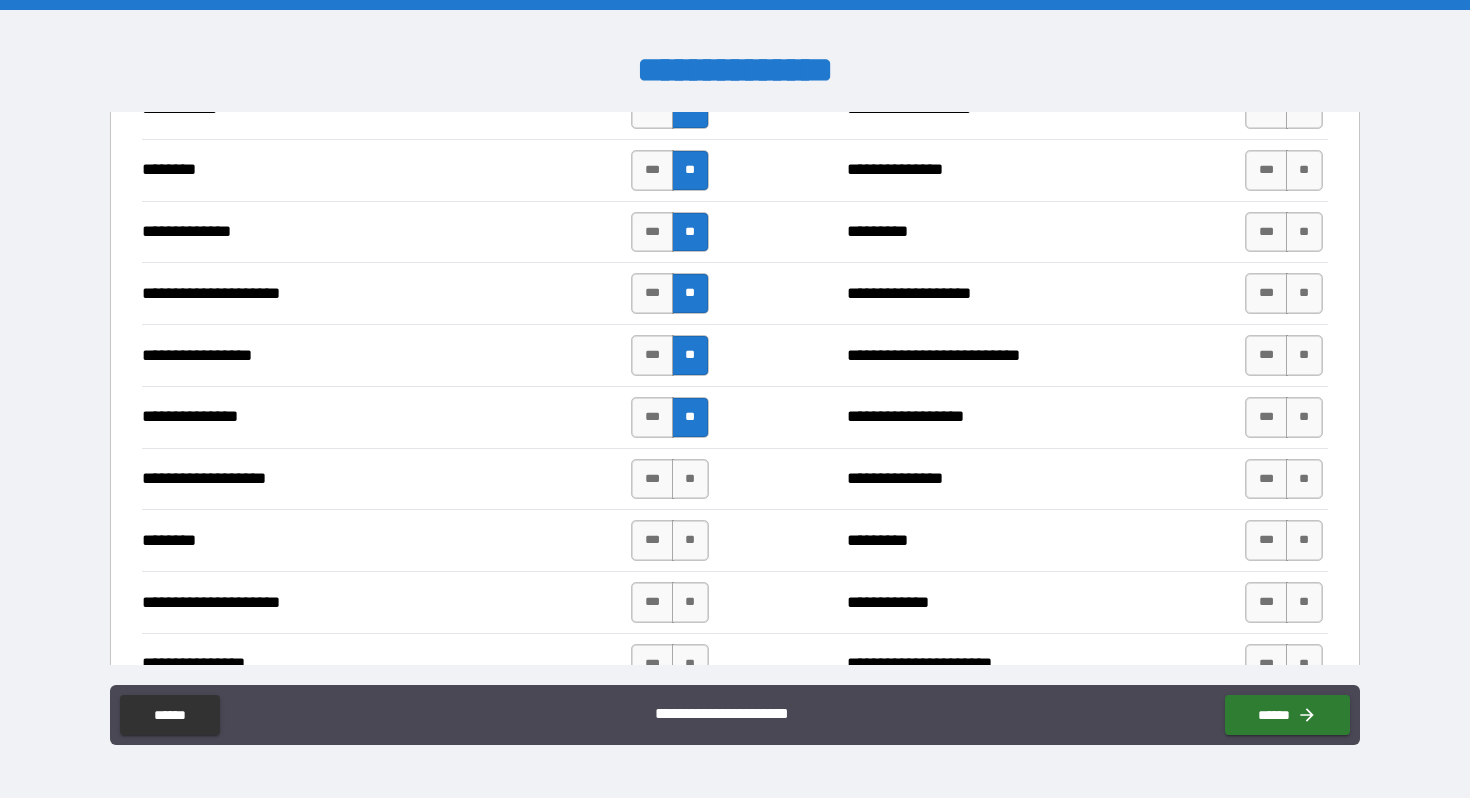 scroll, scrollTop: 2138, scrollLeft: 0, axis: vertical 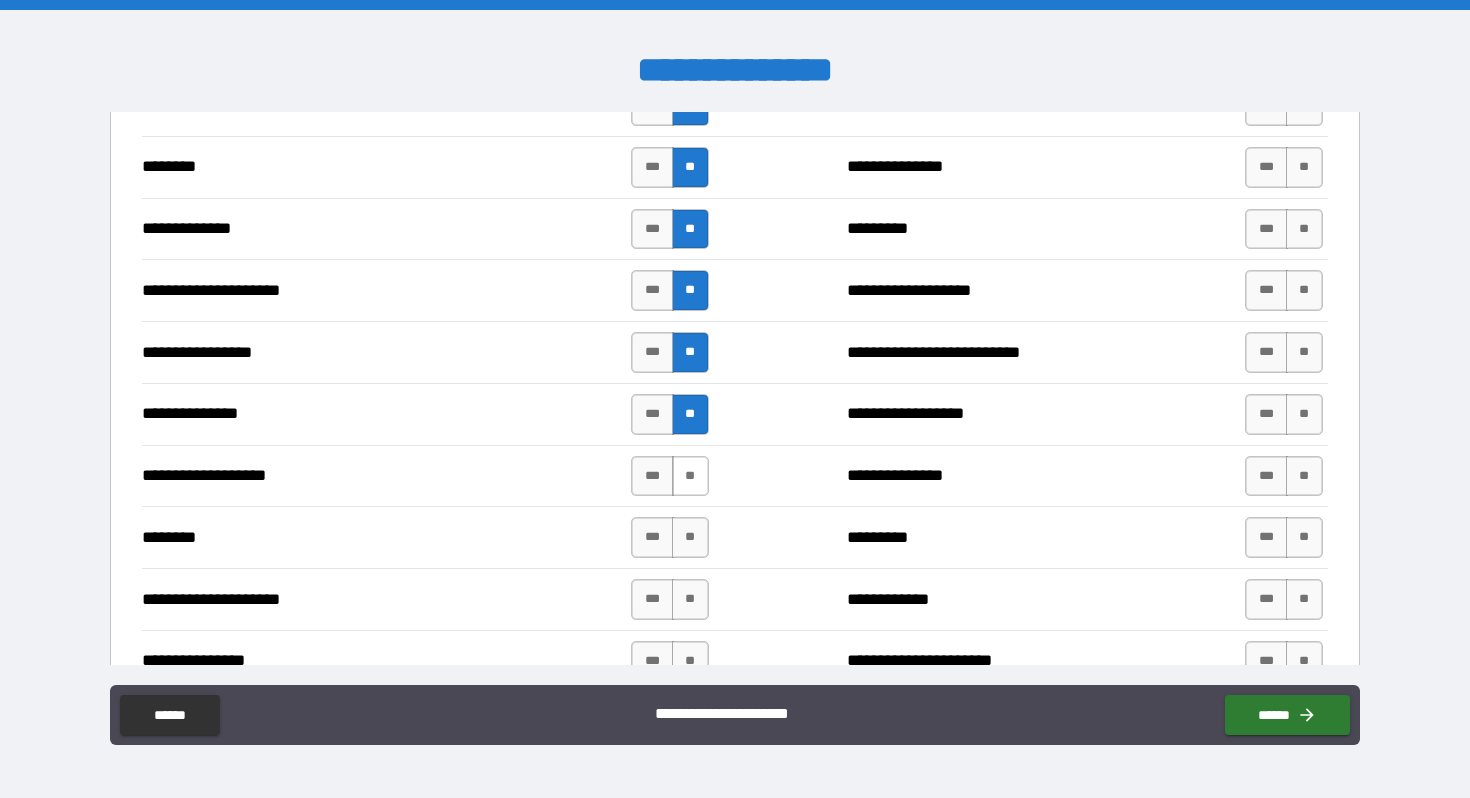click on "**" at bounding box center [690, 476] 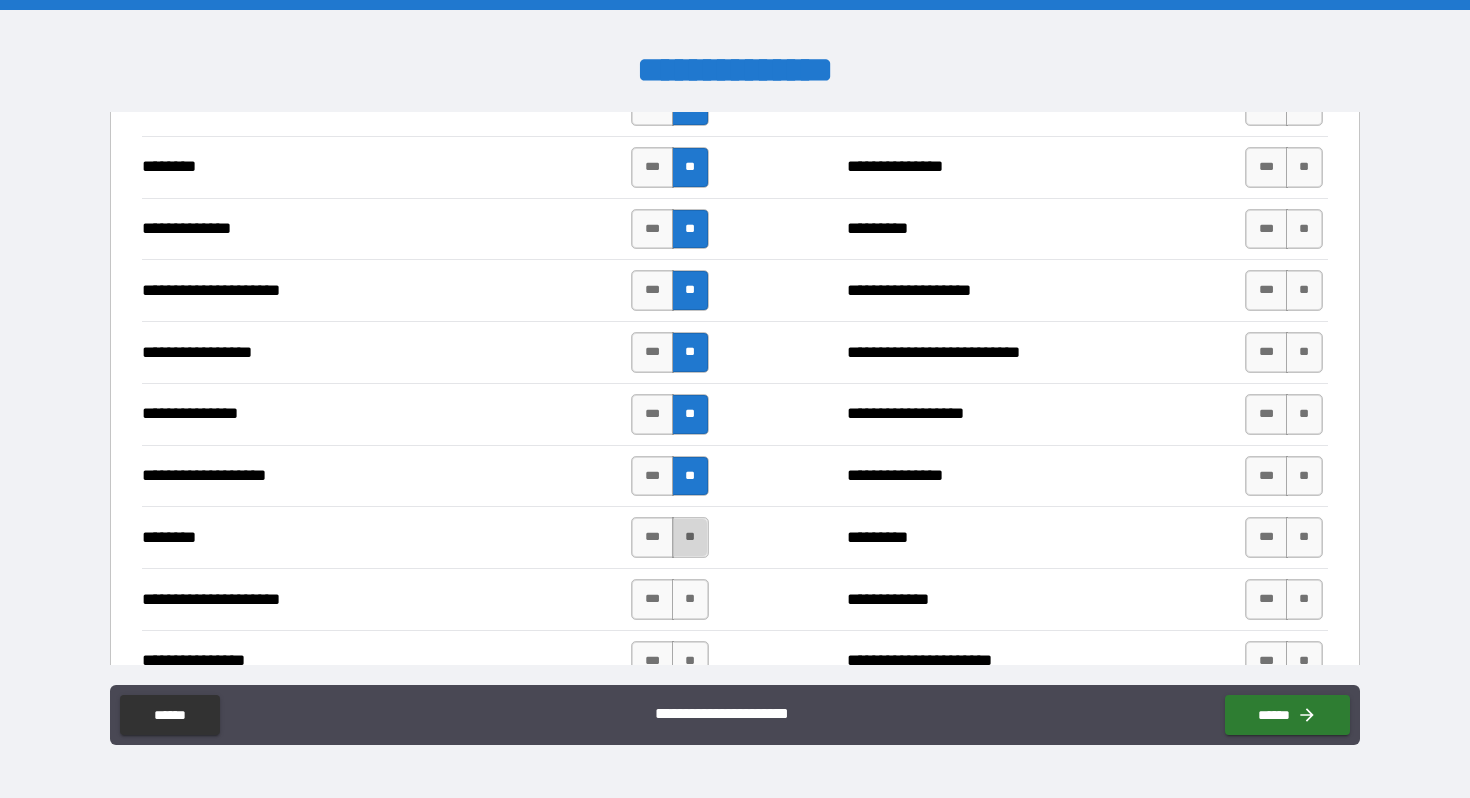 click on "**" at bounding box center [690, 537] 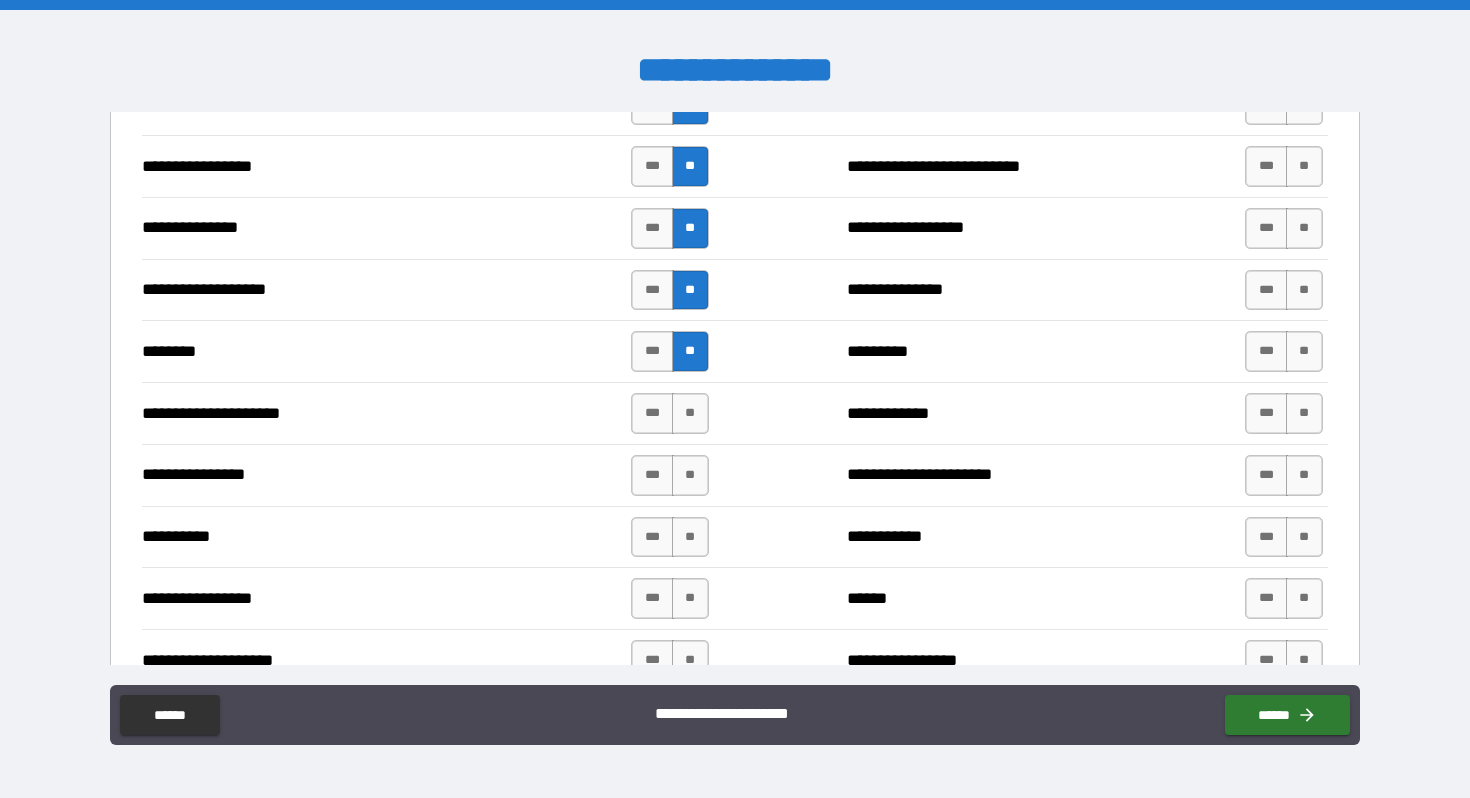 scroll, scrollTop: 2325, scrollLeft: 0, axis: vertical 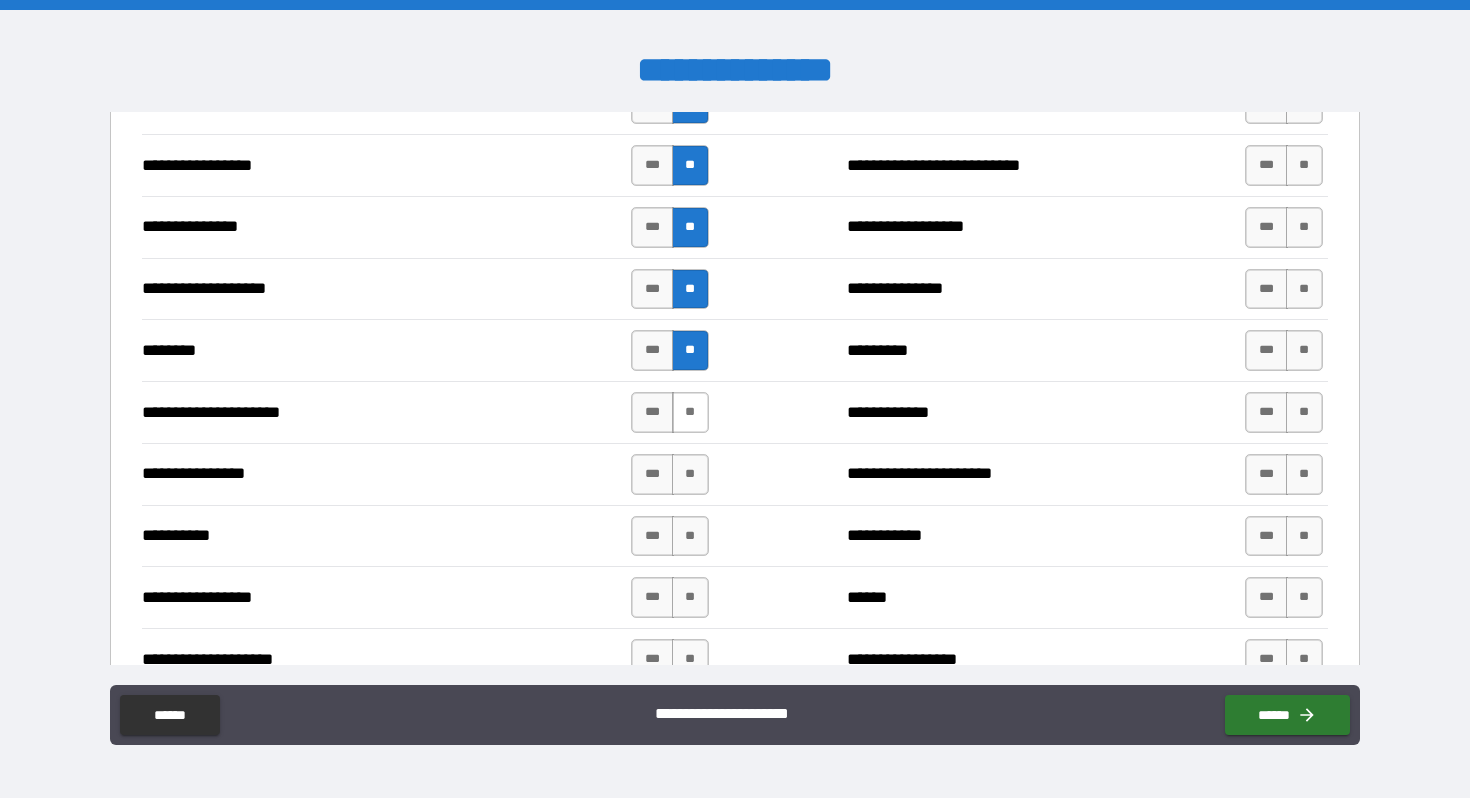 click on "**" at bounding box center (690, 412) 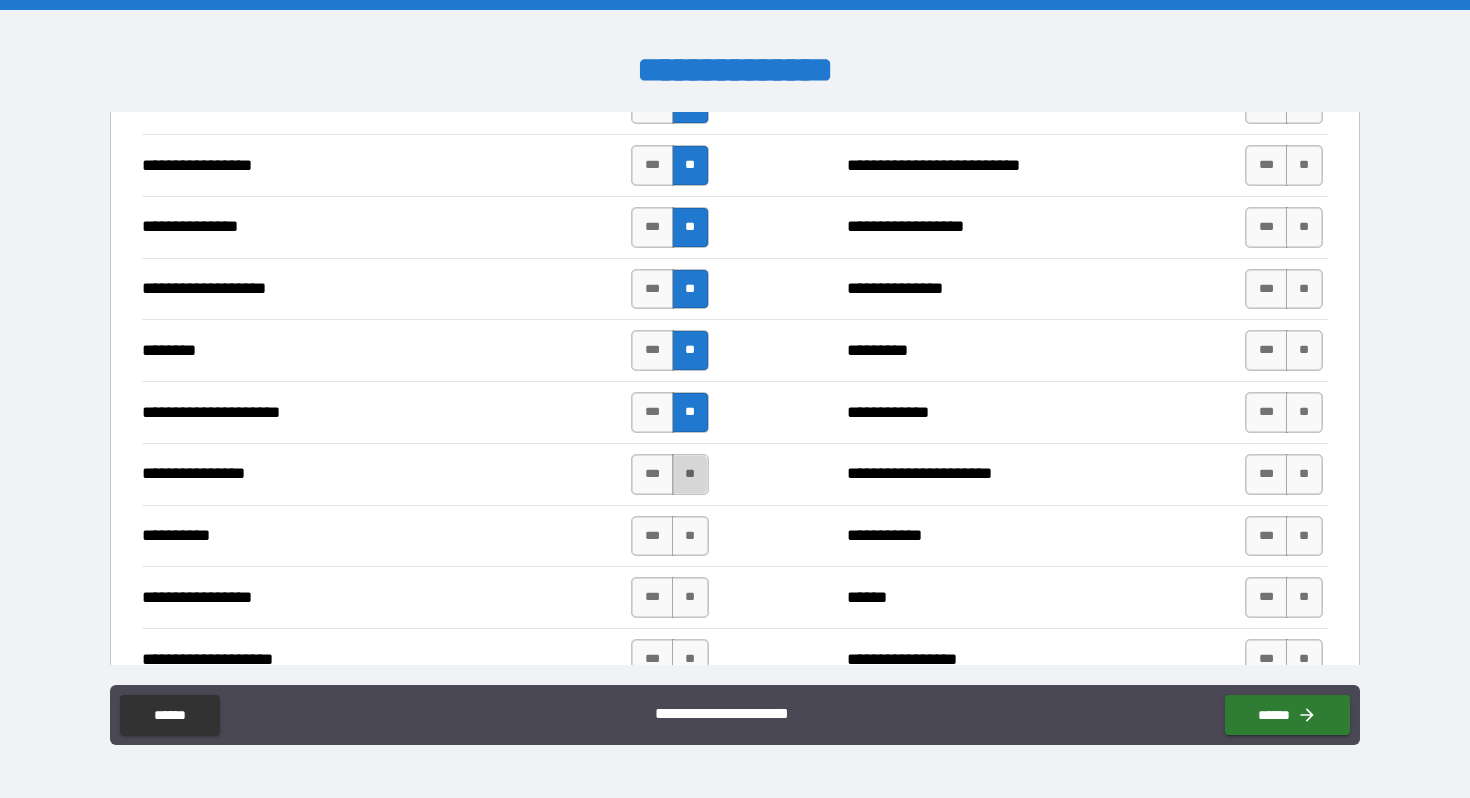 click on "**" at bounding box center [690, 474] 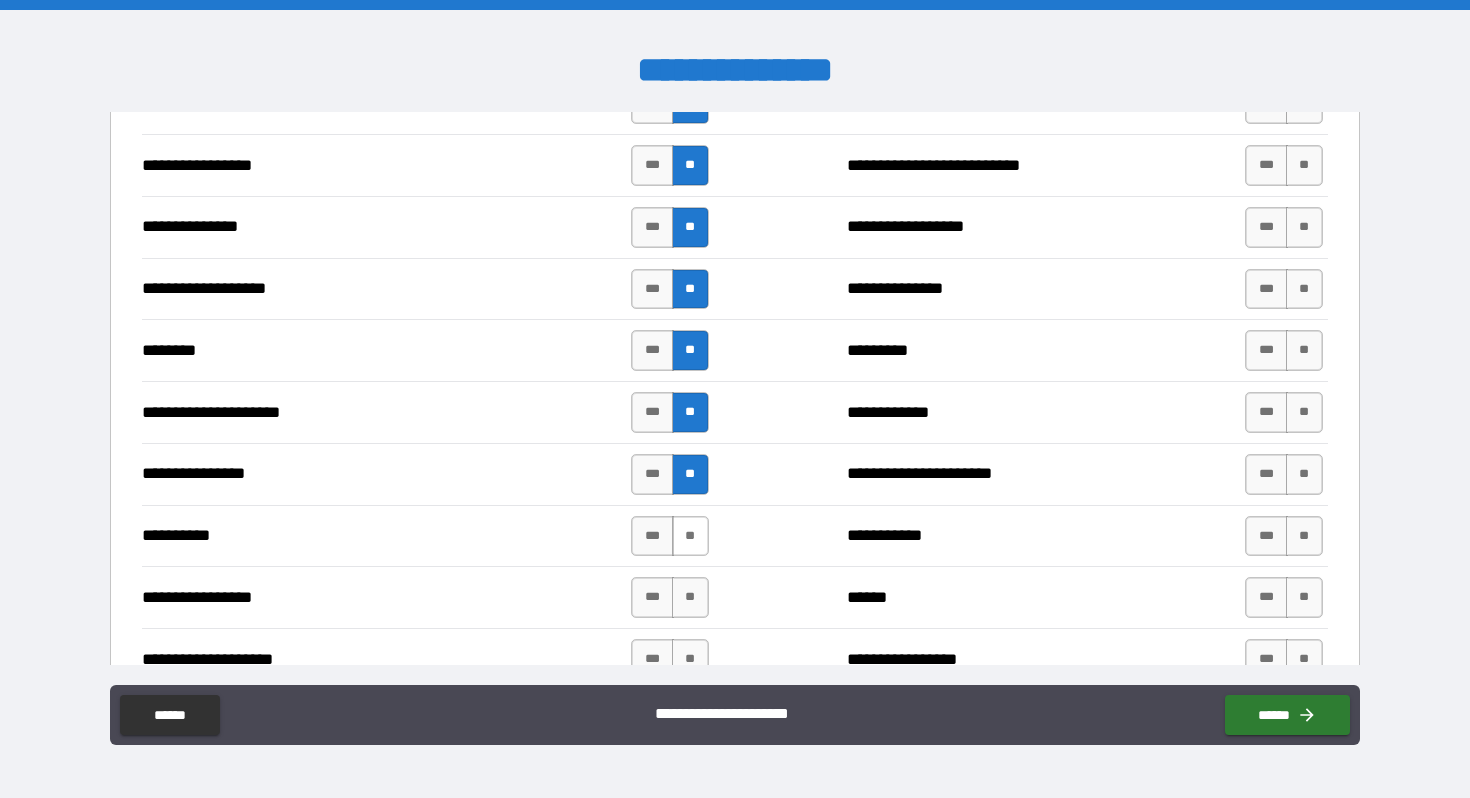 click on "**" at bounding box center [690, 536] 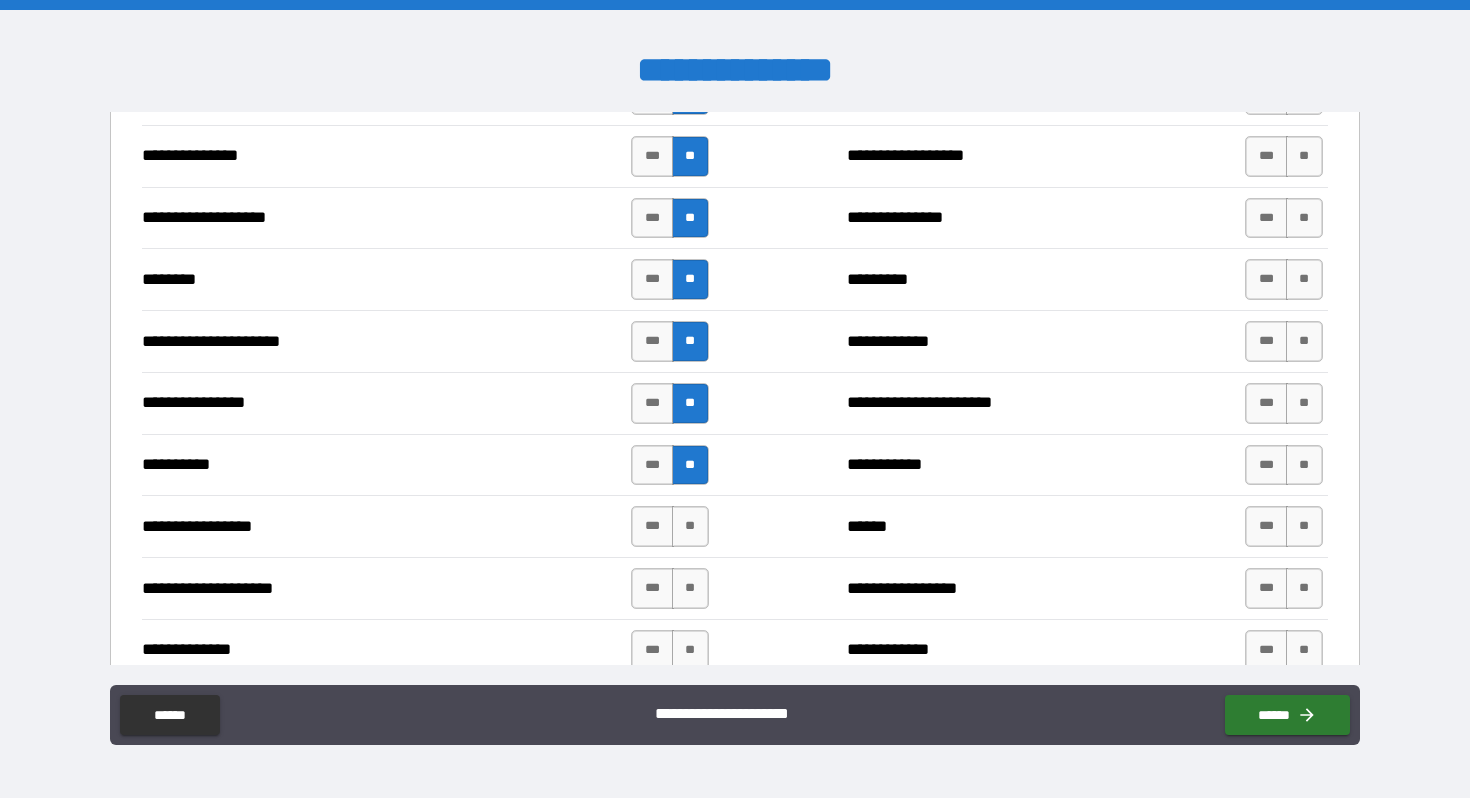 click on "**" at bounding box center [690, 526] 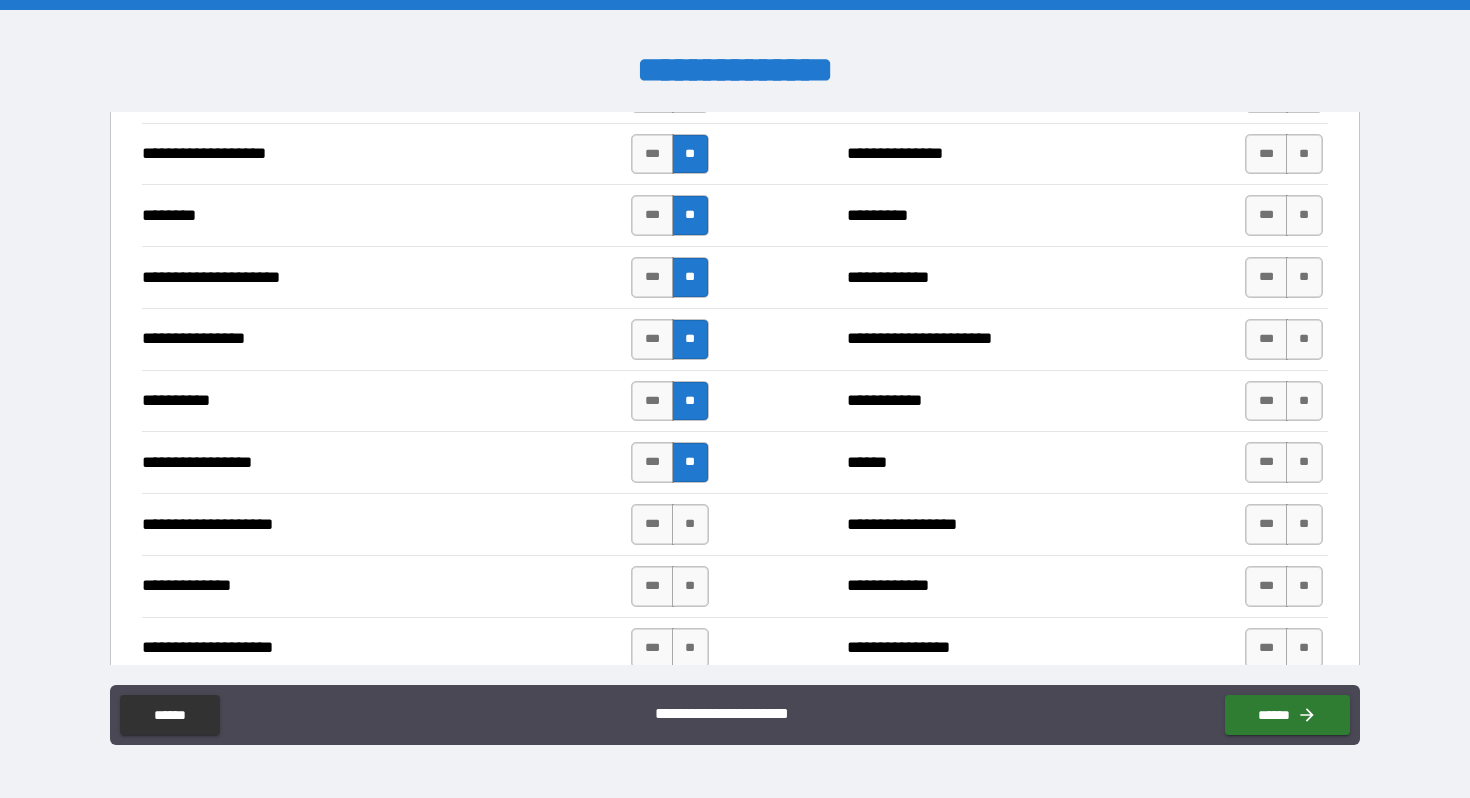 click on "**" at bounding box center (690, 524) 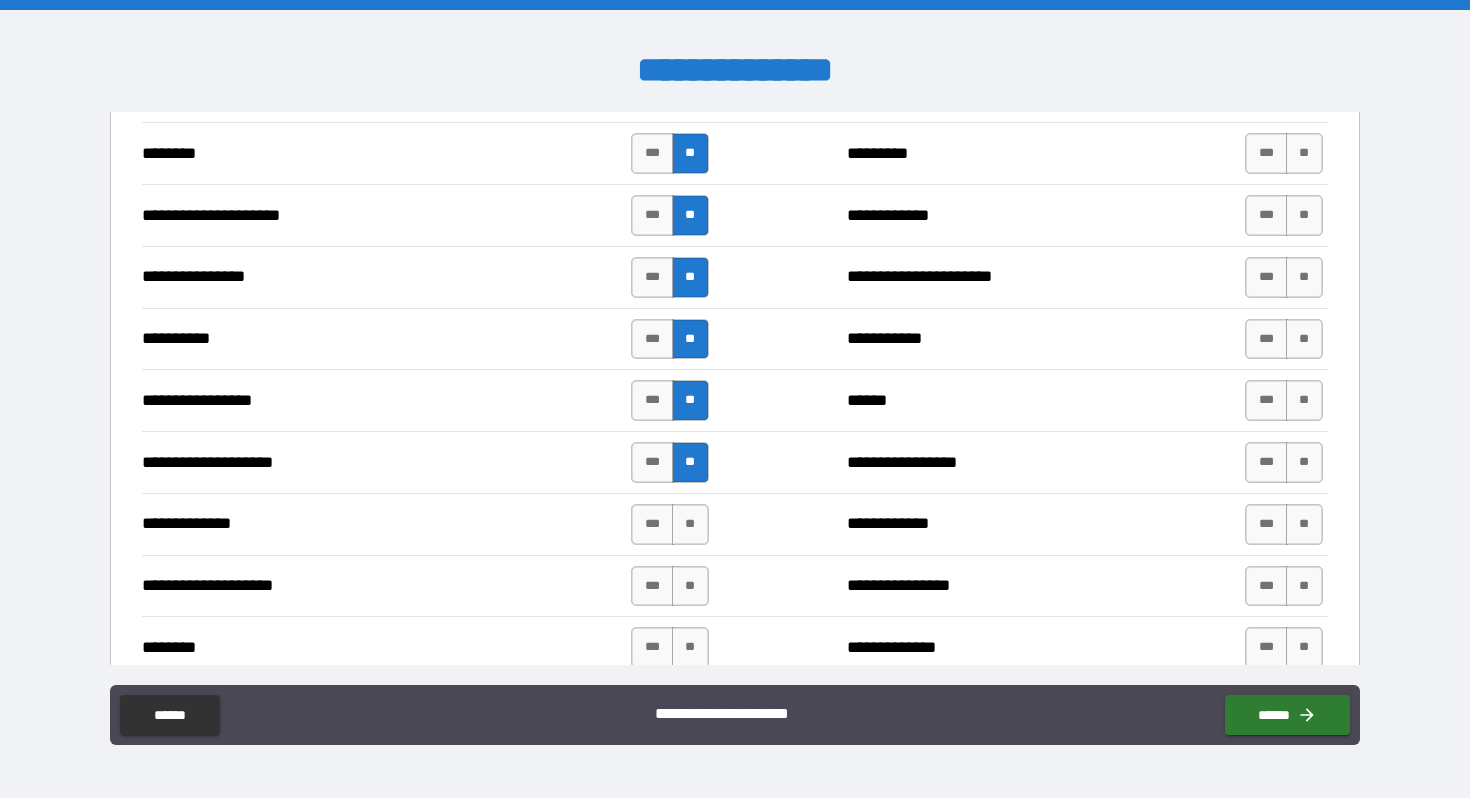 scroll, scrollTop: 2563, scrollLeft: 0, axis: vertical 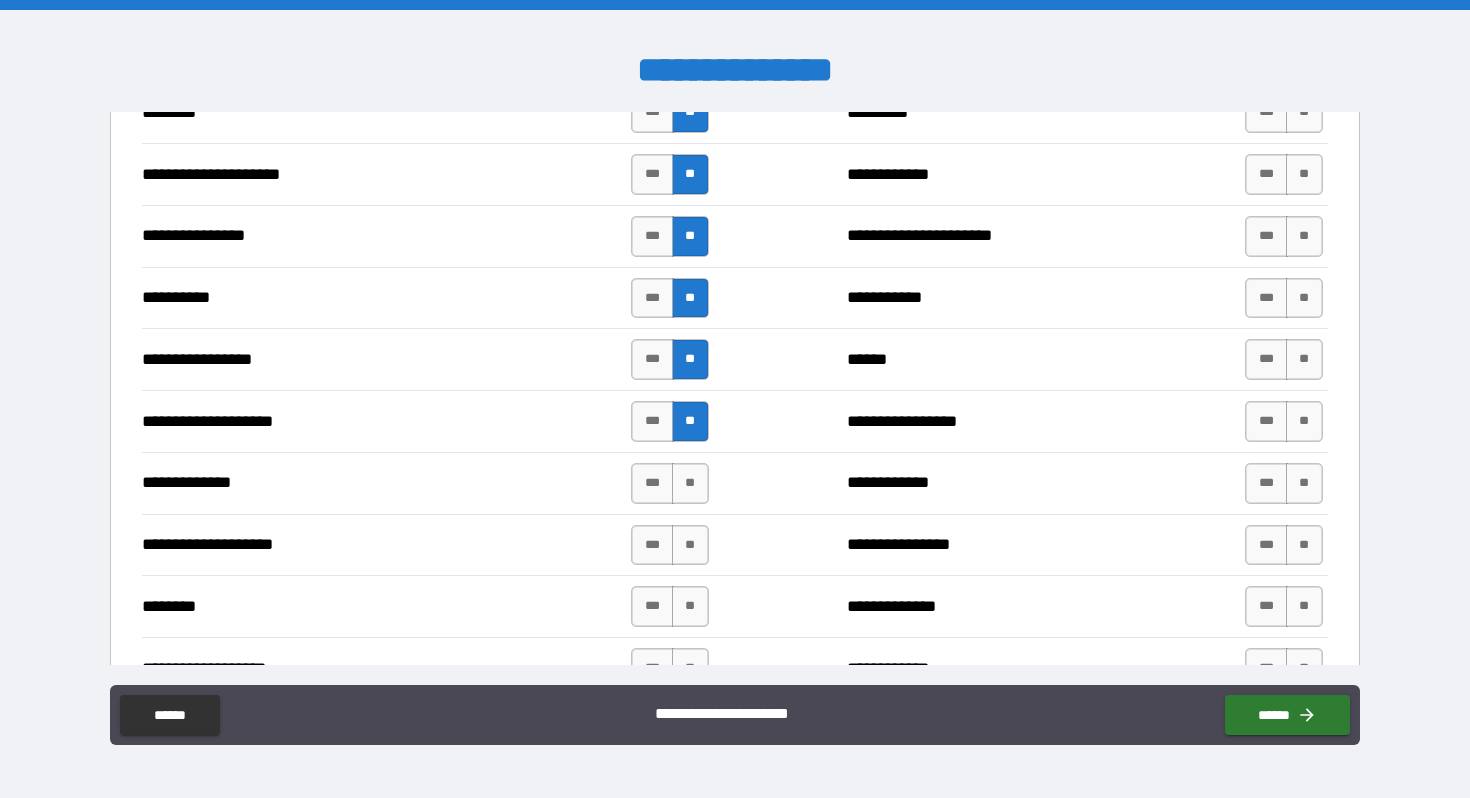 click on "**********" at bounding box center [734, 545] 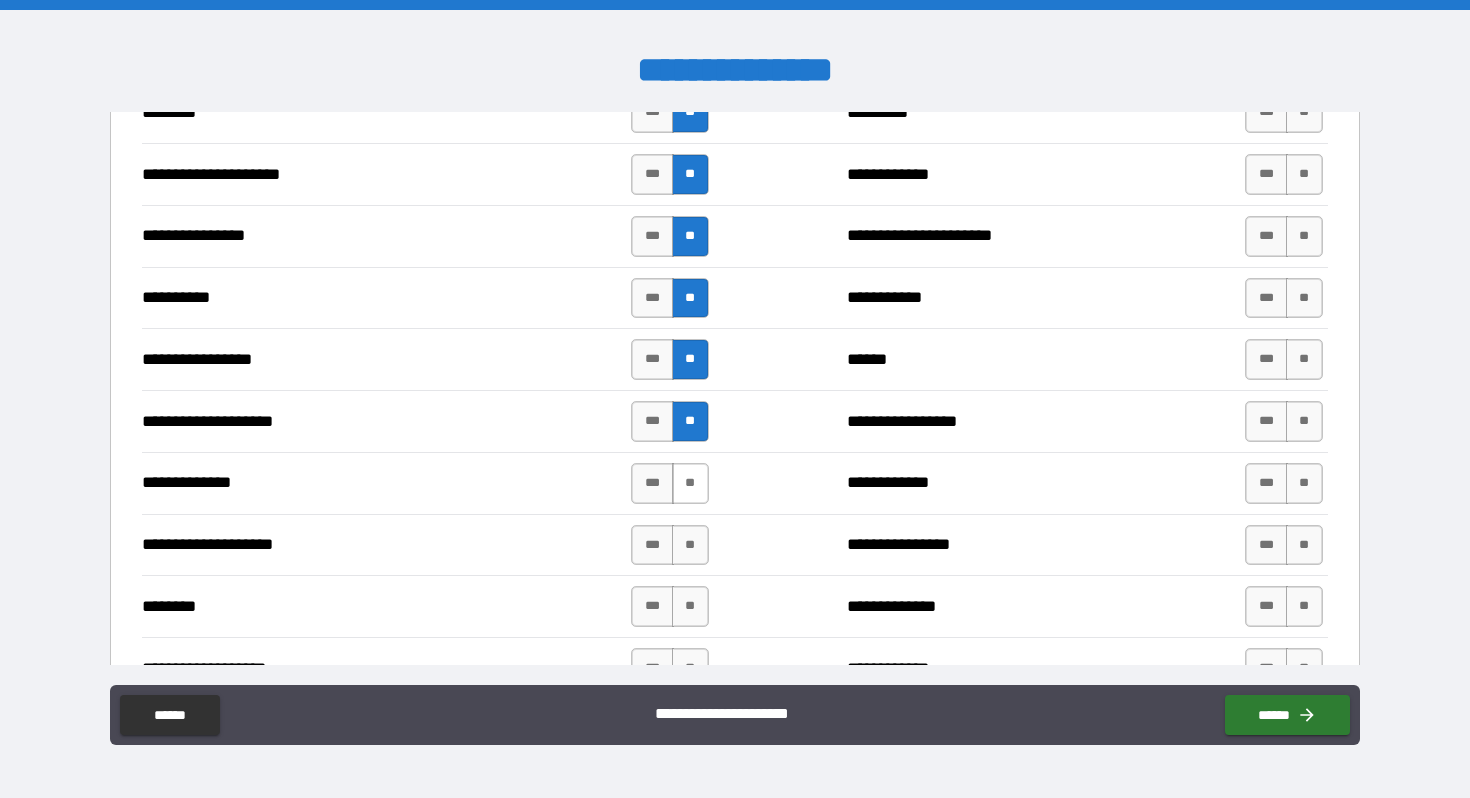 click on "**" at bounding box center [690, 483] 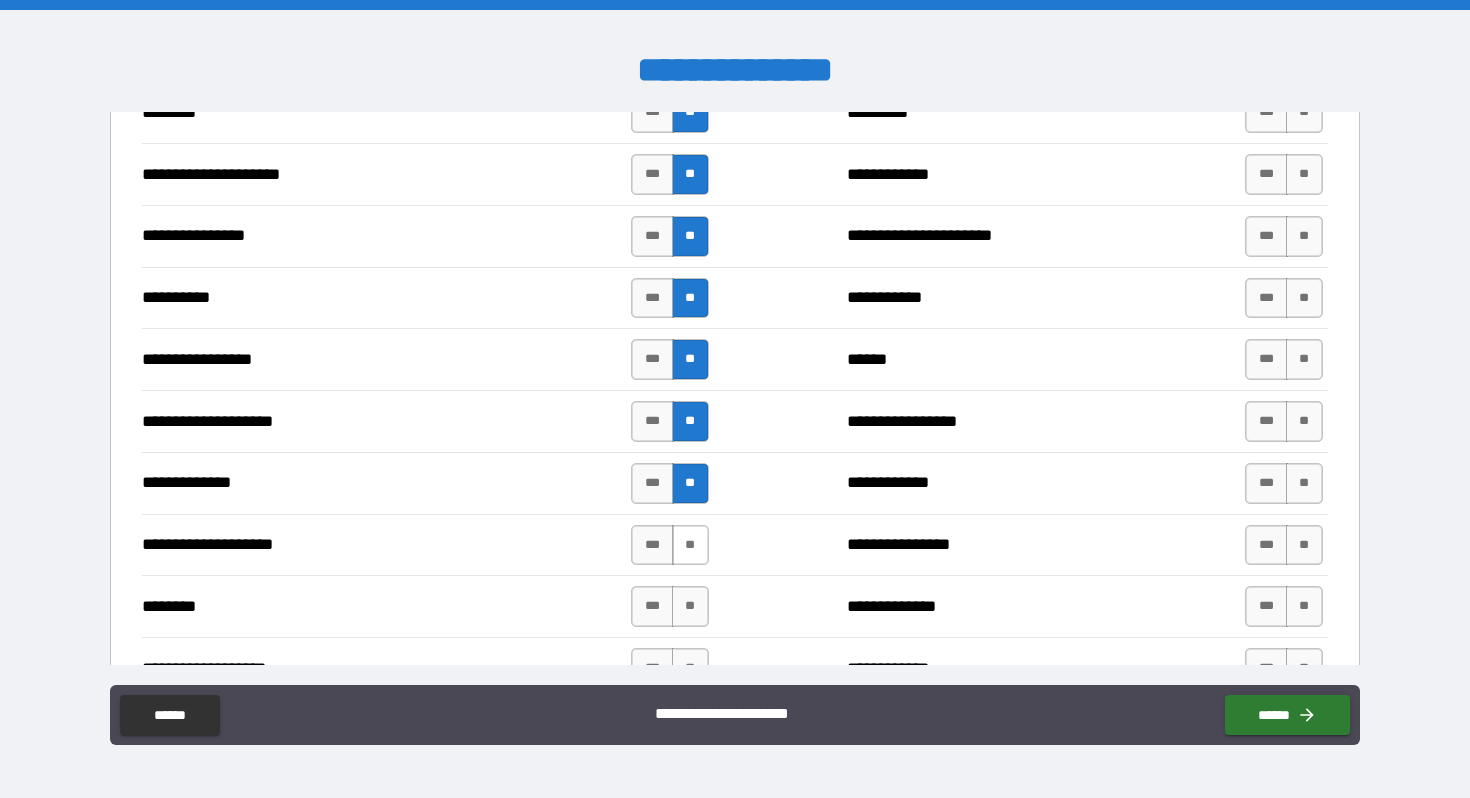 click on "**" at bounding box center [690, 545] 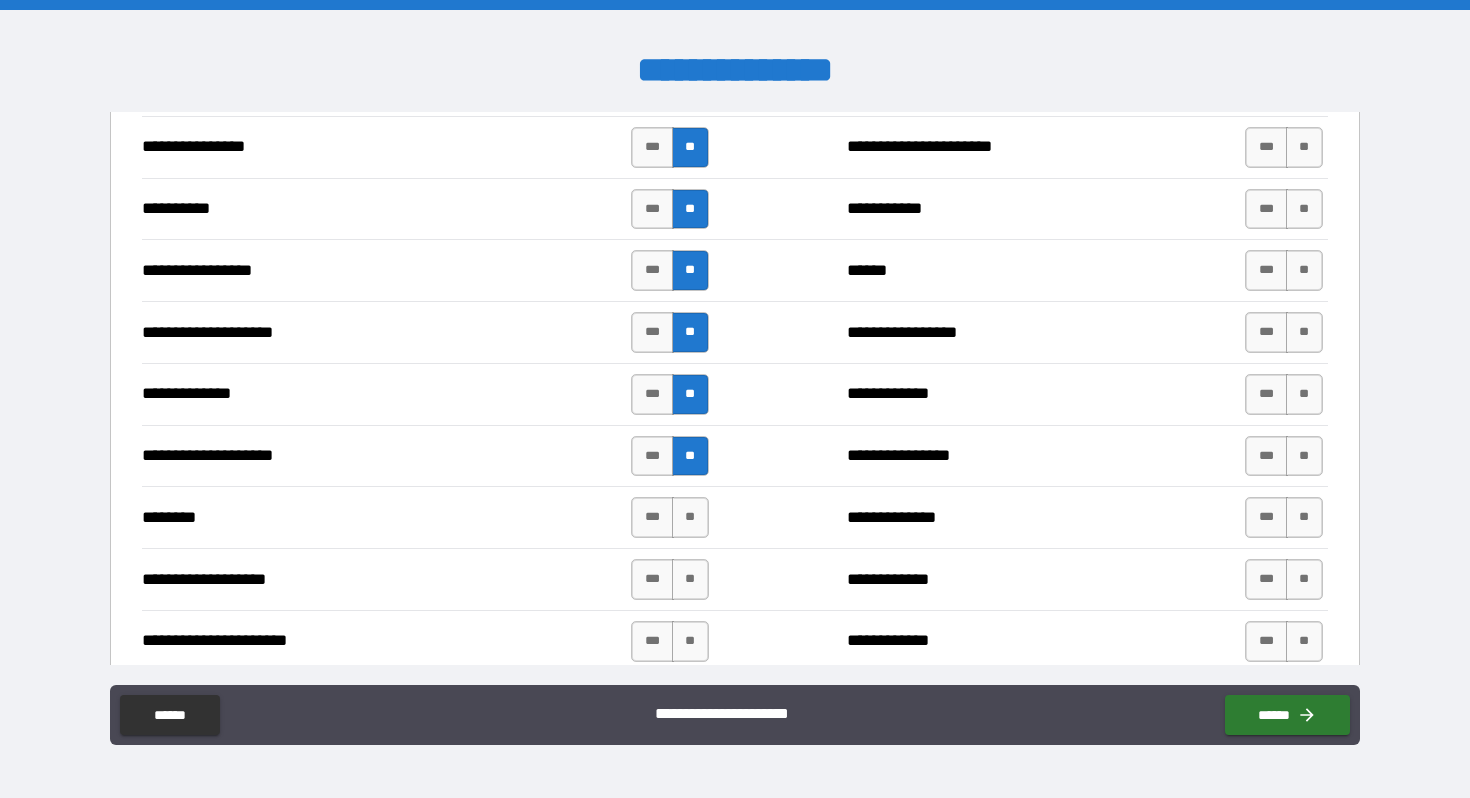 scroll, scrollTop: 2653, scrollLeft: 0, axis: vertical 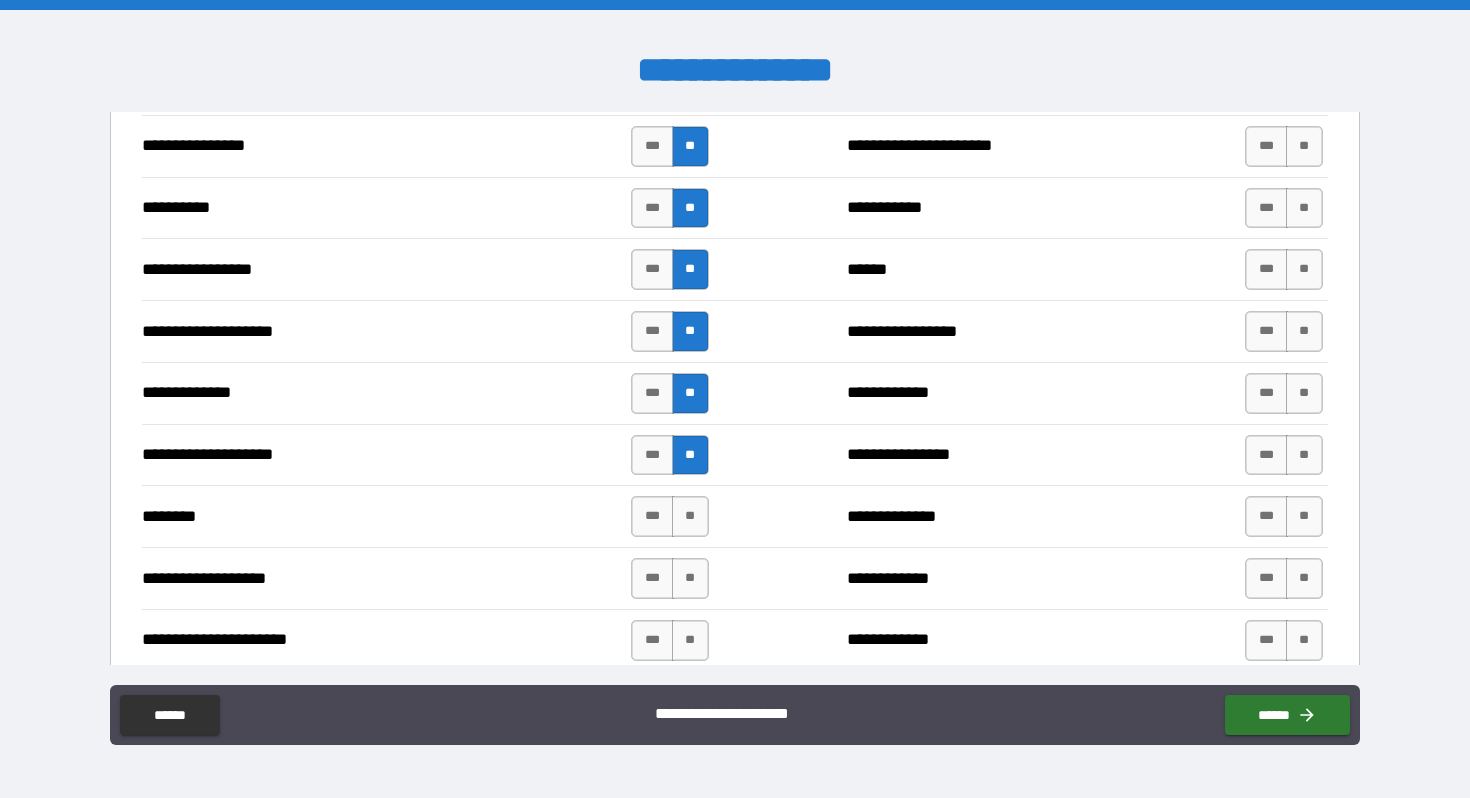 click on "*** **" at bounding box center (669, 516) 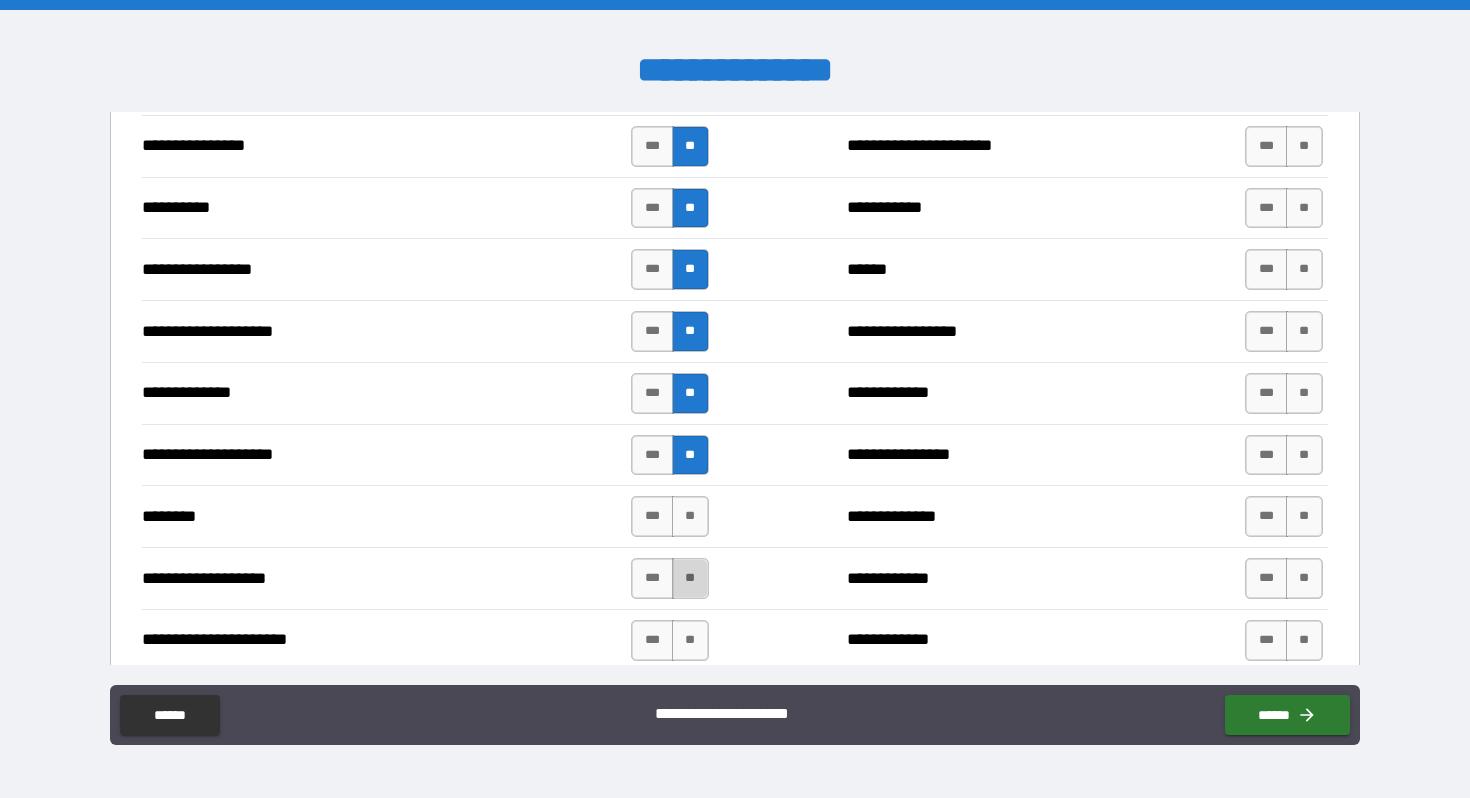 click on "**" at bounding box center (690, 578) 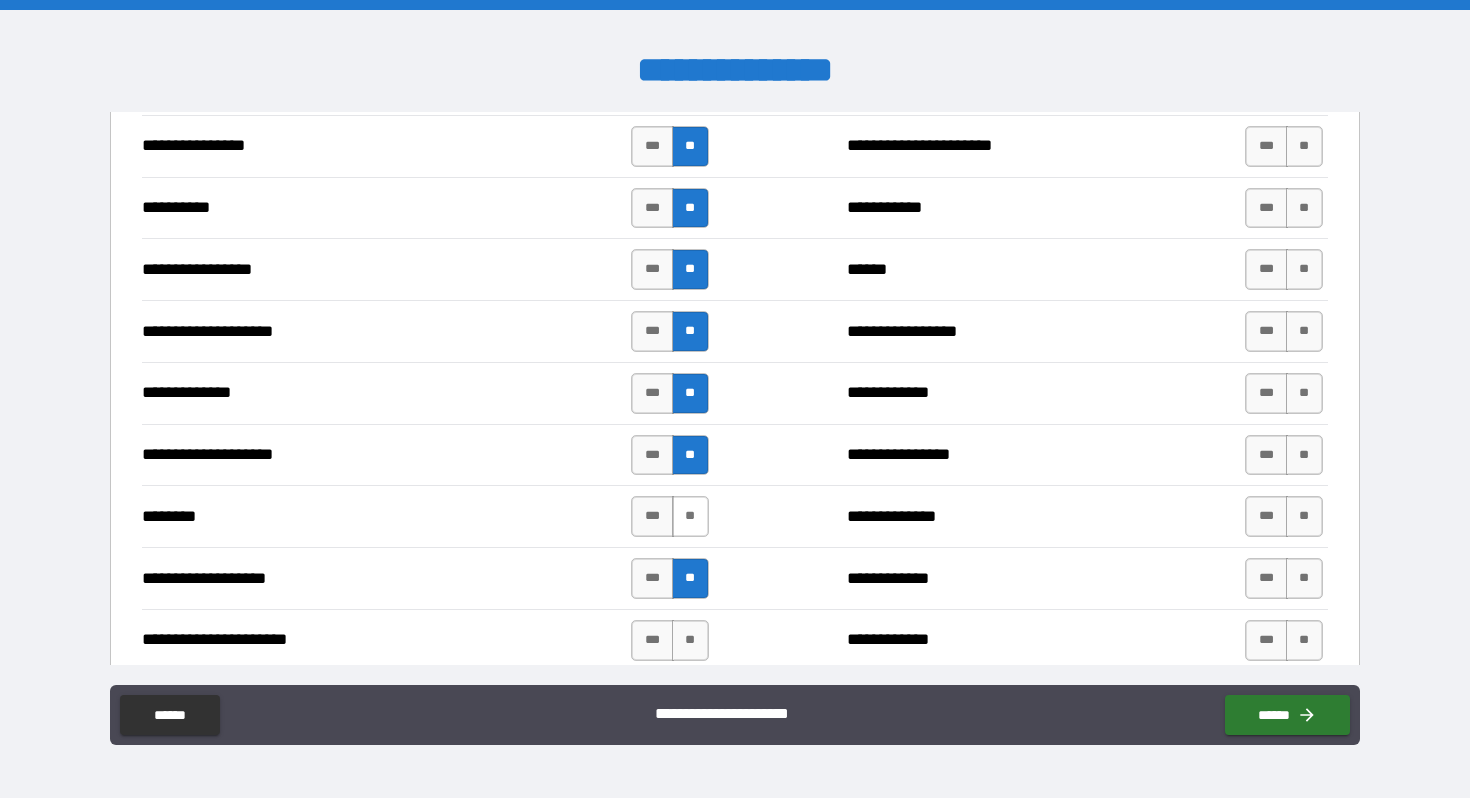 click on "**" at bounding box center (690, 516) 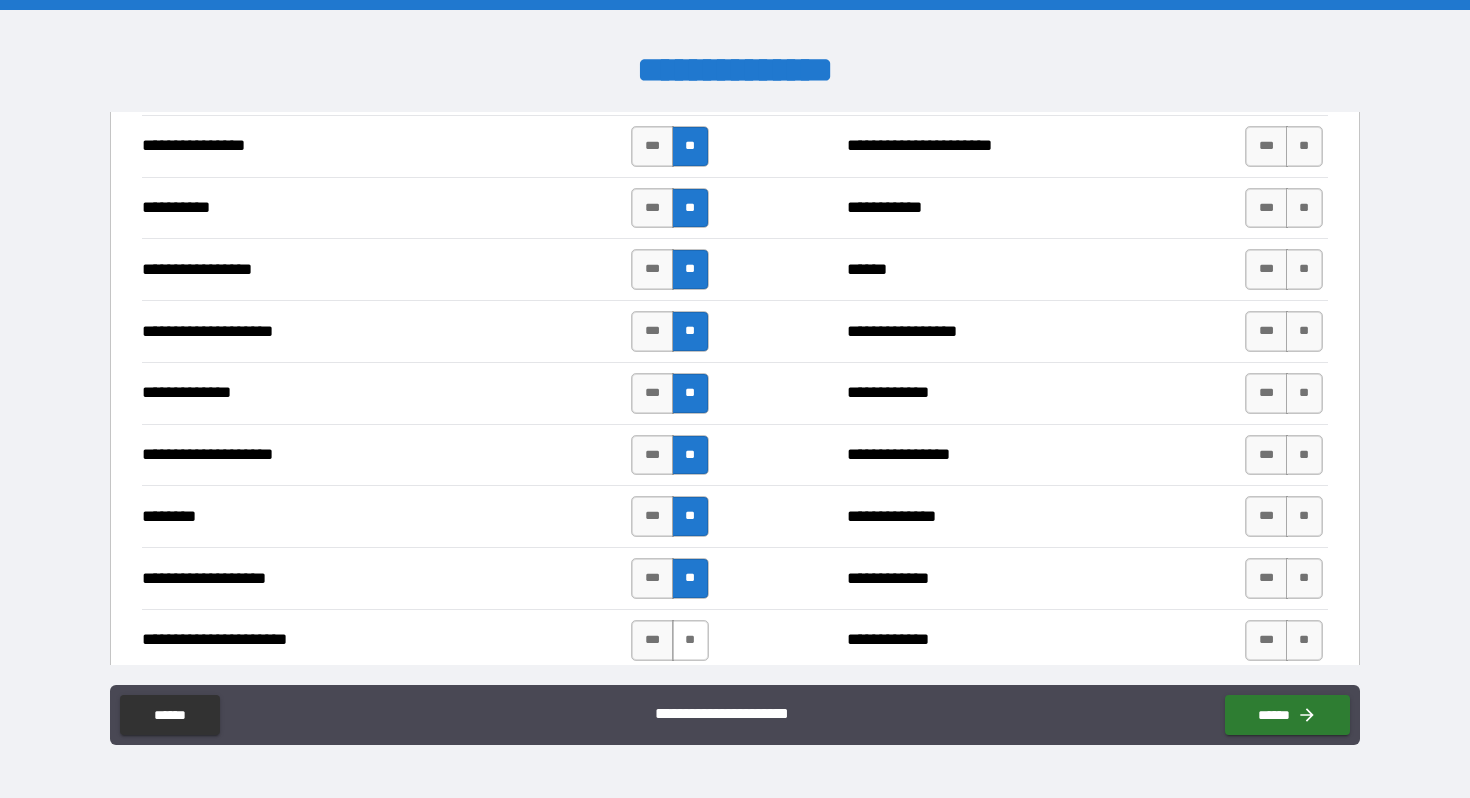 click on "**" at bounding box center [690, 640] 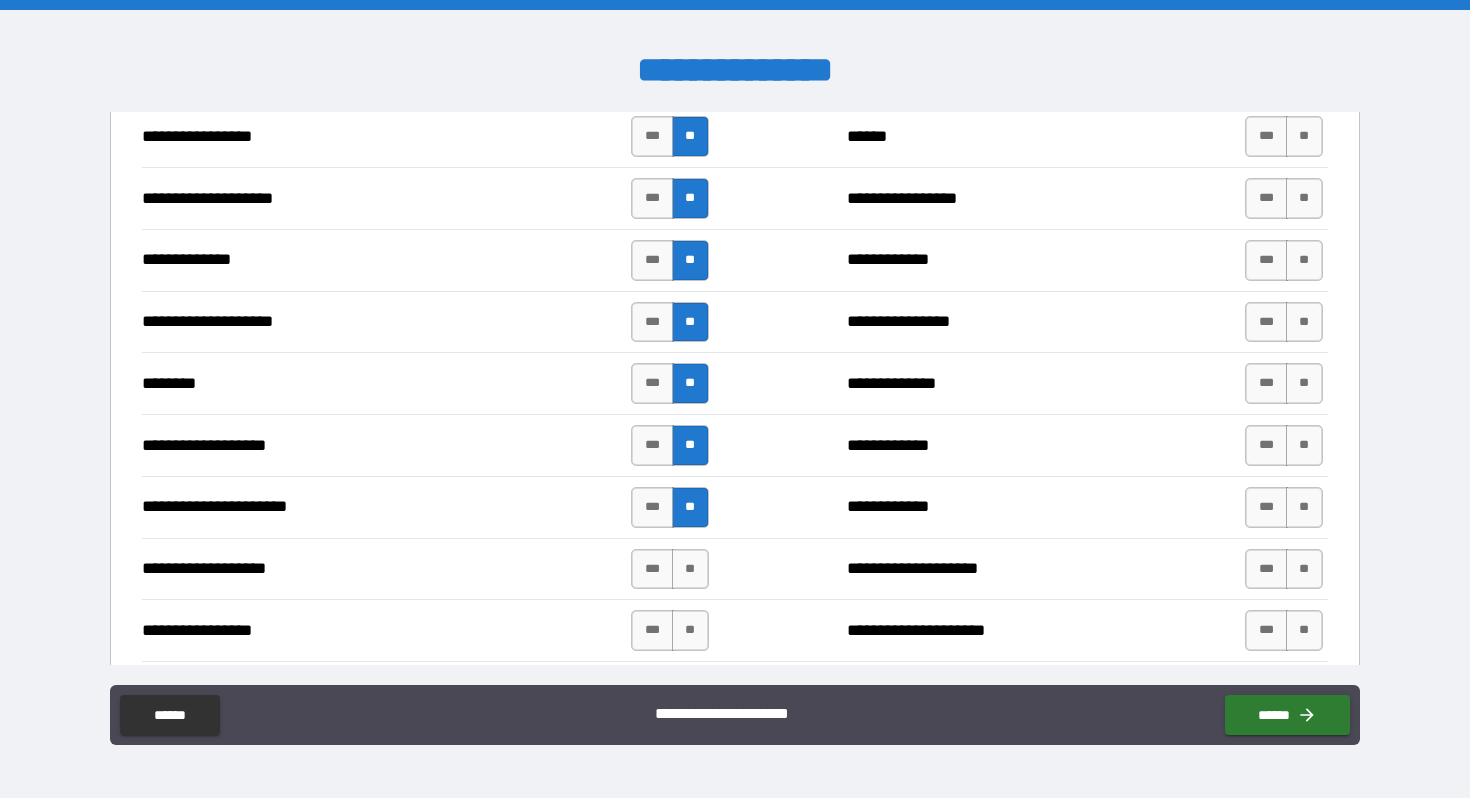 scroll, scrollTop: 2792, scrollLeft: 0, axis: vertical 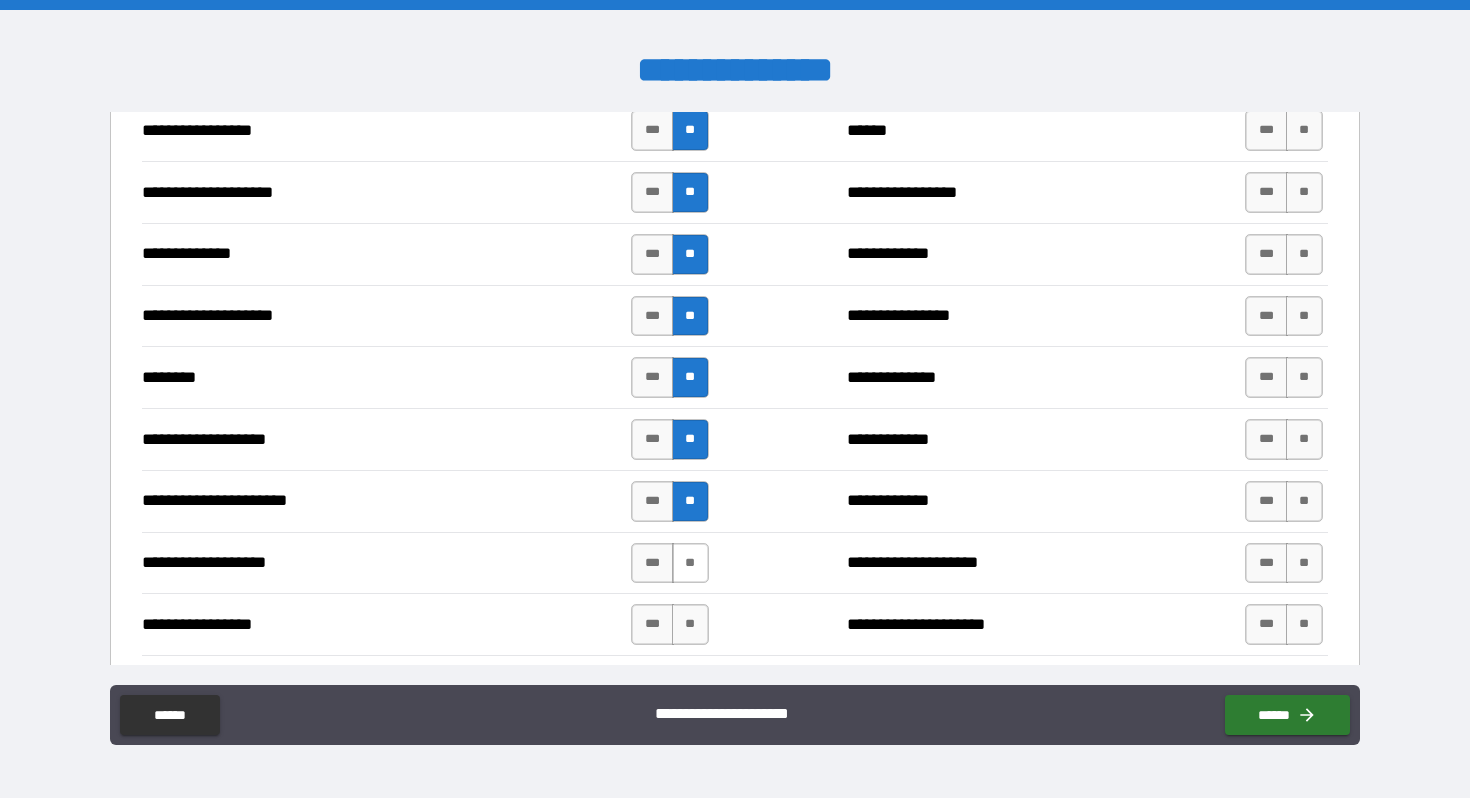 click on "**" at bounding box center (690, 563) 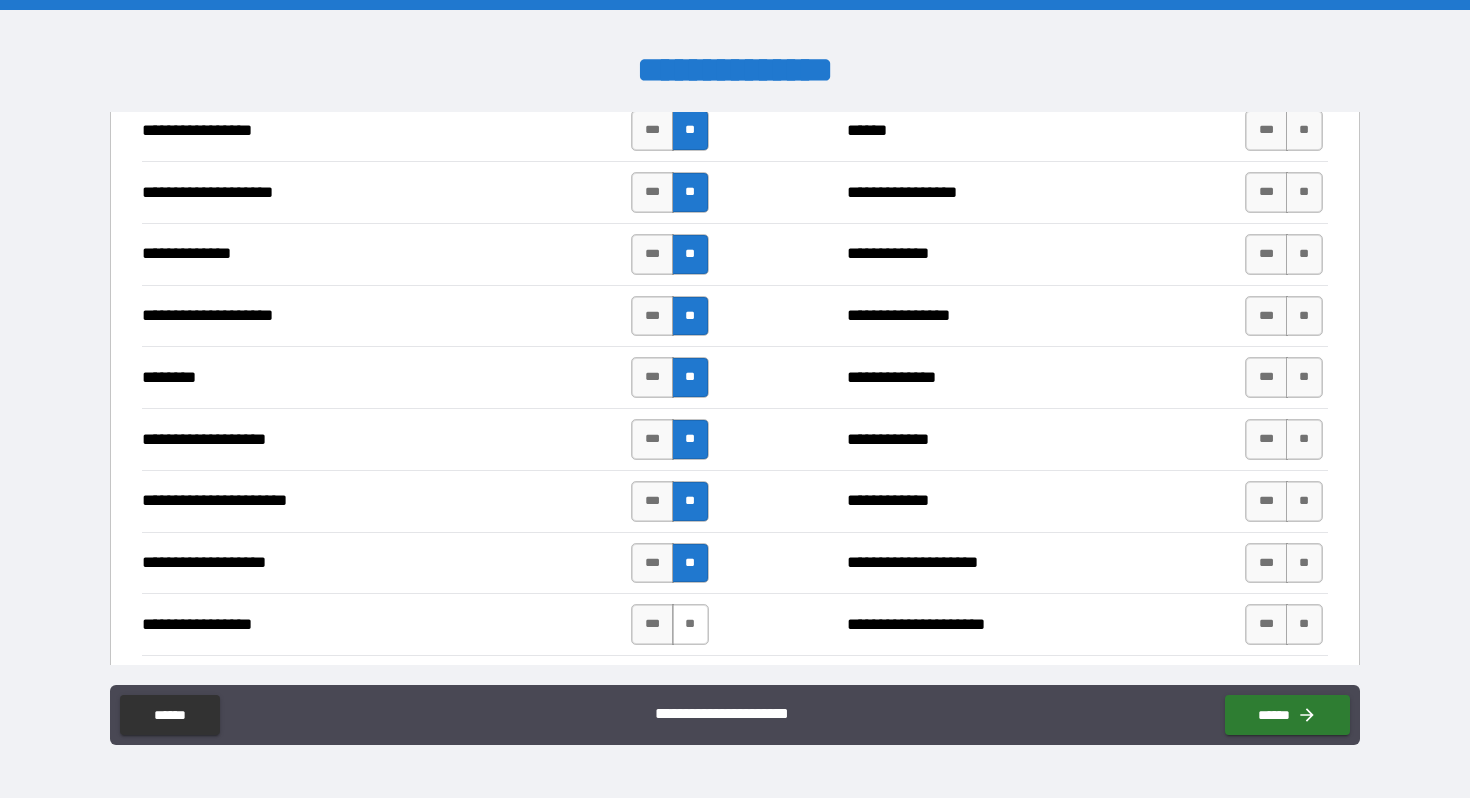 click on "**" at bounding box center [690, 624] 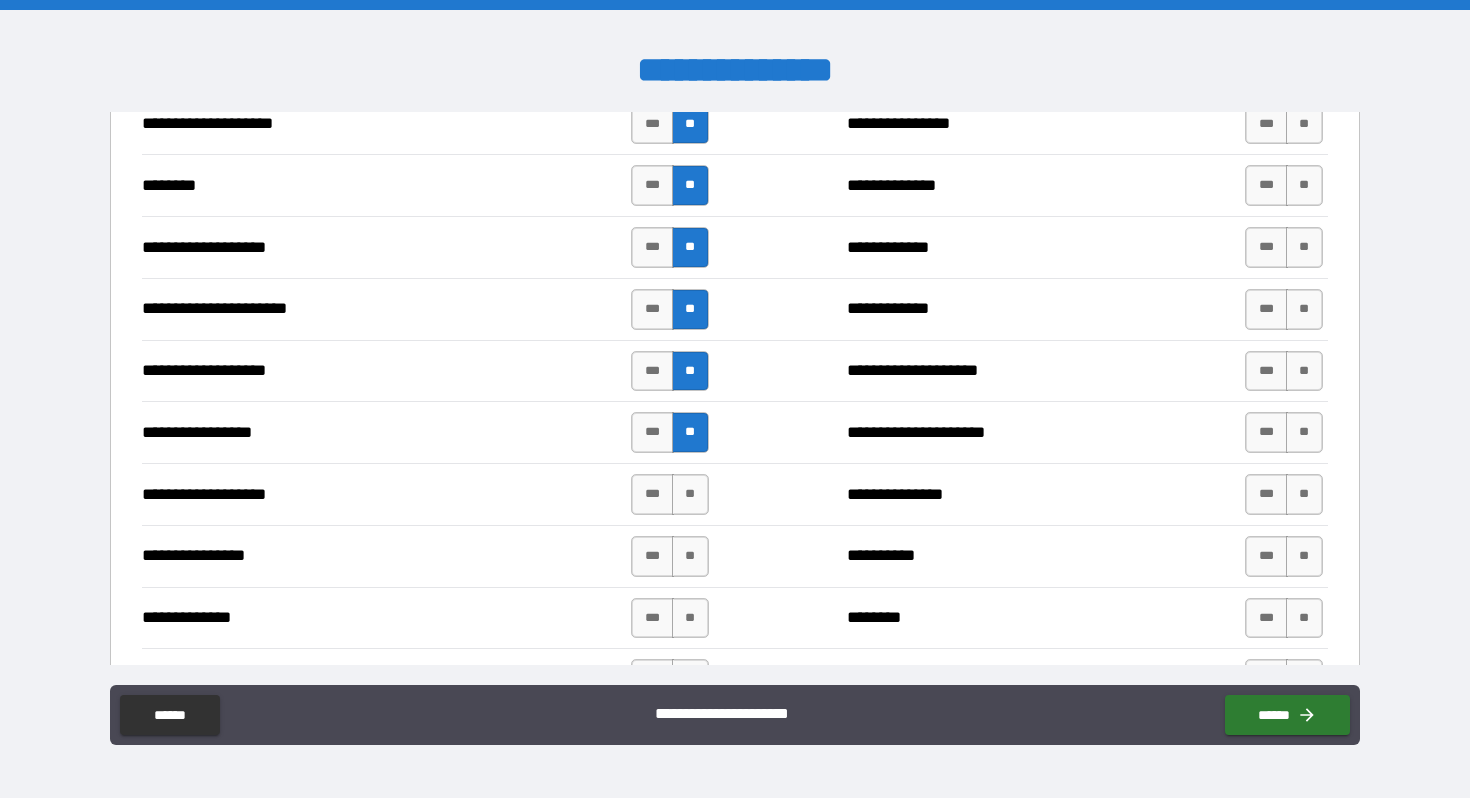 scroll, scrollTop: 2985, scrollLeft: 0, axis: vertical 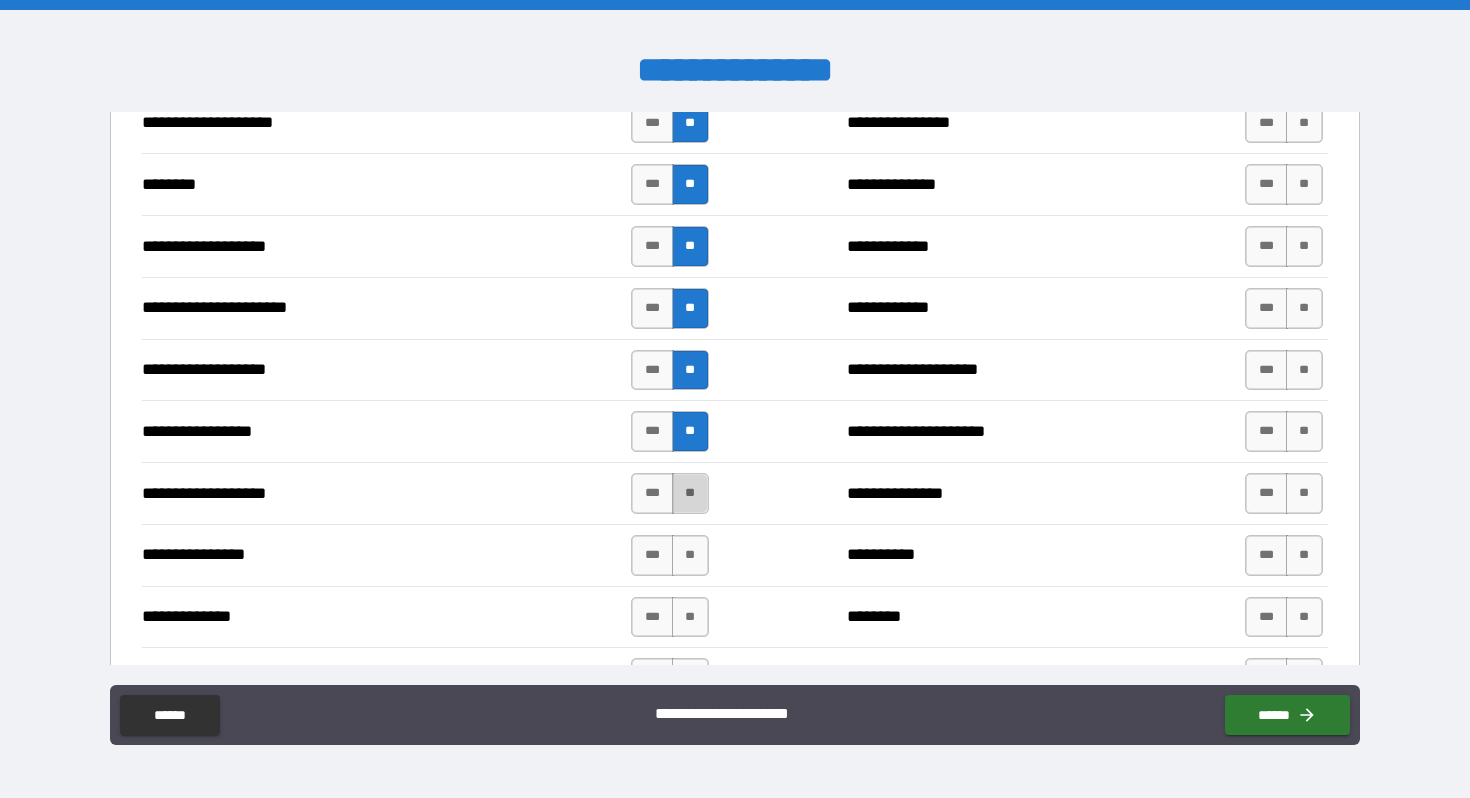 click on "**" at bounding box center (690, 493) 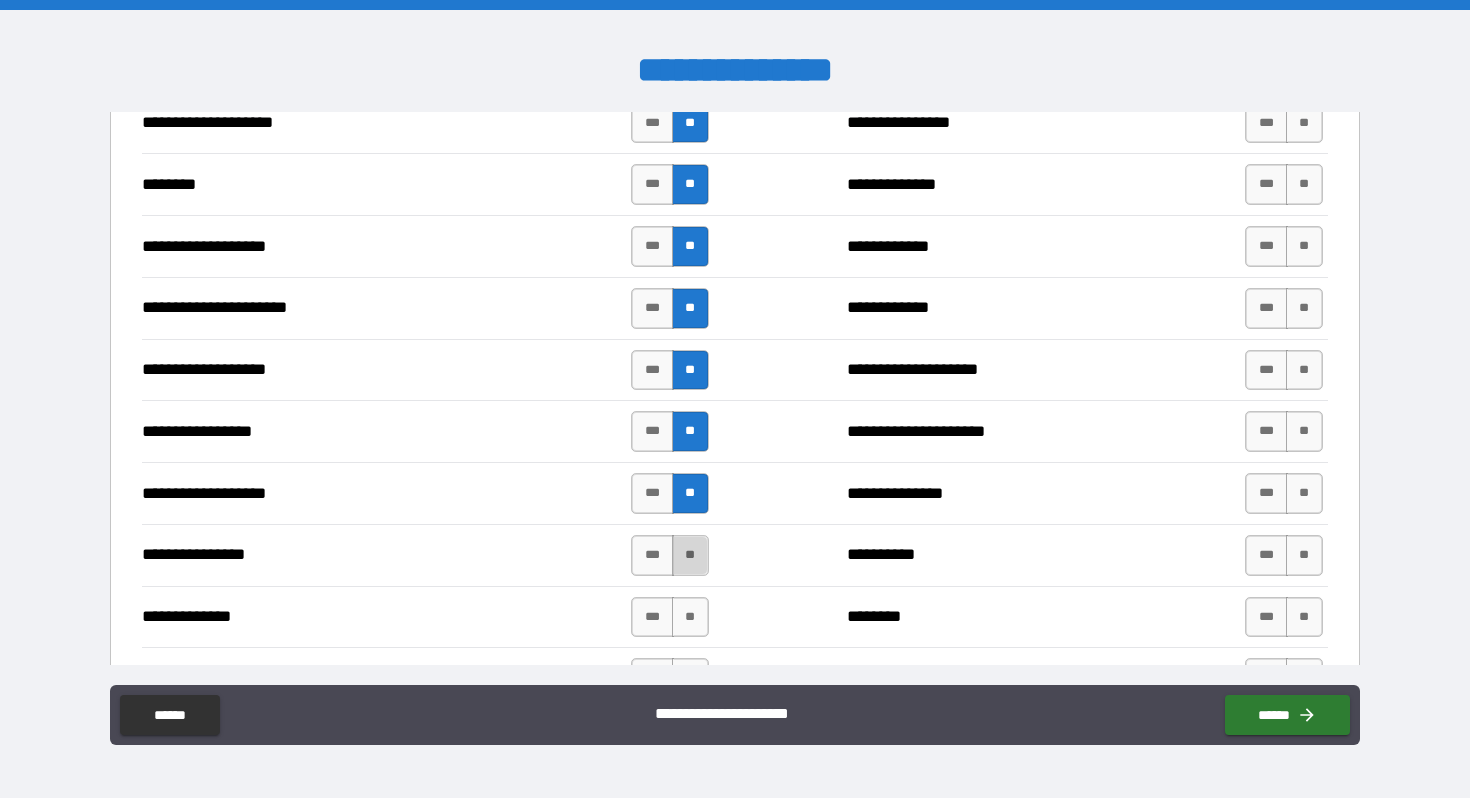 click on "**" at bounding box center (690, 555) 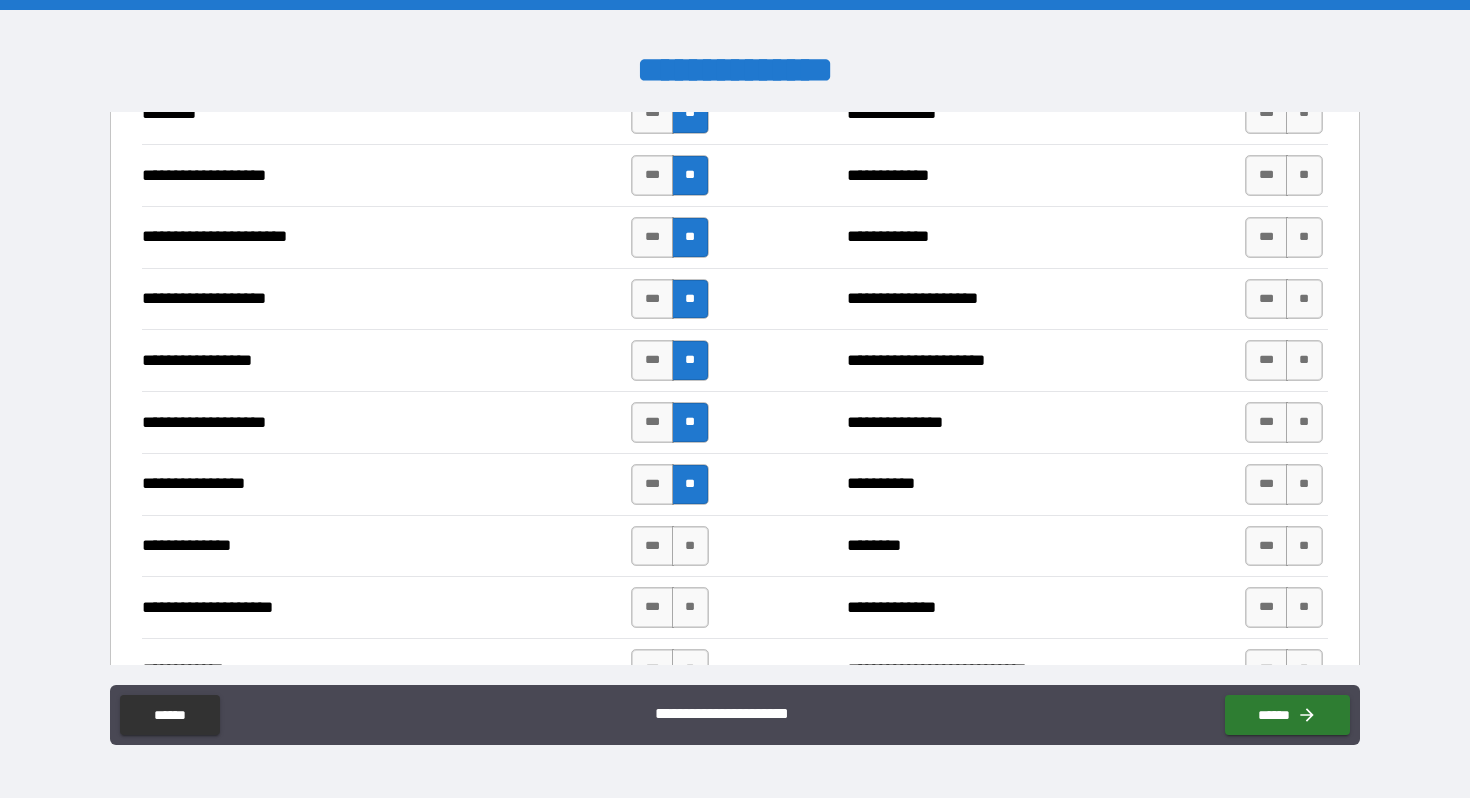 scroll, scrollTop: 3136, scrollLeft: 0, axis: vertical 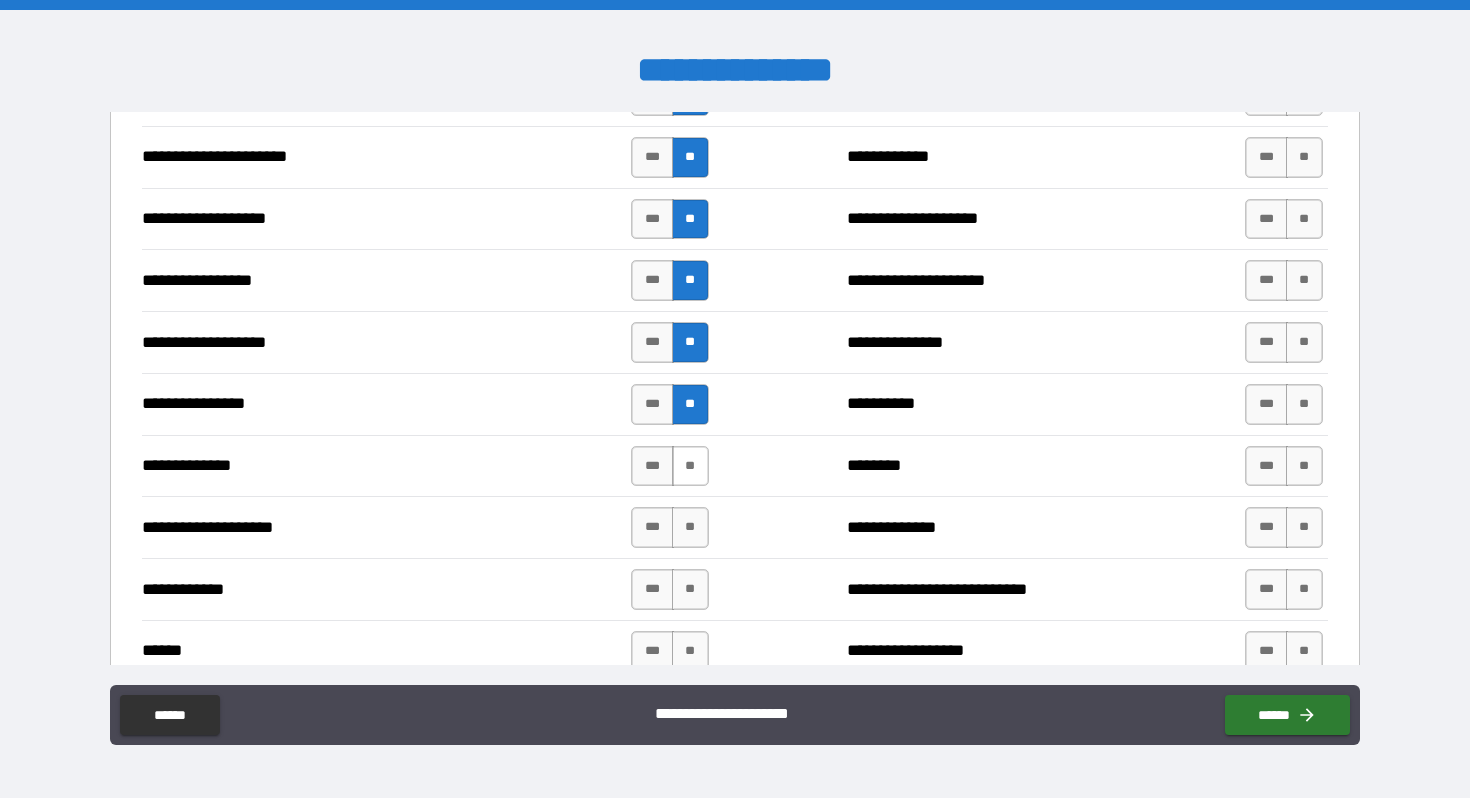 click on "**" at bounding box center [690, 466] 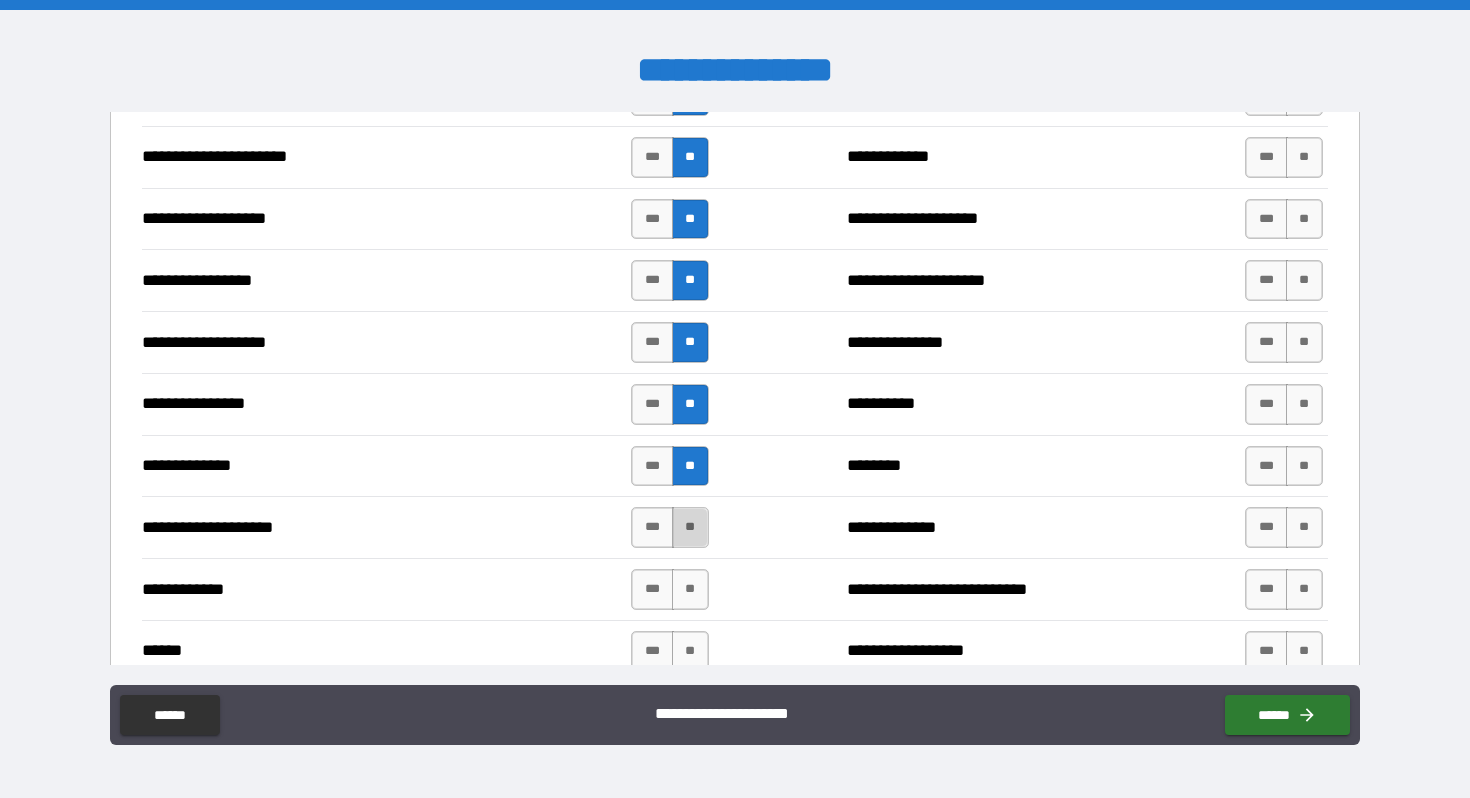 click on "**" at bounding box center [690, 527] 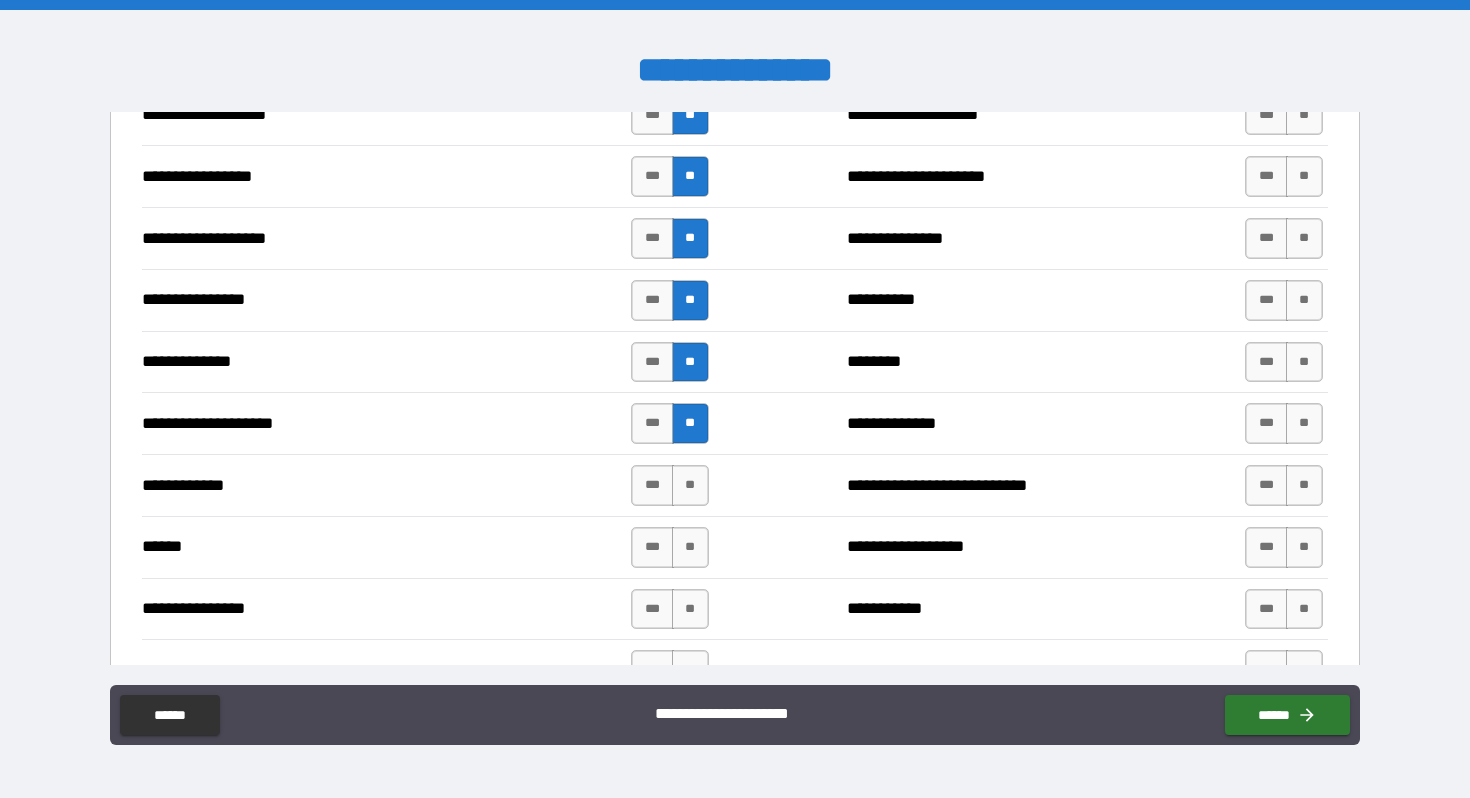 scroll, scrollTop: 3244, scrollLeft: 0, axis: vertical 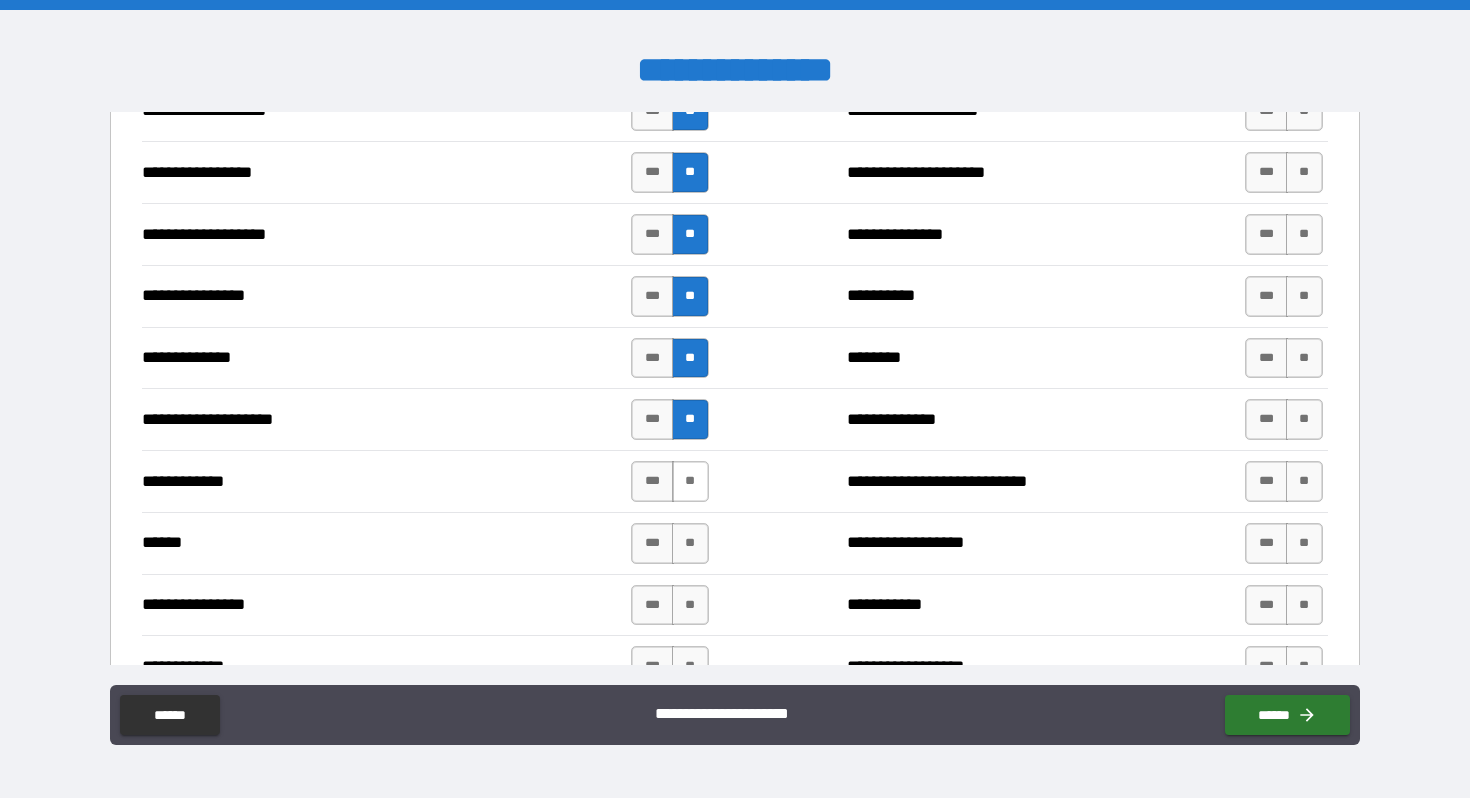click on "**" at bounding box center (690, 481) 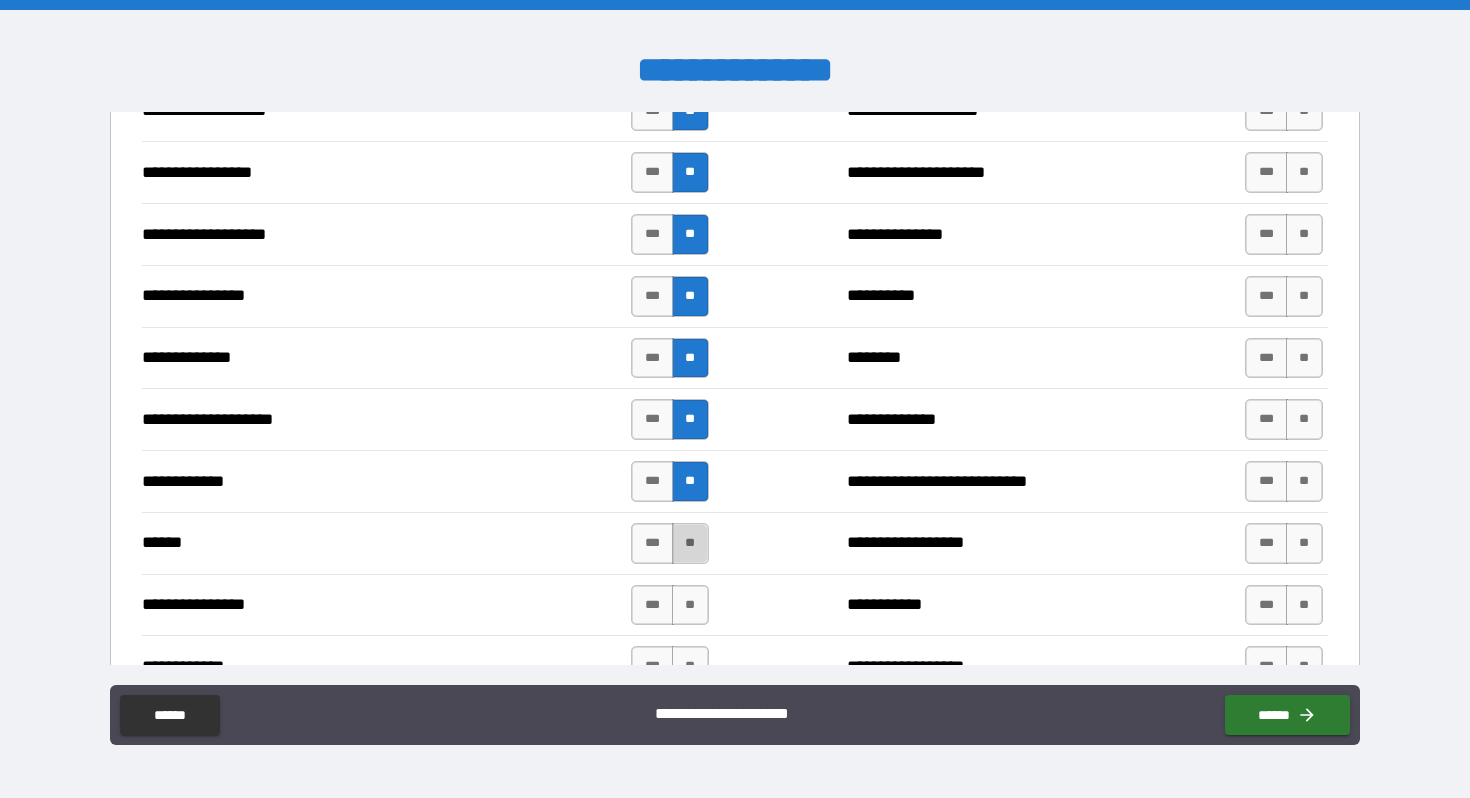 click on "**" at bounding box center [690, 543] 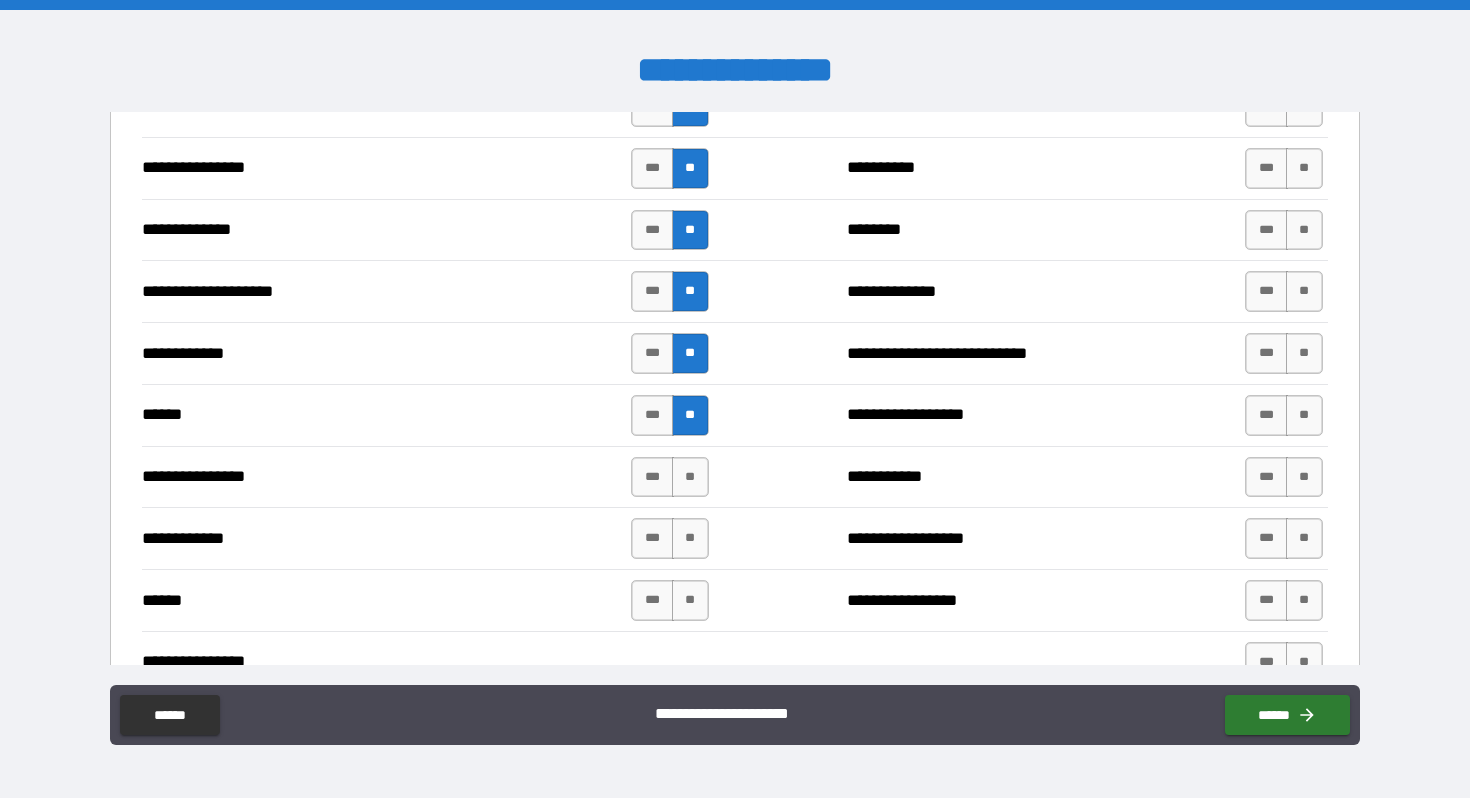 scroll, scrollTop: 3375, scrollLeft: 0, axis: vertical 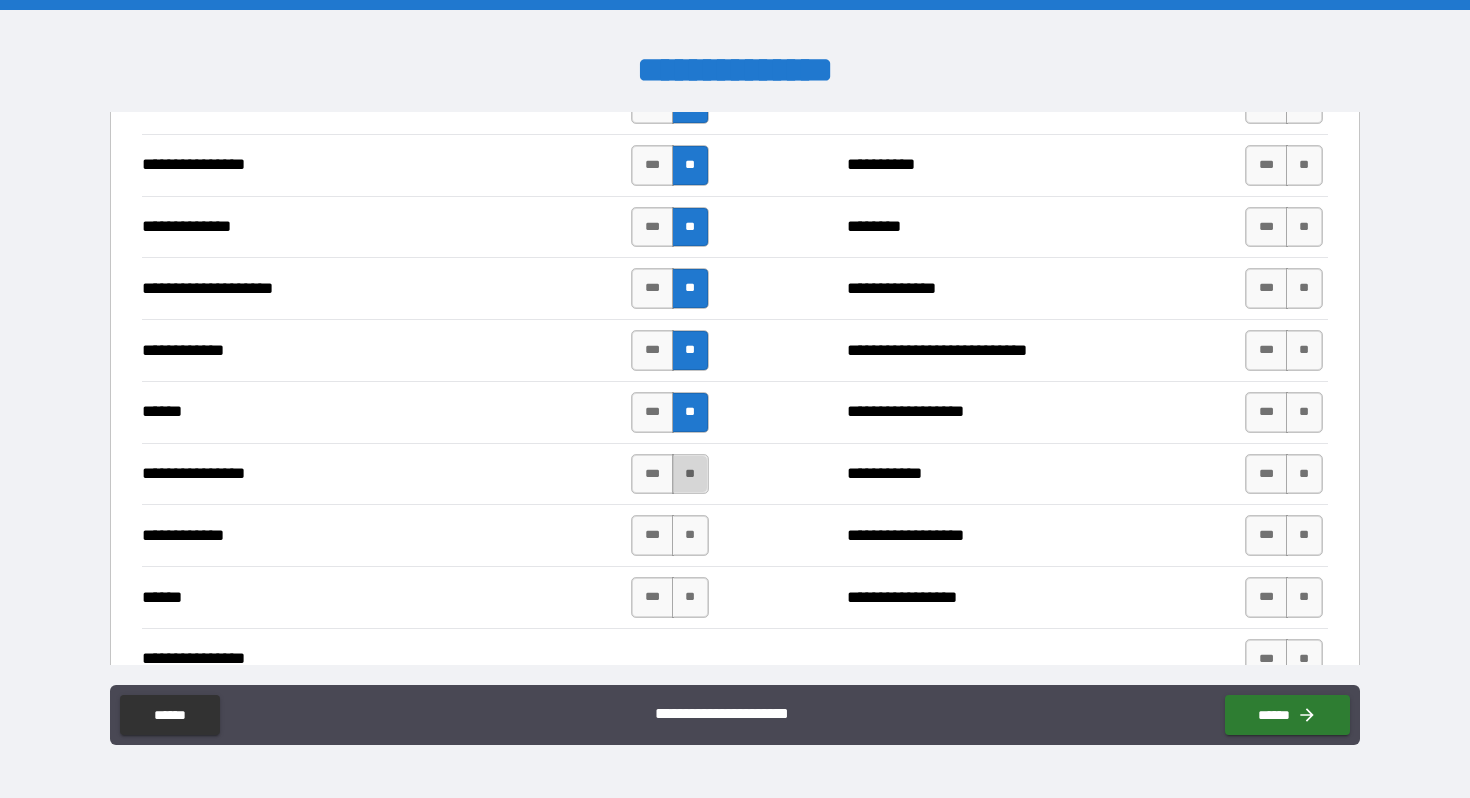 click on "**" at bounding box center (690, 474) 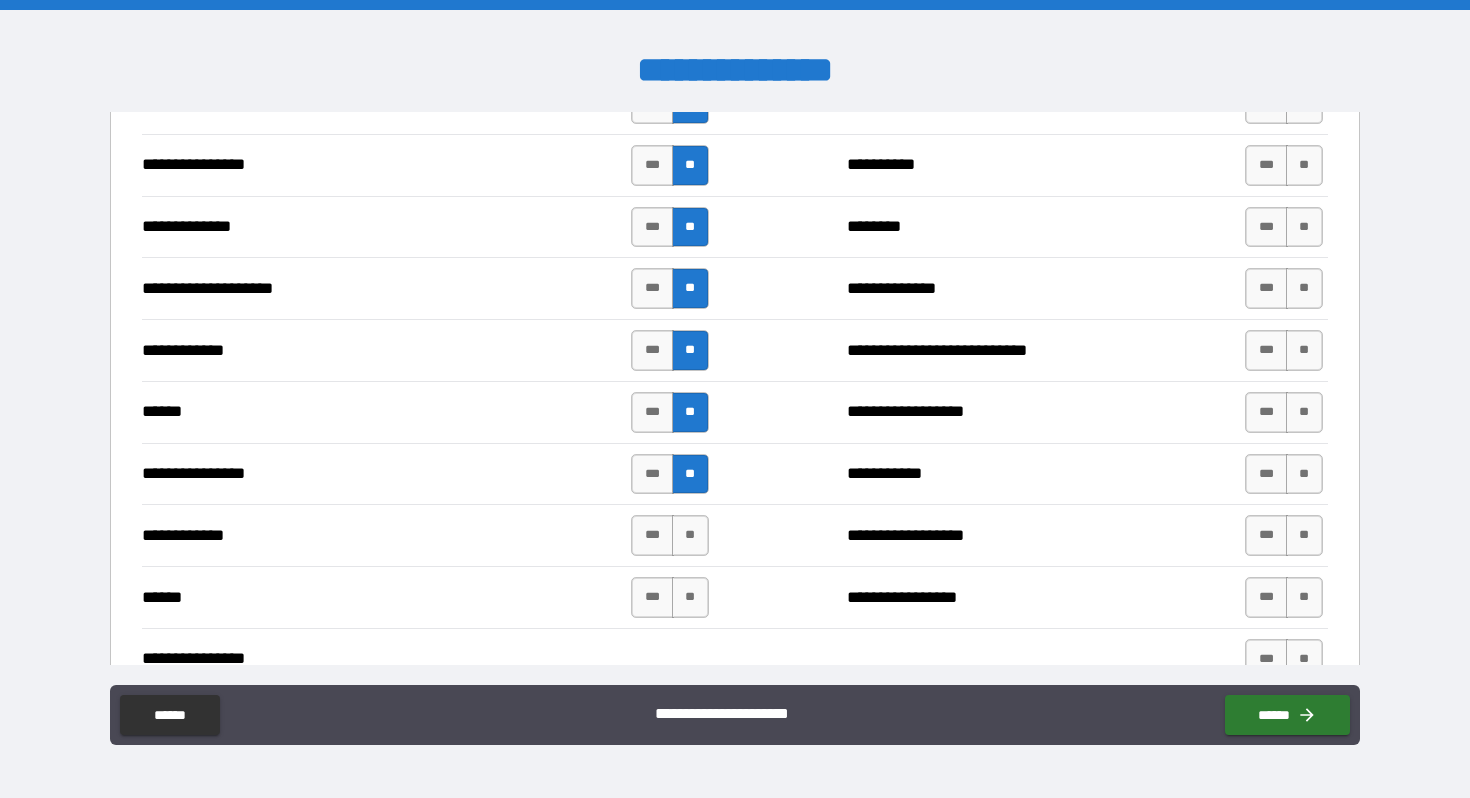 click on "**********" at bounding box center [734, 535] 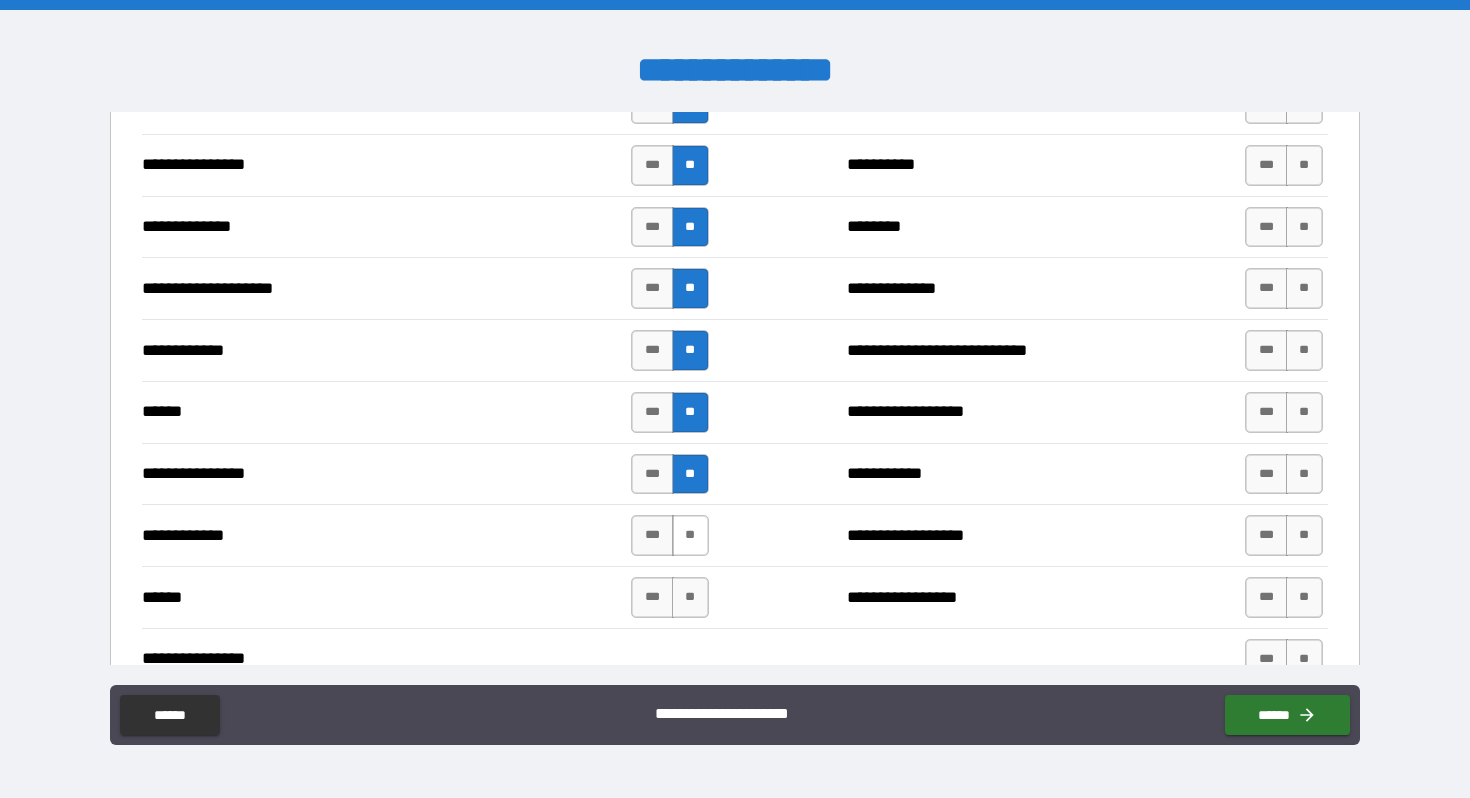 click on "**" at bounding box center [690, 535] 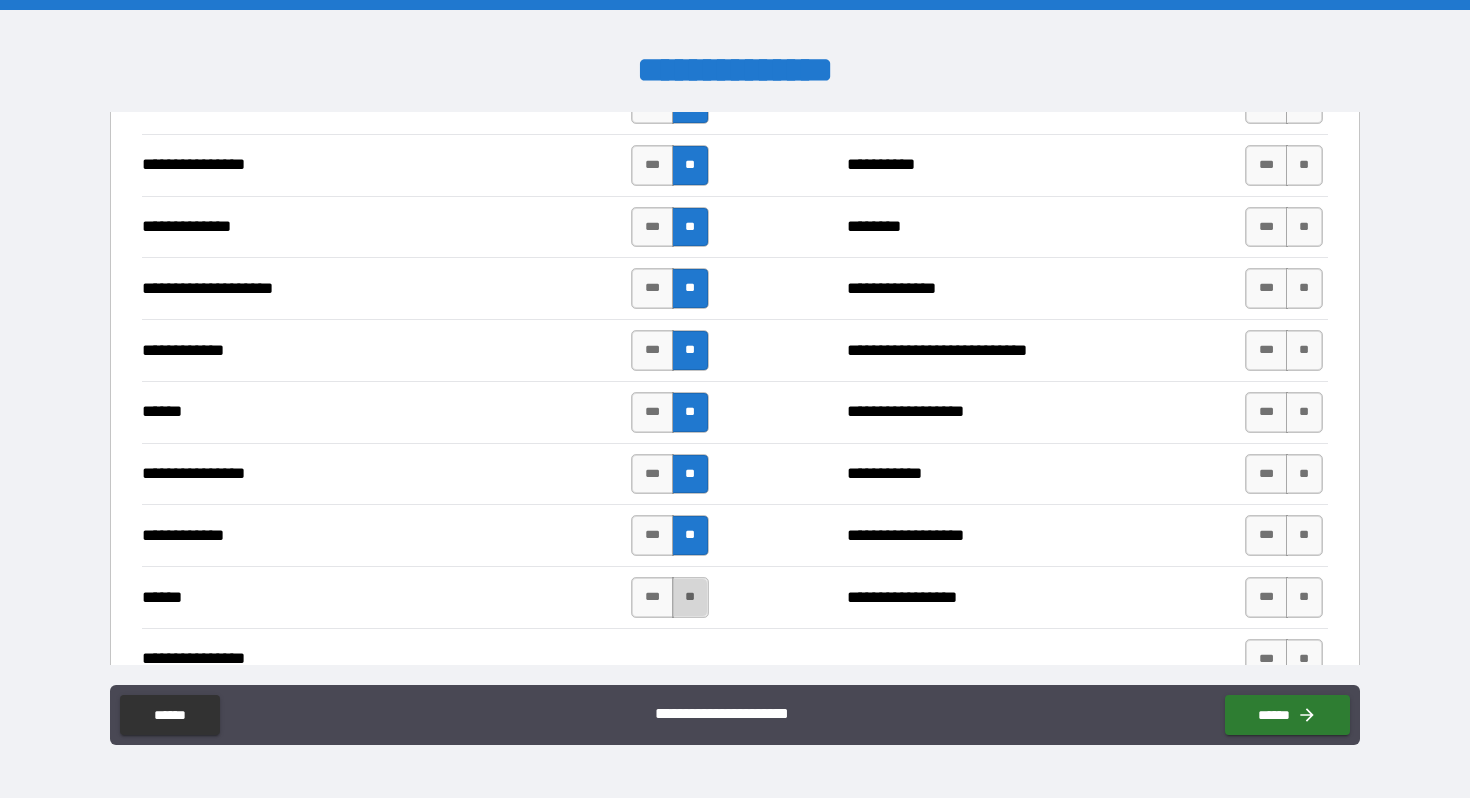 click on "**" at bounding box center [690, 597] 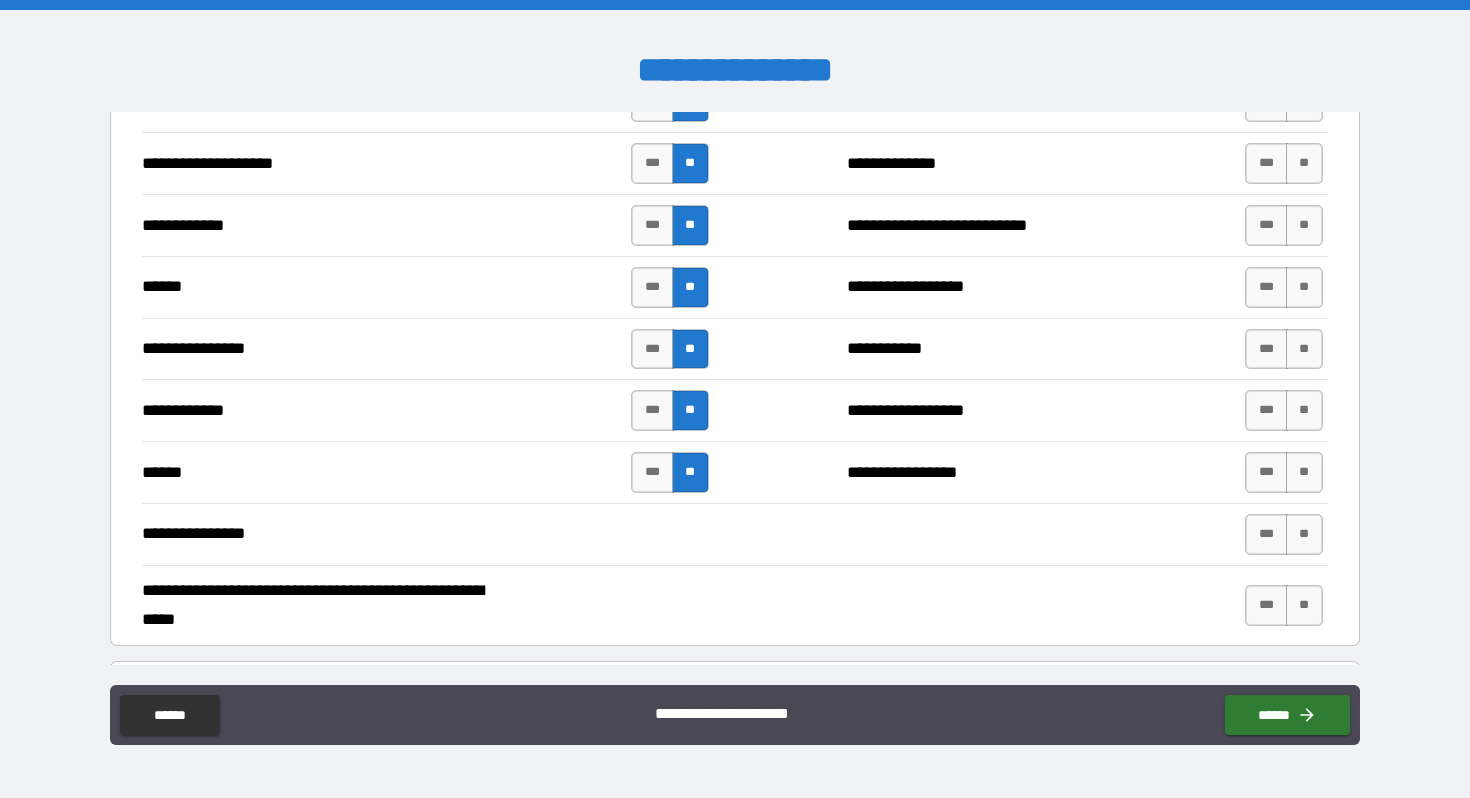 scroll, scrollTop: 3543, scrollLeft: 0, axis: vertical 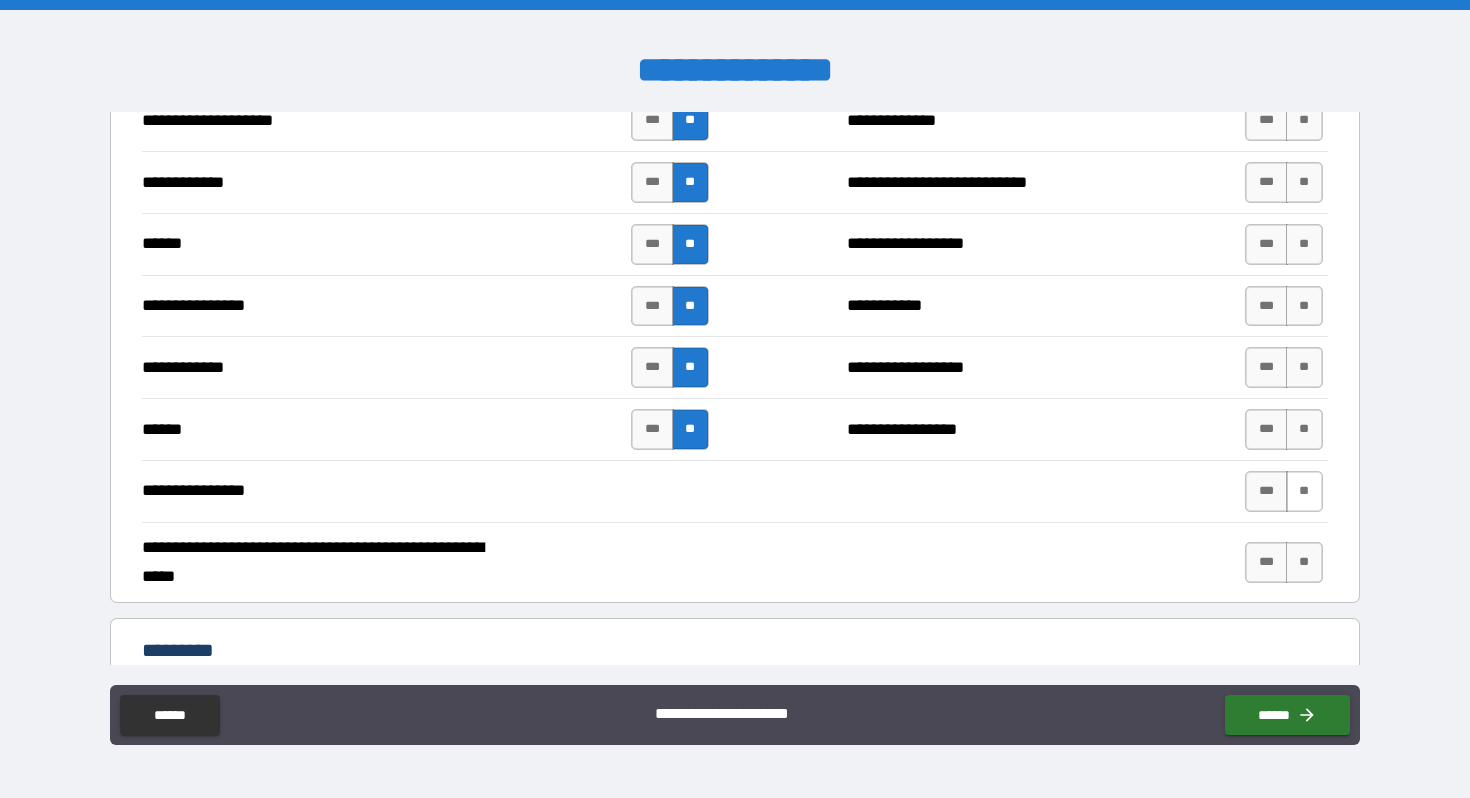 click on "**" at bounding box center (1304, 491) 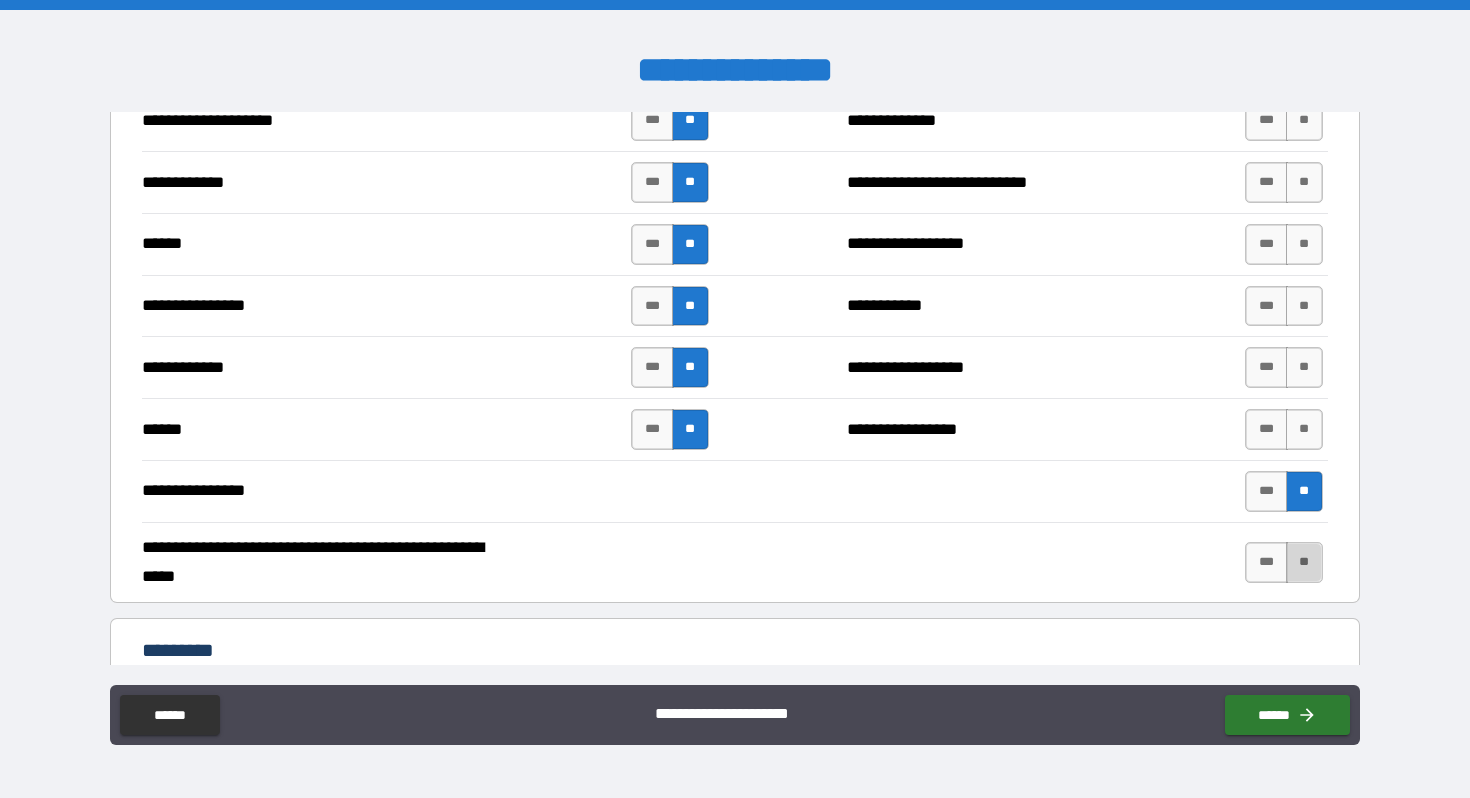 click on "**" at bounding box center [1304, 562] 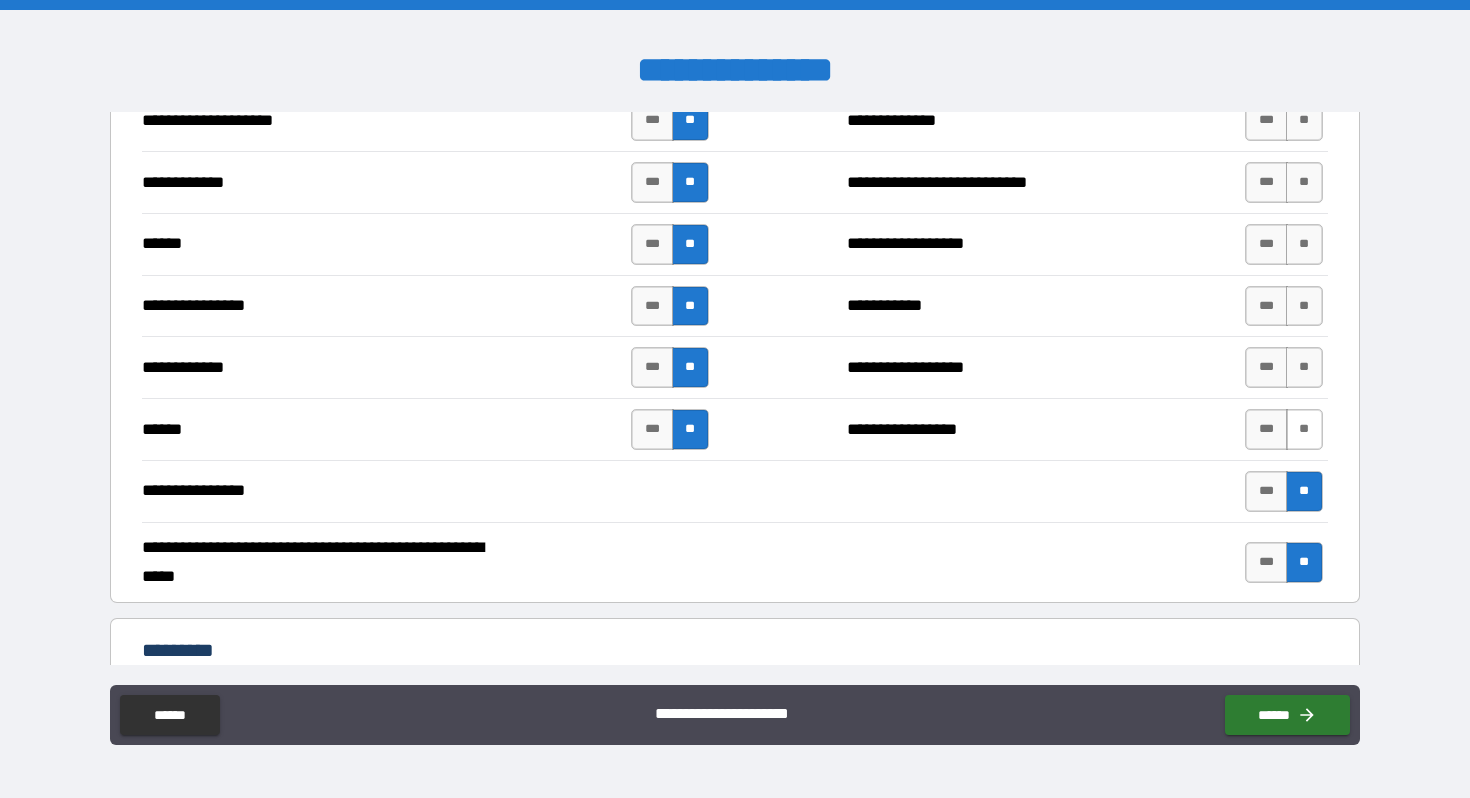 click on "**" at bounding box center [1304, 429] 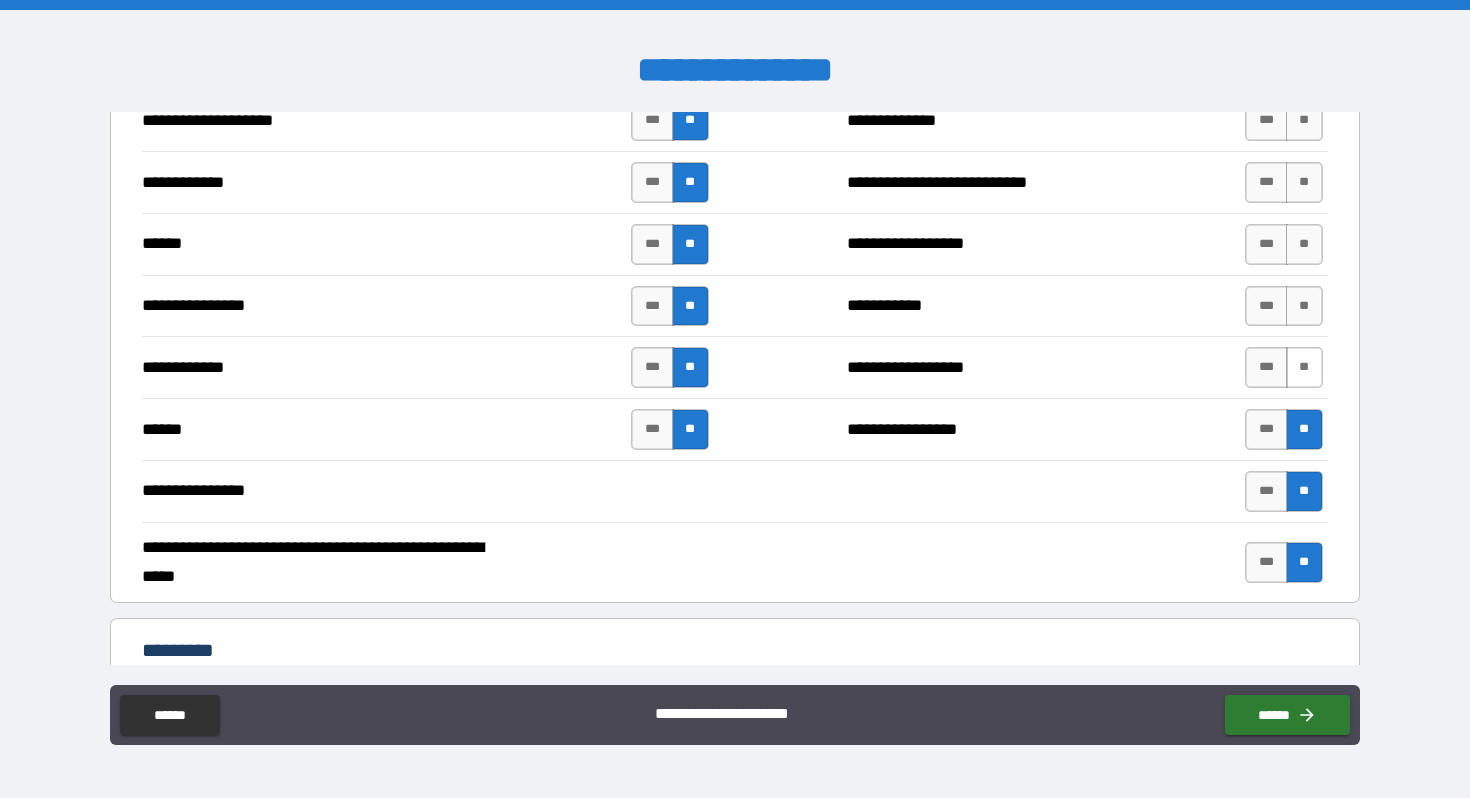 click on "**" at bounding box center (1304, 367) 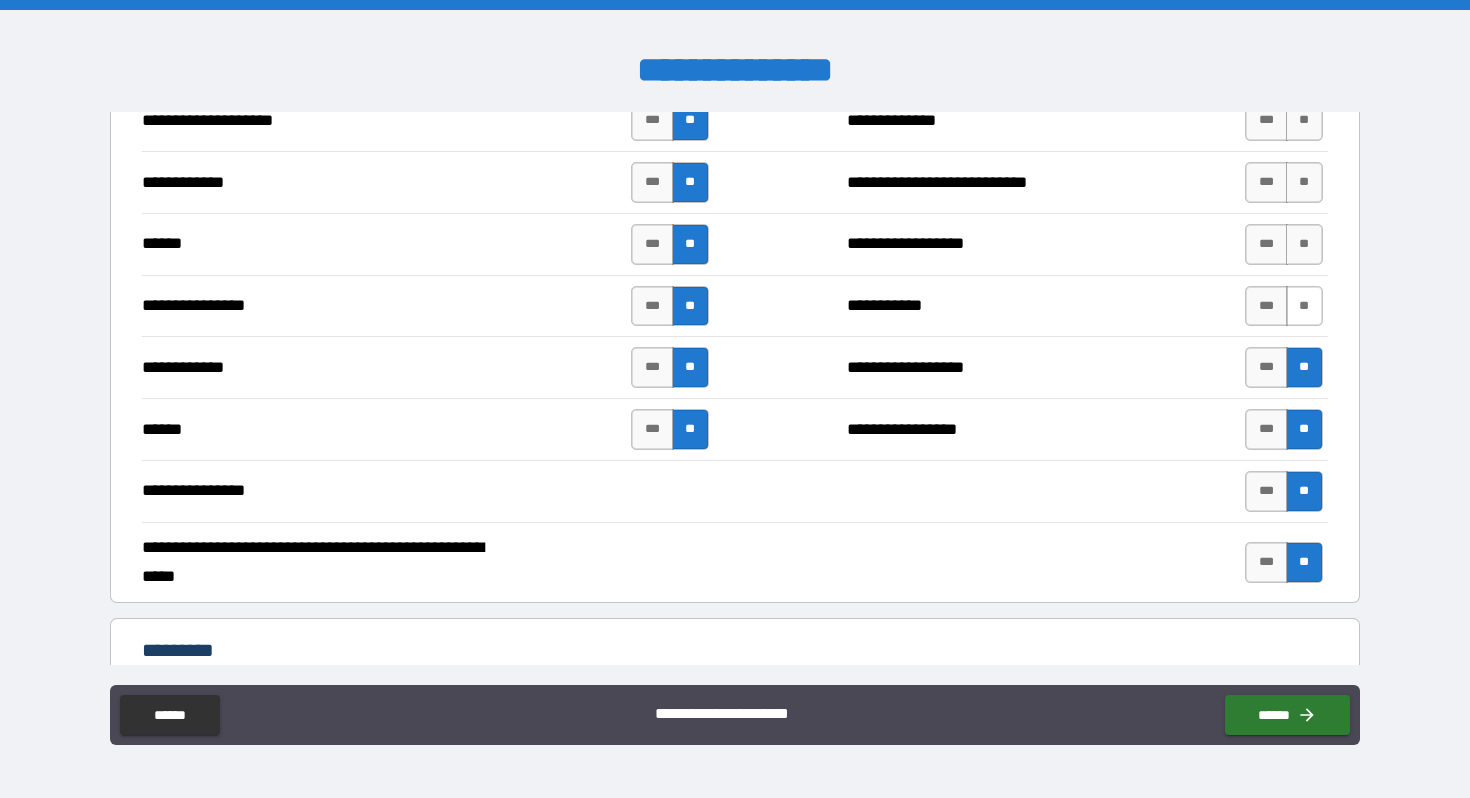 click on "**" at bounding box center (1304, 306) 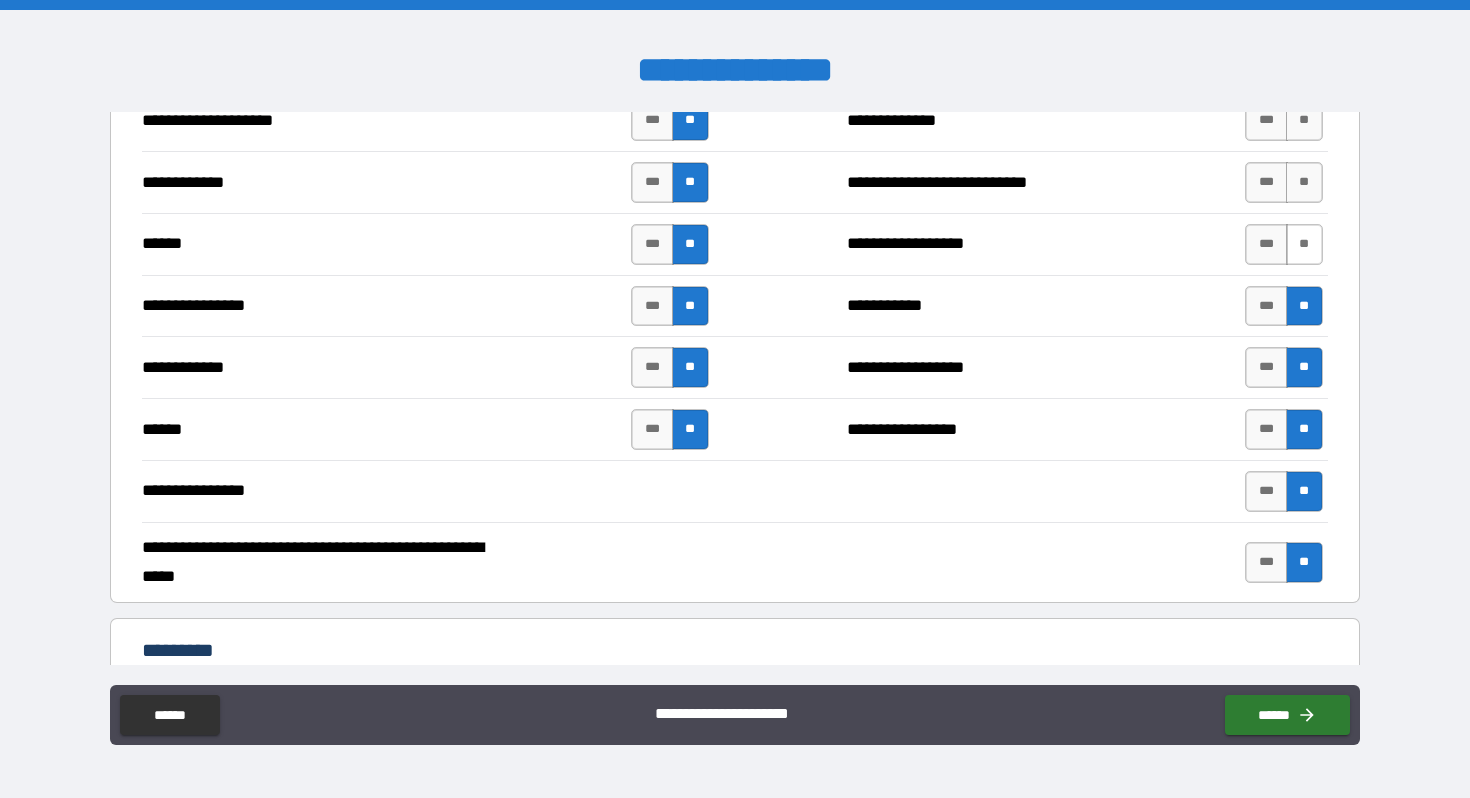 click on "**" at bounding box center [1304, 244] 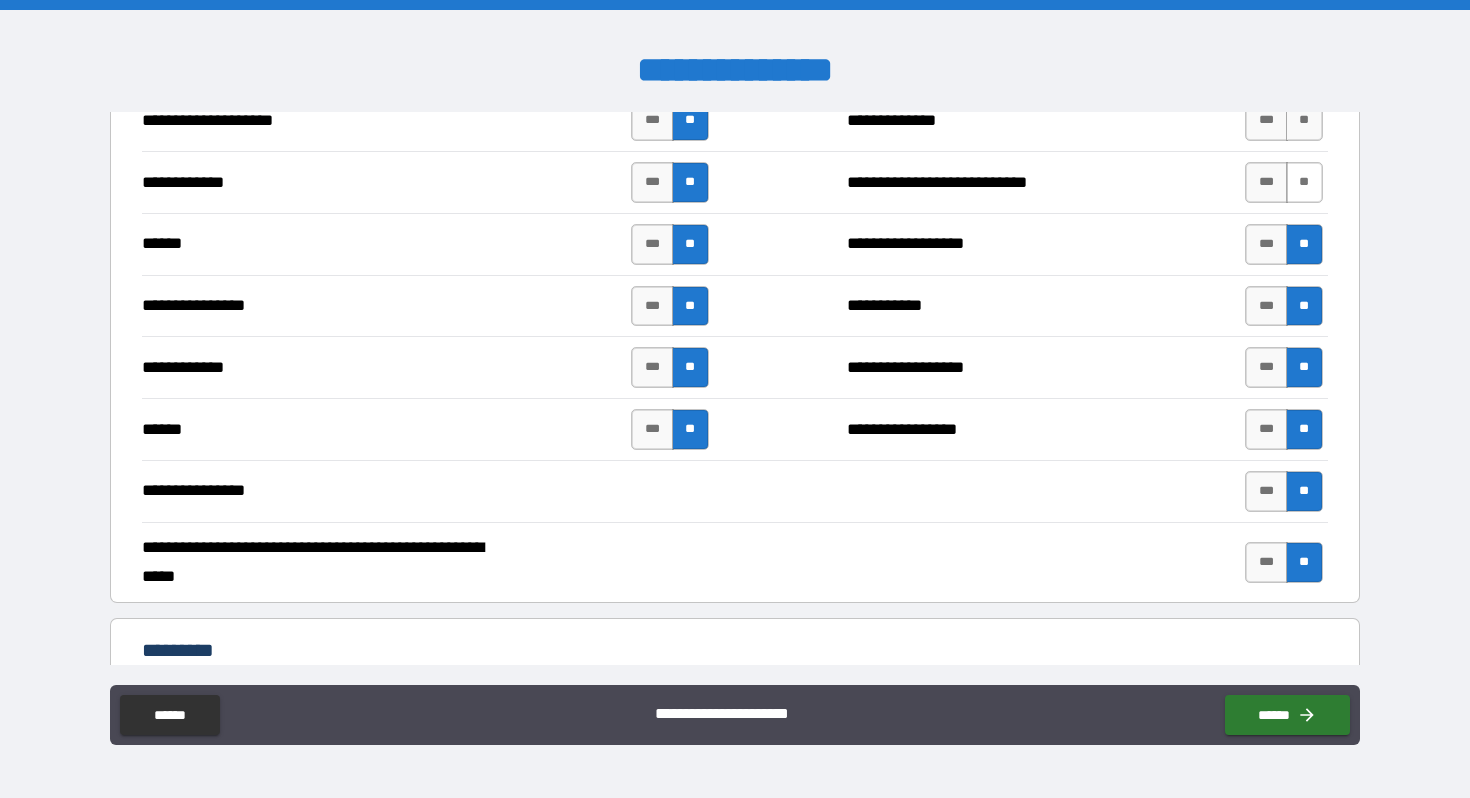 click on "**" at bounding box center [1304, 182] 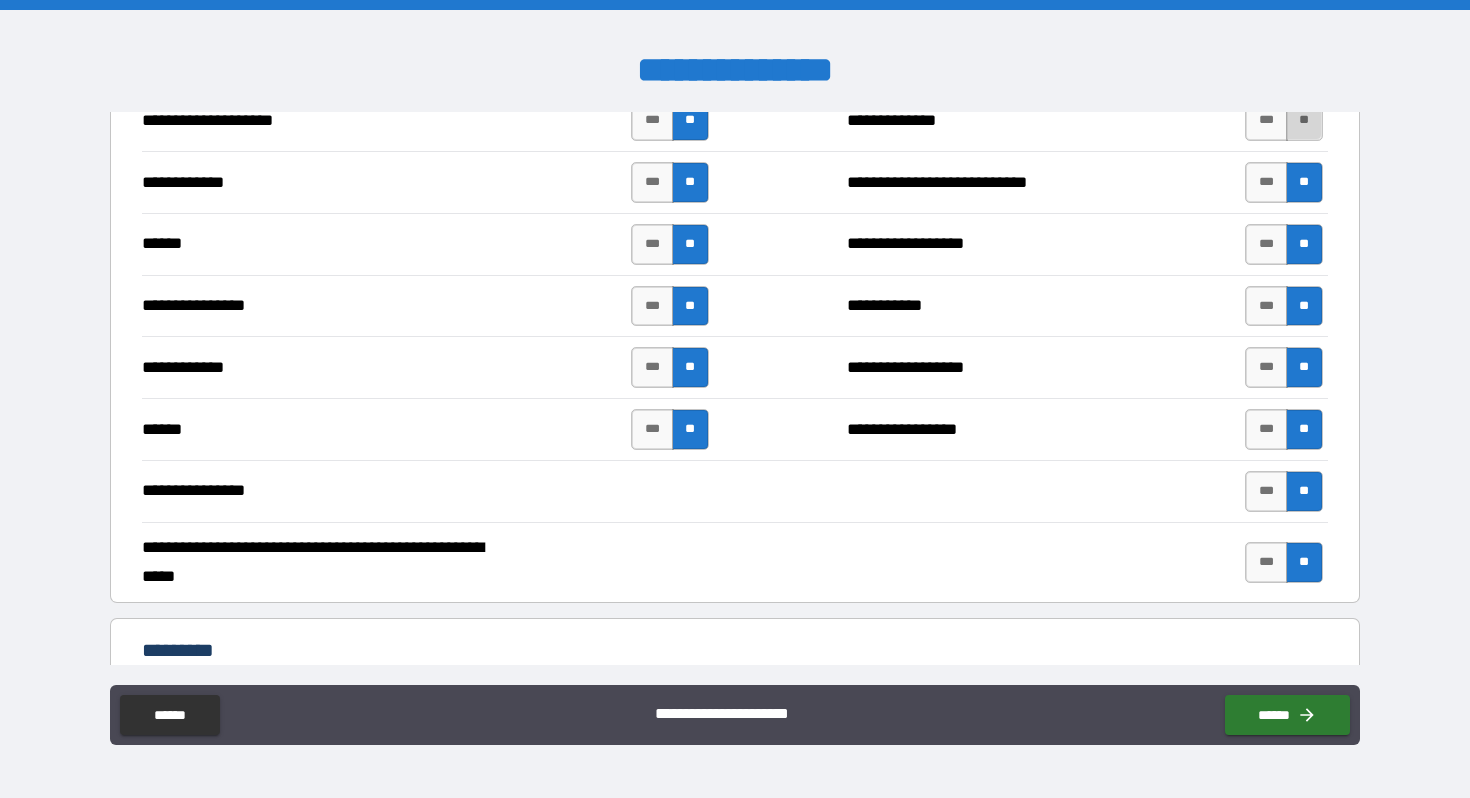 click on "**" at bounding box center (1304, 120) 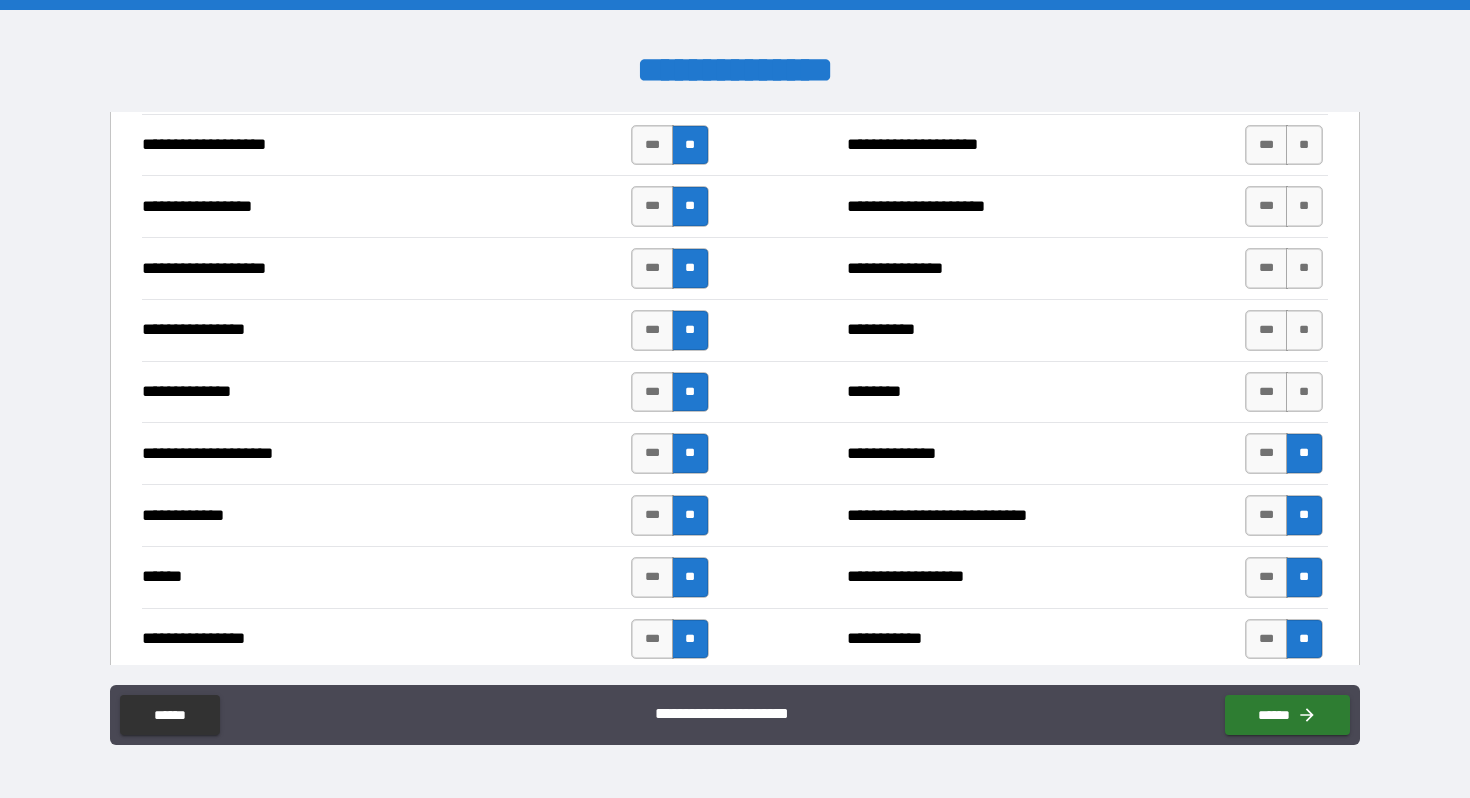 scroll, scrollTop: 3200, scrollLeft: 0, axis: vertical 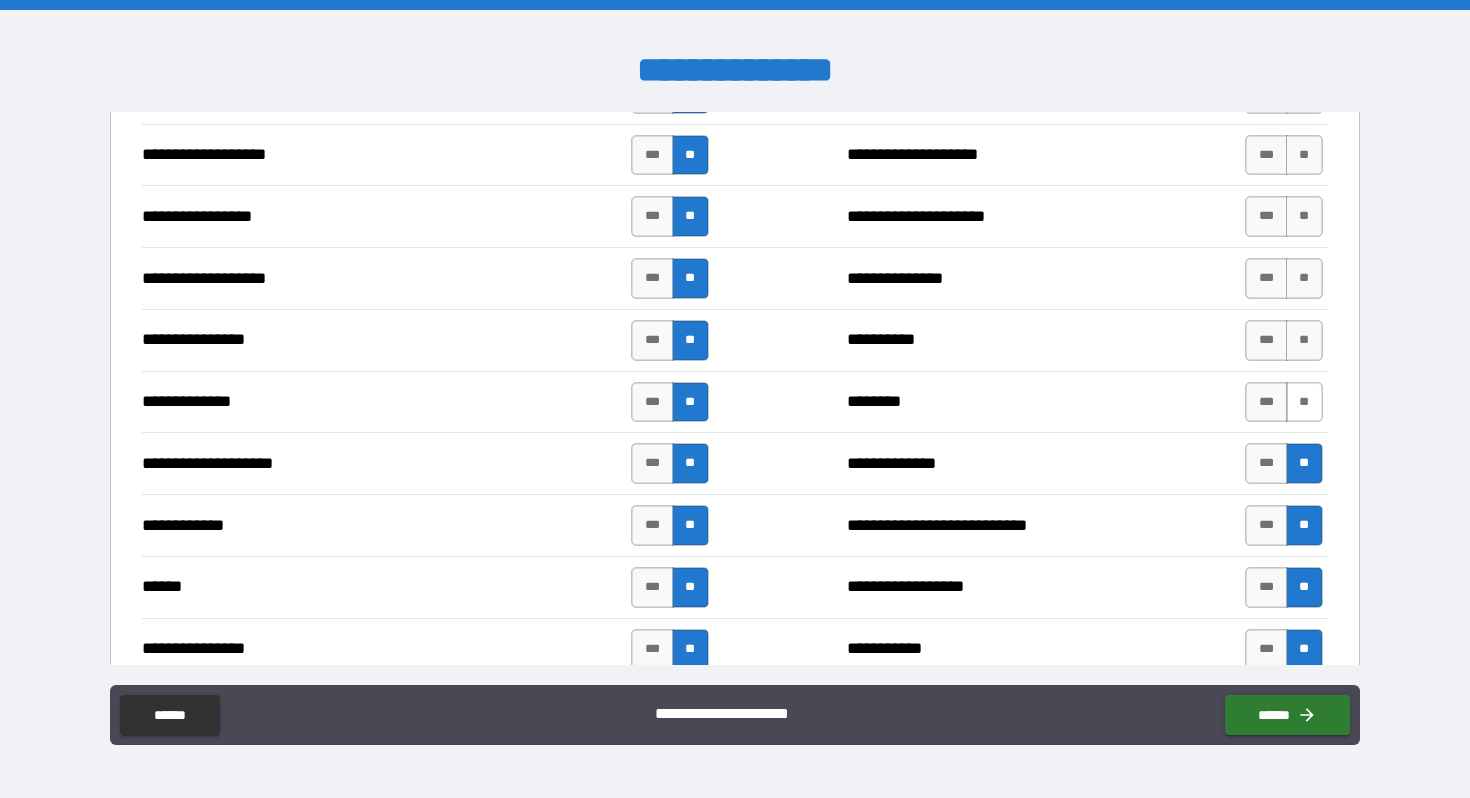 click on "**" at bounding box center [1304, 402] 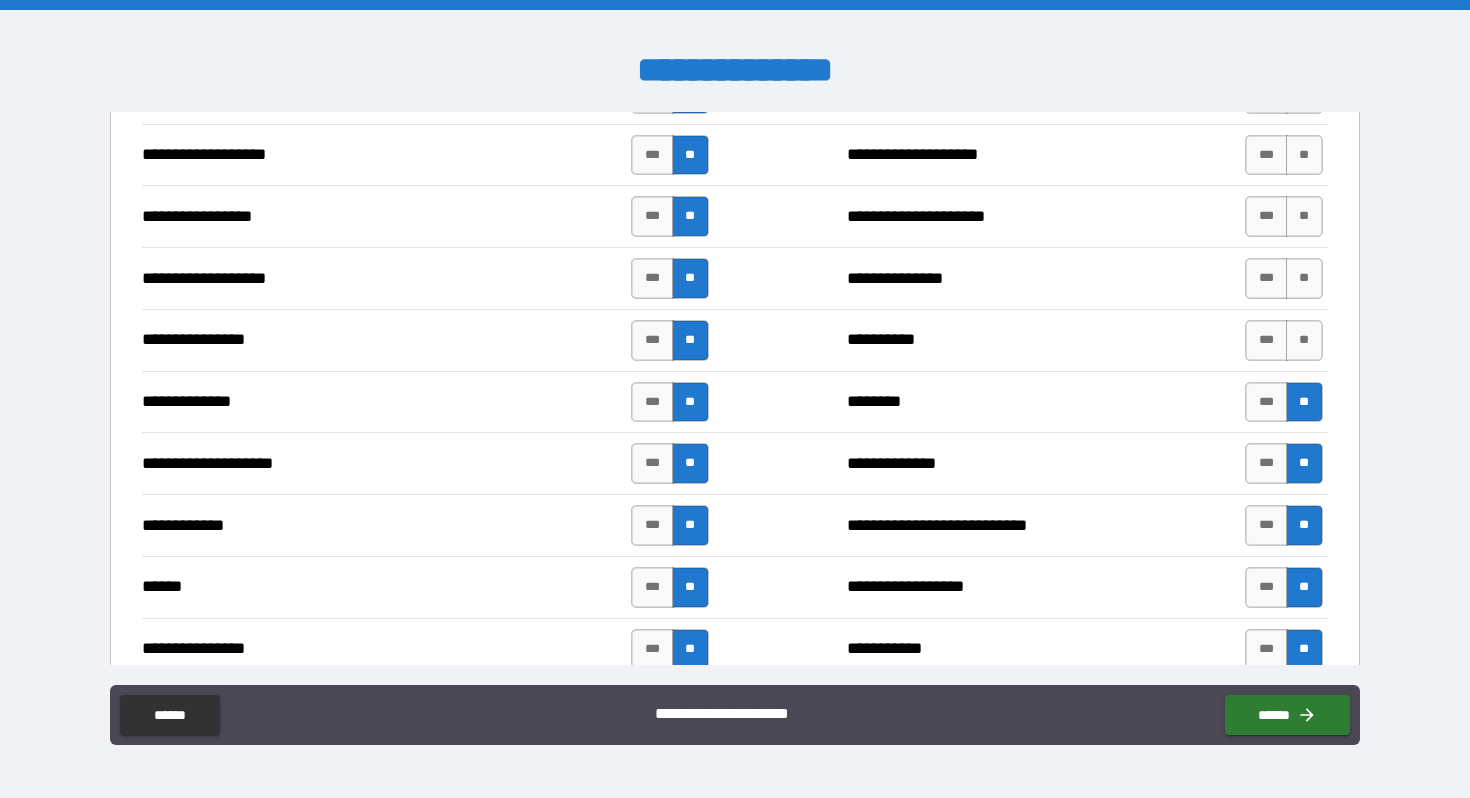 click on "**********" at bounding box center (734, 340) 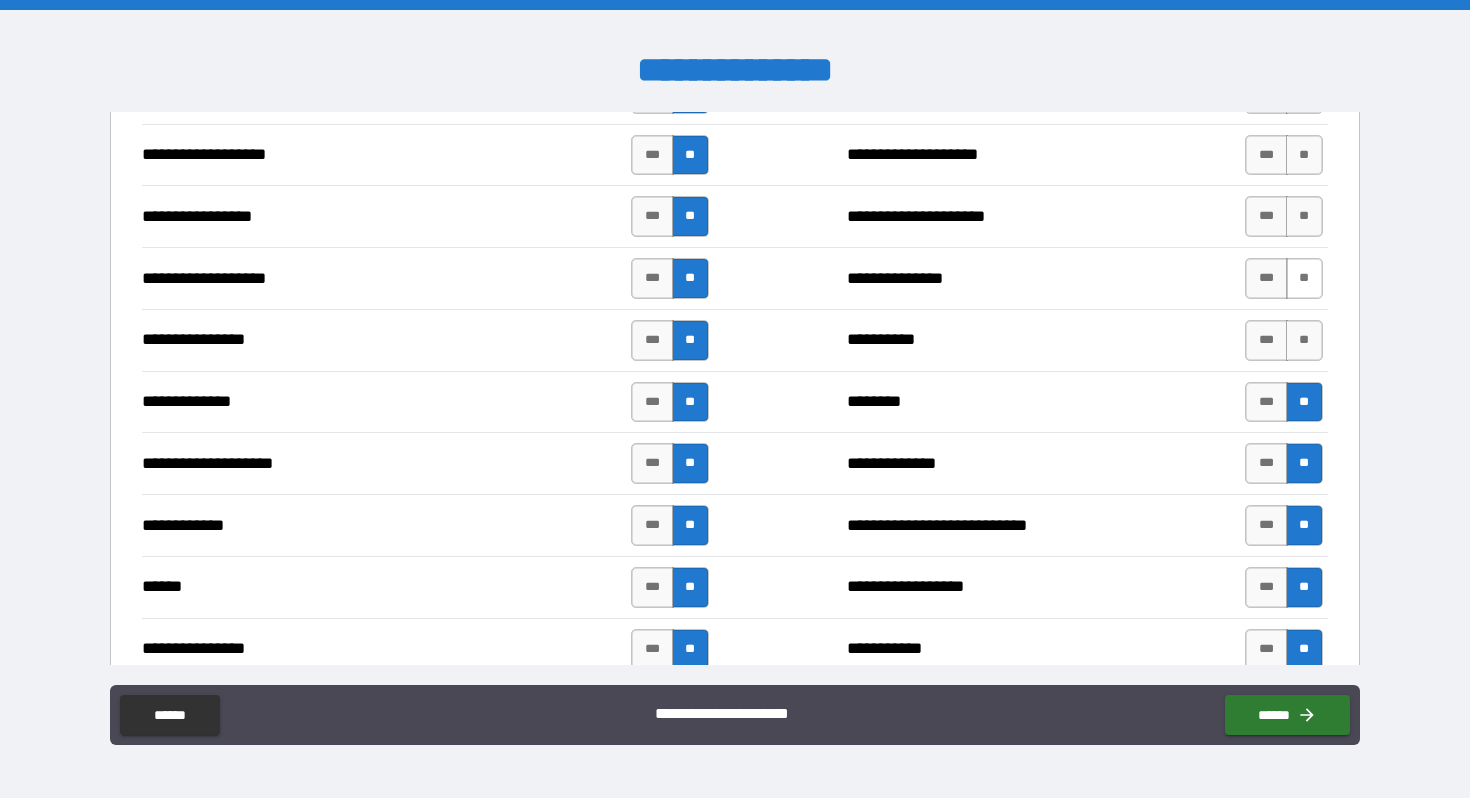 click on "**" at bounding box center [1304, 278] 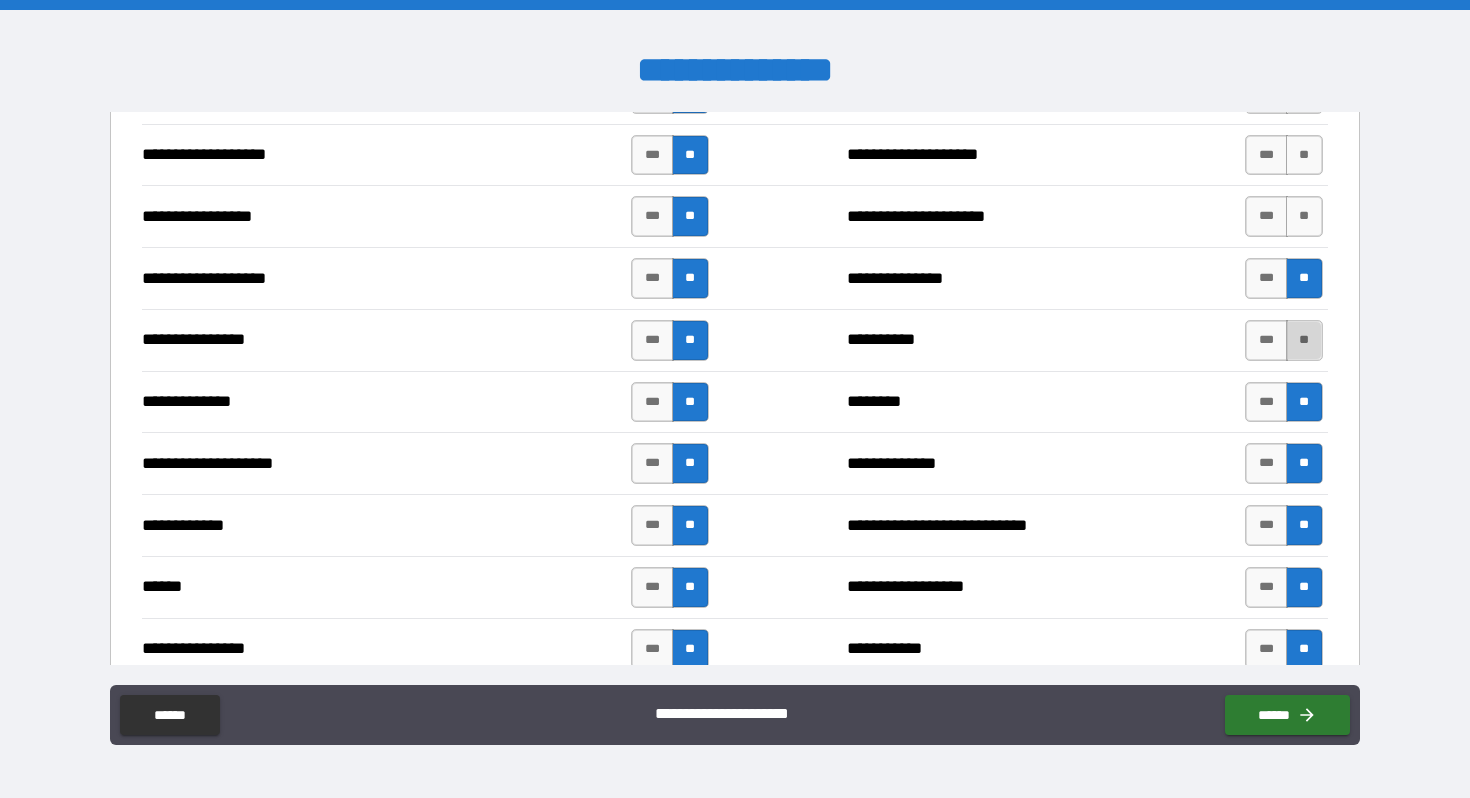 click on "**" at bounding box center [1304, 340] 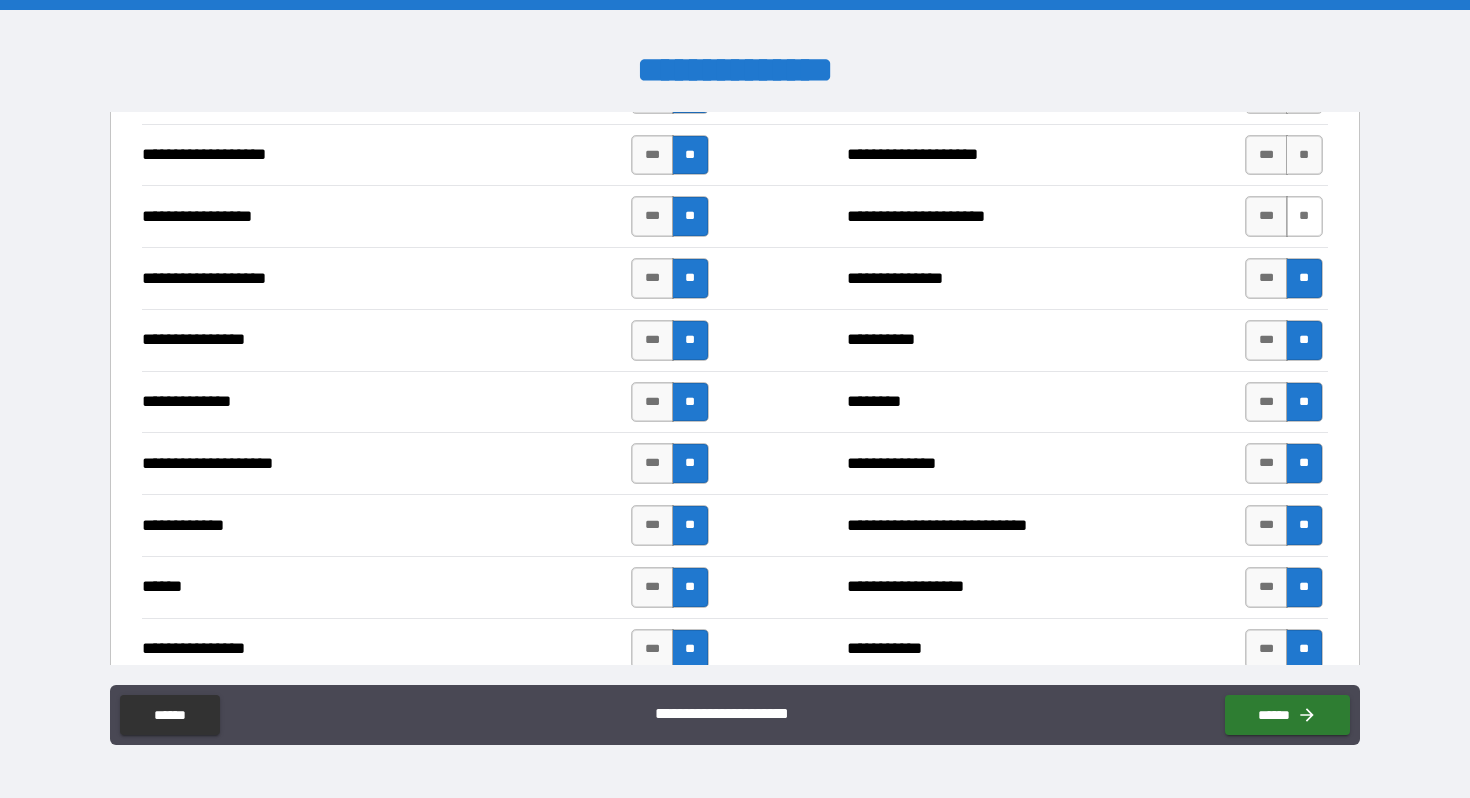 click on "**" at bounding box center (1304, 216) 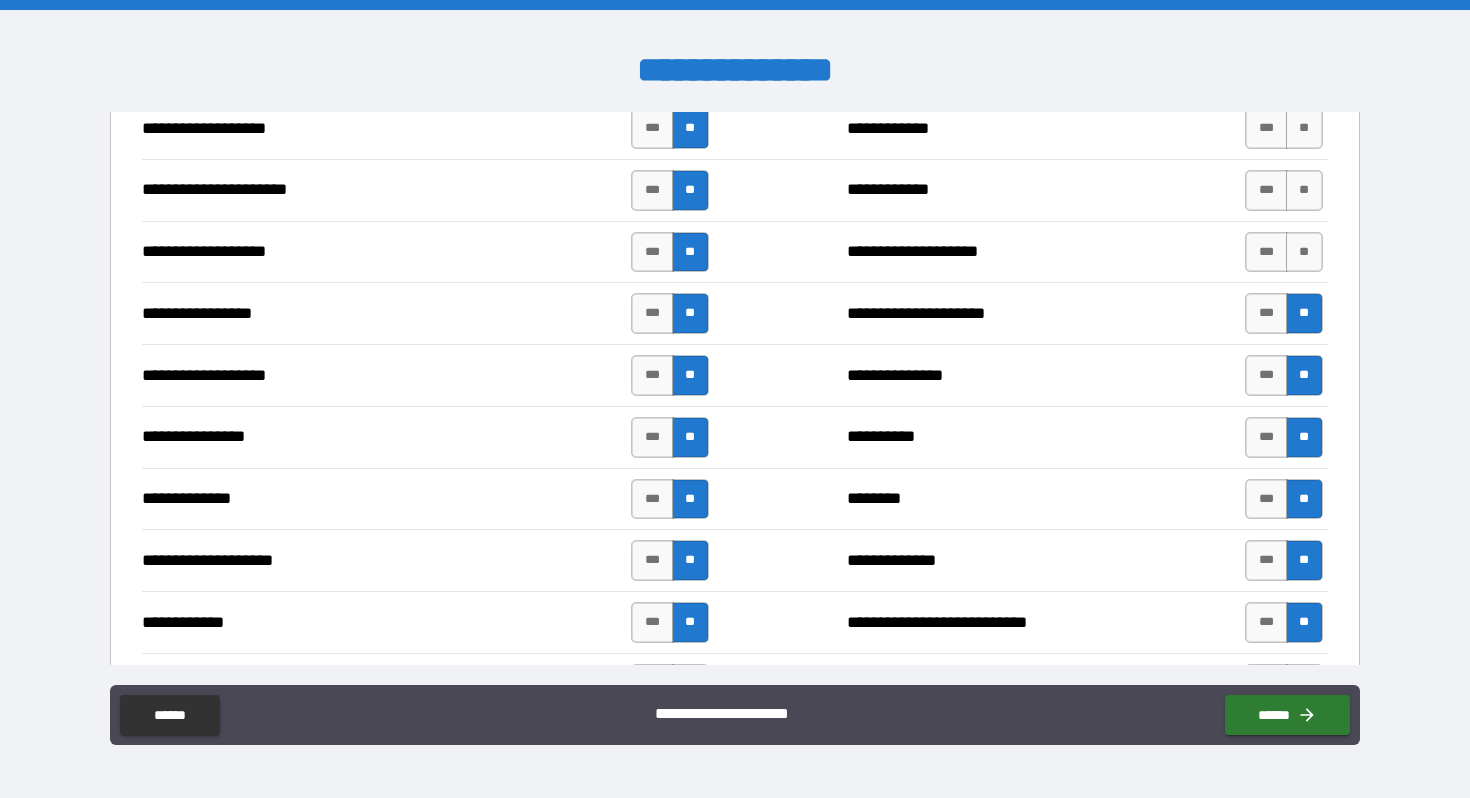 scroll, scrollTop: 3102, scrollLeft: 0, axis: vertical 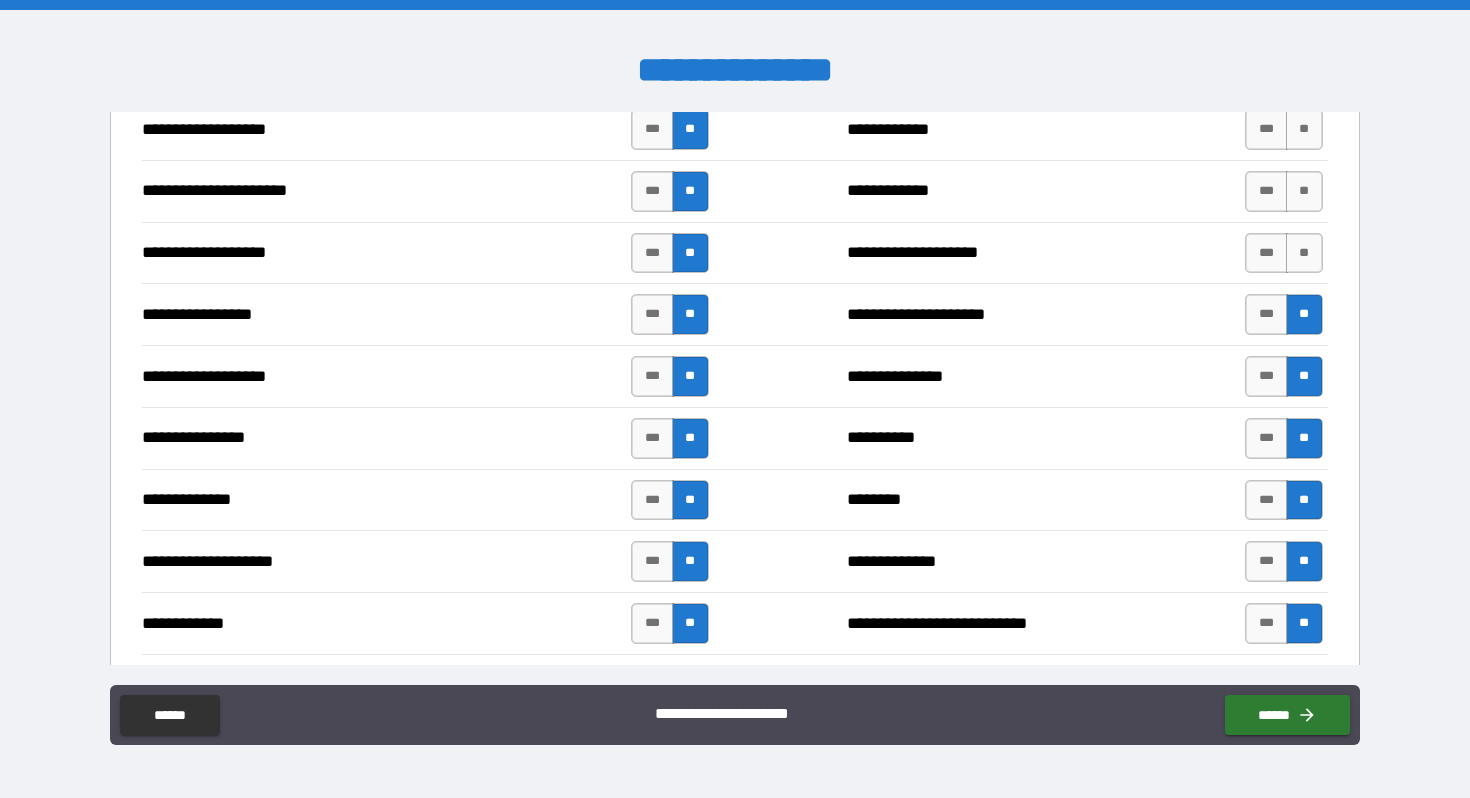 drag, startPoint x: 1298, startPoint y: 243, endPoint x: 1298, endPoint y: 228, distance: 15 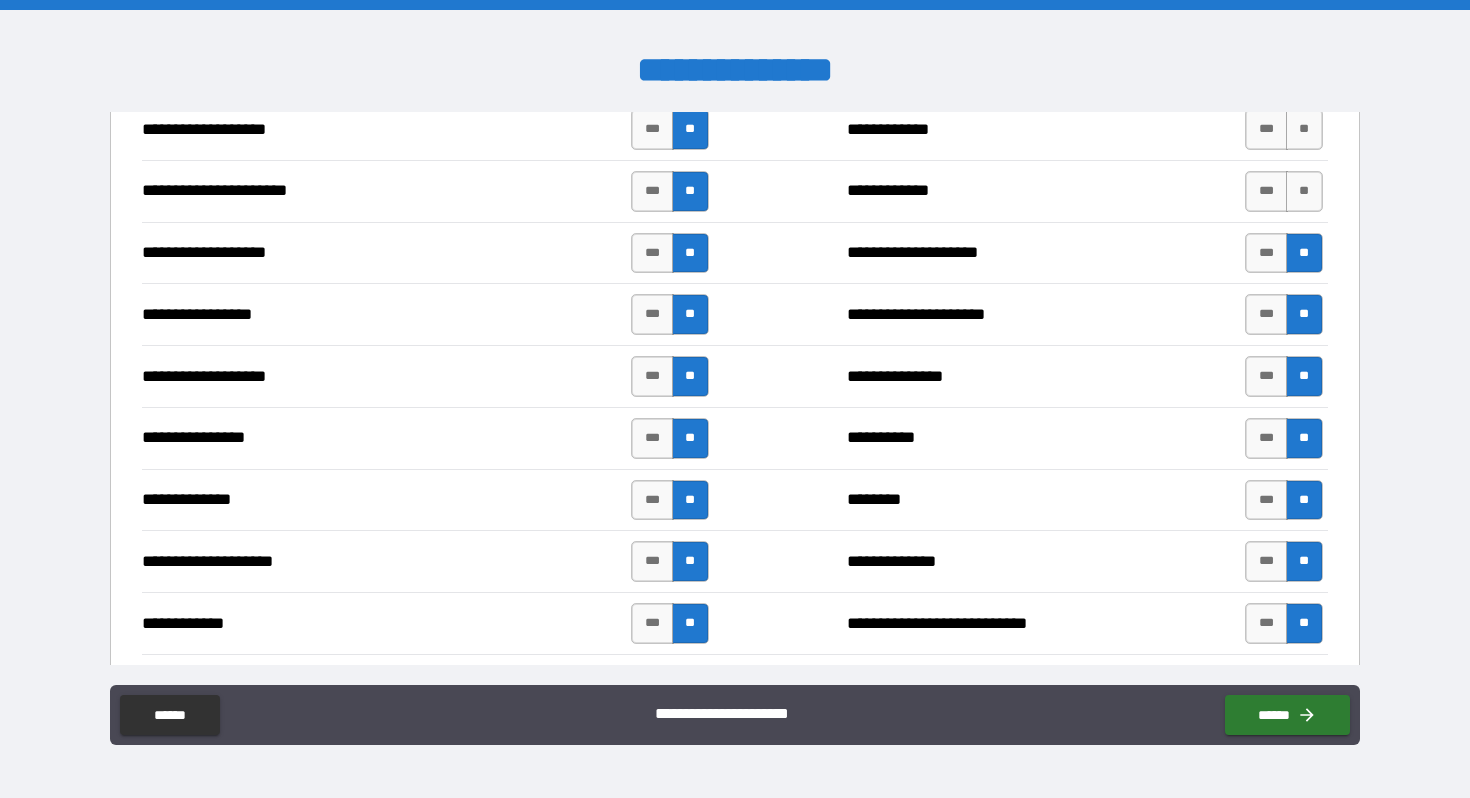 click on "*** **" at bounding box center [1283, 191] 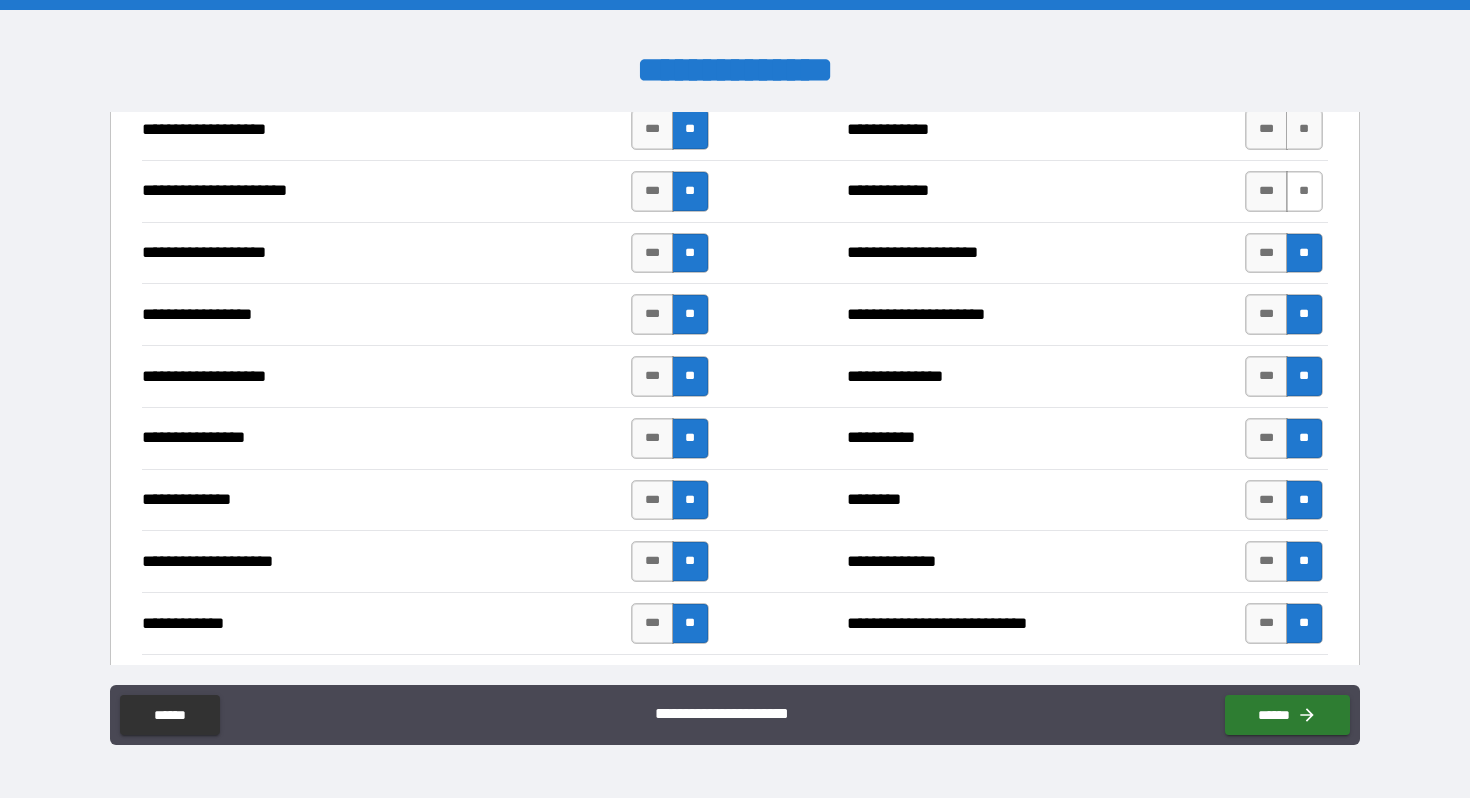 click on "**" at bounding box center (1304, 191) 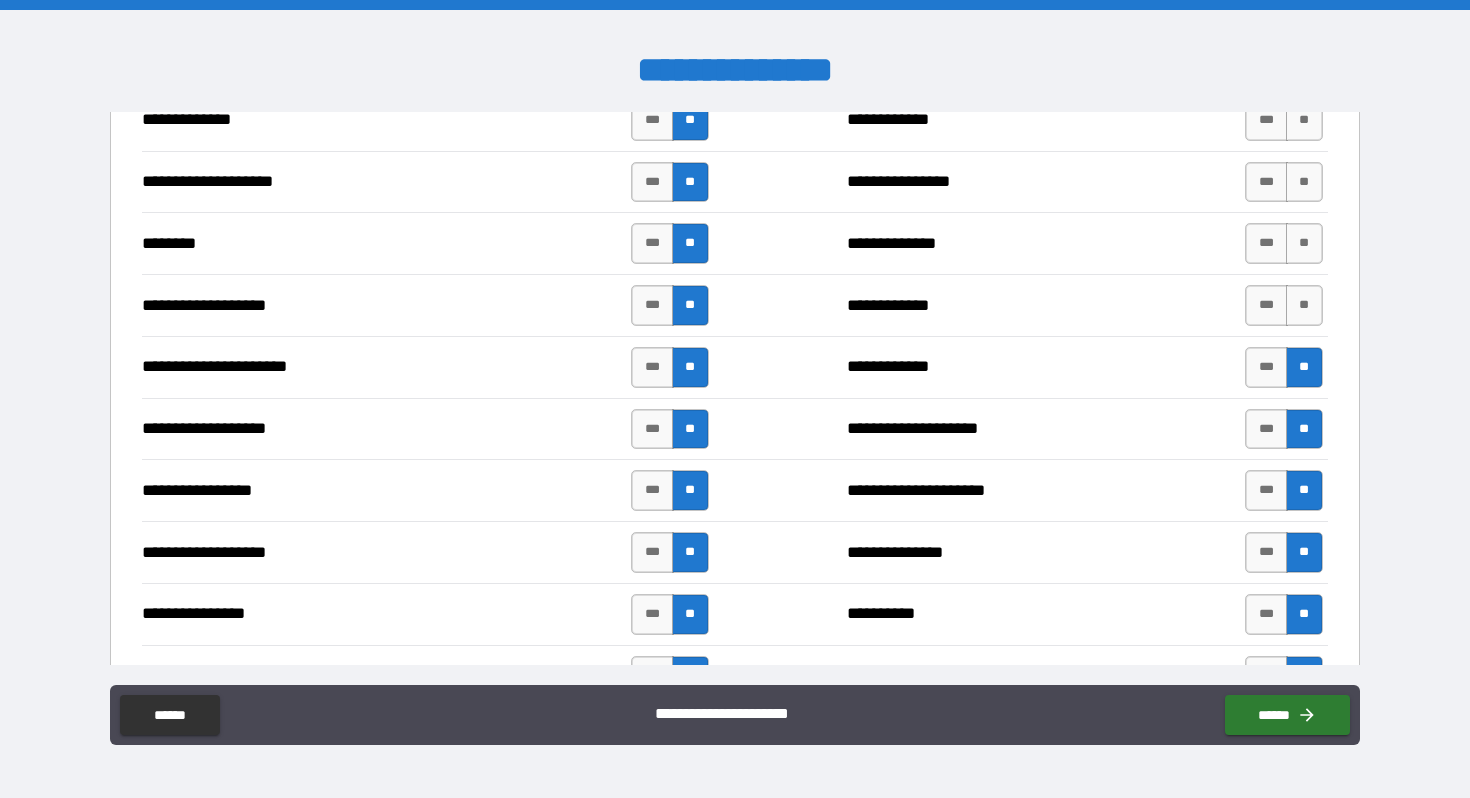 scroll, scrollTop: 2910, scrollLeft: 0, axis: vertical 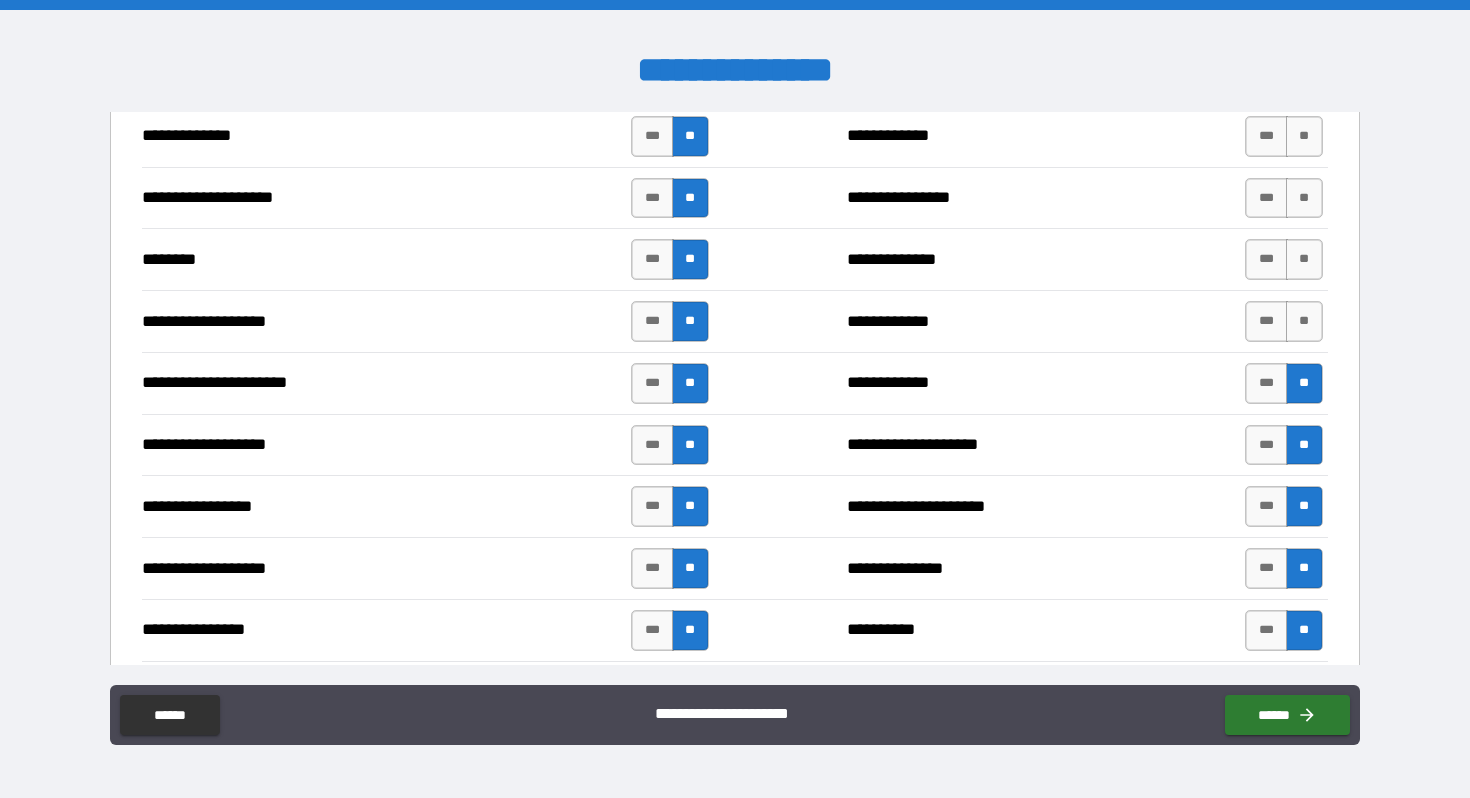 click on "**" at bounding box center (1304, 198) 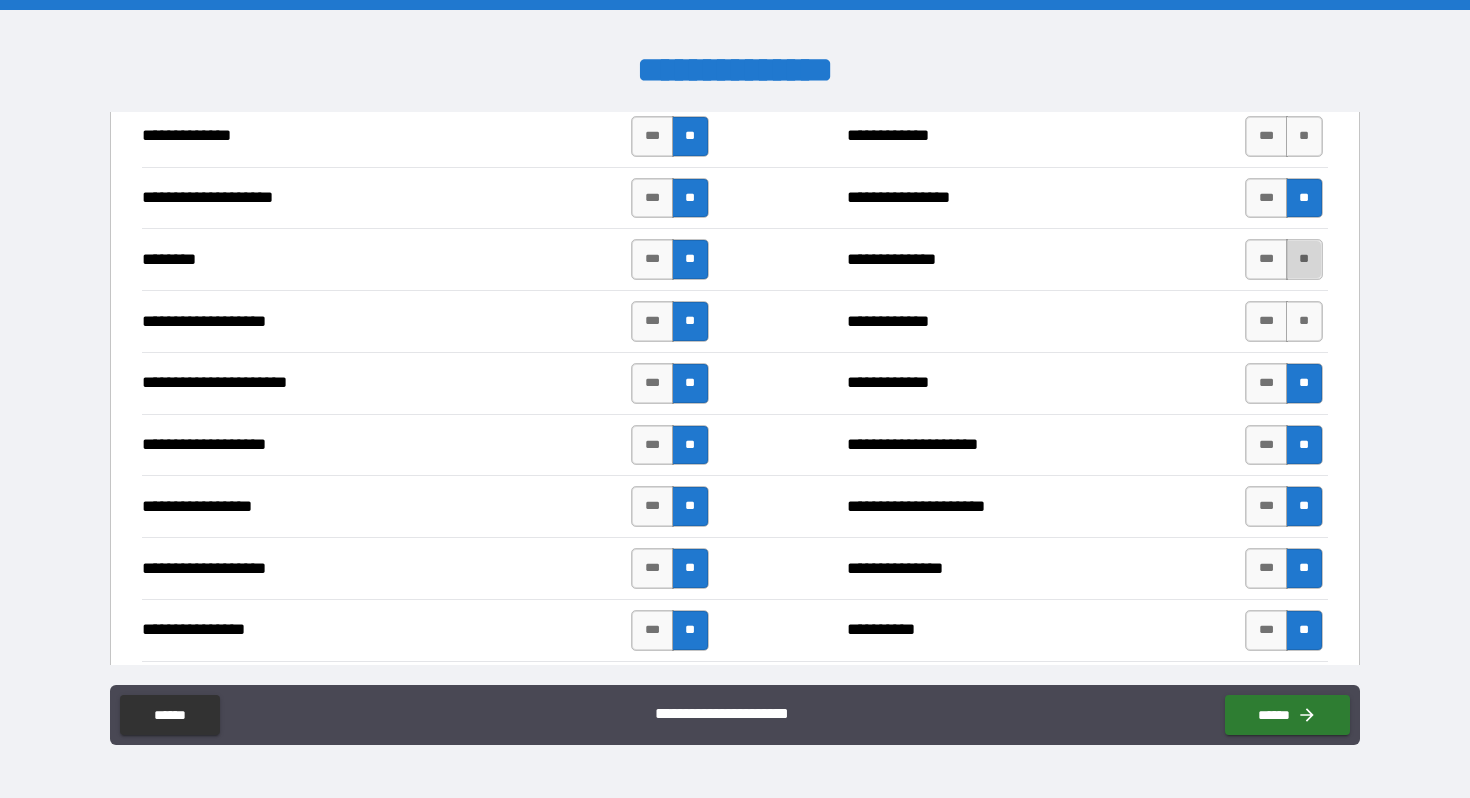 click on "**" at bounding box center [1304, 259] 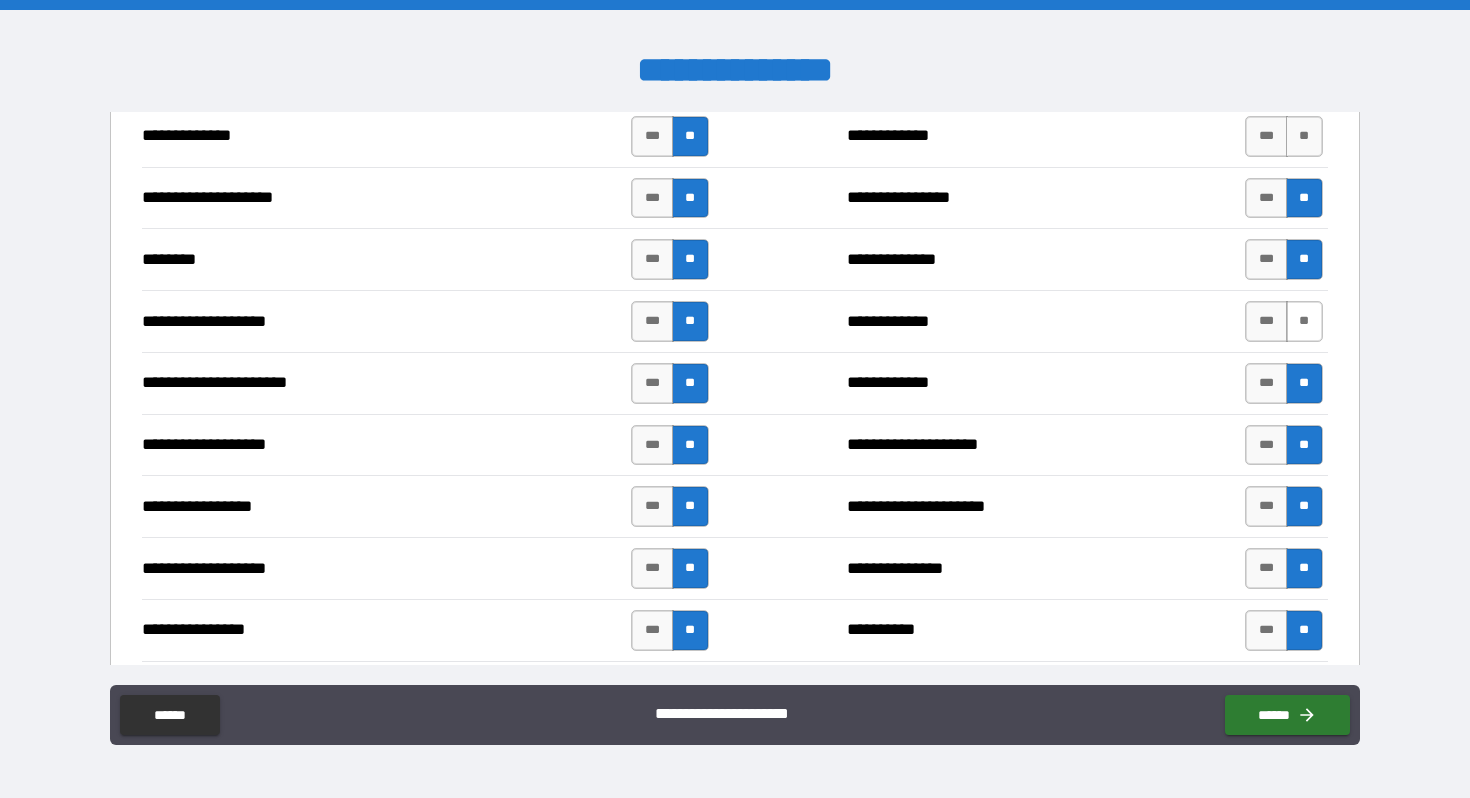 click on "**" at bounding box center [1304, 321] 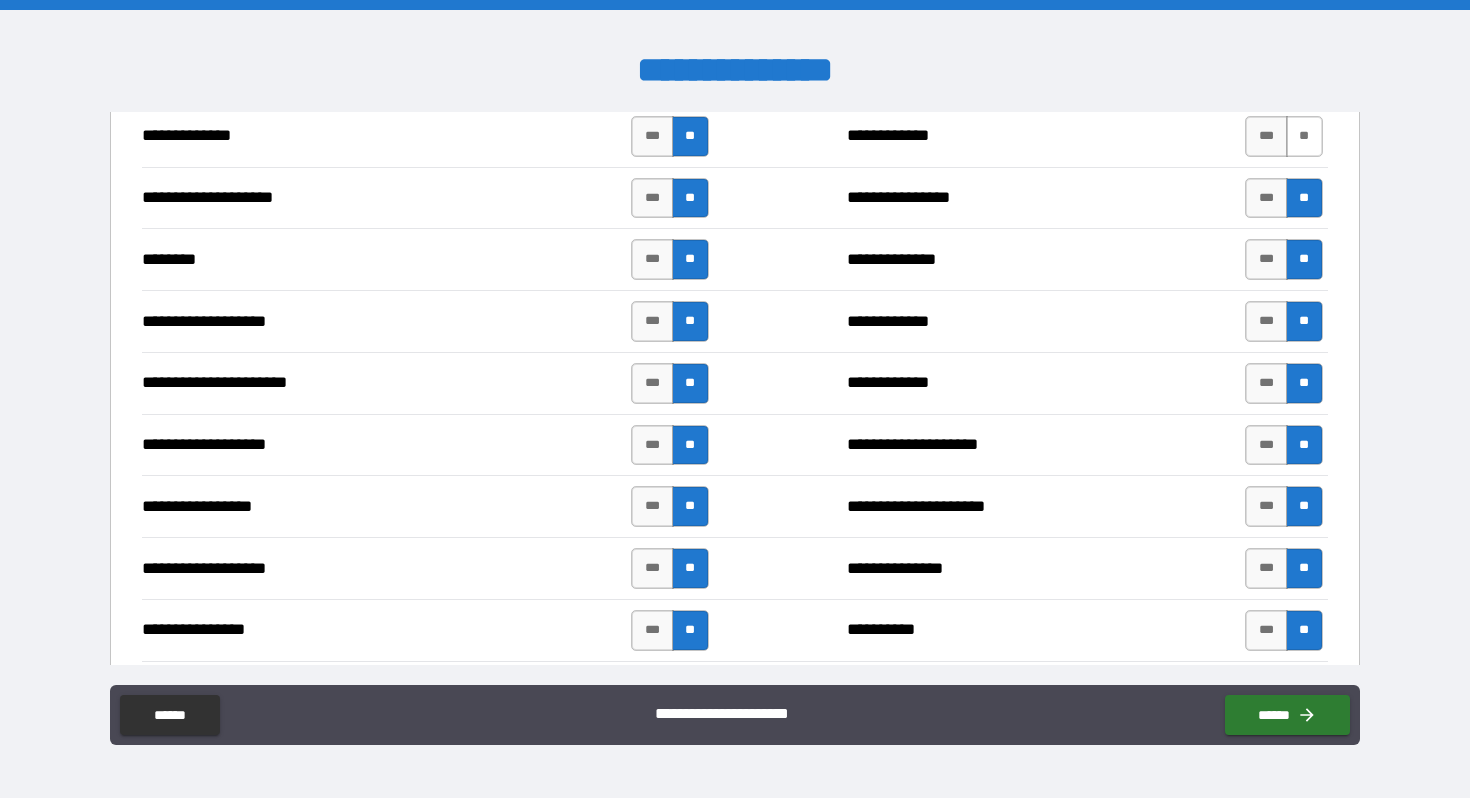 click on "**" at bounding box center (1304, 136) 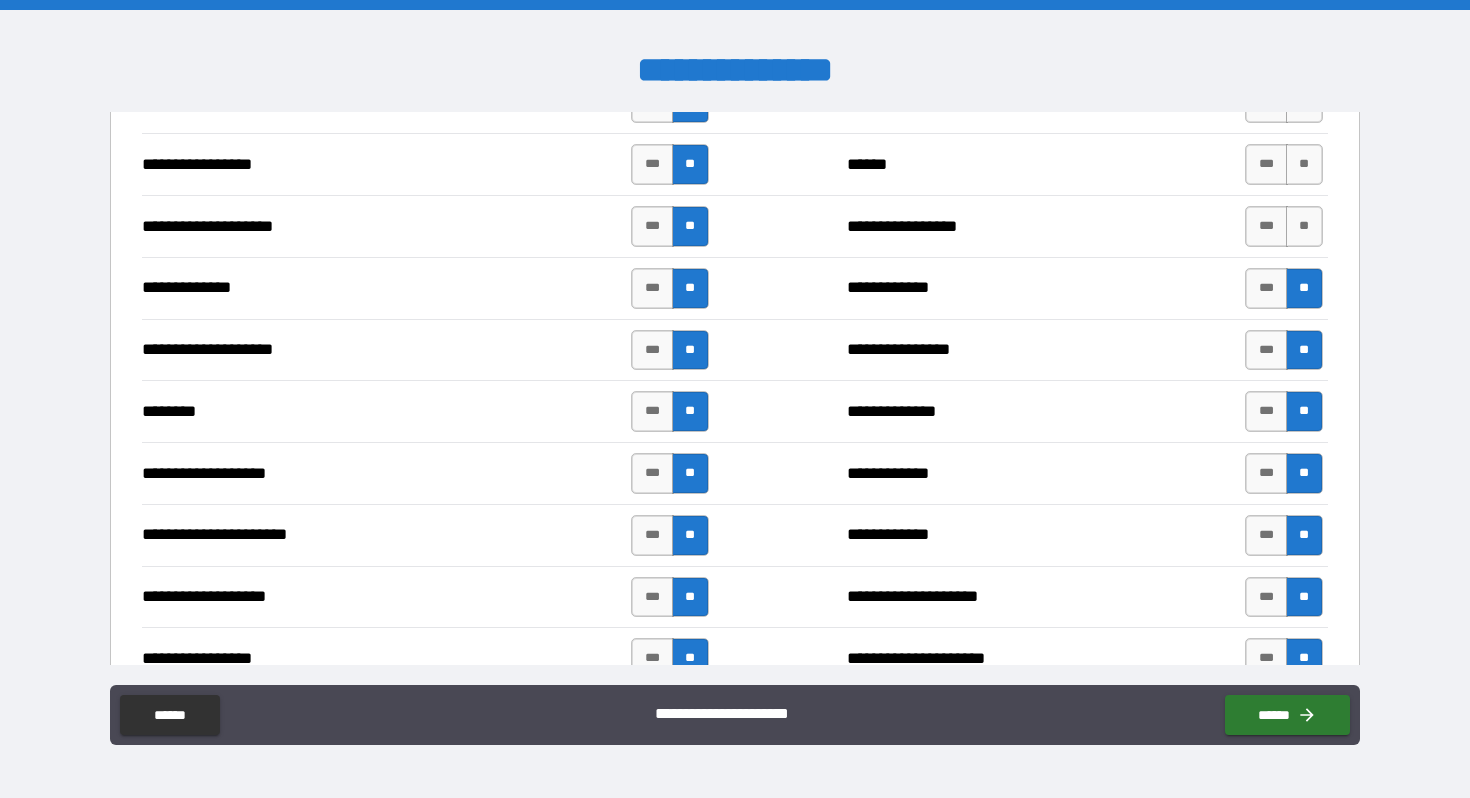 scroll, scrollTop: 2671, scrollLeft: 0, axis: vertical 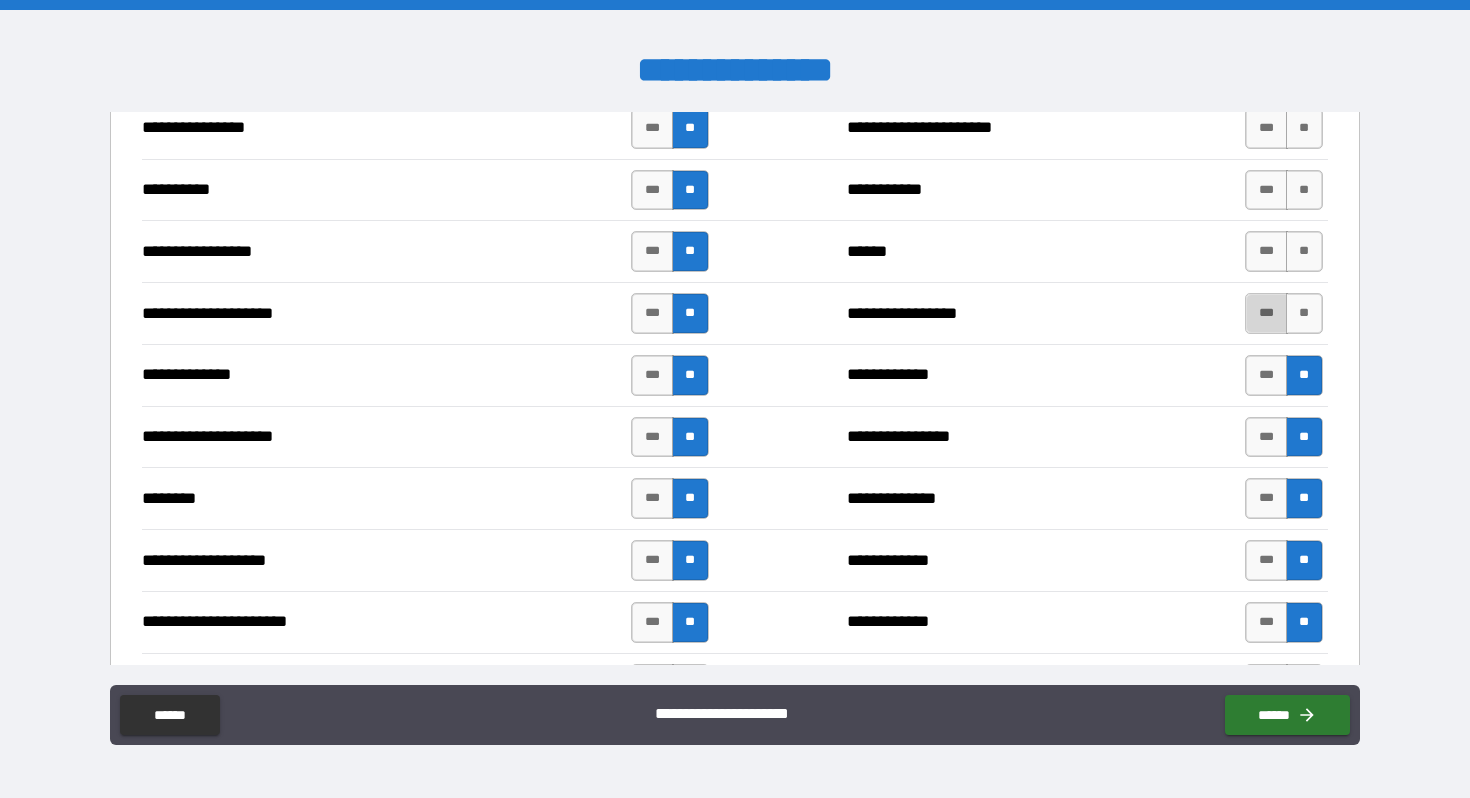 click on "***" at bounding box center (1266, 313) 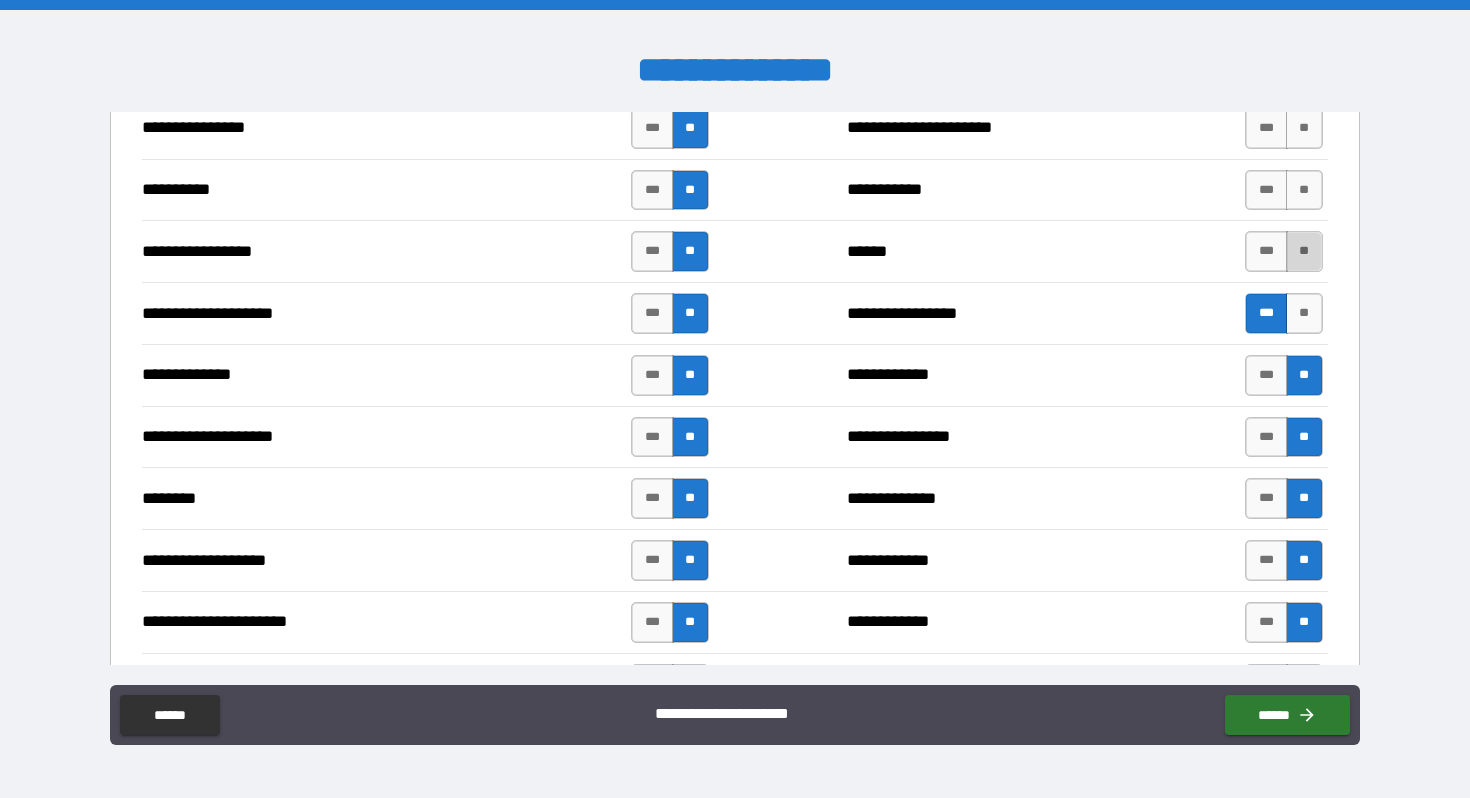 click on "**" at bounding box center (1304, 251) 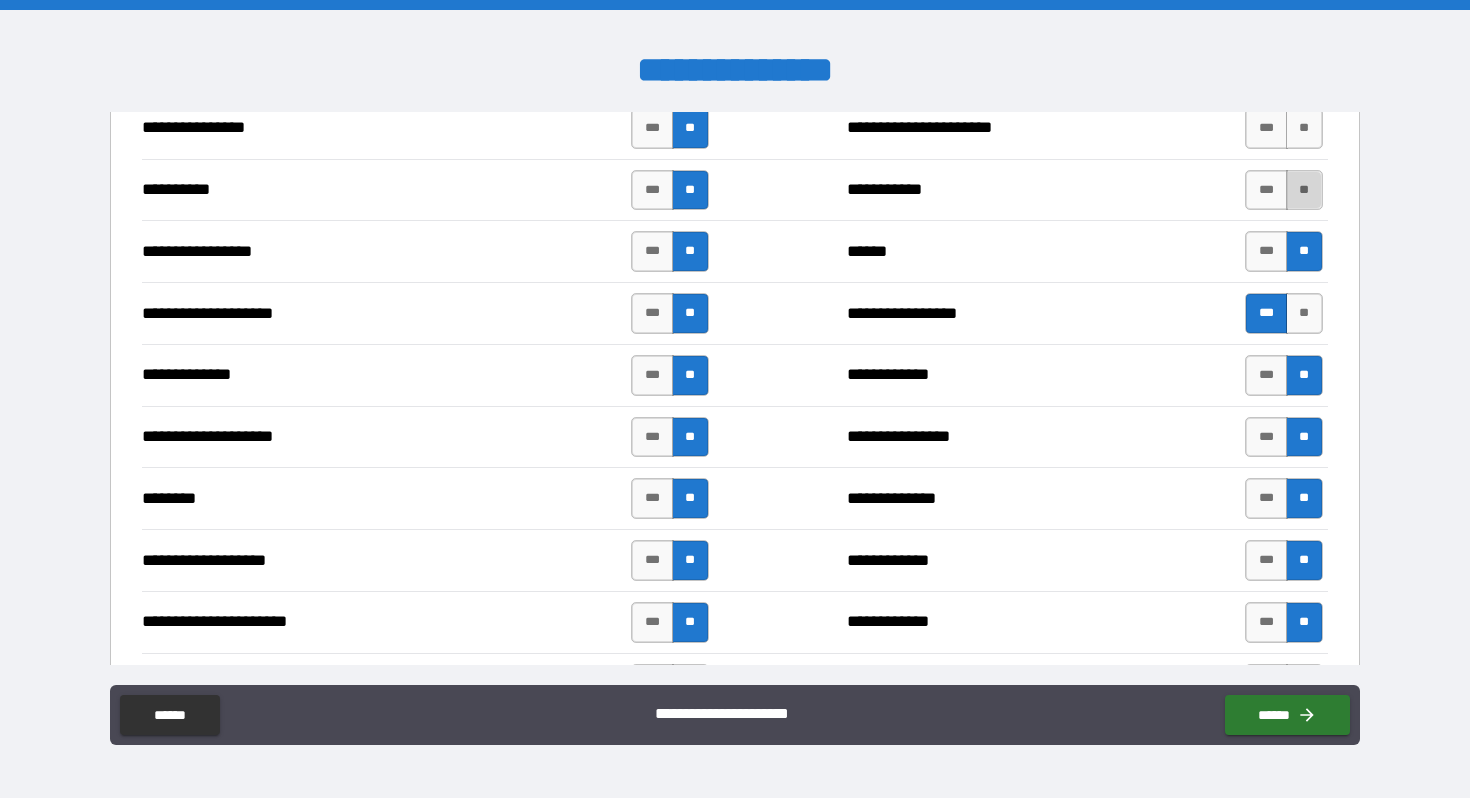click on "**" at bounding box center [1304, 190] 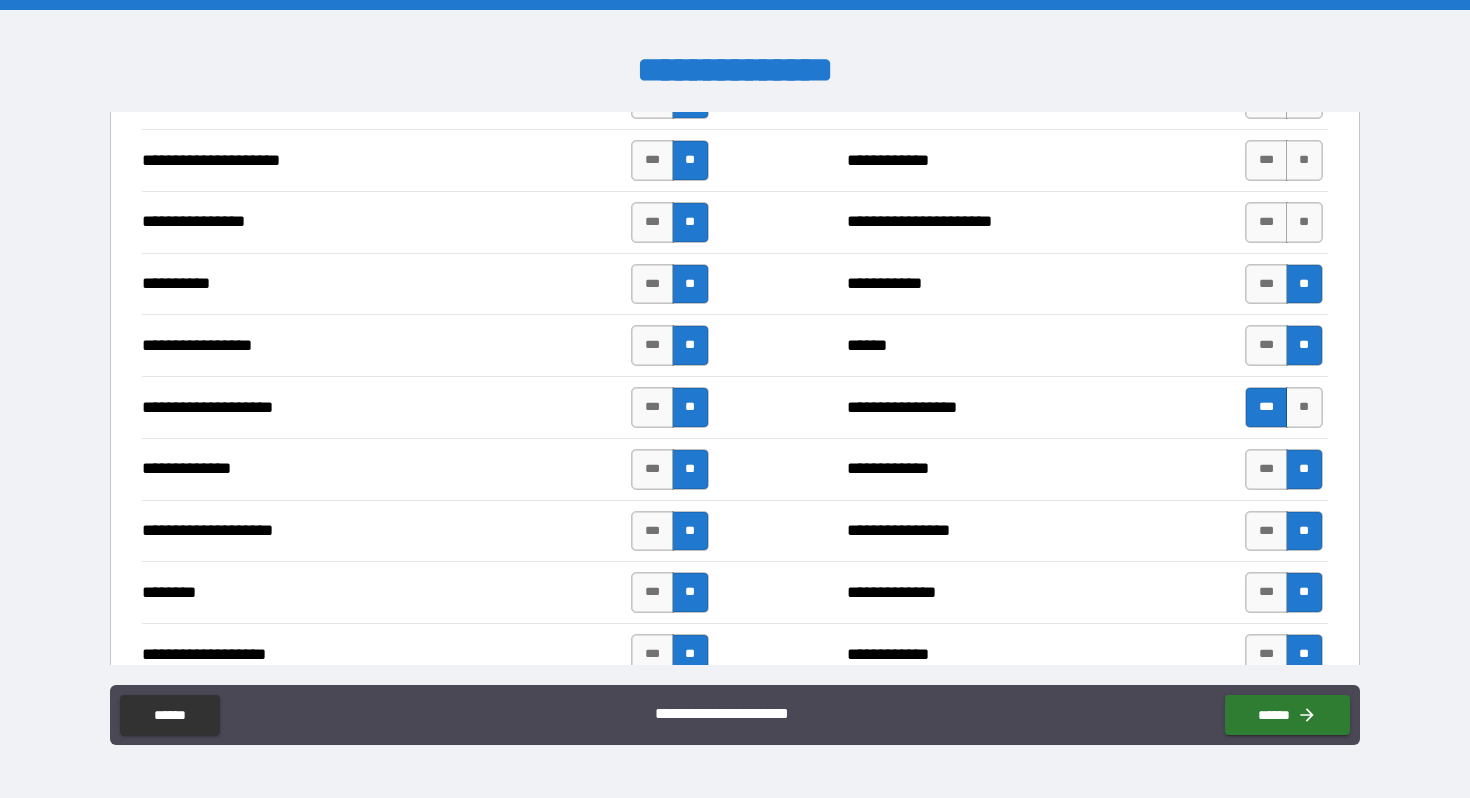 scroll, scrollTop: 2534, scrollLeft: 0, axis: vertical 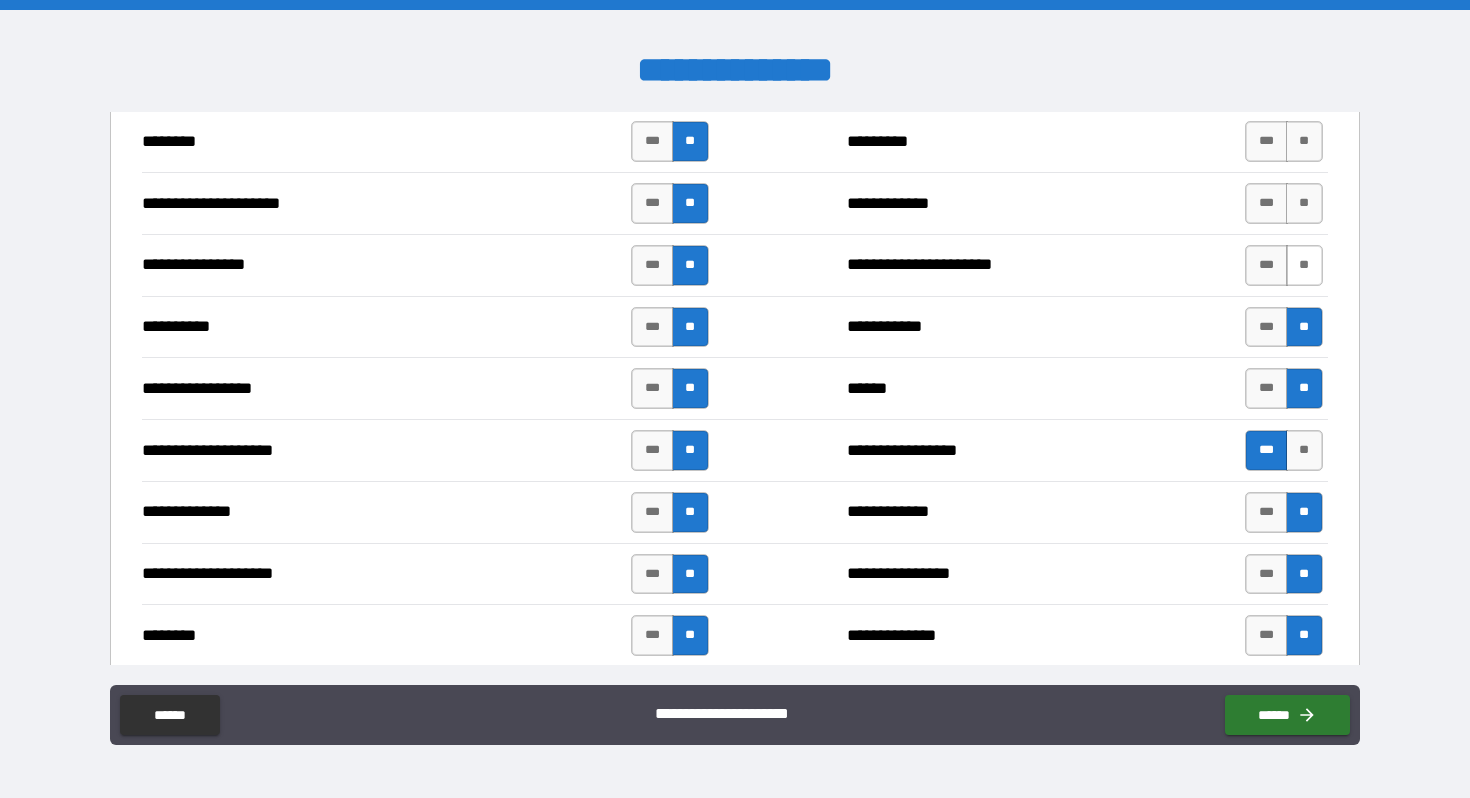 click on "**" at bounding box center [1304, 265] 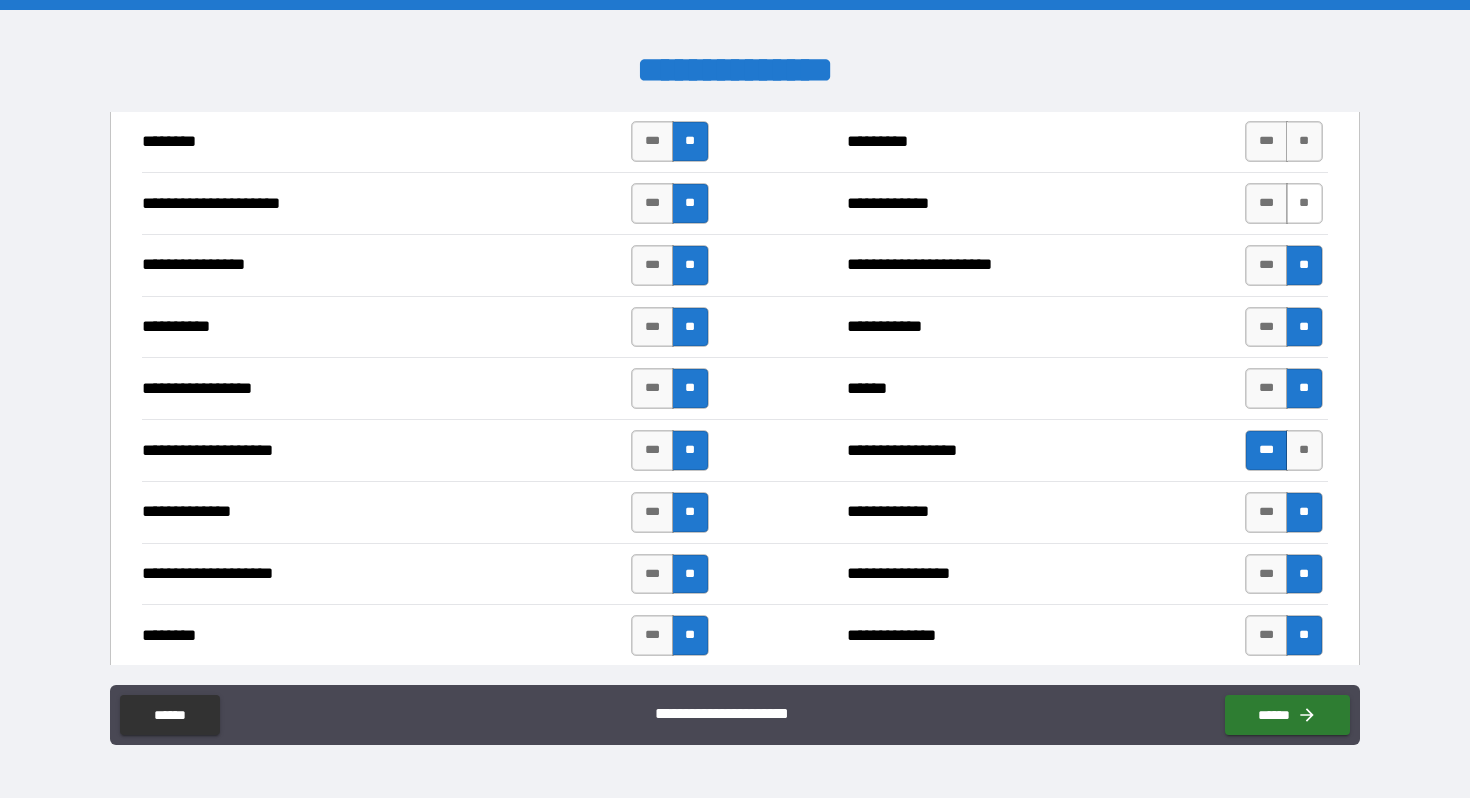 click on "**" at bounding box center (1304, 203) 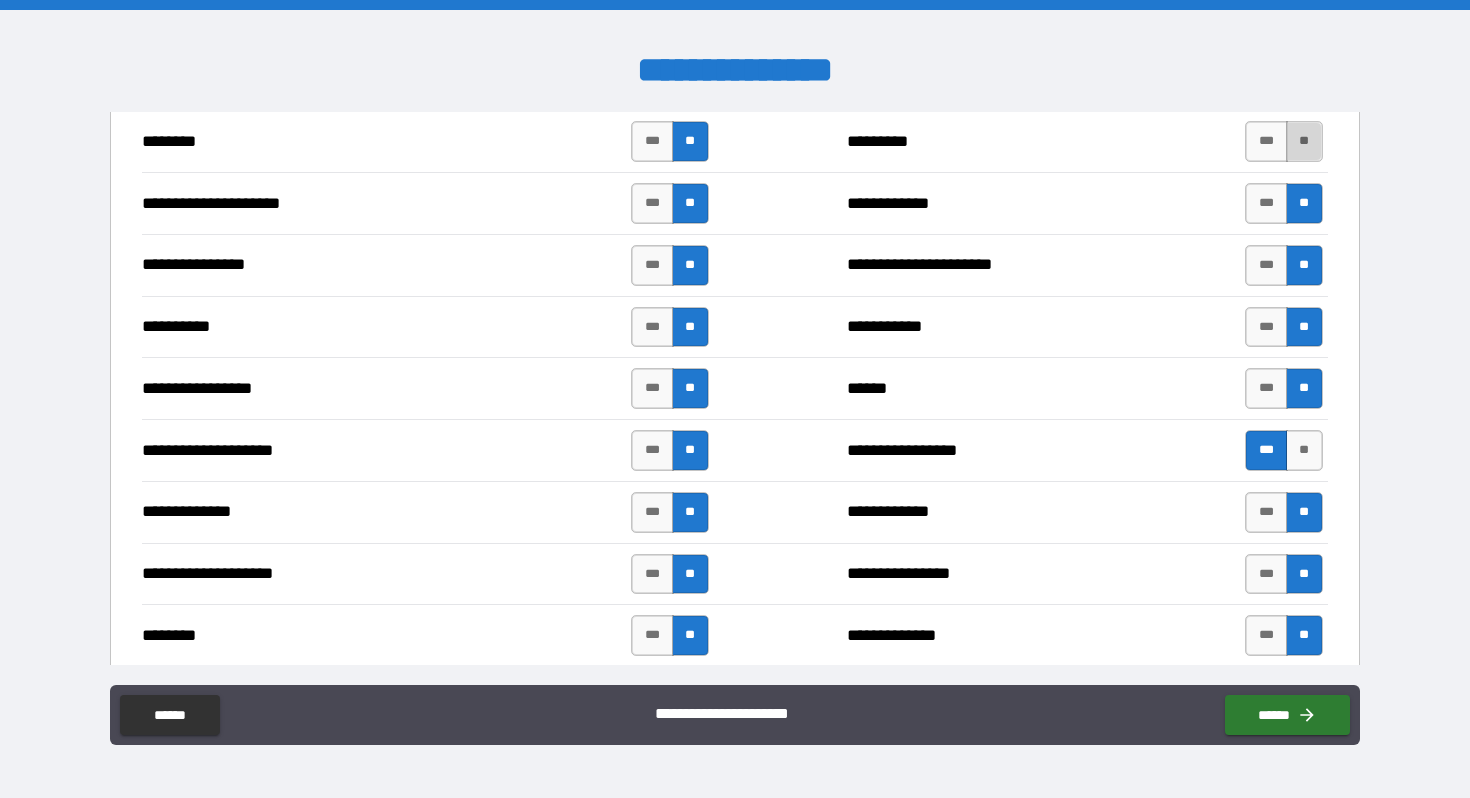 click on "**" at bounding box center (1304, 141) 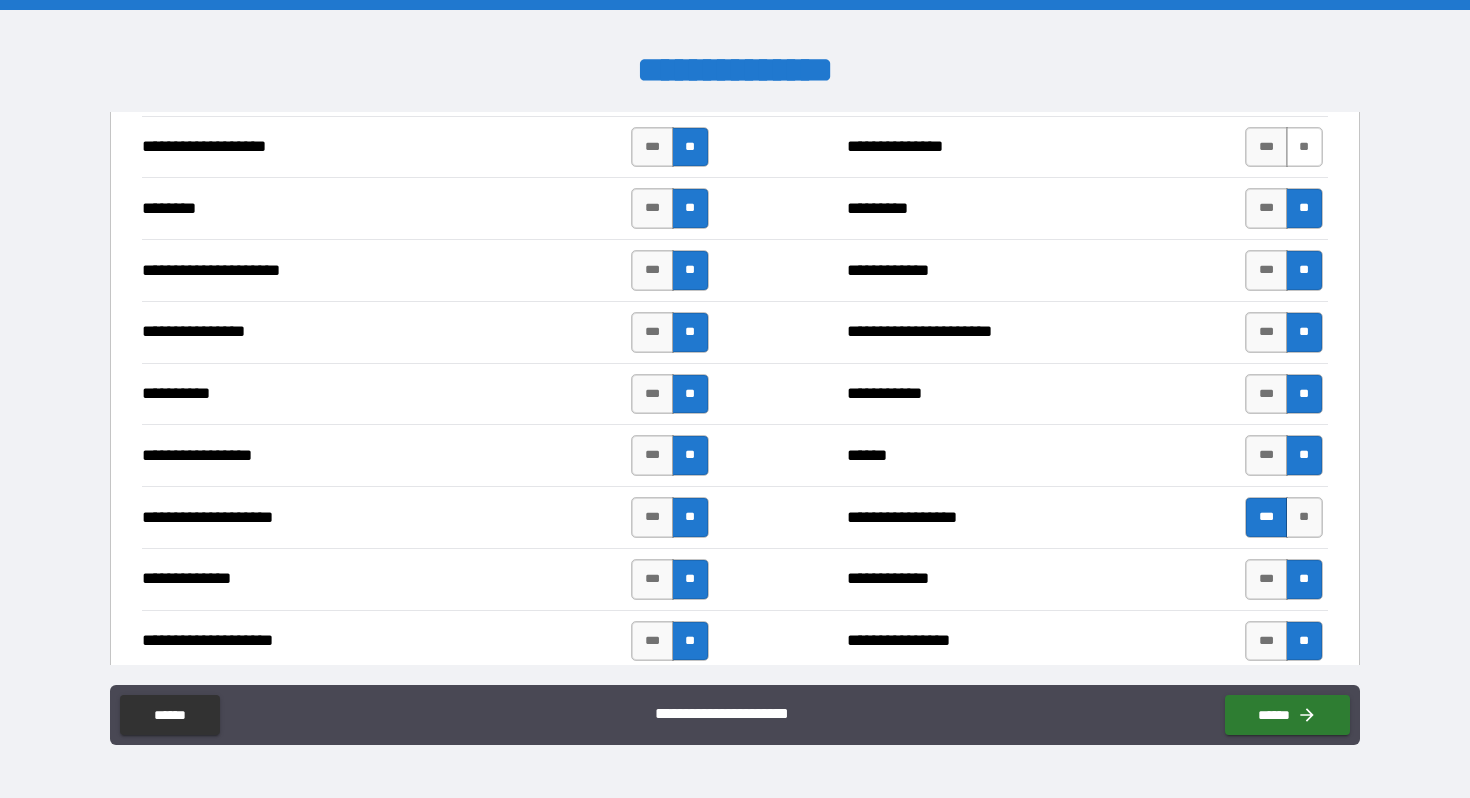 click on "**" at bounding box center [1304, 147] 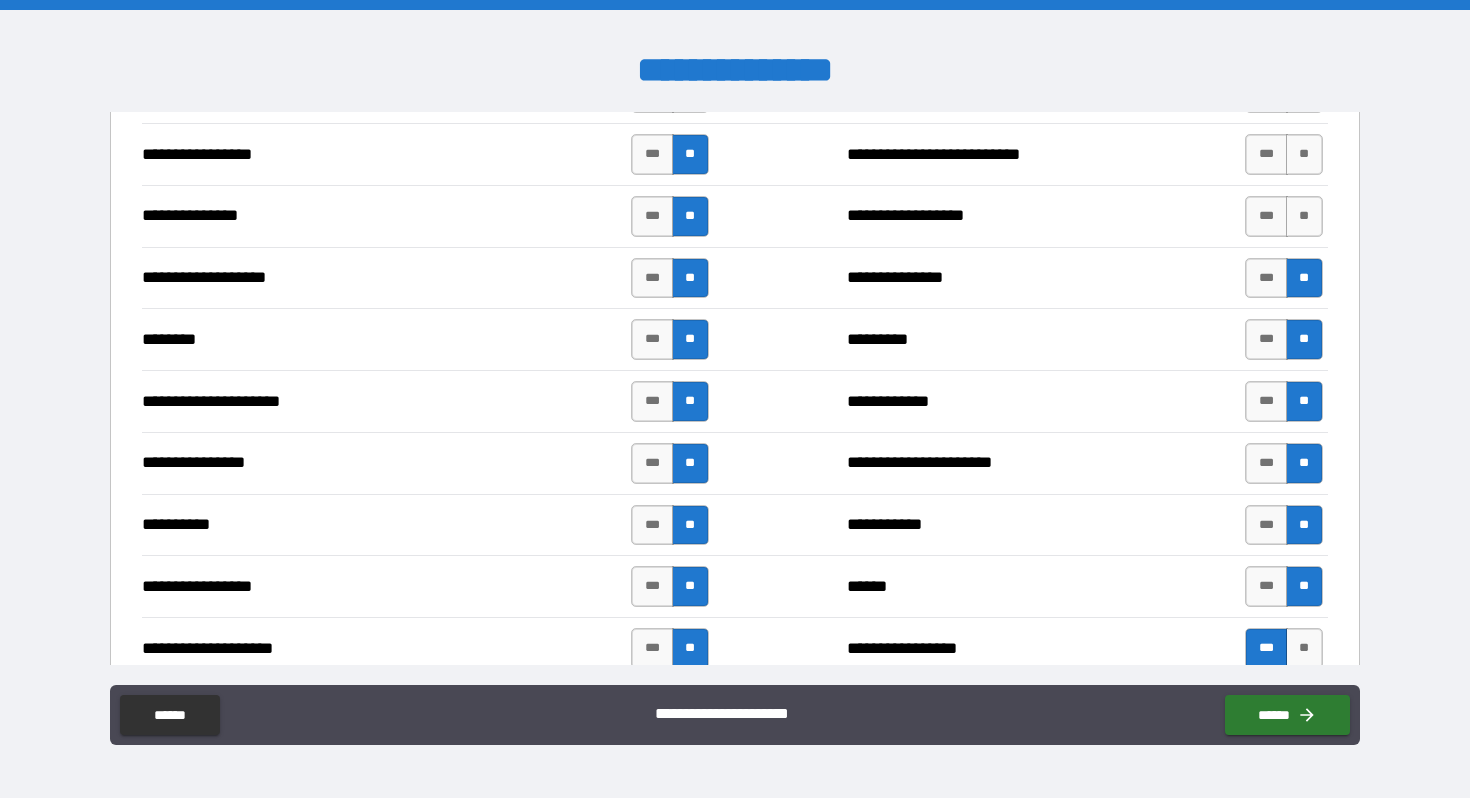 scroll, scrollTop: 2331, scrollLeft: 0, axis: vertical 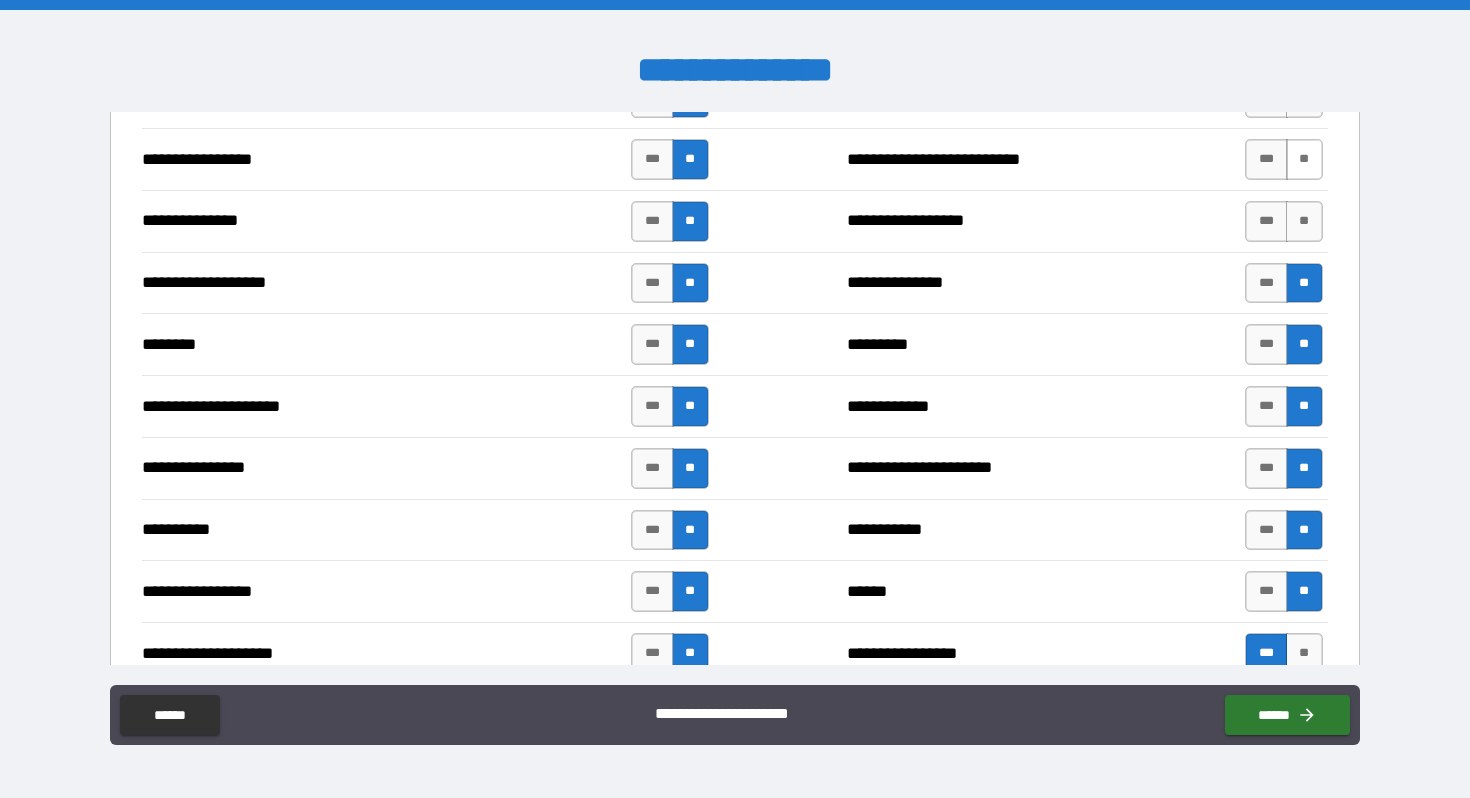 click on "**" at bounding box center (1304, 159) 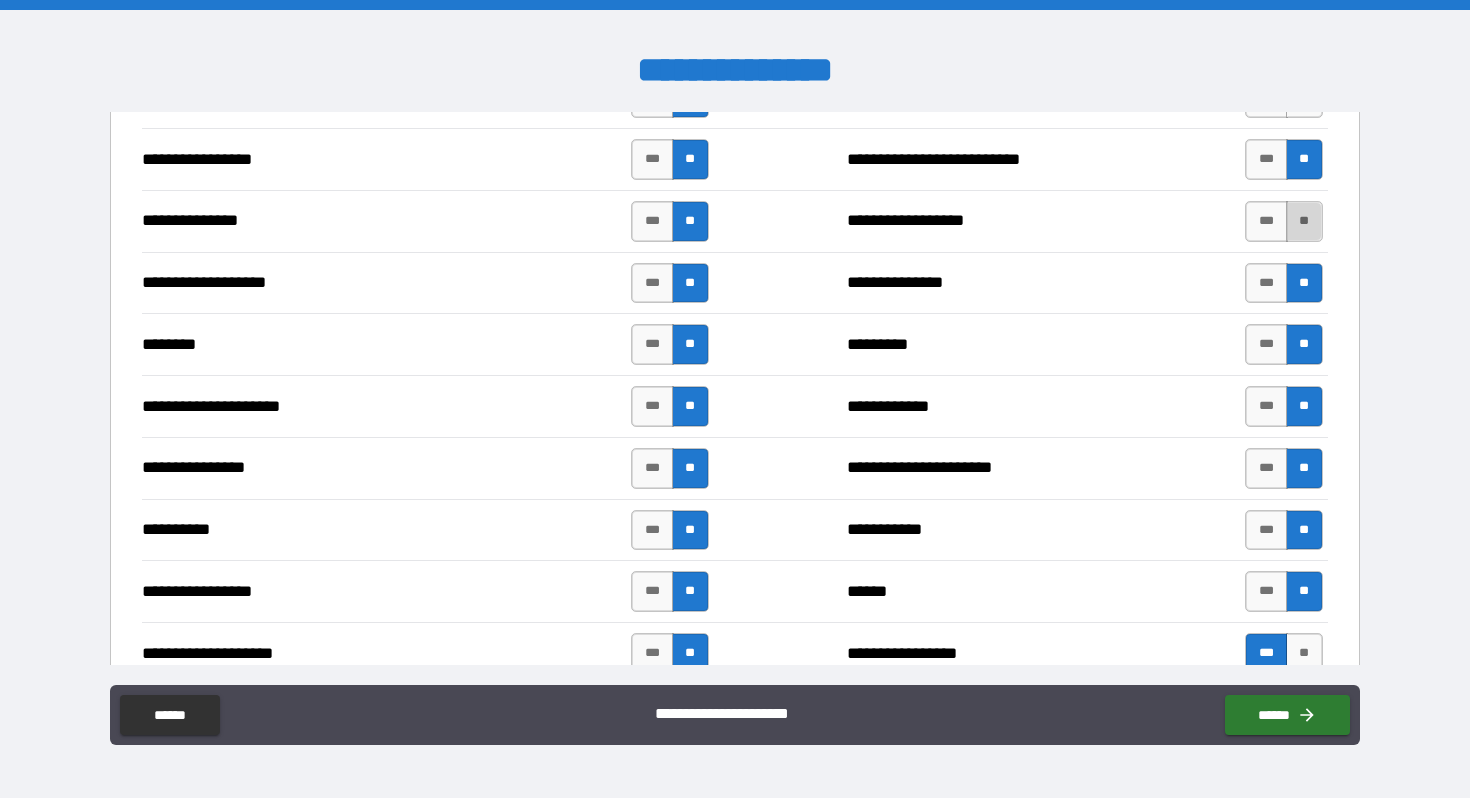 click on "**" at bounding box center (1304, 221) 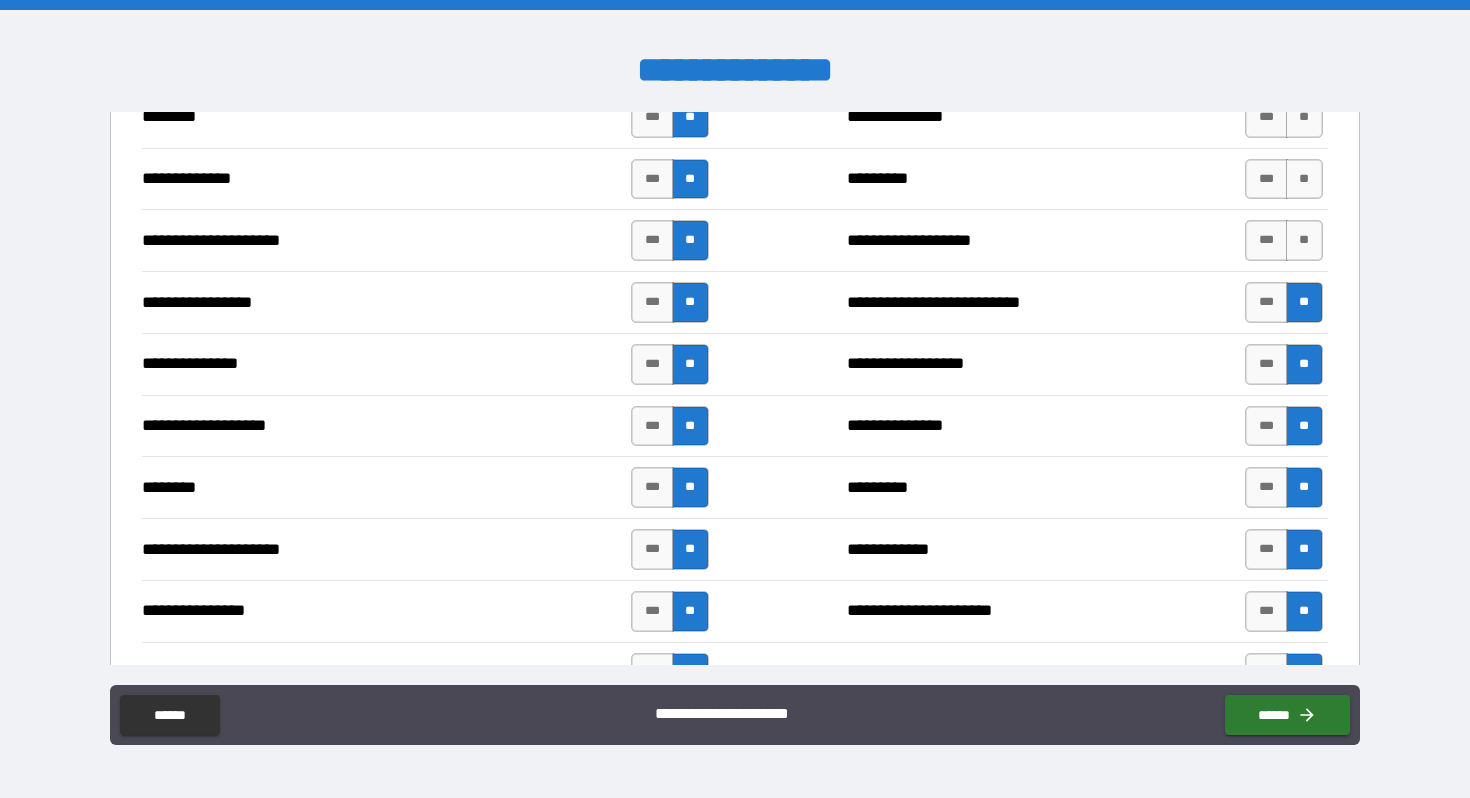 scroll, scrollTop: 2179, scrollLeft: 0, axis: vertical 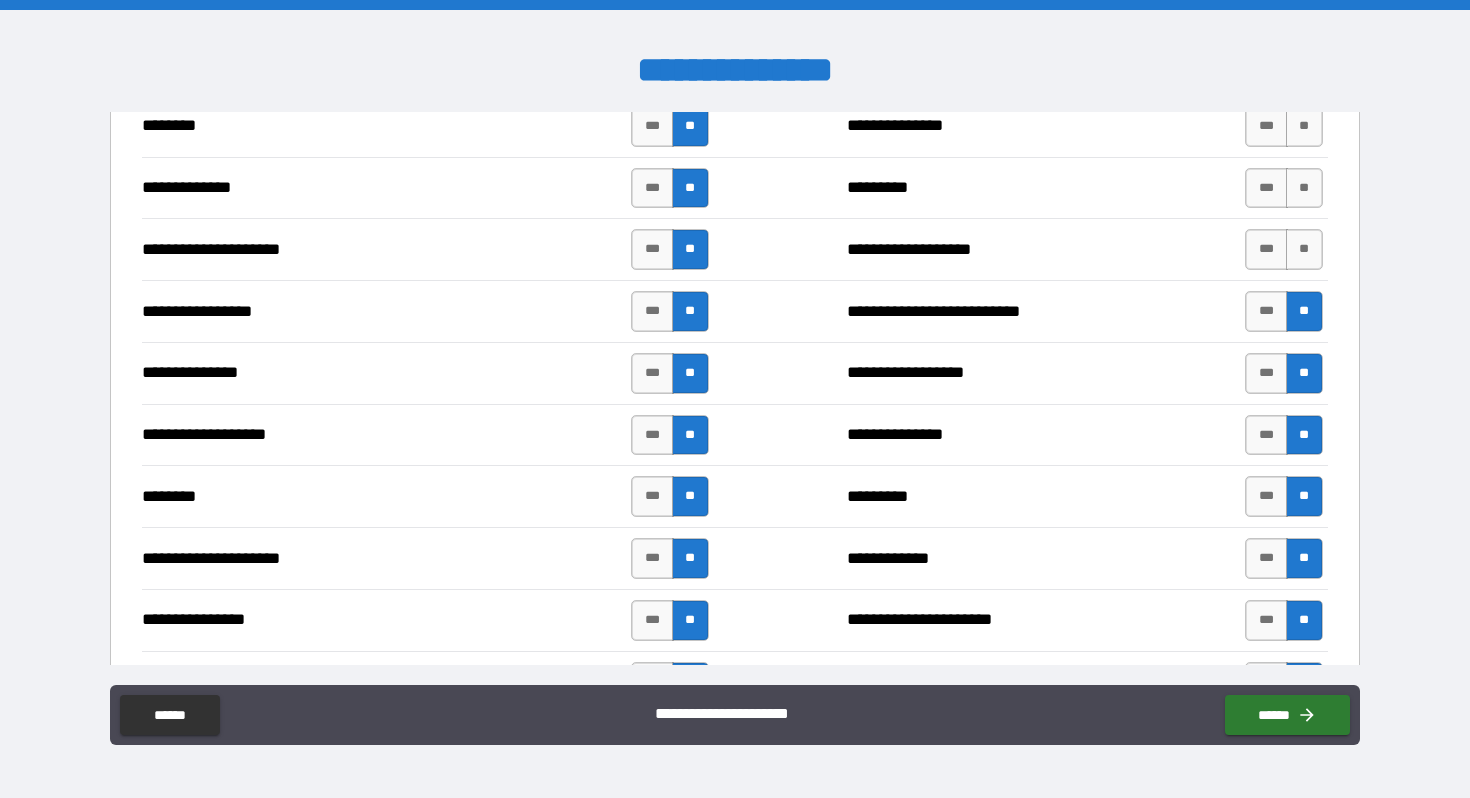 click on "**********" at bounding box center (734, 249) 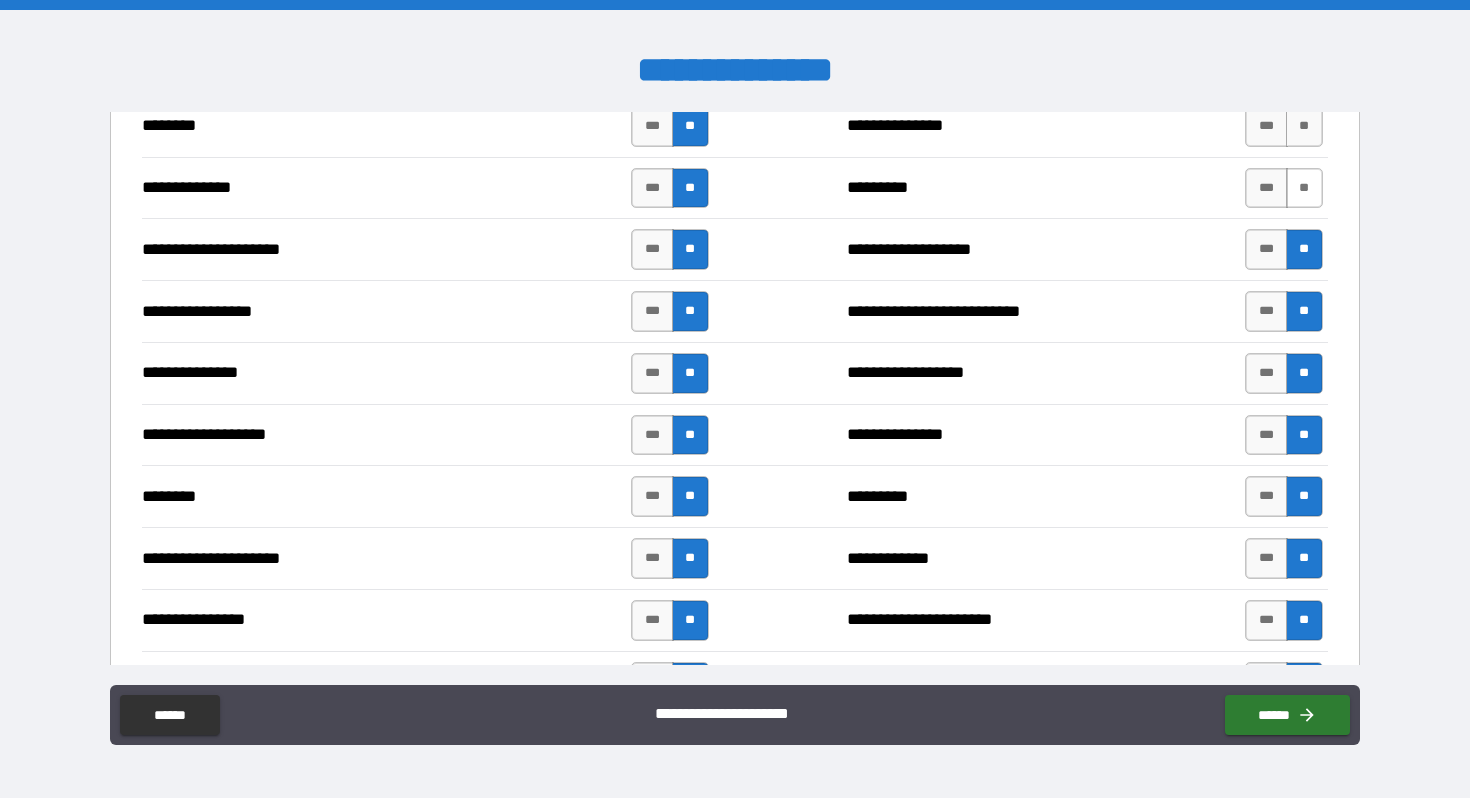 click on "**" at bounding box center (1304, 188) 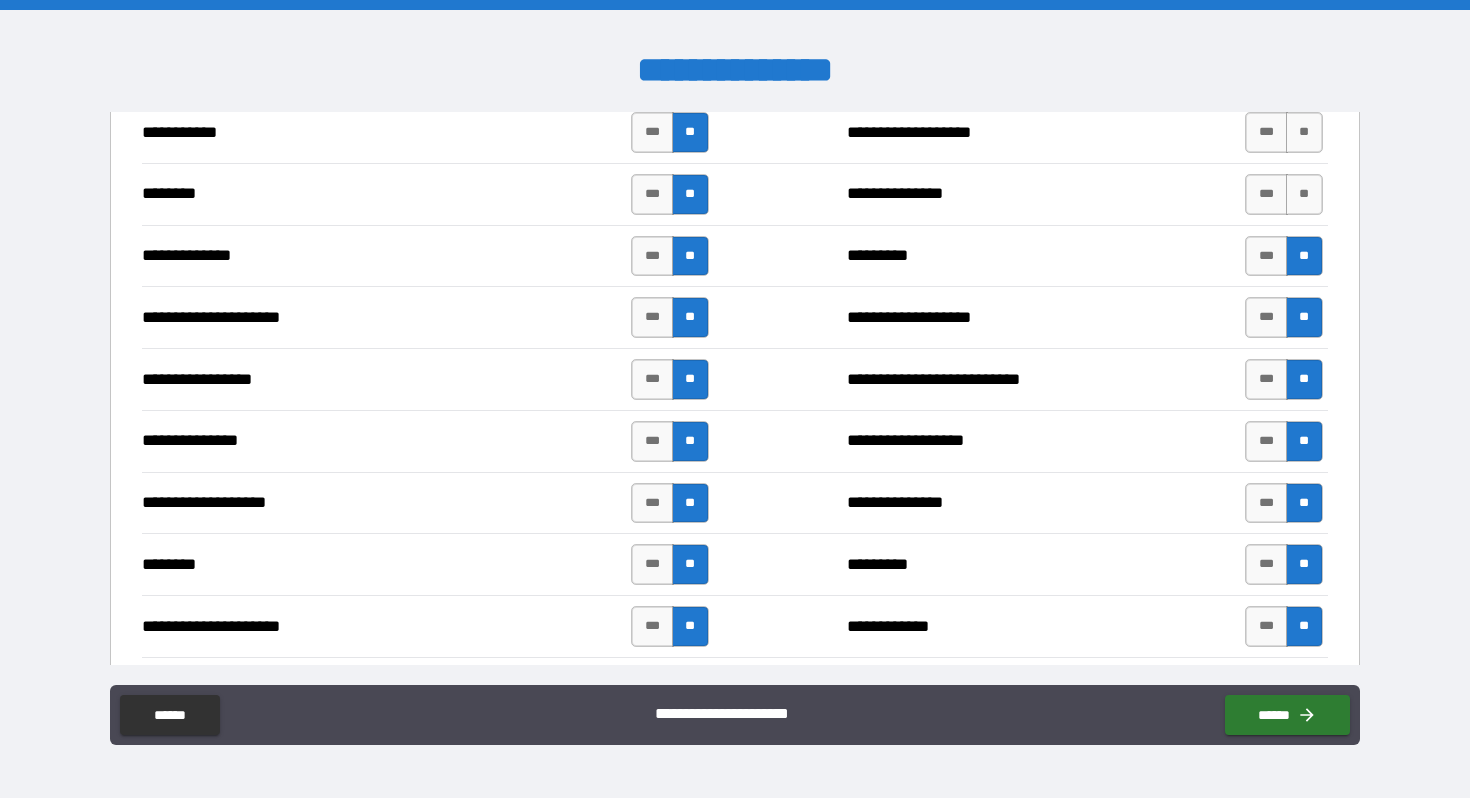 scroll, scrollTop: 2105, scrollLeft: 0, axis: vertical 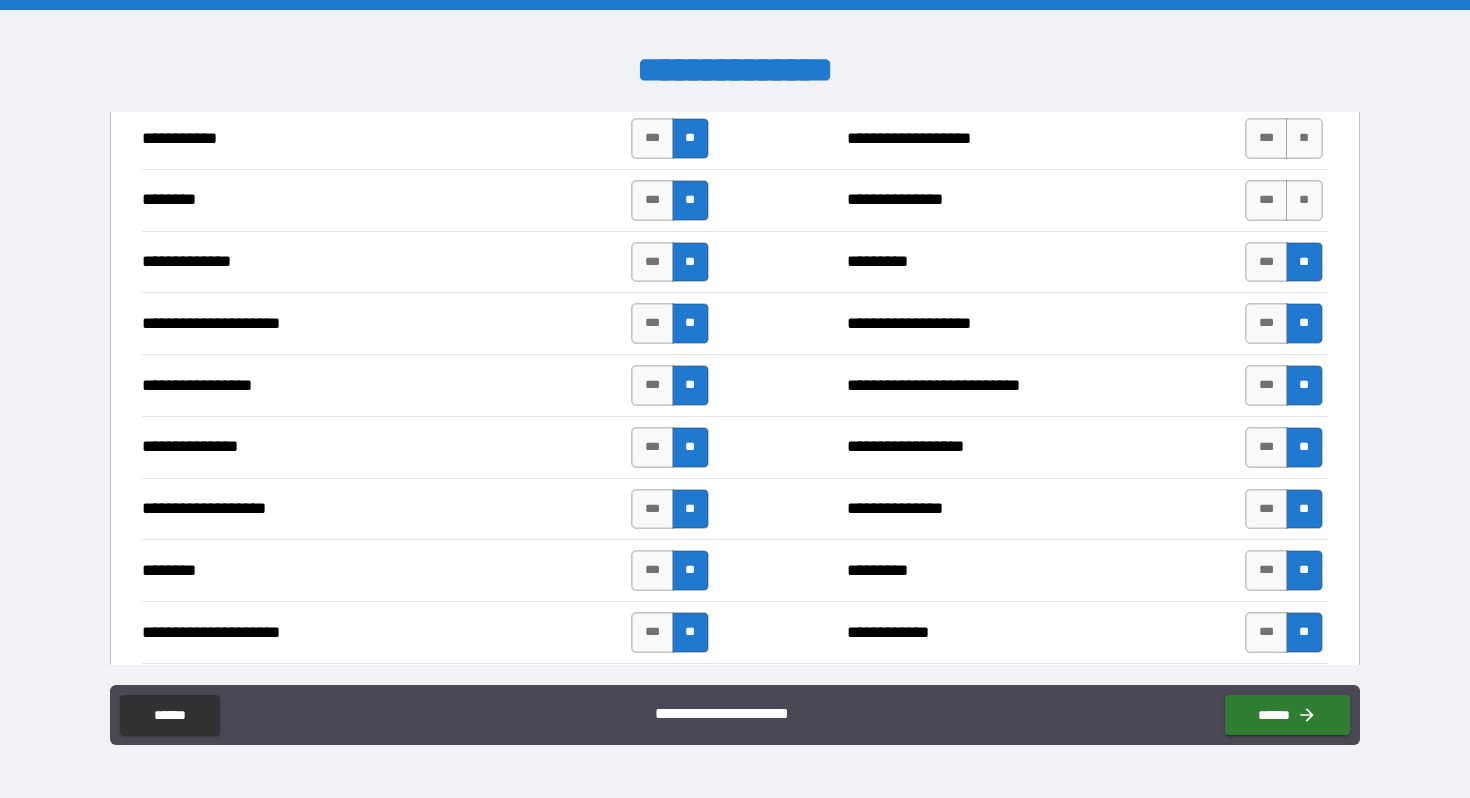 click on "**" at bounding box center (1304, 200) 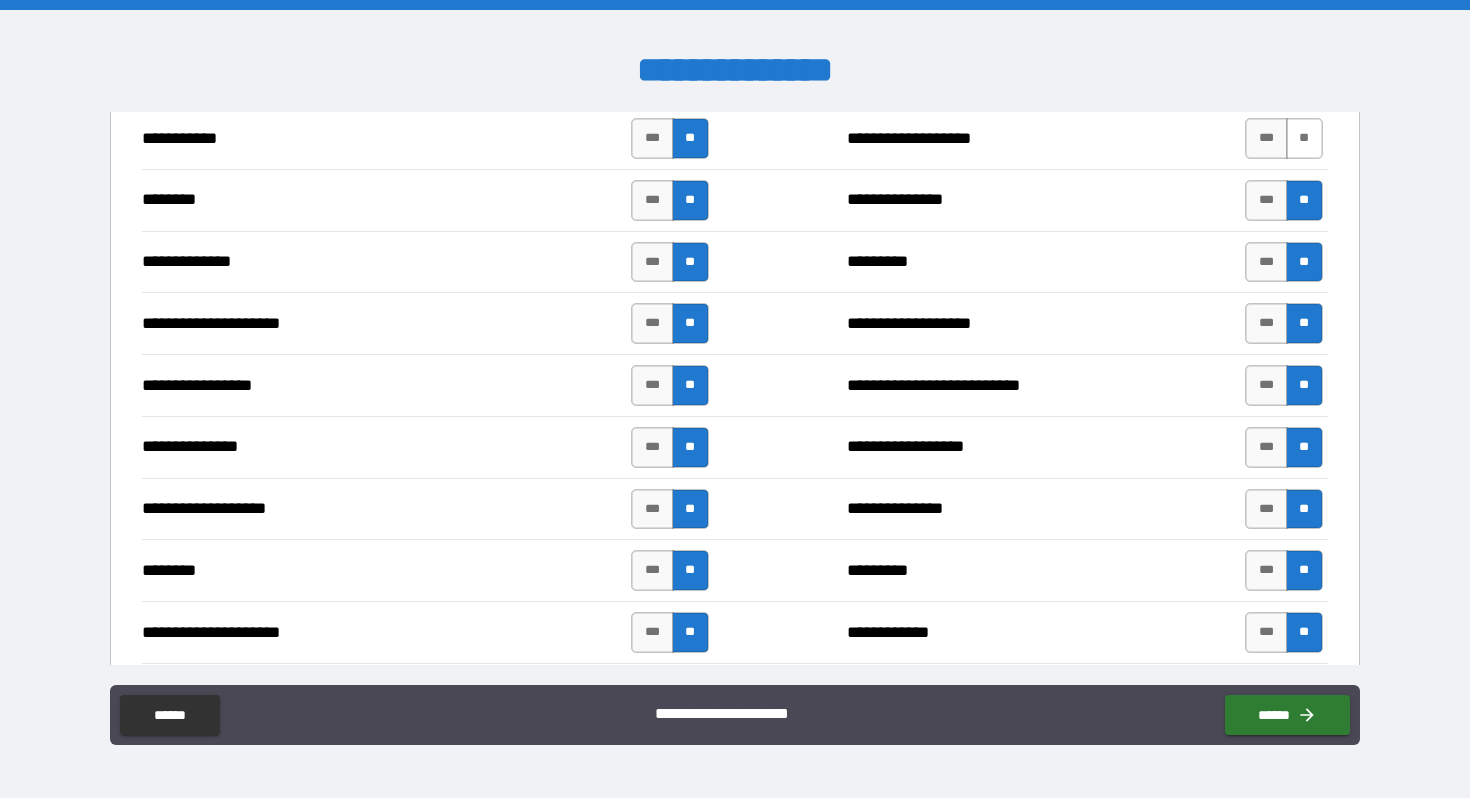 click on "**" at bounding box center [1304, 138] 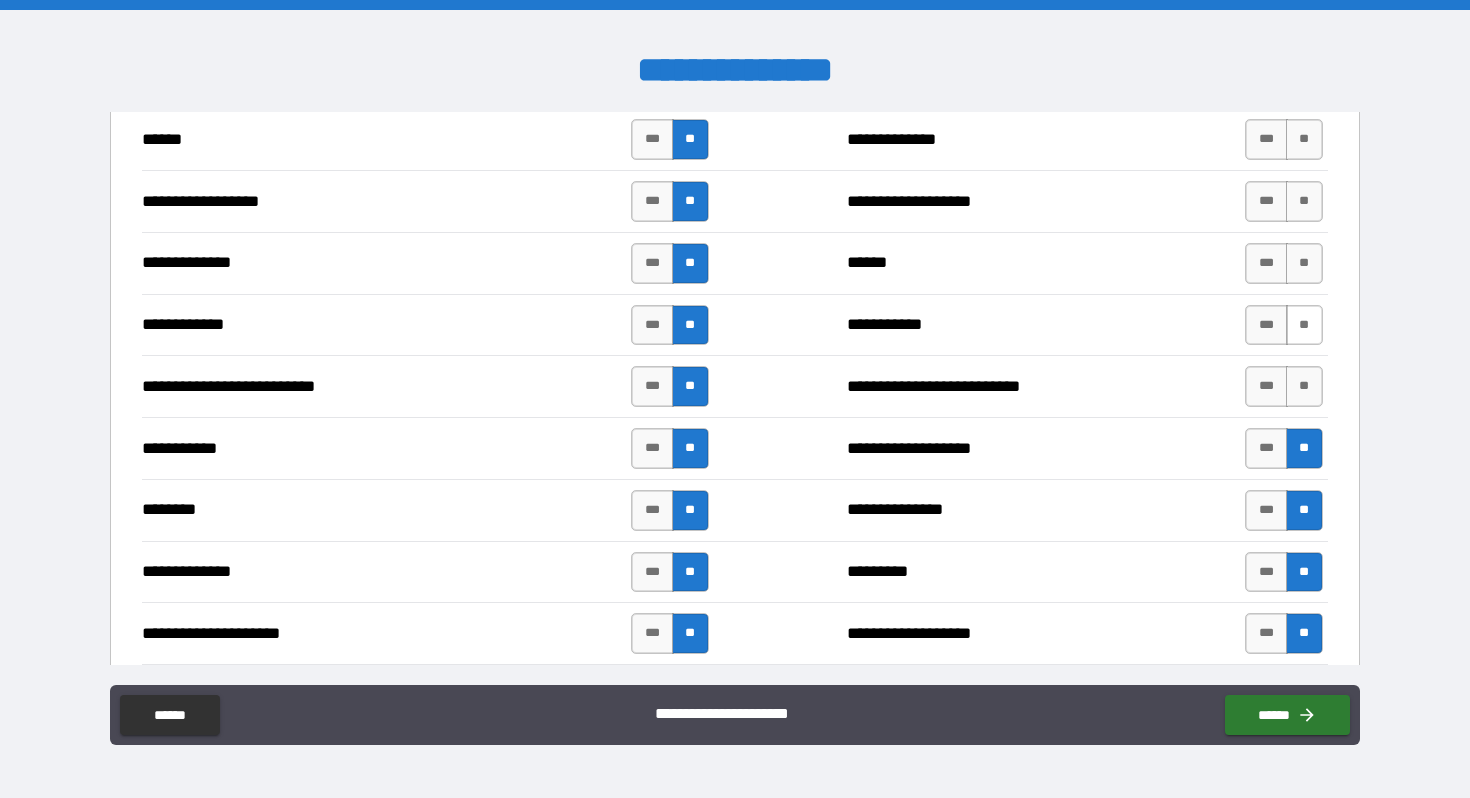 scroll, scrollTop: 1783, scrollLeft: 0, axis: vertical 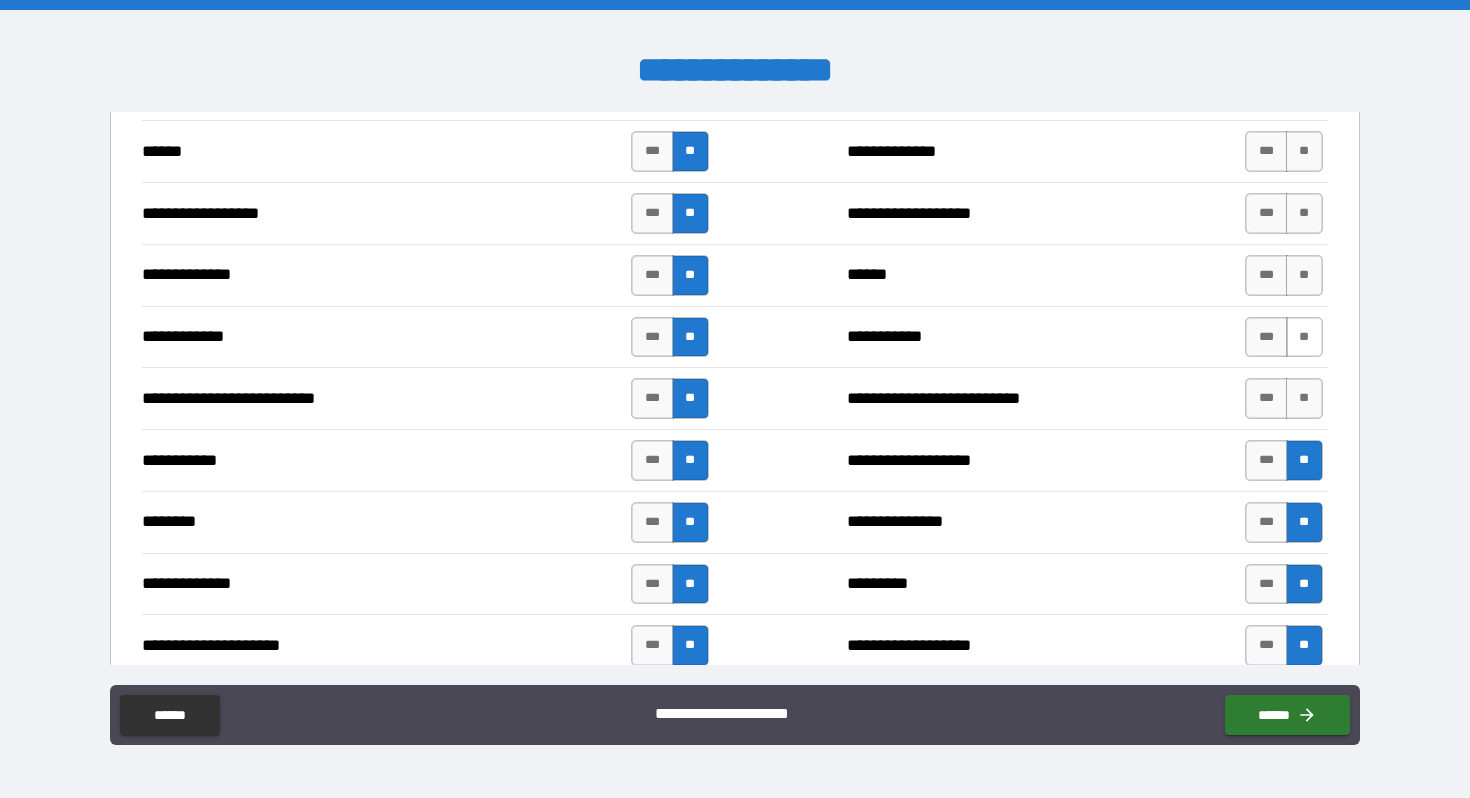 click on "**" at bounding box center [1304, 151] 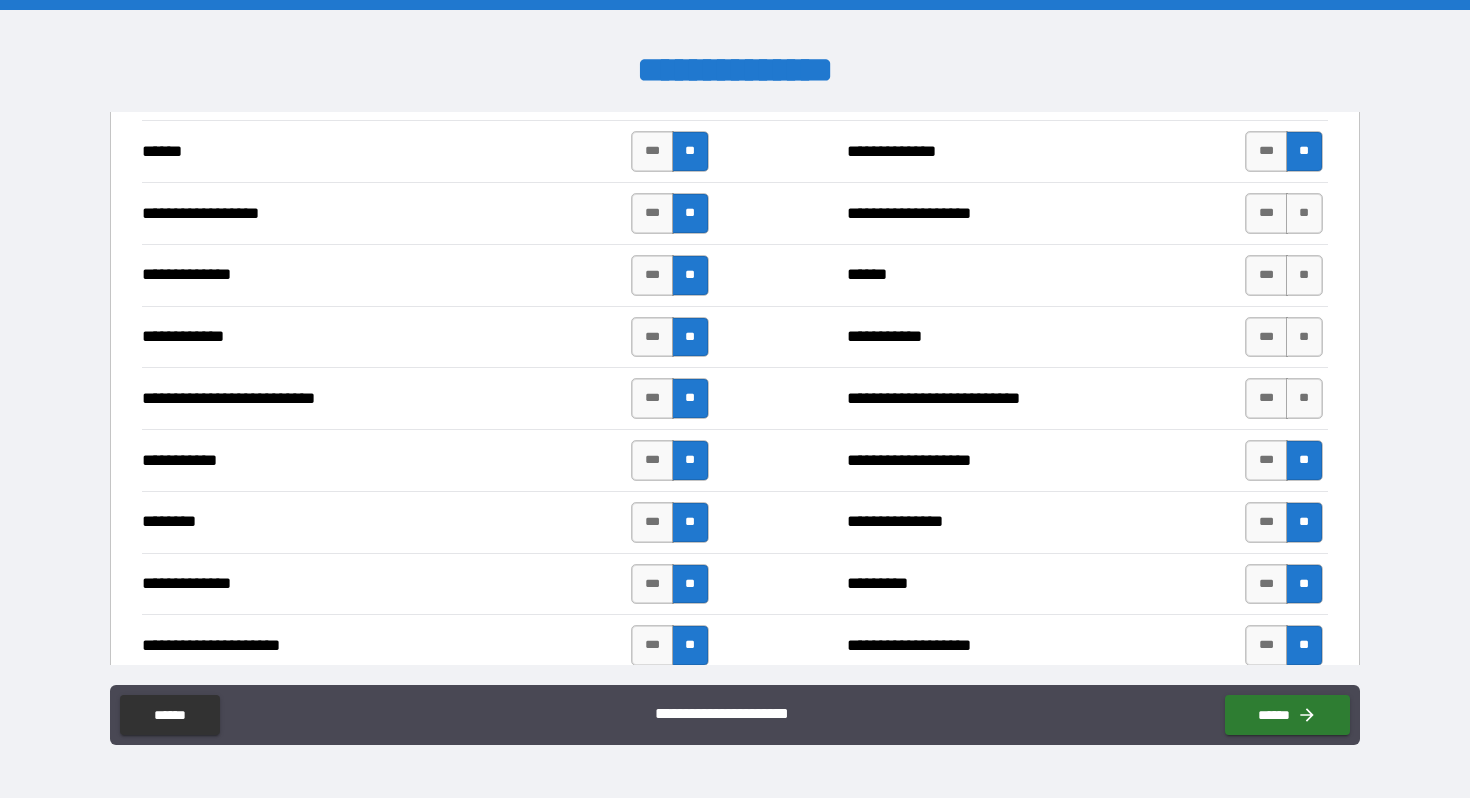 click on "**********" at bounding box center (734, 275) 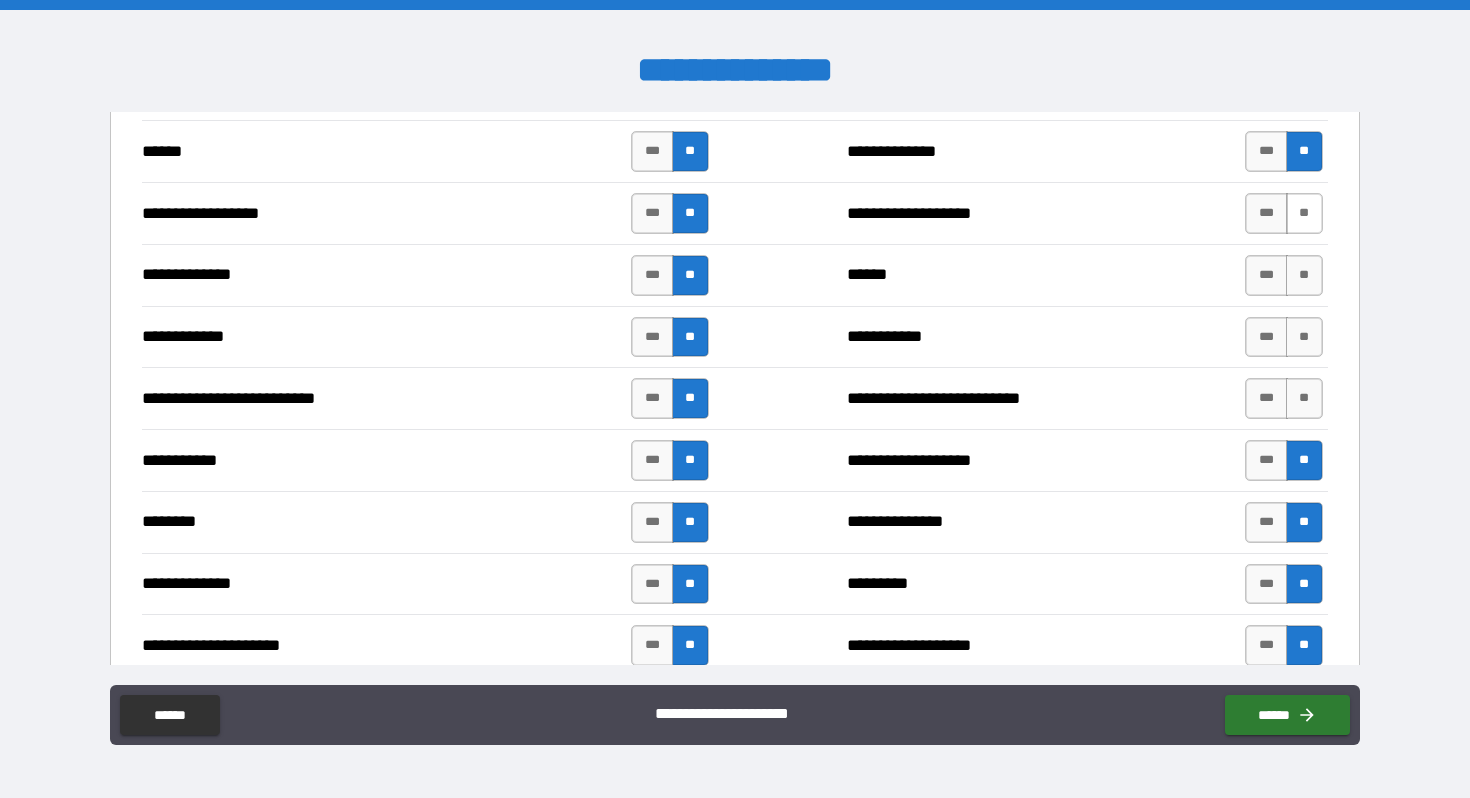 click on "**" at bounding box center [1304, 213] 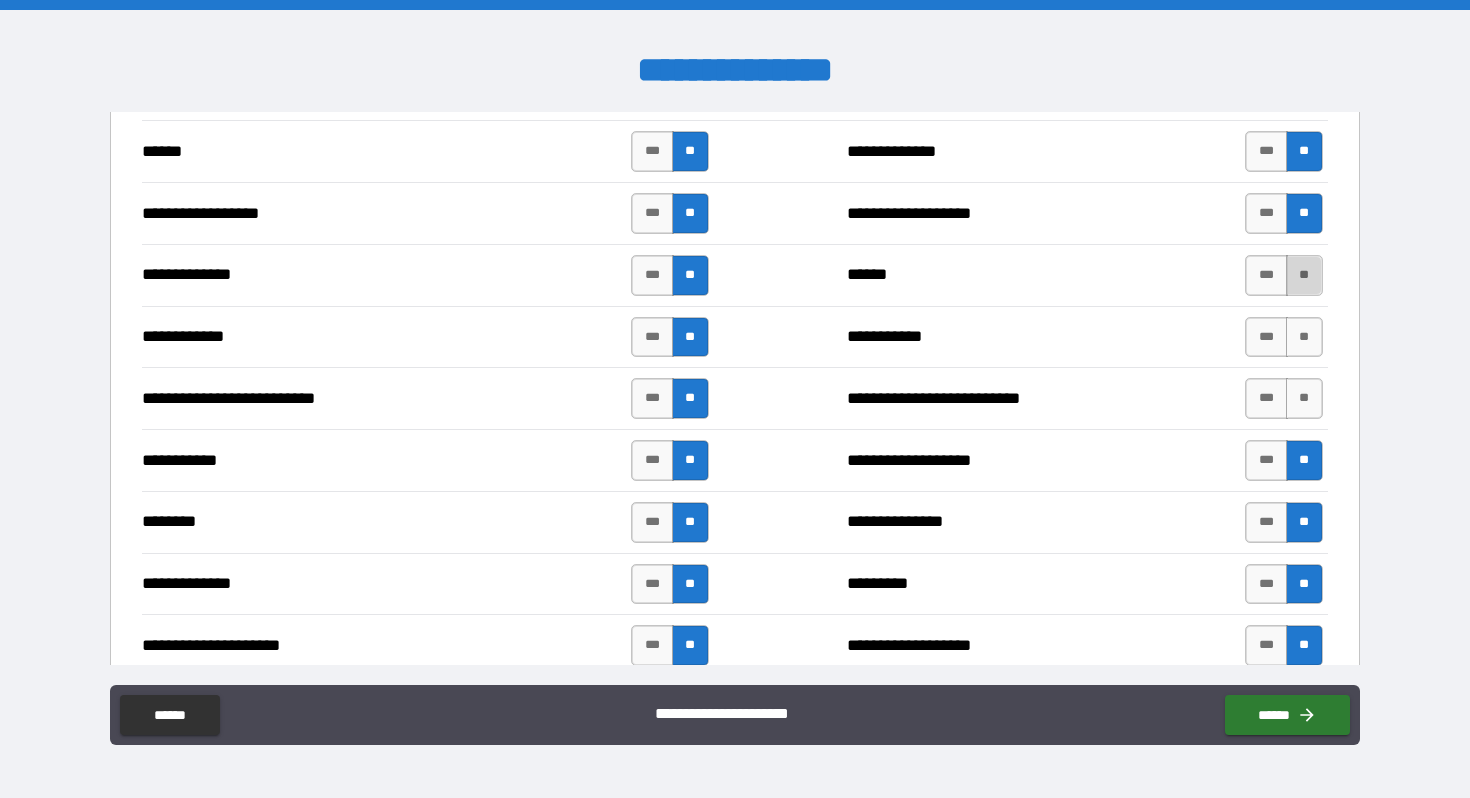 click on "**" at bounding box center [1304, 275] 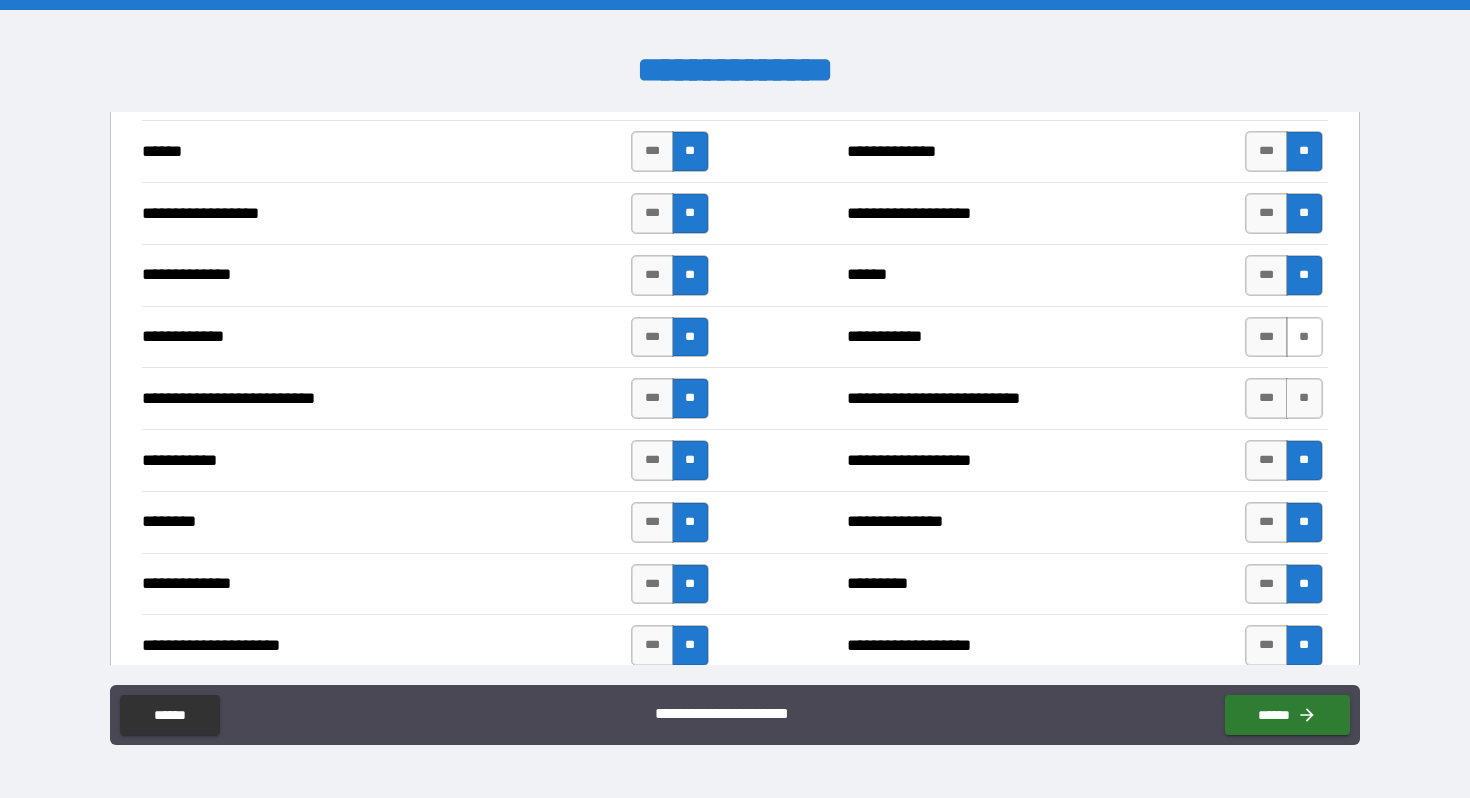 click on "**" at bounding box center (1304, 337) 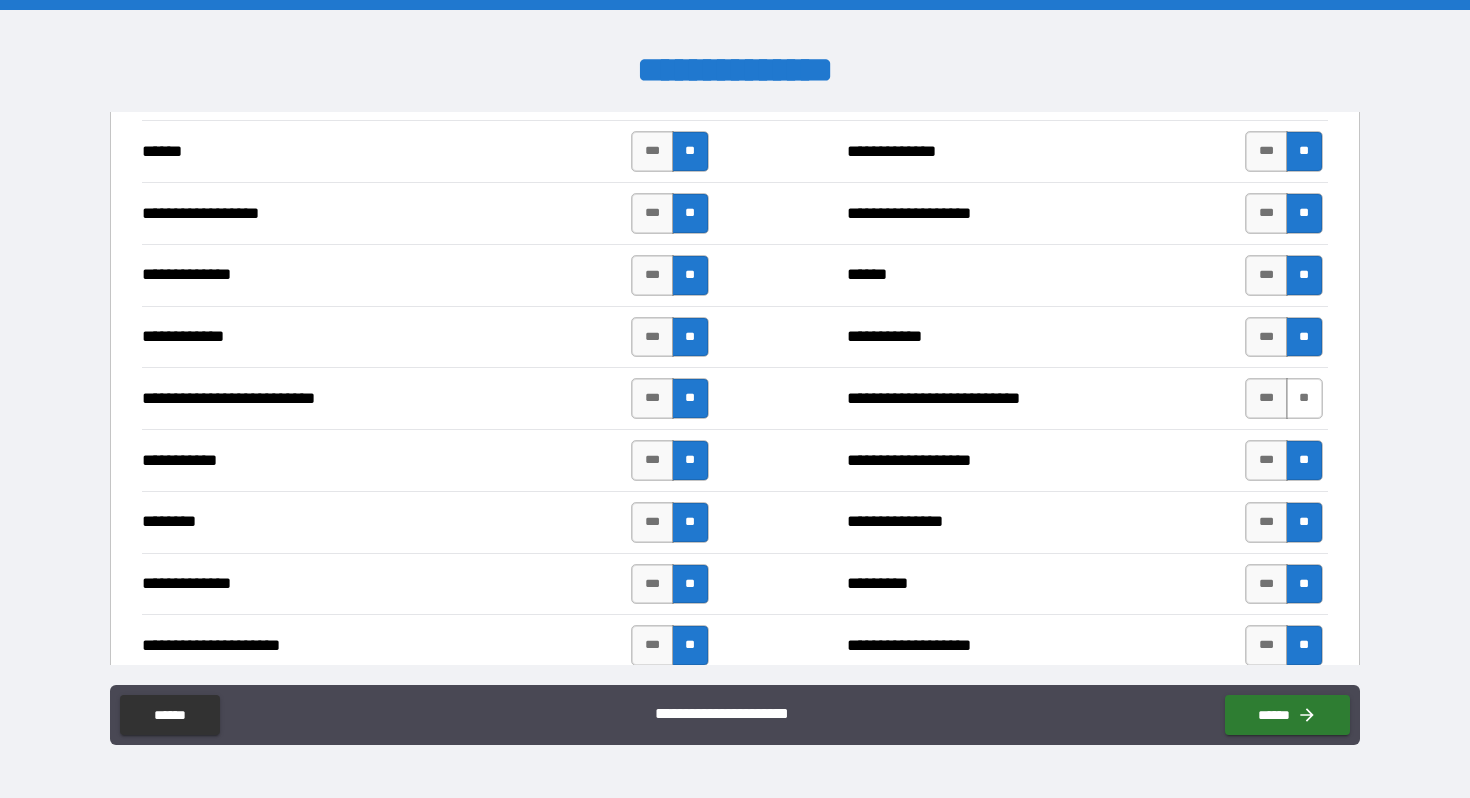 click on "**" at bounding box center (1304, 398) 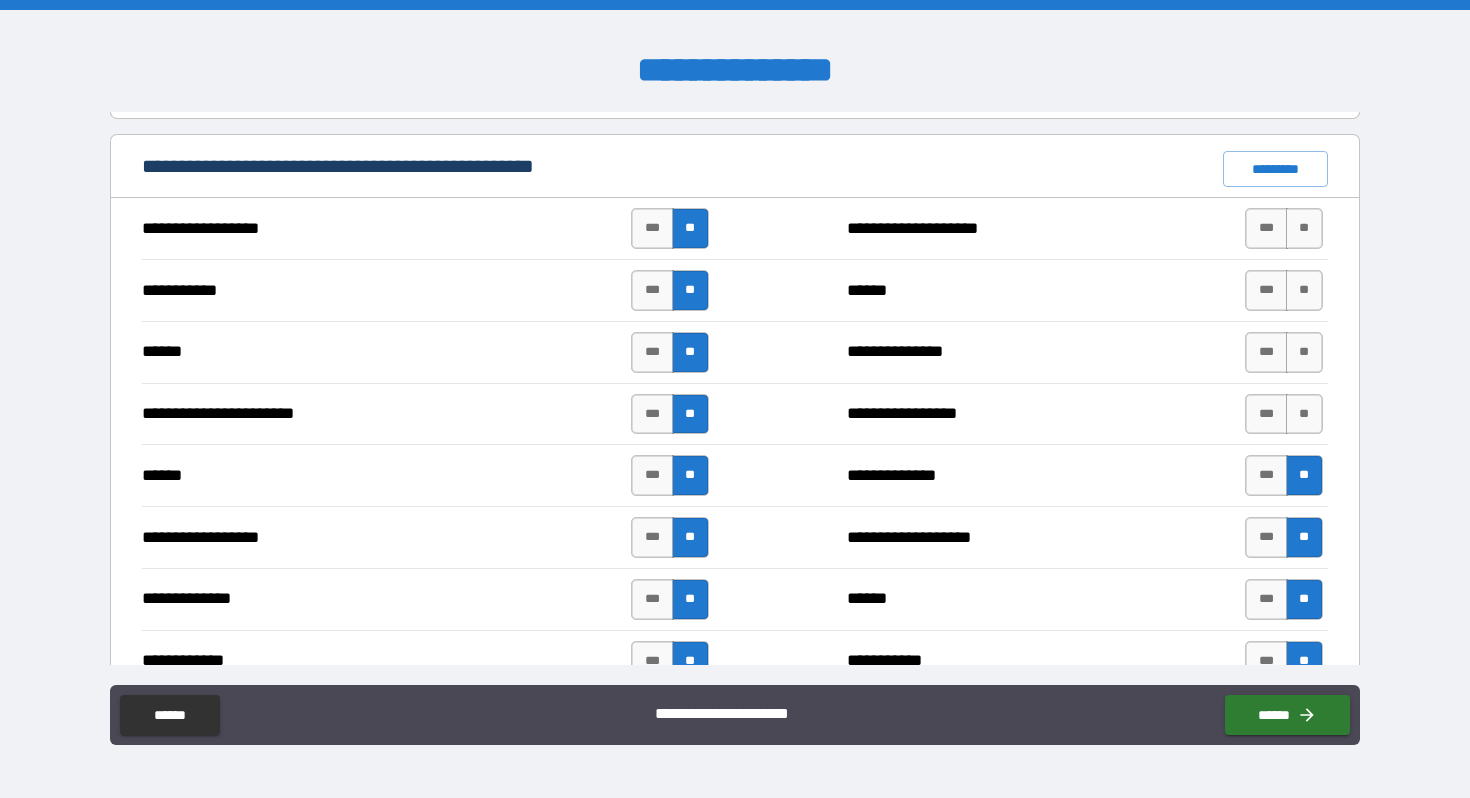 scroll, scrollTop: 1454, scrollLeft: 0, axis: vertical 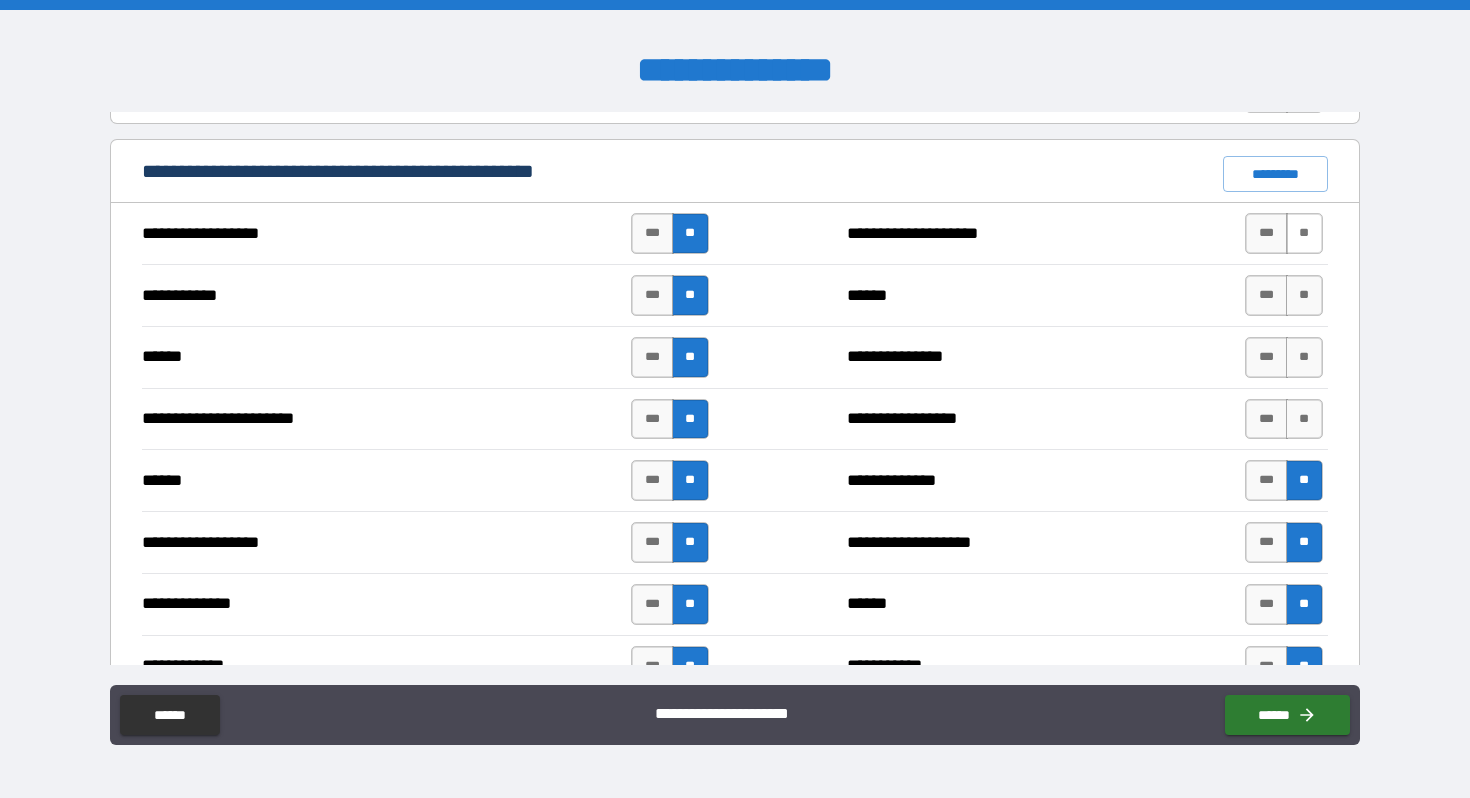 click on "**" at bounding box center (1304, 233) 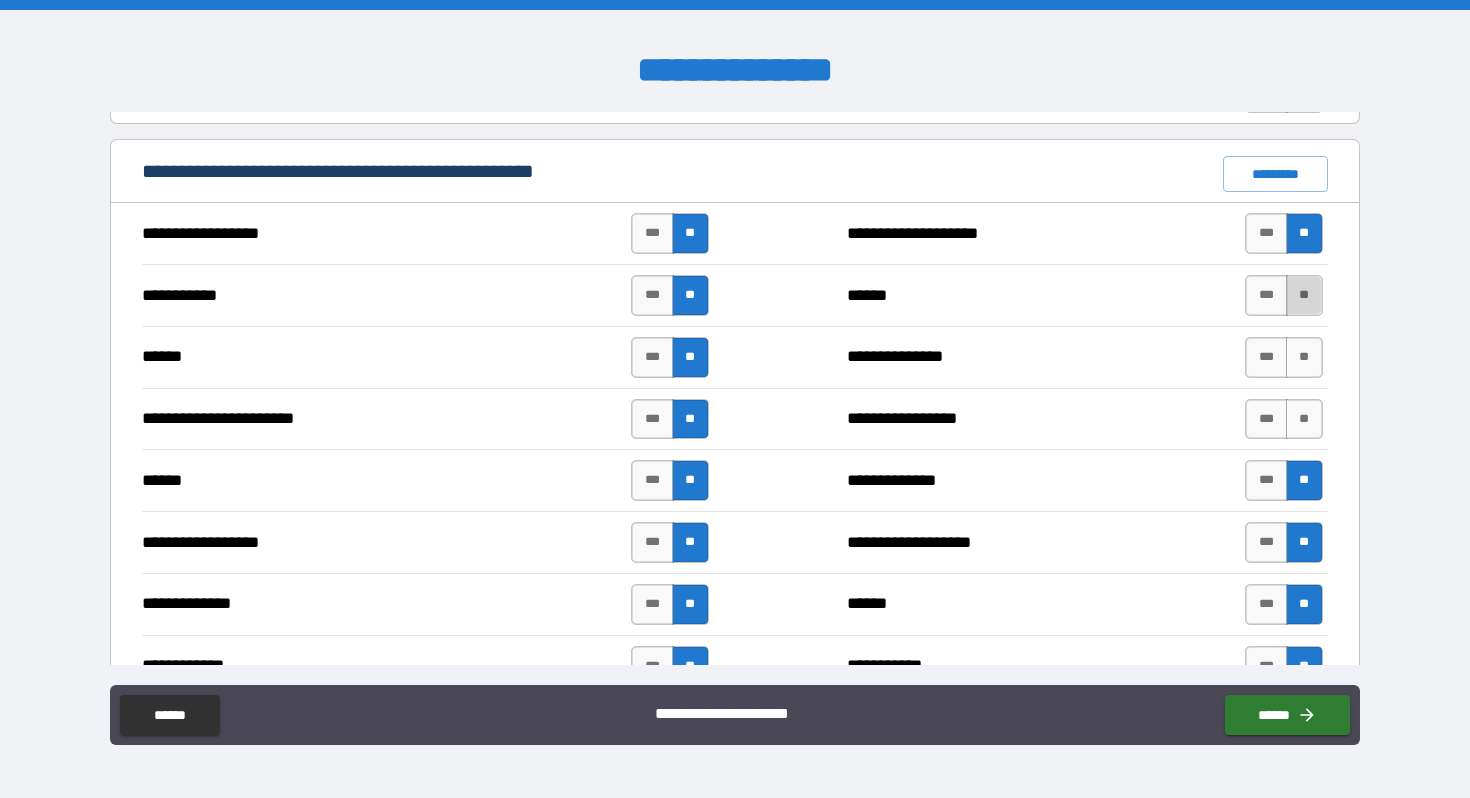 click on "**" at bounding box center [1304, 295] 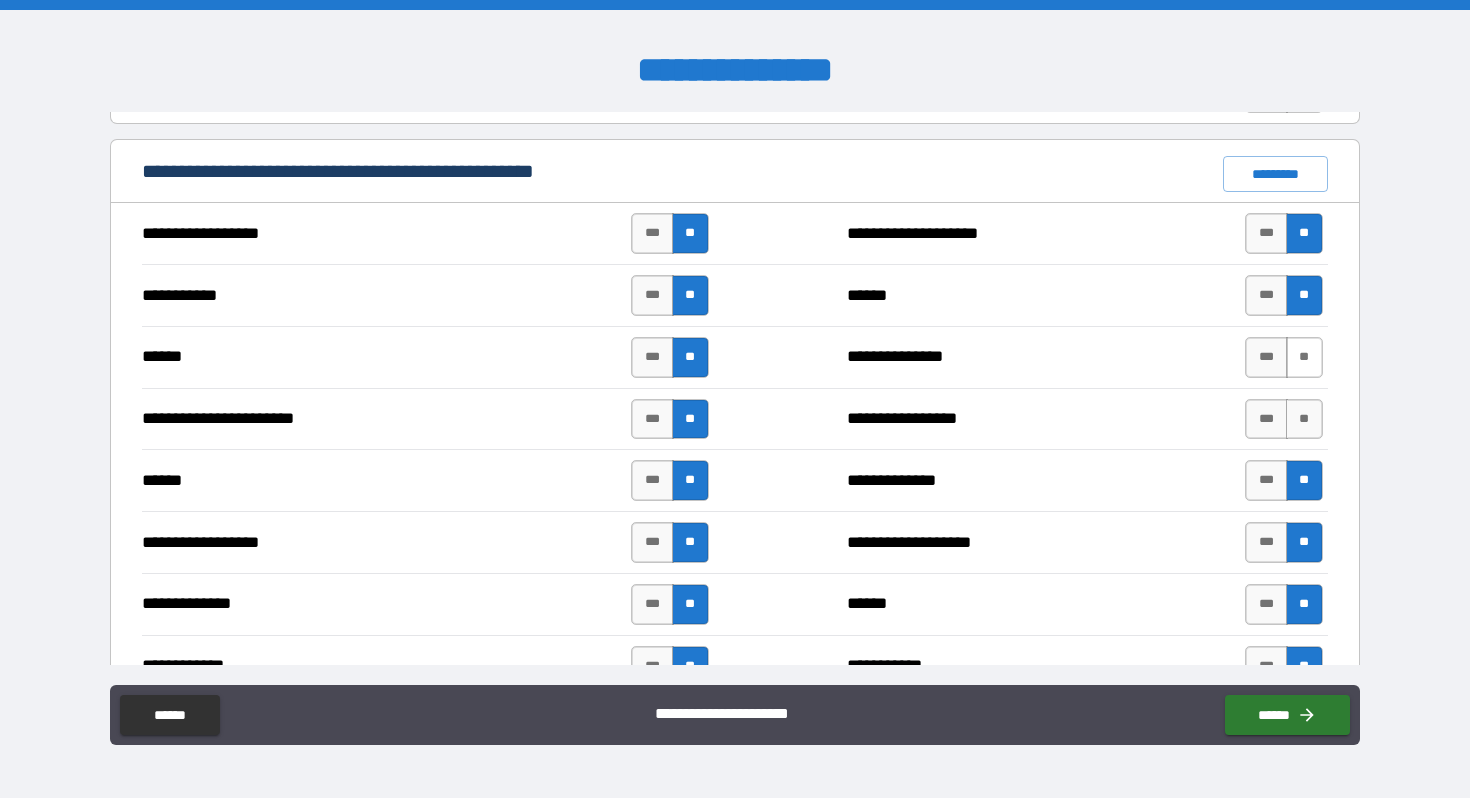 click on "**" at bounding box center [1304, 357] 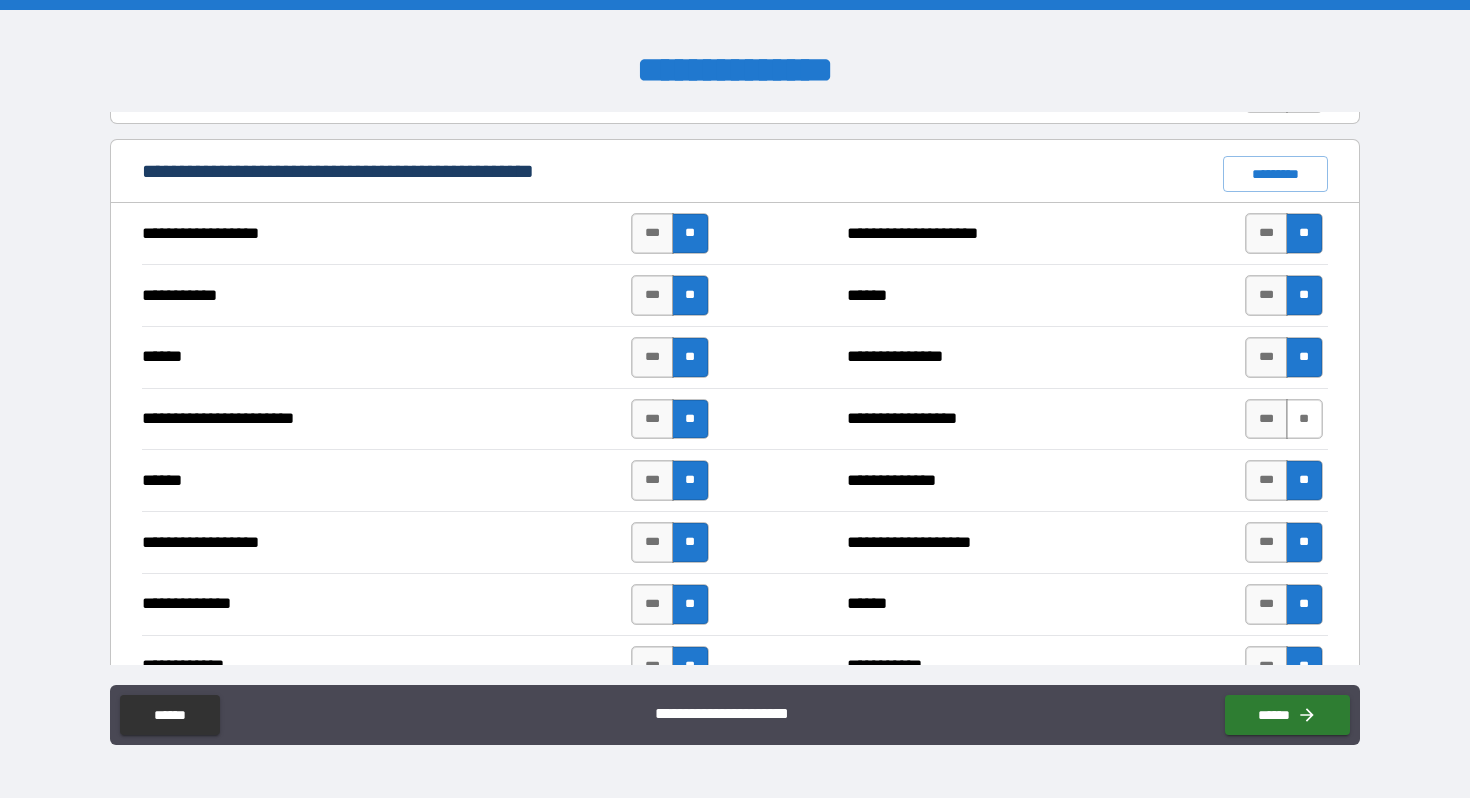 click on "**" at bounding box center [1304, 419] 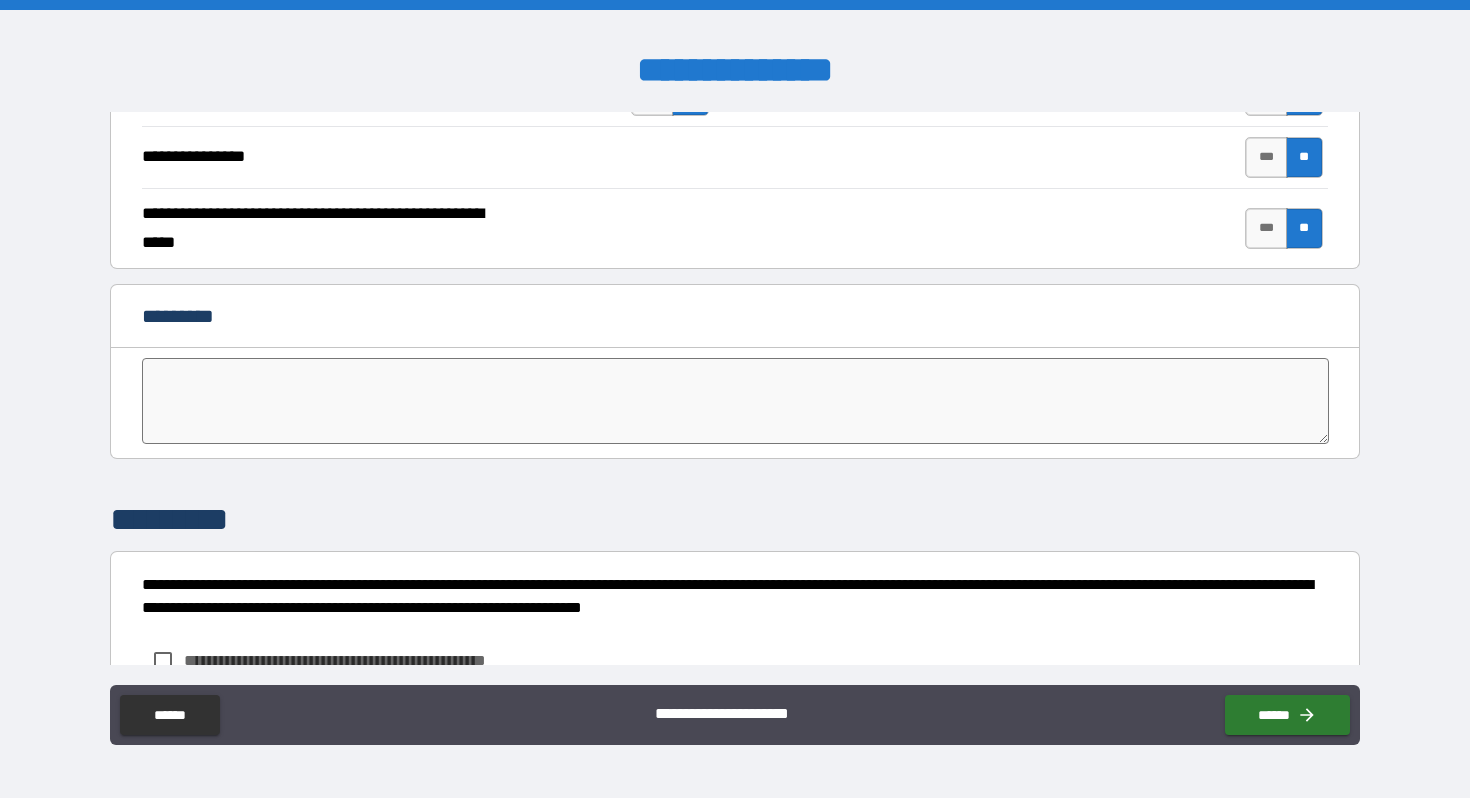 scroll, scrollTop: 4026, scrollLeft: 0, axis: vertical 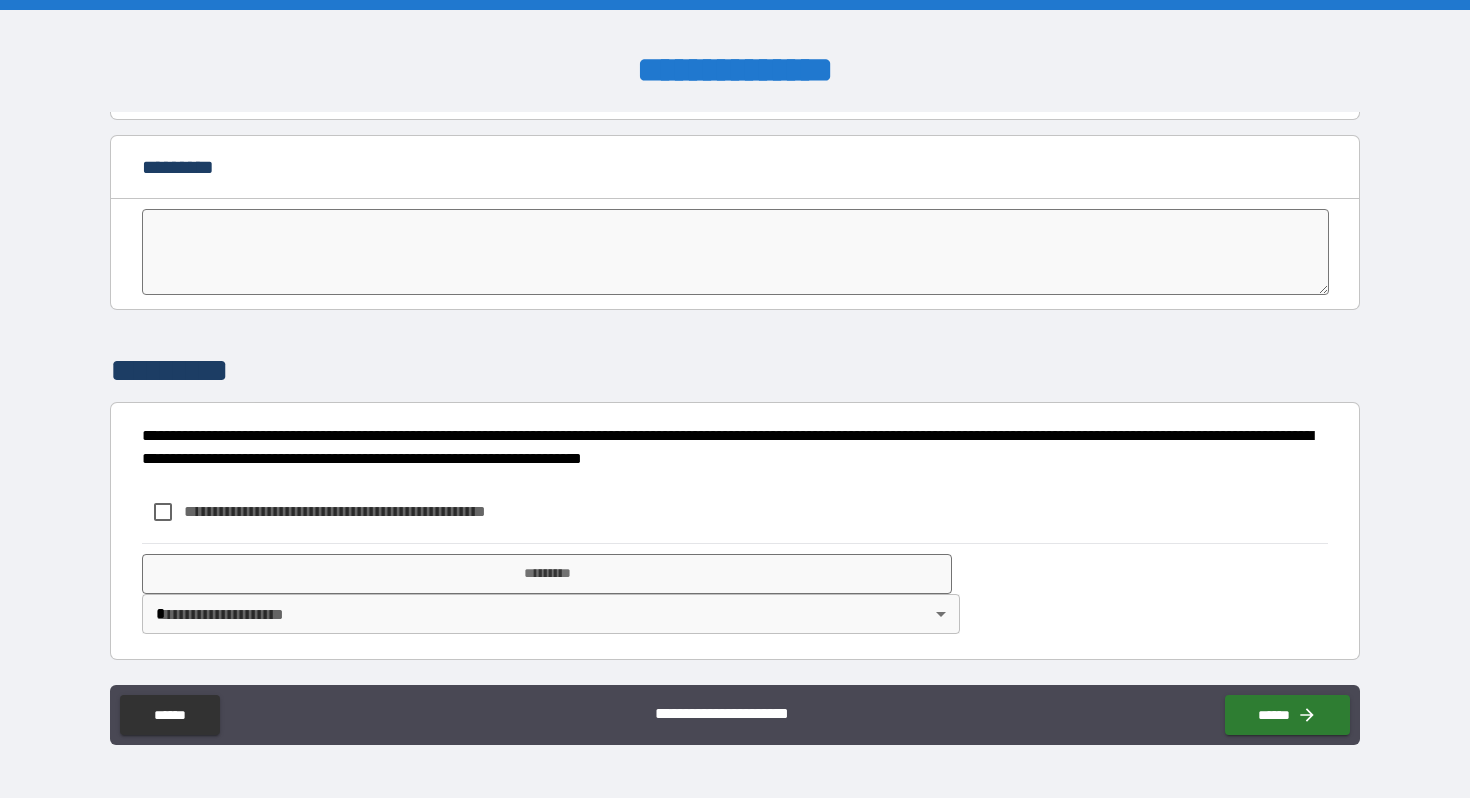 click on "**********" at bounding box center (368, 511) 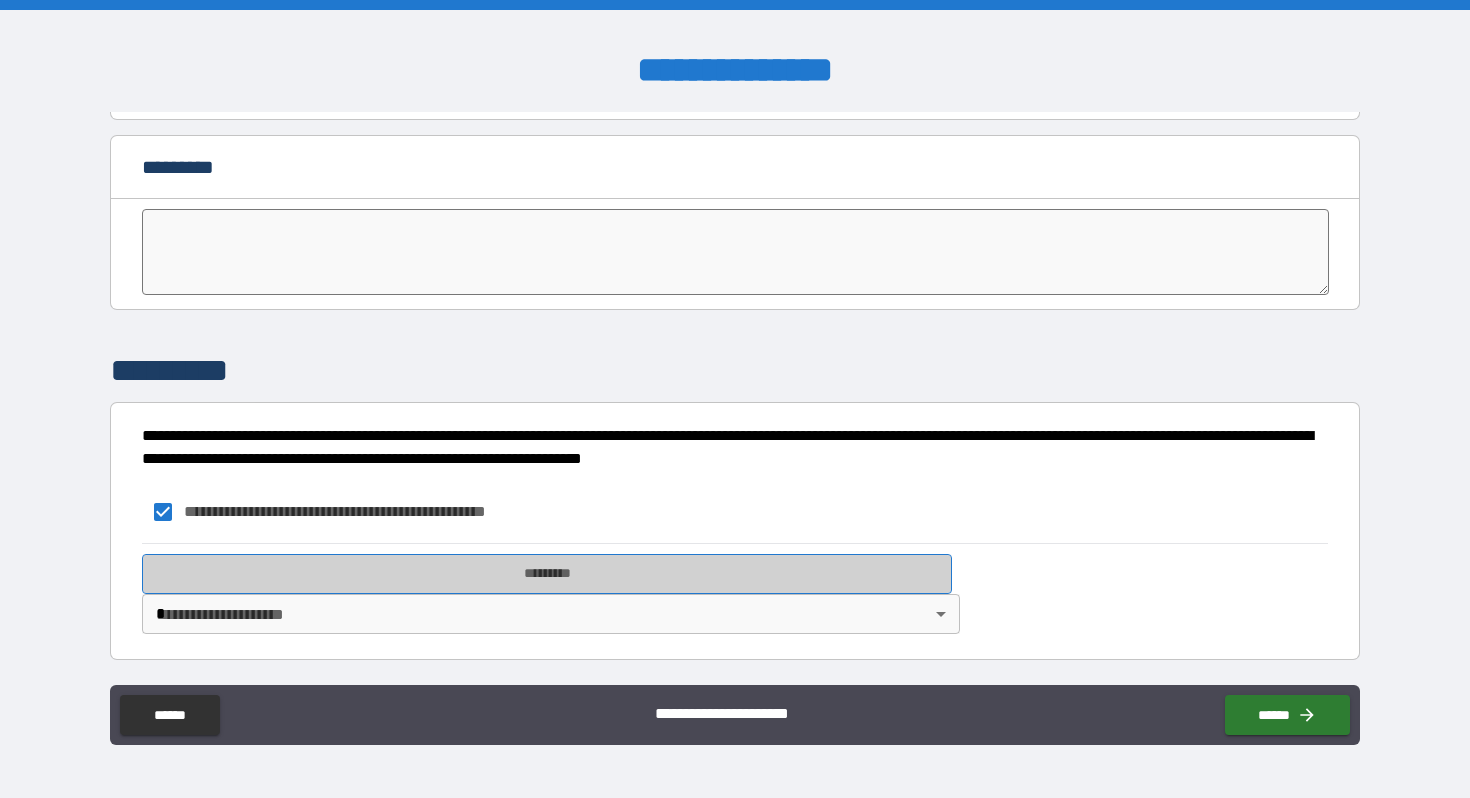 click on "*********" at bounding box center (547, 574) 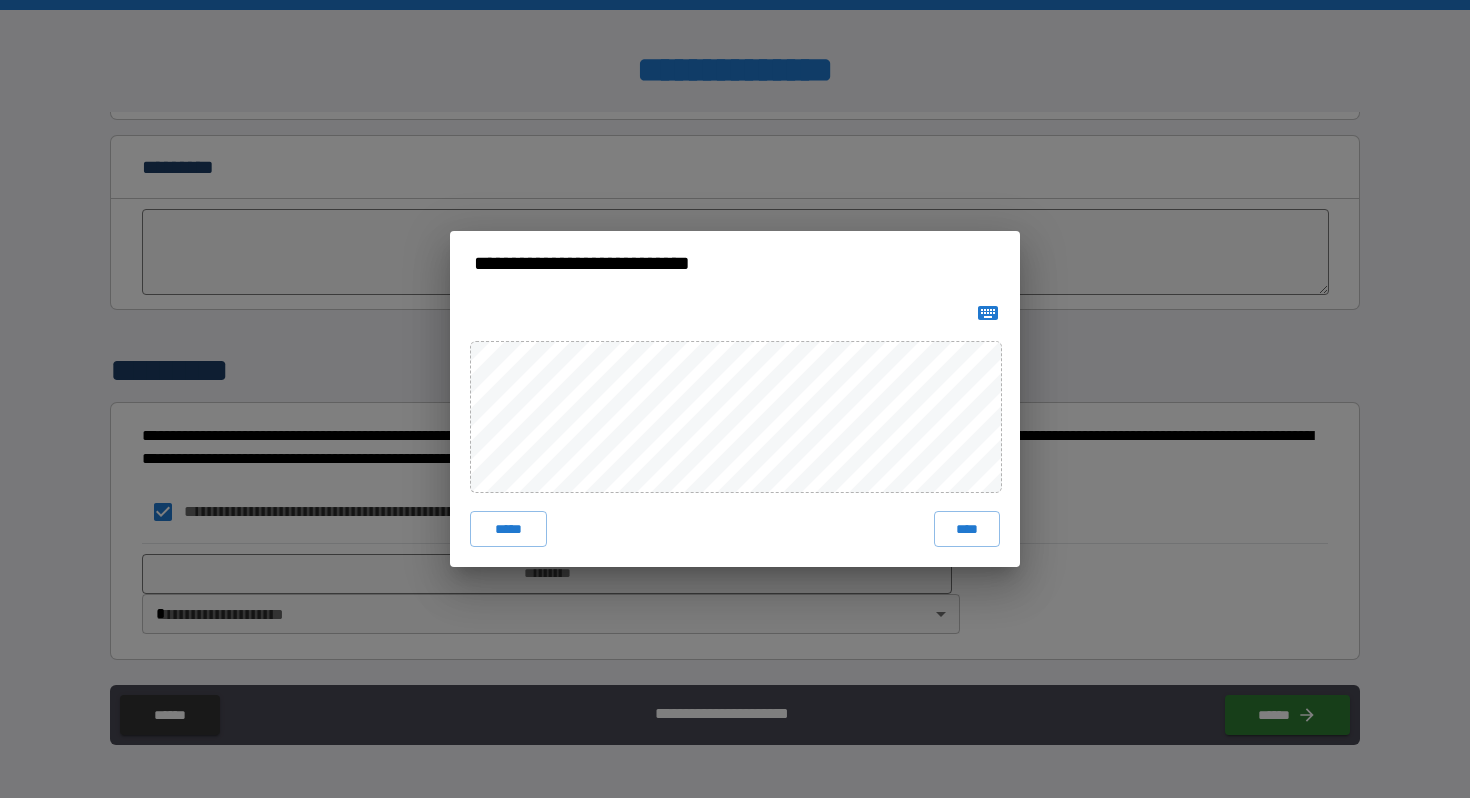 click on "***** ****" at bounding box center [735, 431] 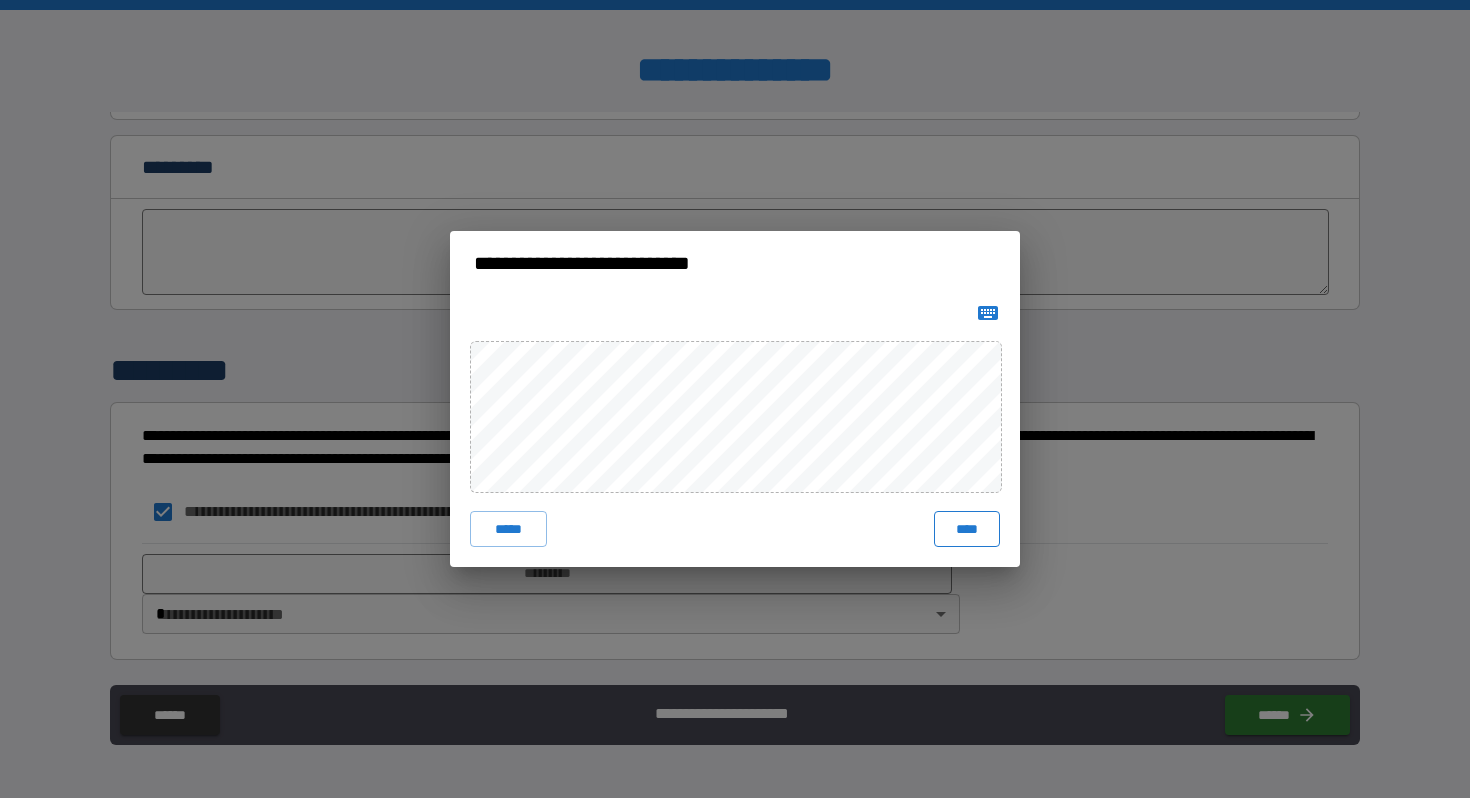 click on "****" at bounding box center (967, 529) 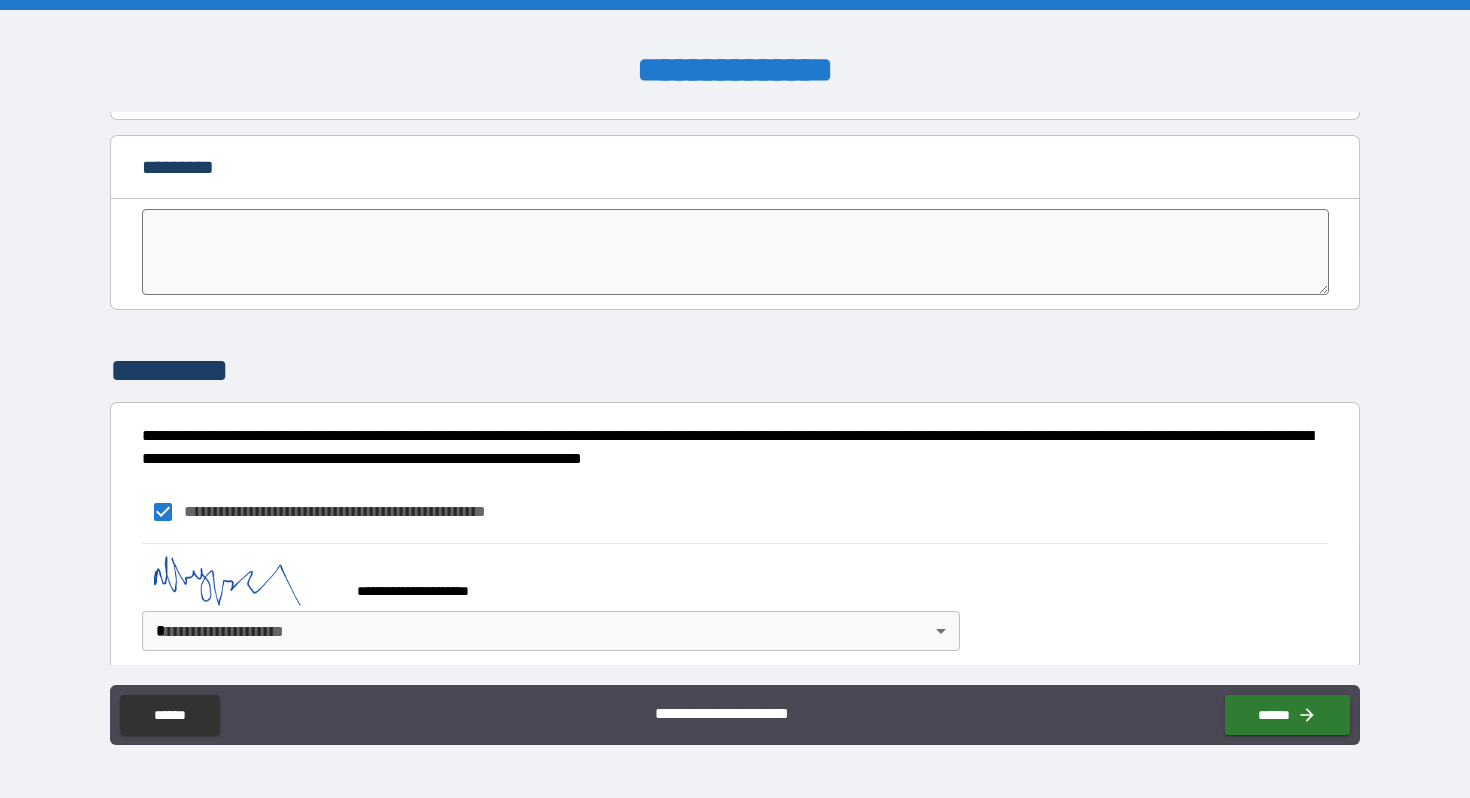 click on "**********" at bounding box center (735, 399) 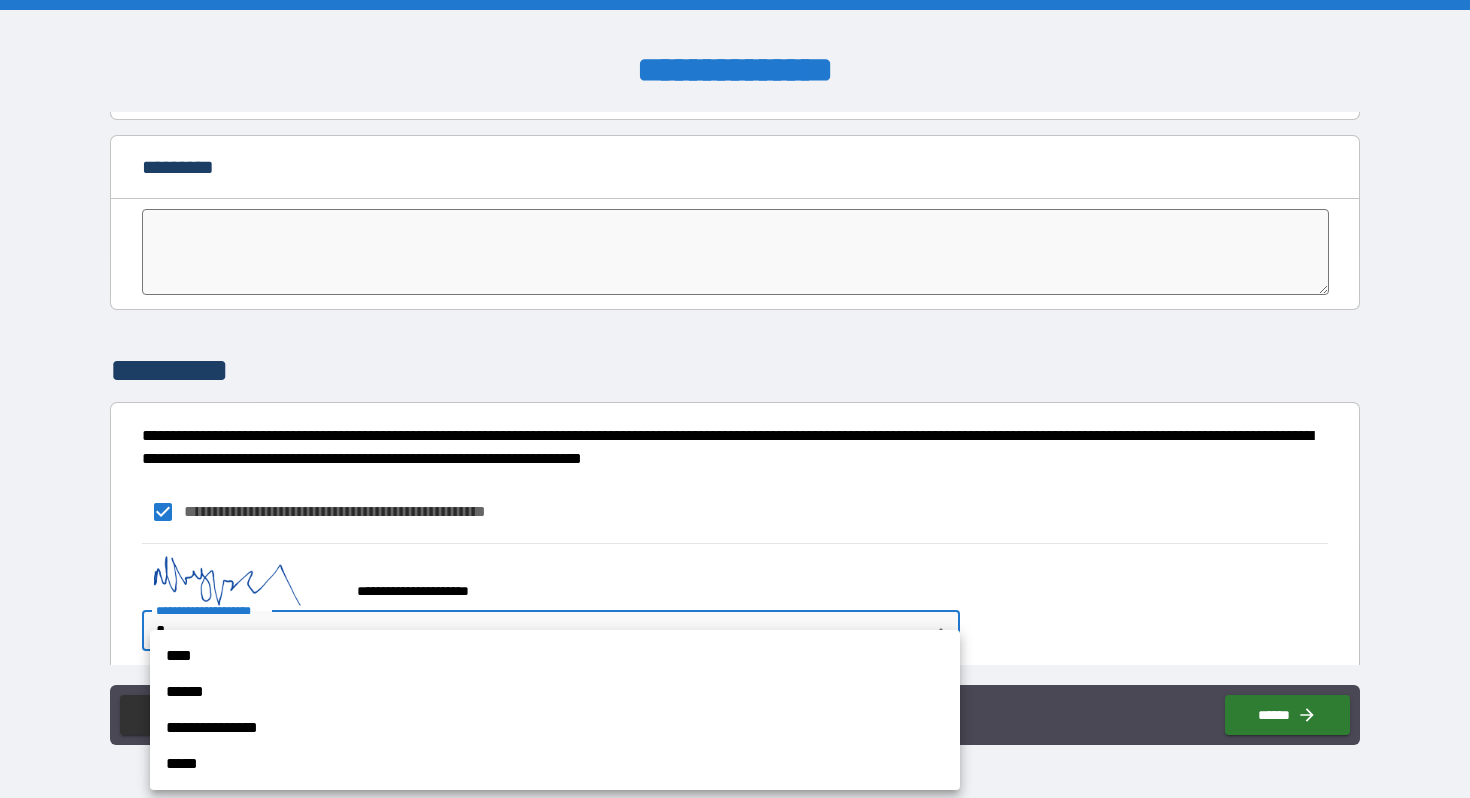 click on "****" at bounding box center [555, 656] 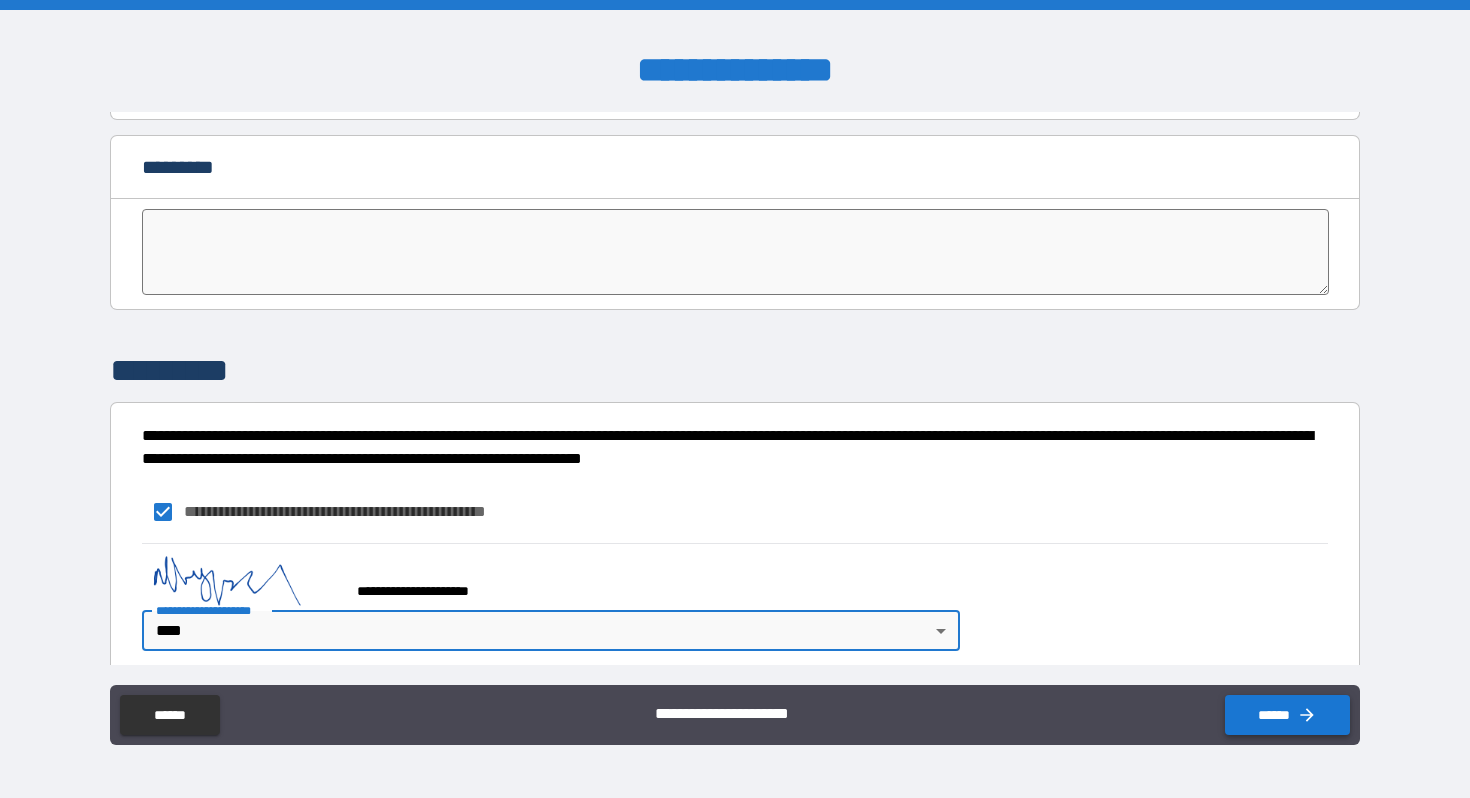 click on "******" at bounding box center [1287, 715] 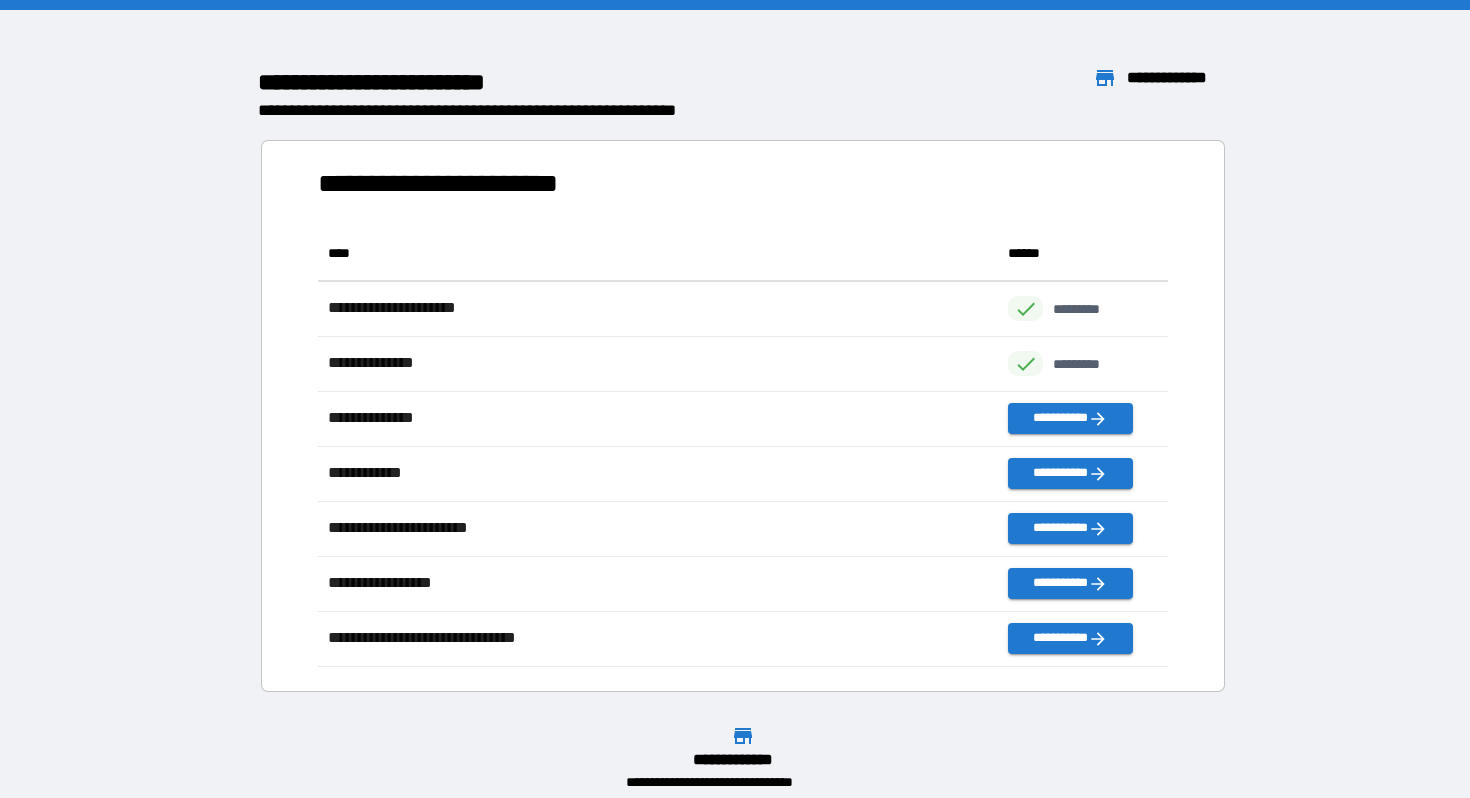 scroll, scrollTop: 1, scrollLeft: 1, axis: both 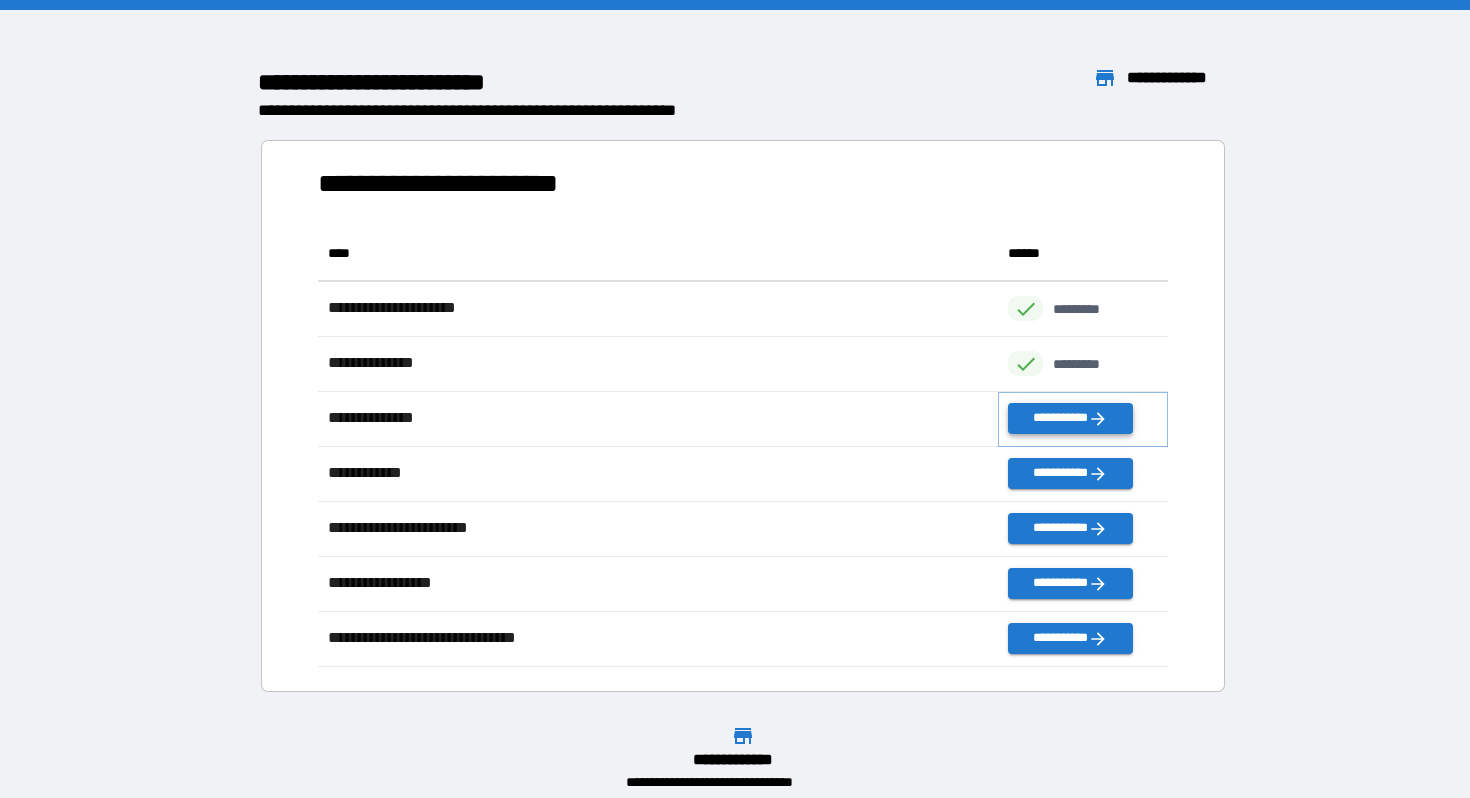 click on "**********" at bounding box center [1070, 418] 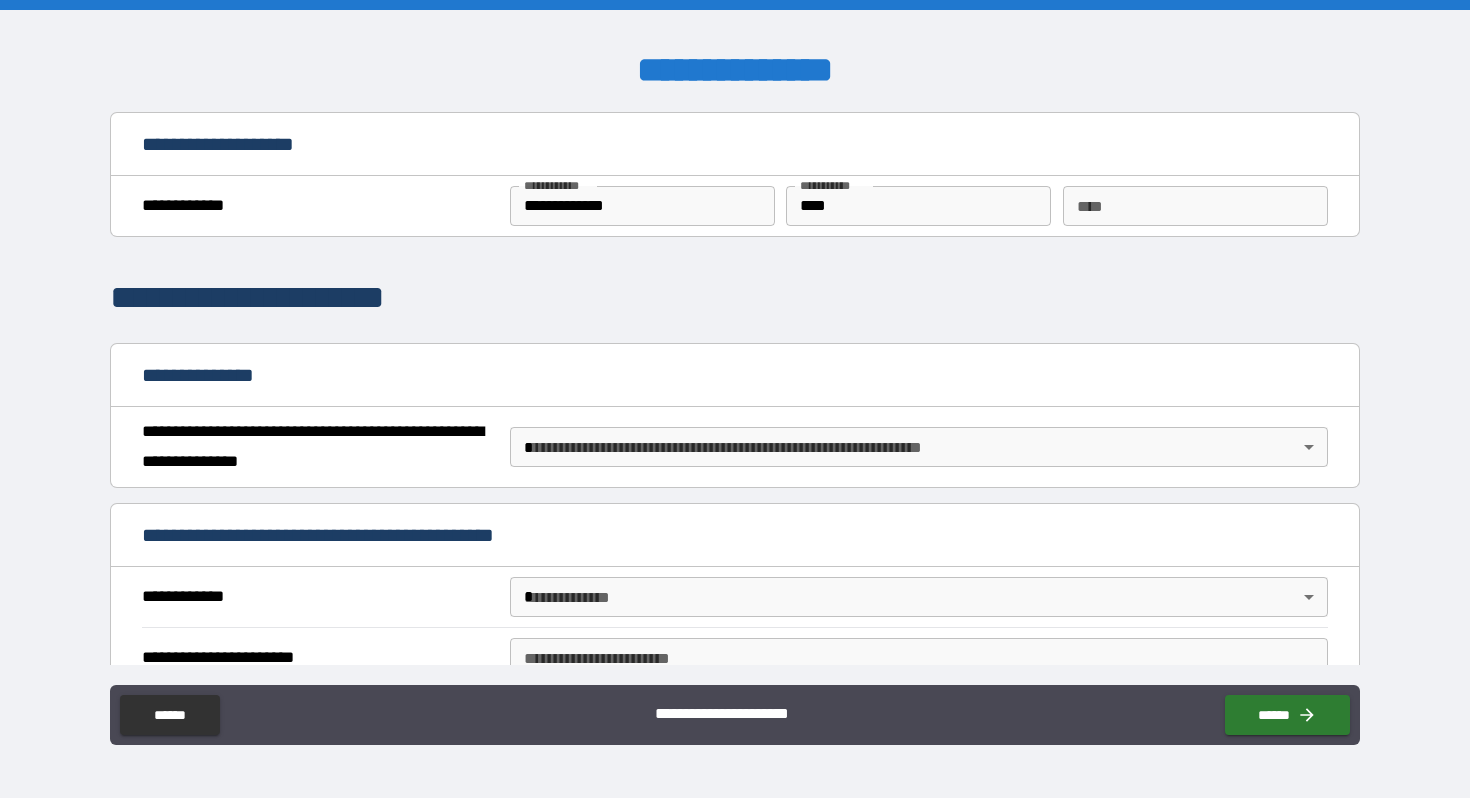 click on "**********" at bounding box center (735, 399) 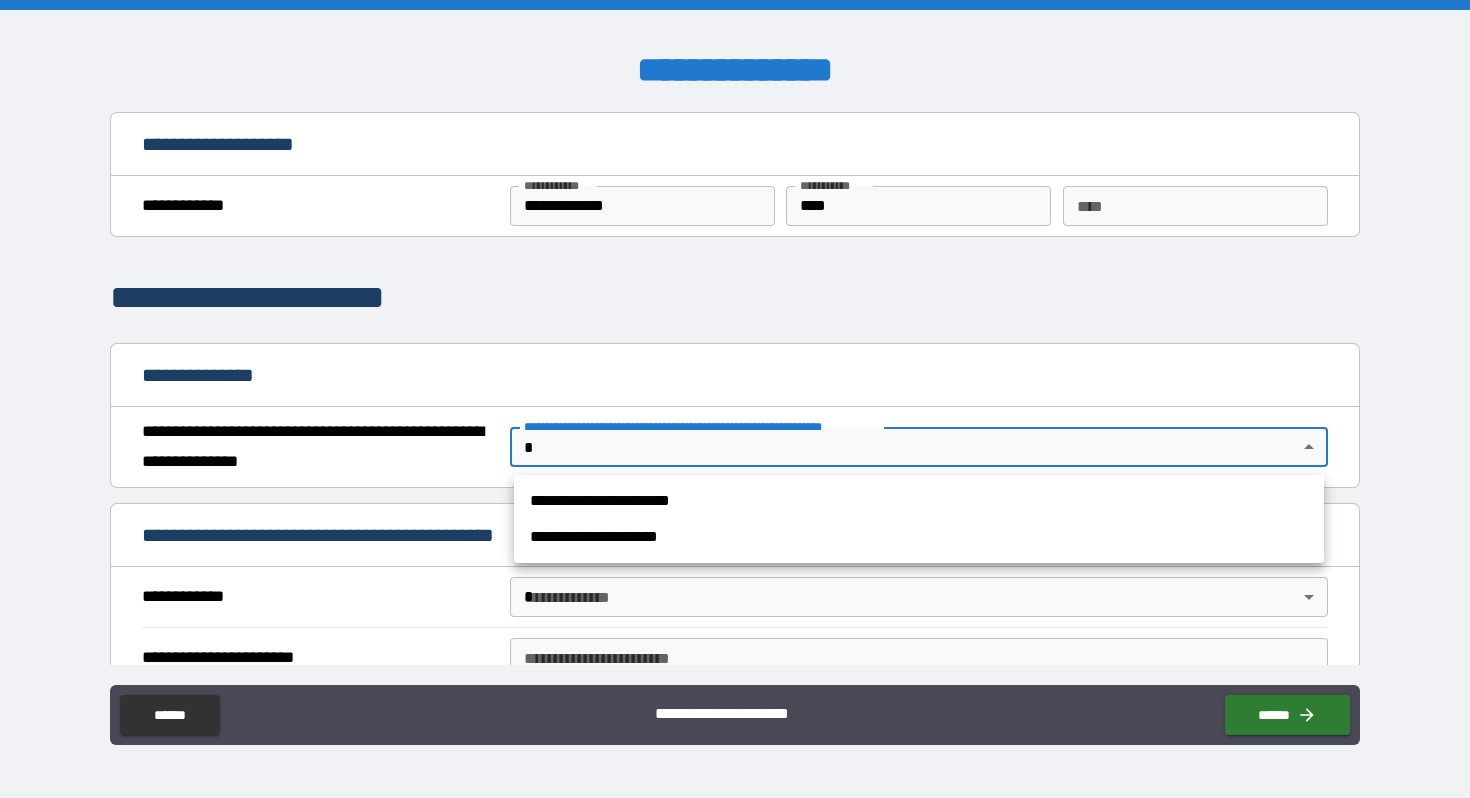 click on "**********" at bounding box center [919, 537] 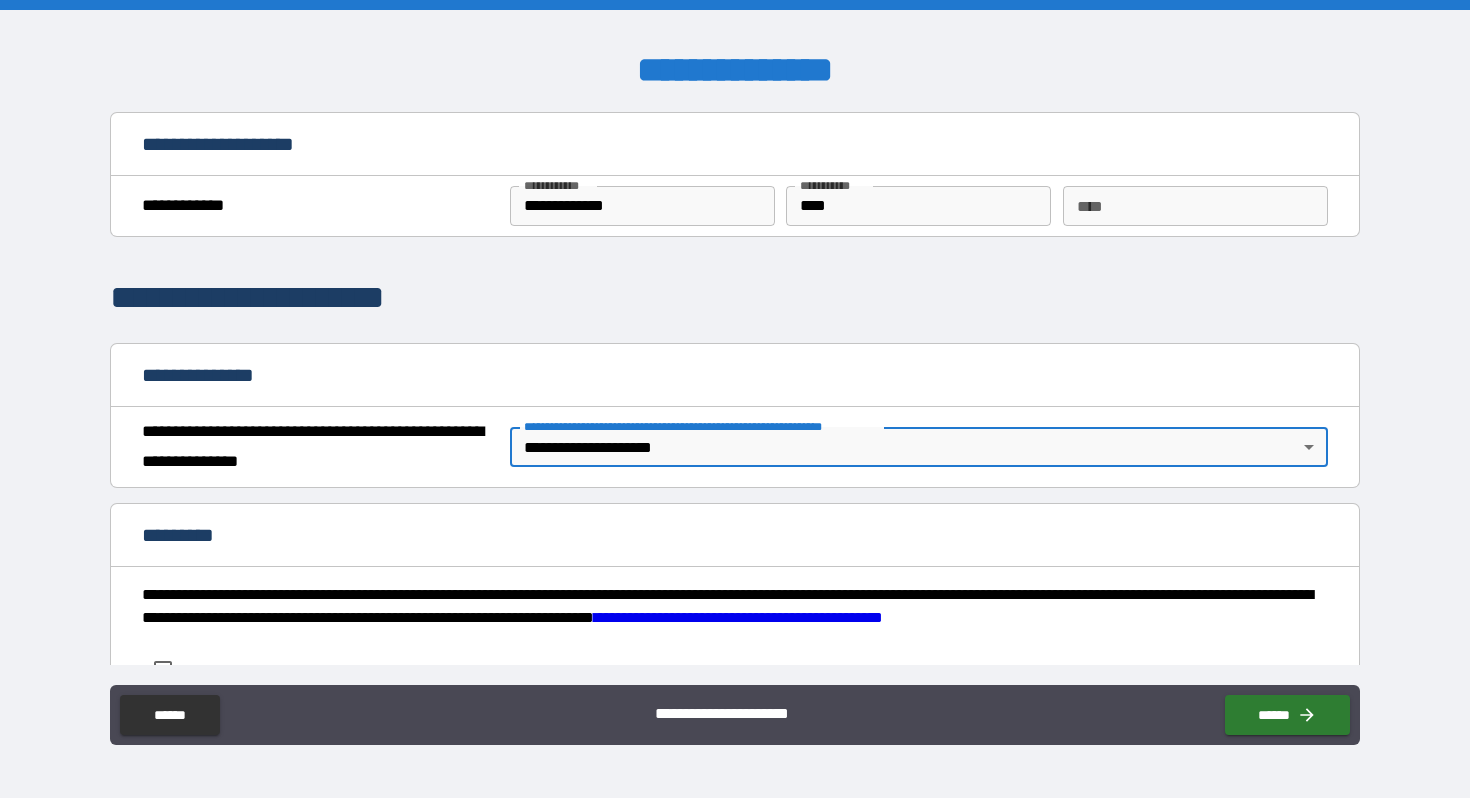 scroll, scrollTop: 159, scrollLeft: 0, axis: vertical 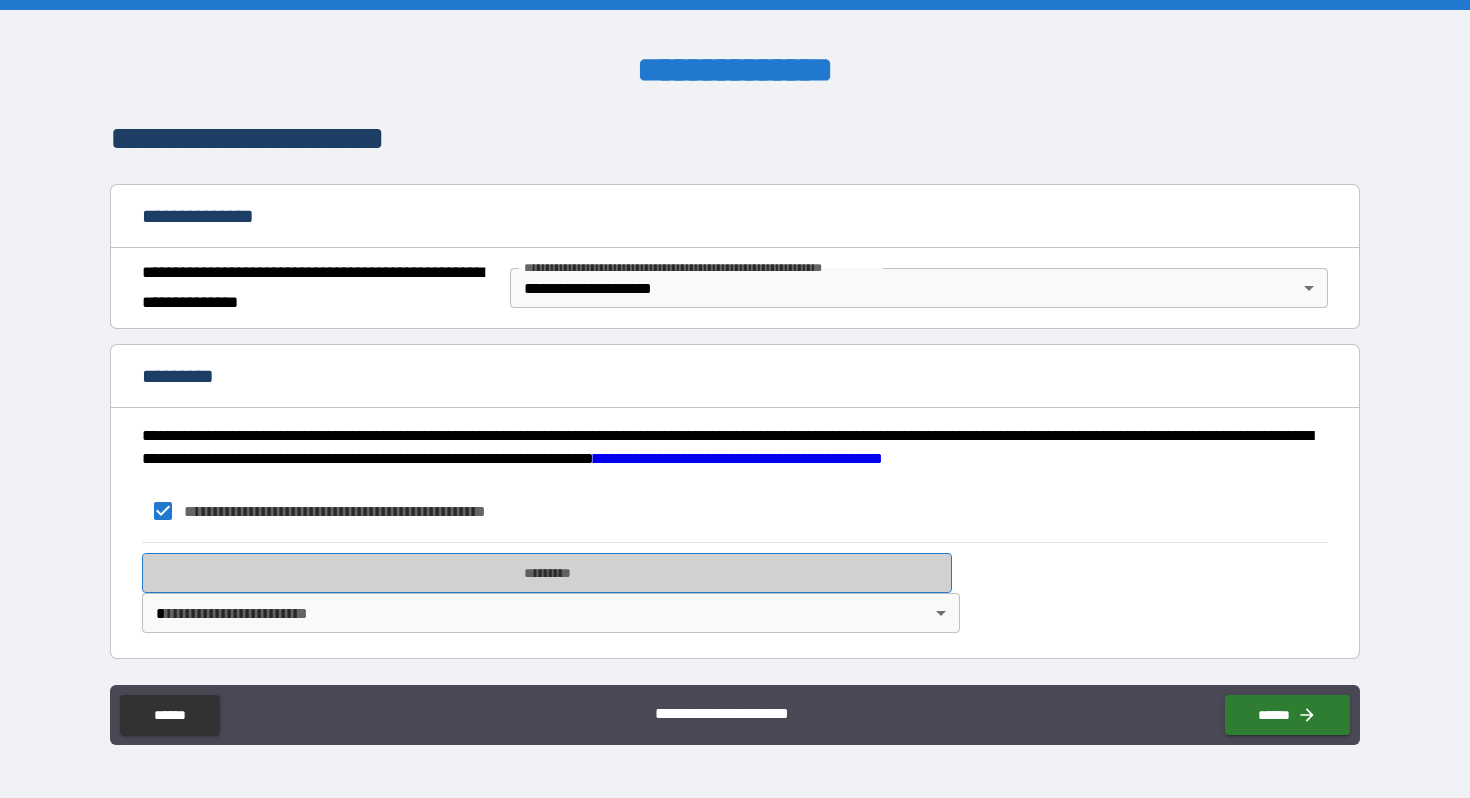 click on "*********" at bounding box center [547, 573] 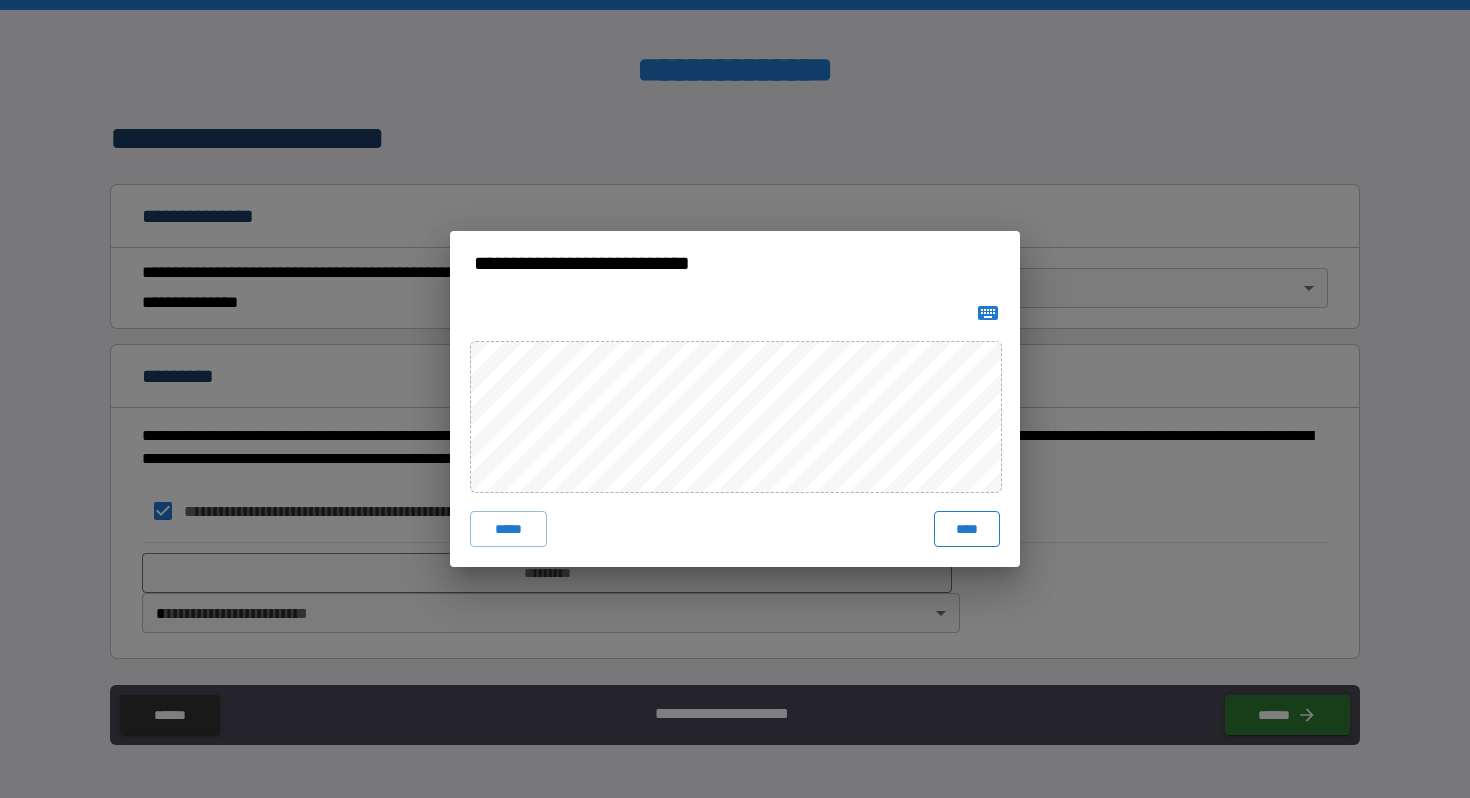 click on "****" at bounding box center (967, 529) 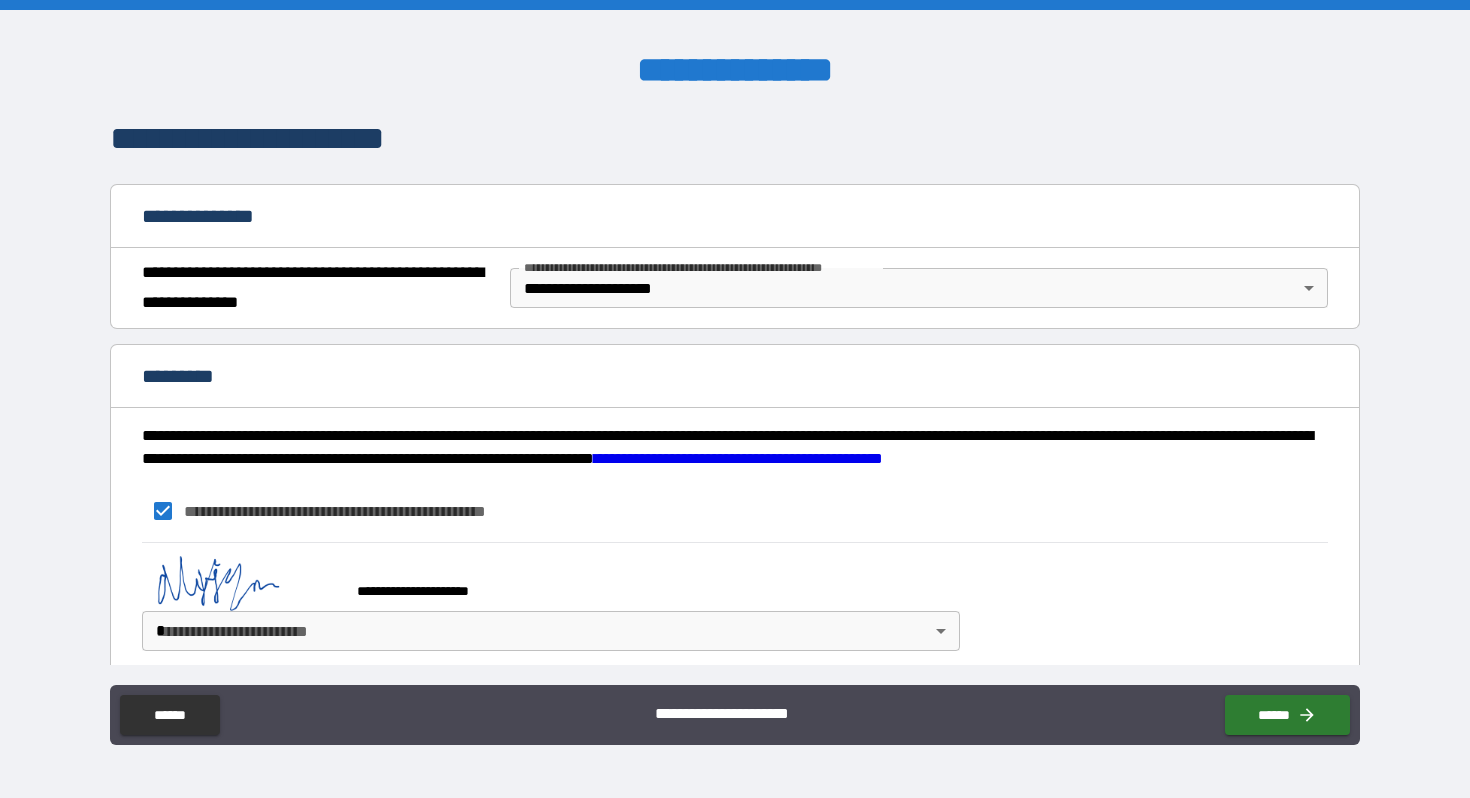 scroll, scrollTop: 176, scrollLeft: 0, axis: vertical 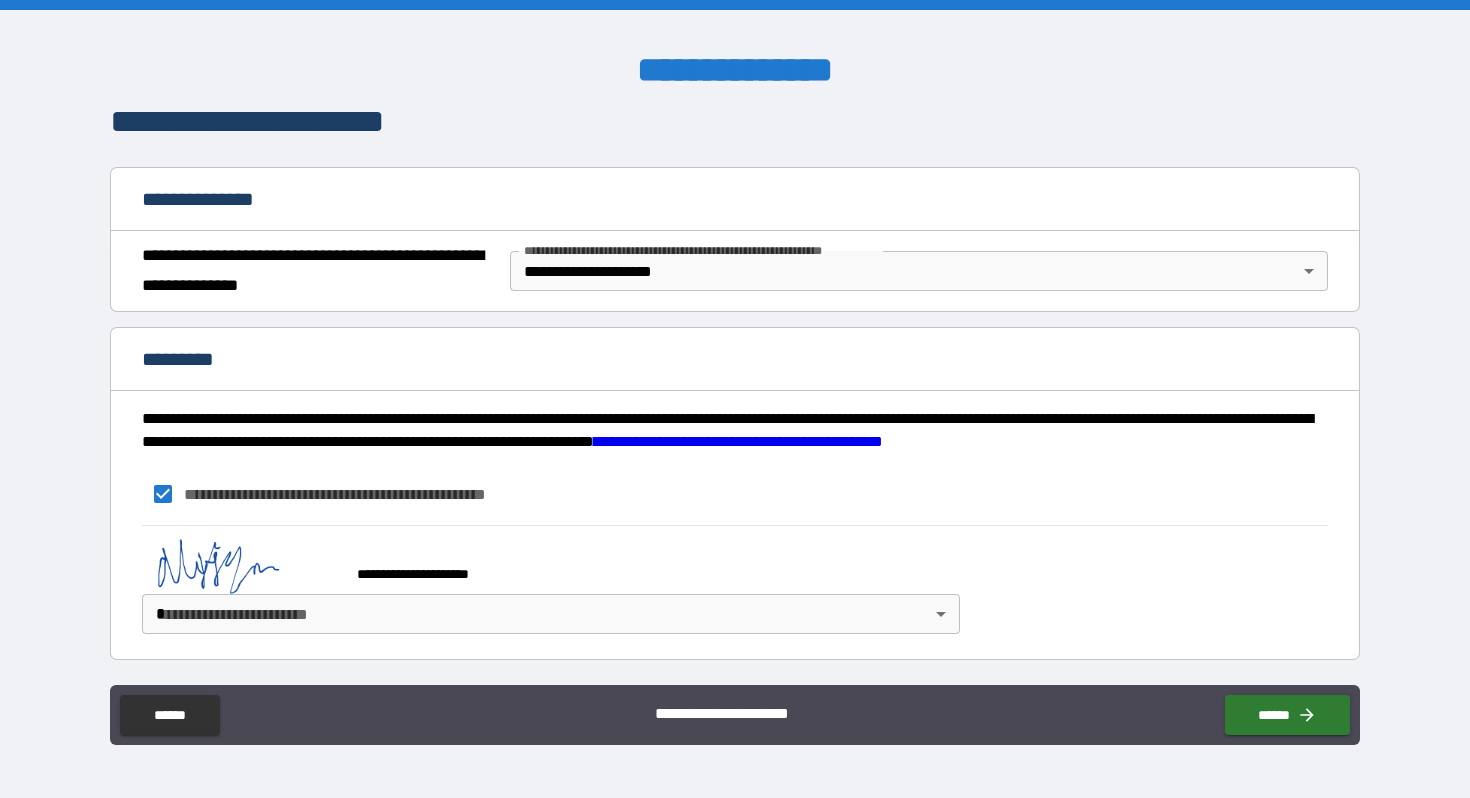 click on "**********" at bounding box center (735, 399) 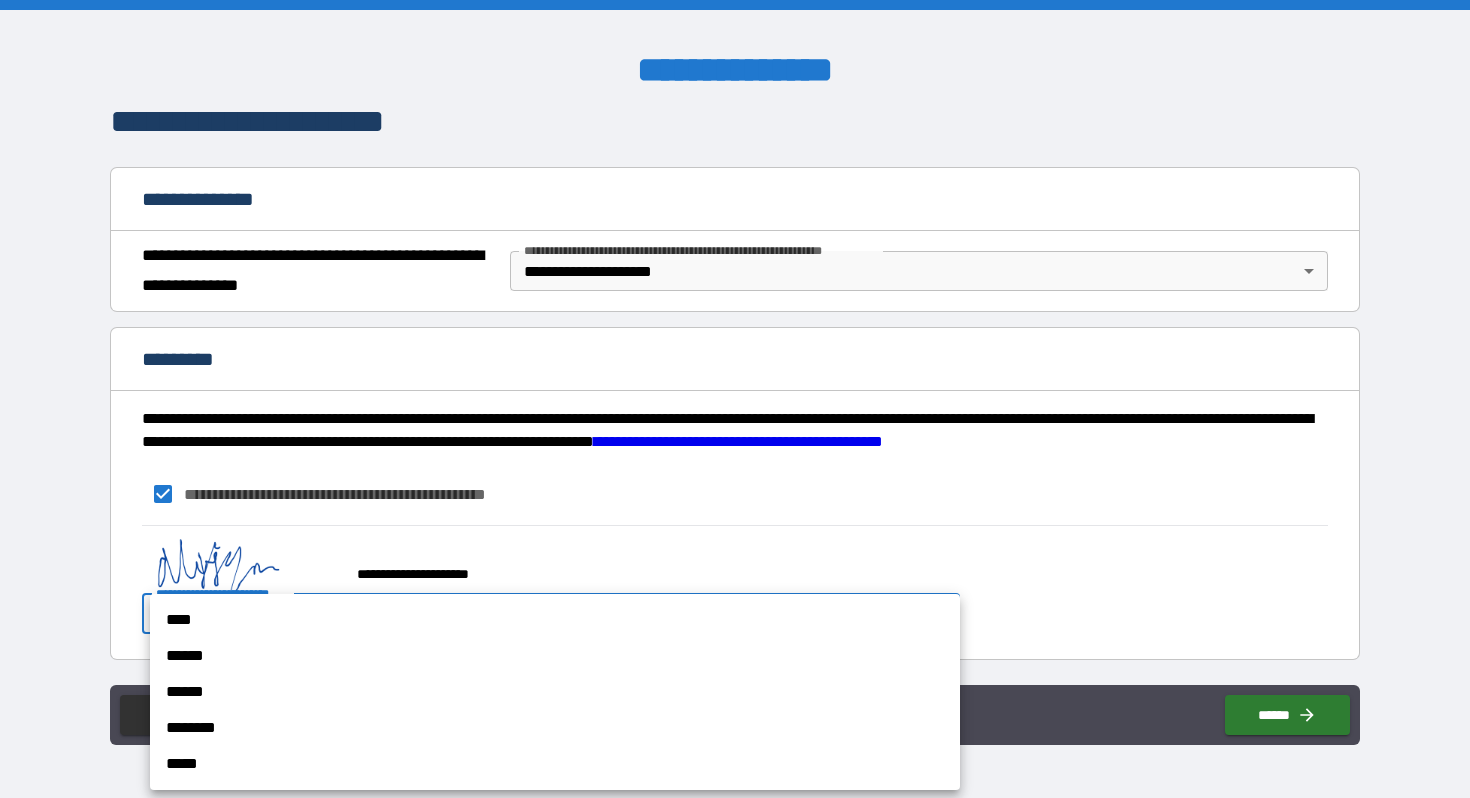 click on "****" at bounding box center [555, 620] 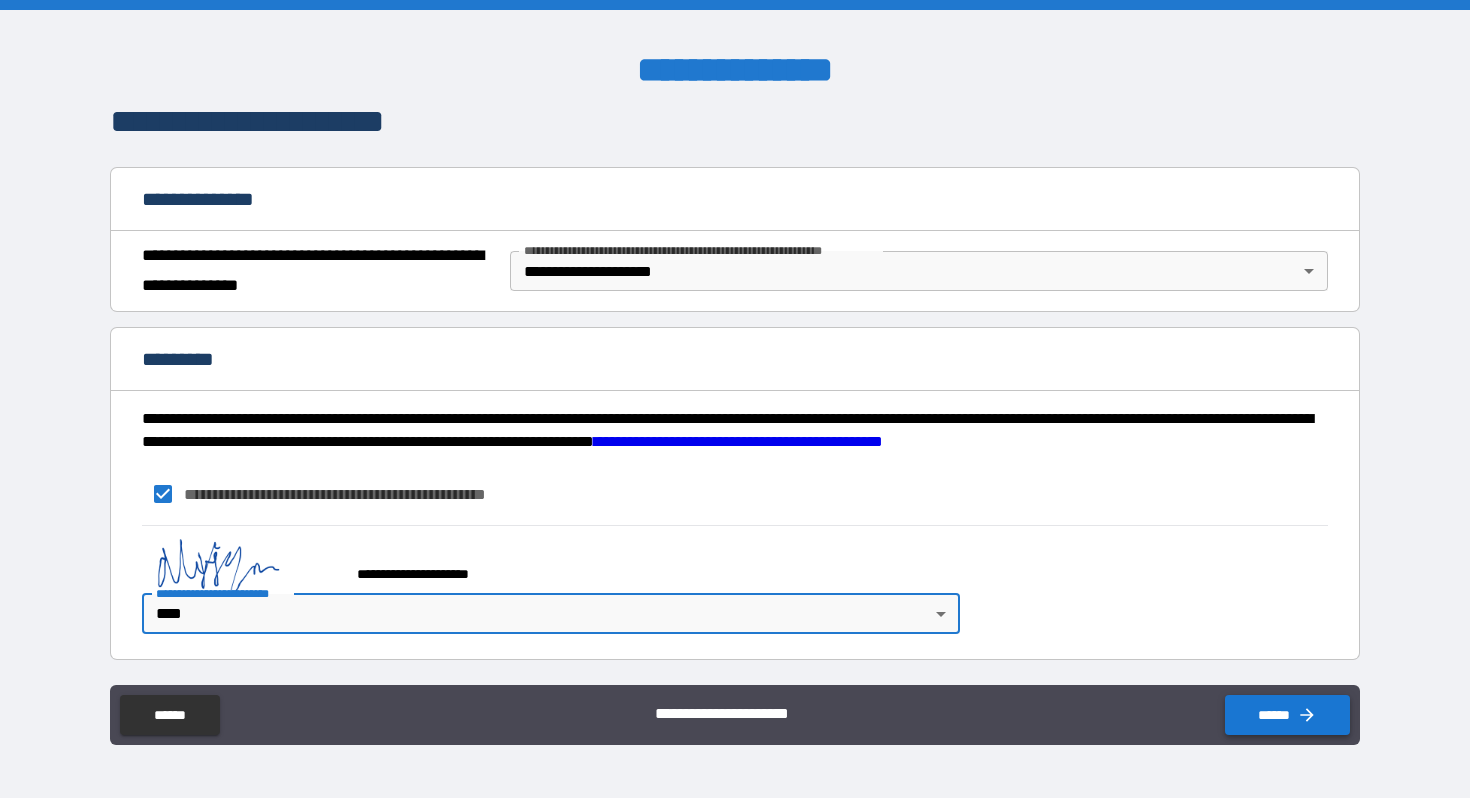 click on "******" at bounding box center [1287, 715] 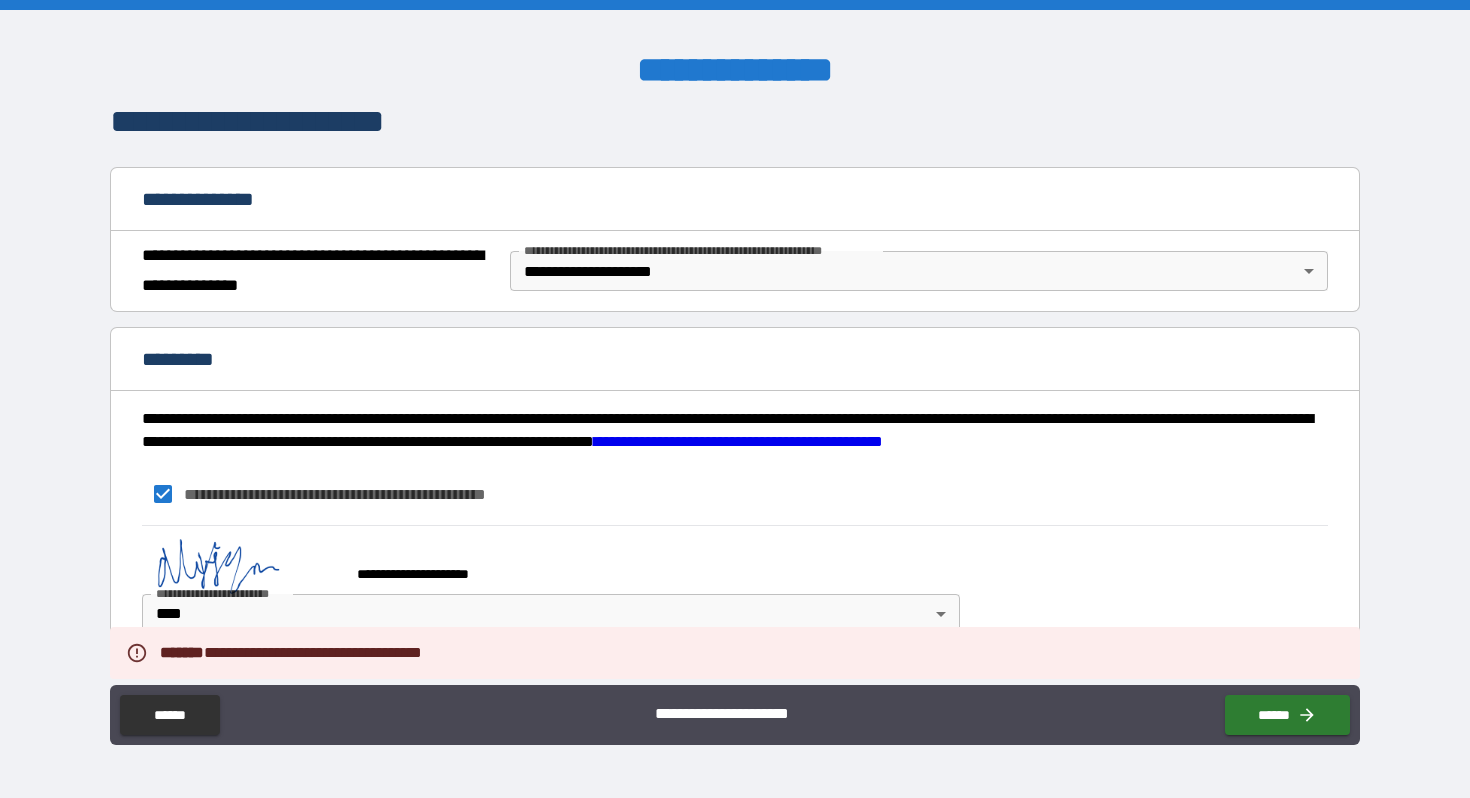 scroll, scrollTop: 0, scrollLeft: 0, axis: both 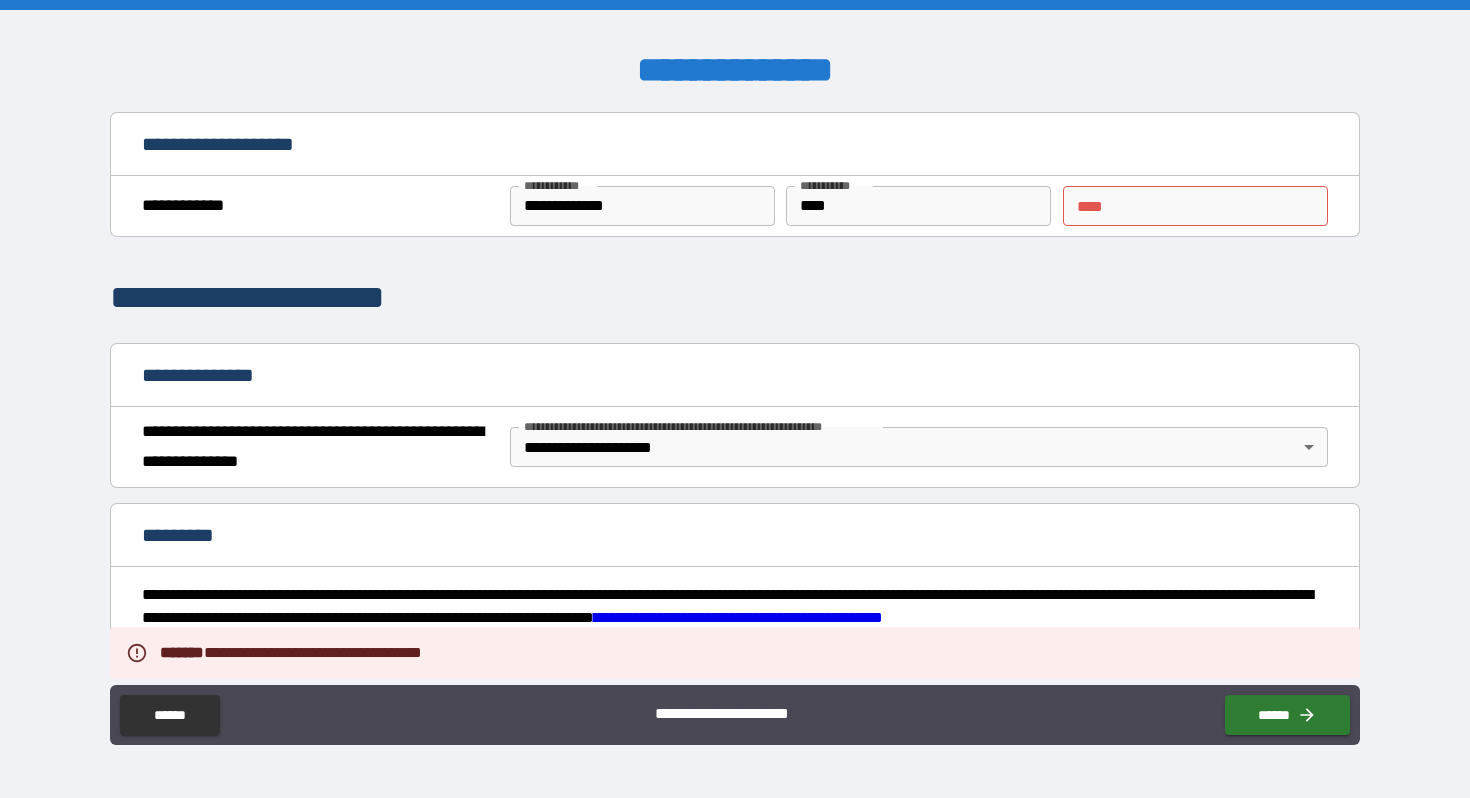 click on "**********" at bounding box center (734, 211) 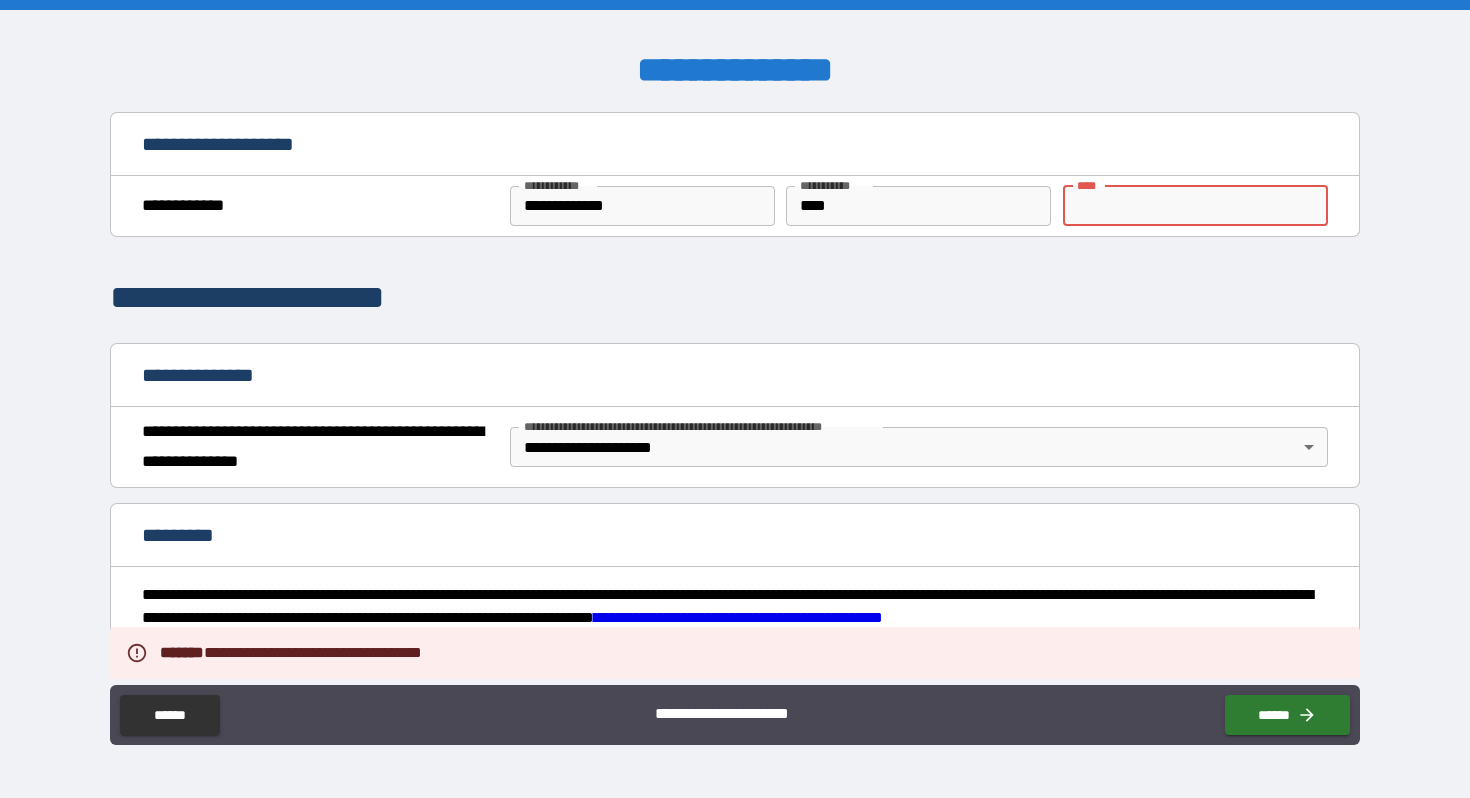 click on "**   *" at bounding box center [1195, 206] 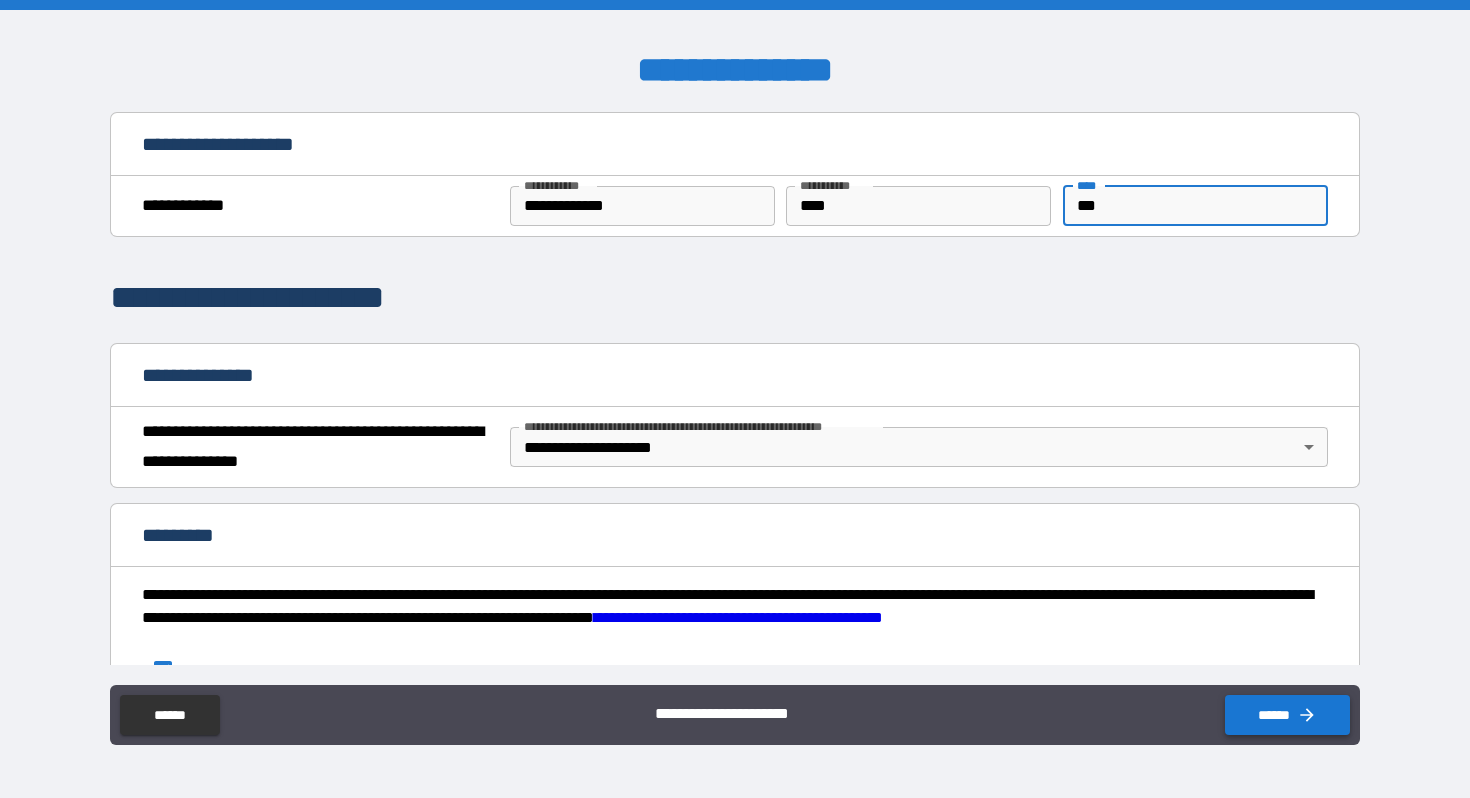 type on "***" 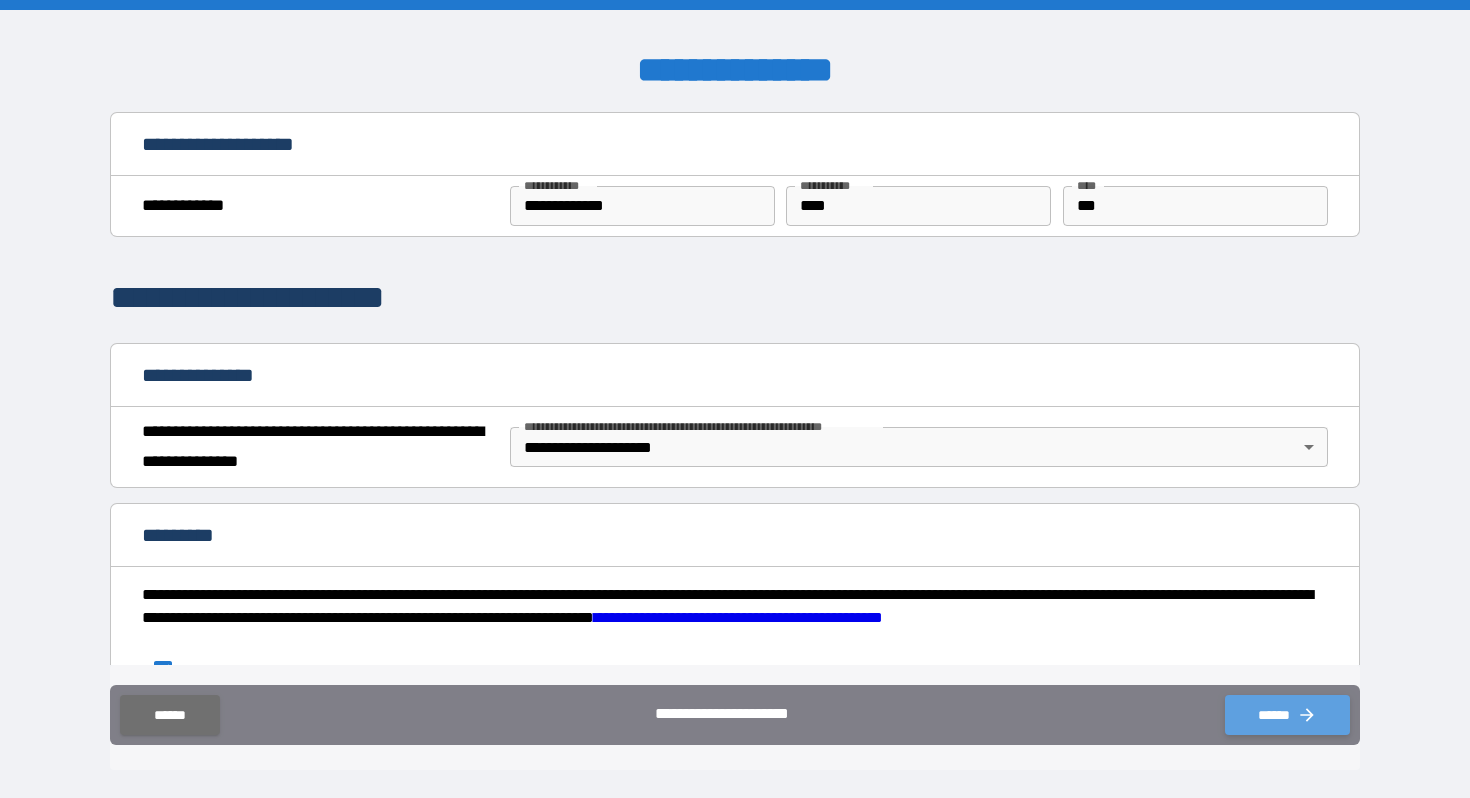 click on "******" at bounding box center (1287, 715) 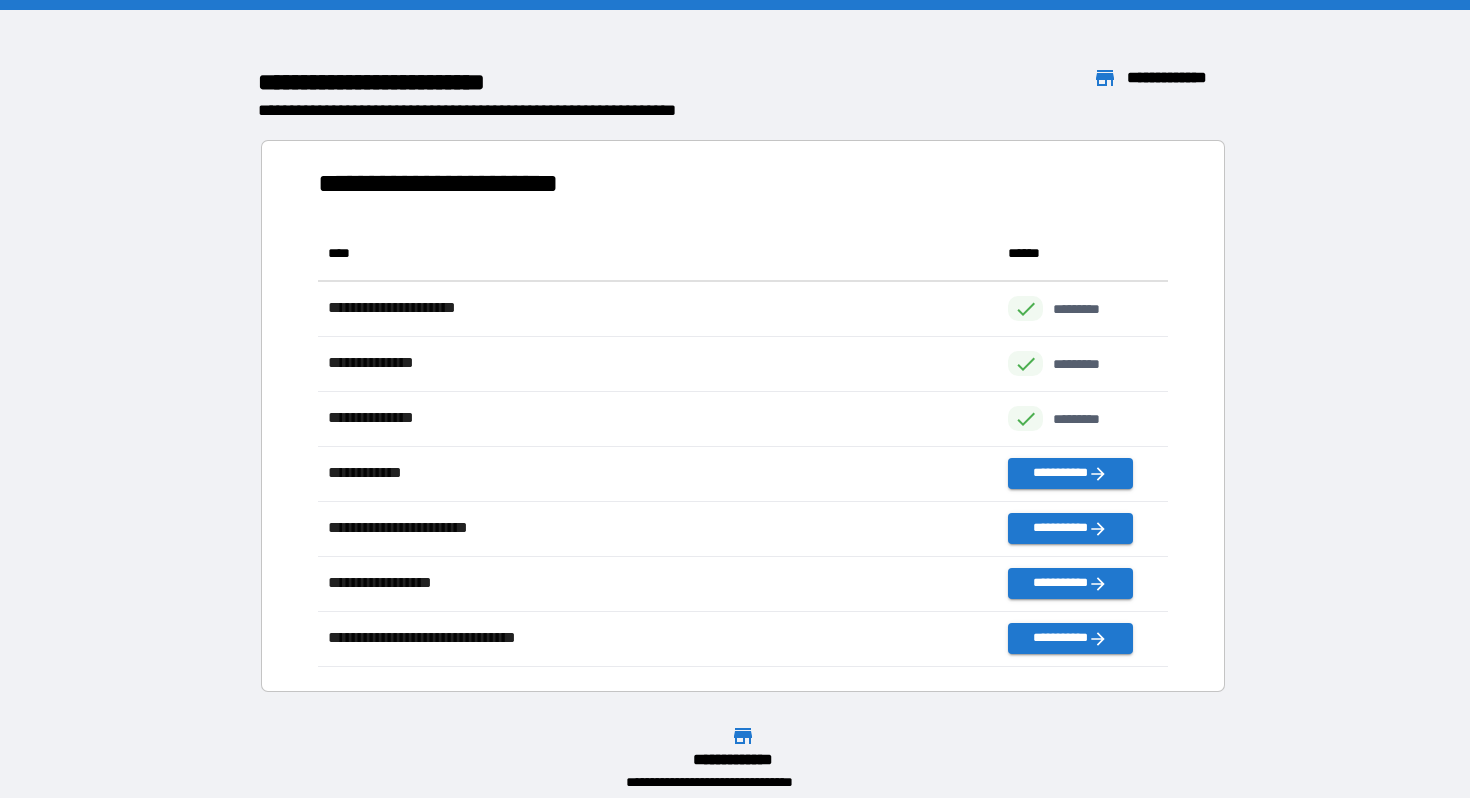scroll, scrollTop: 1, scrollLeft: 1, axis: both 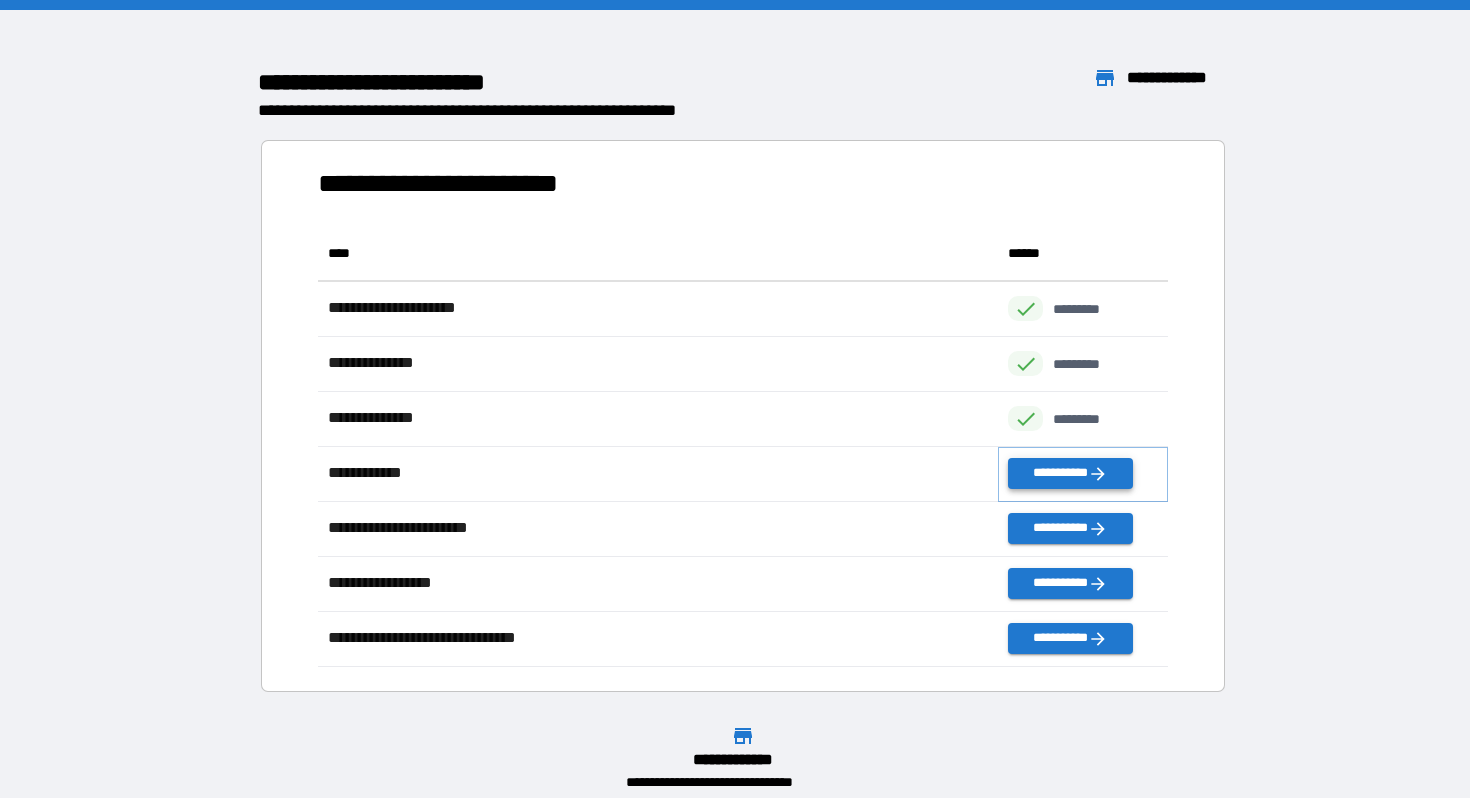 click on "**********" at bounding box center (1070, 473) 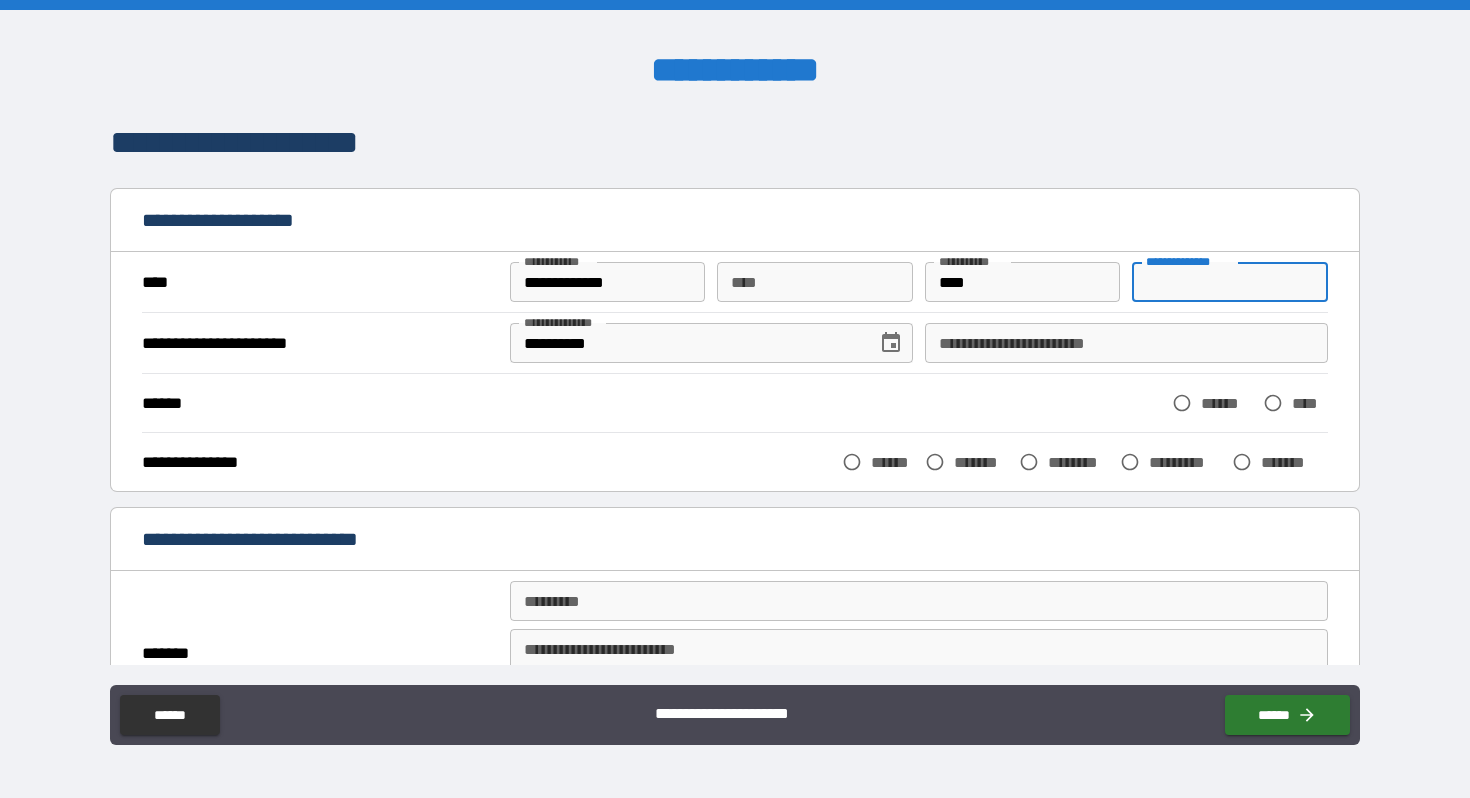 click on "**********" at bounding box center [1230, 282] 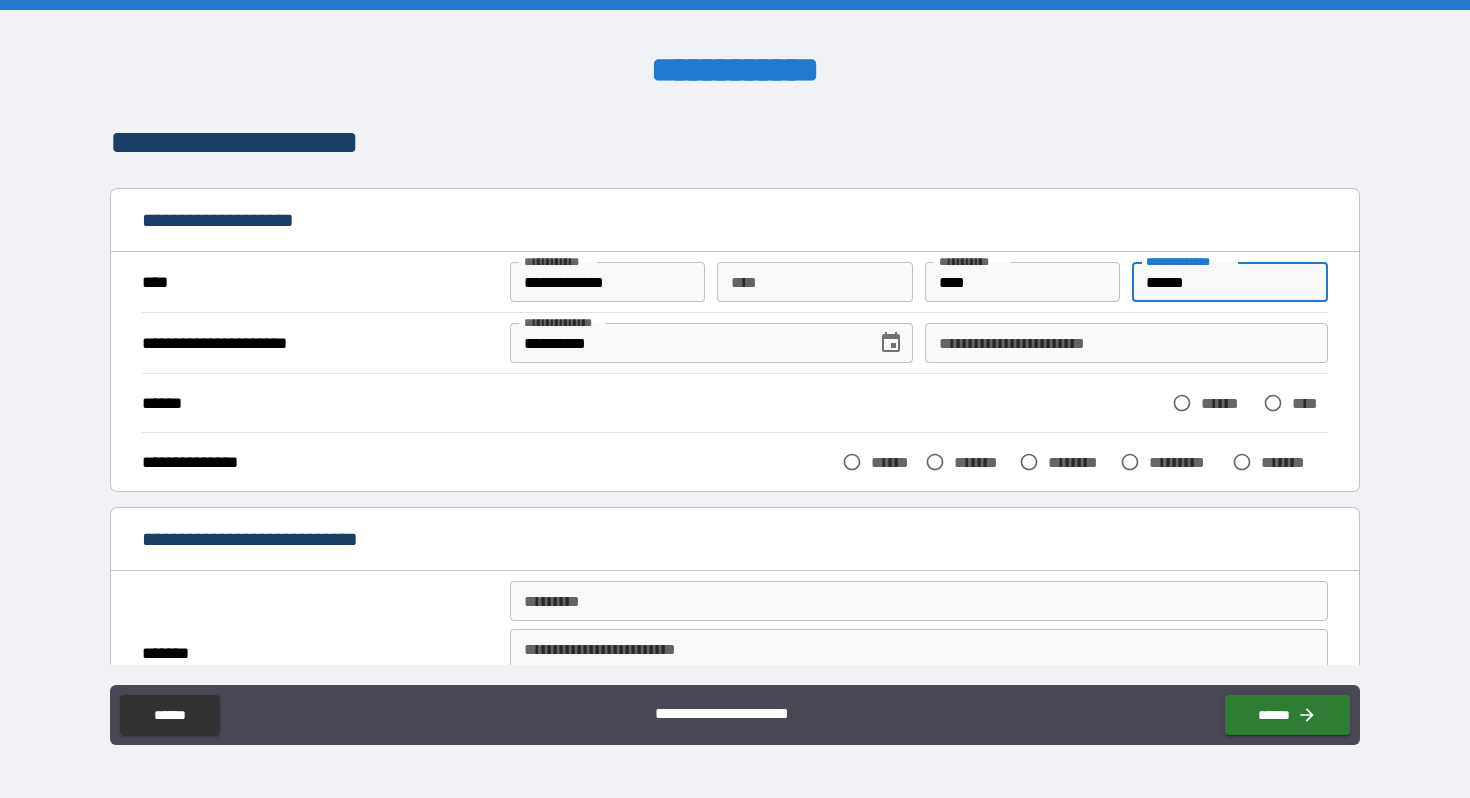 type on "******" 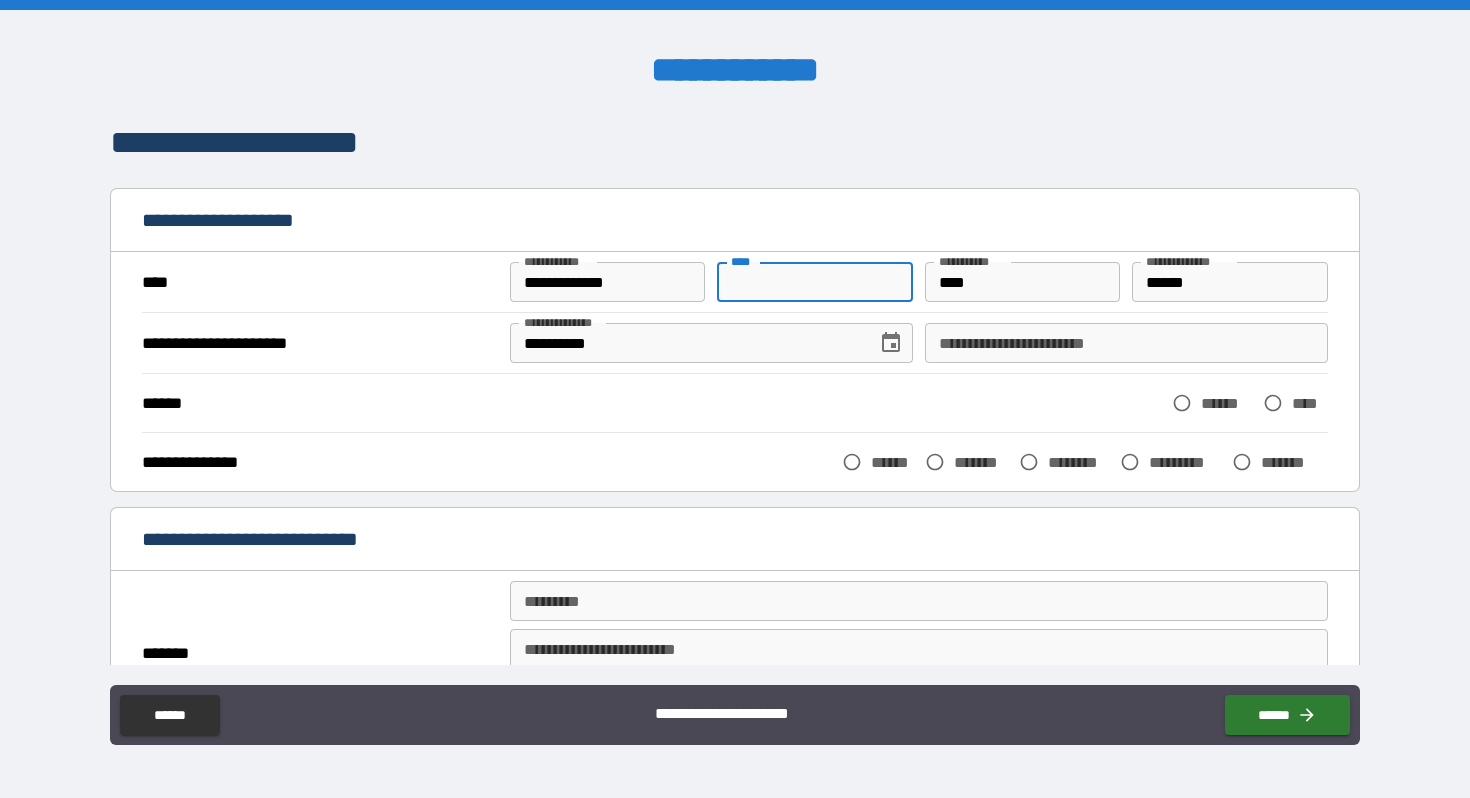 click on "**   *" at bounding box center (815, 282) 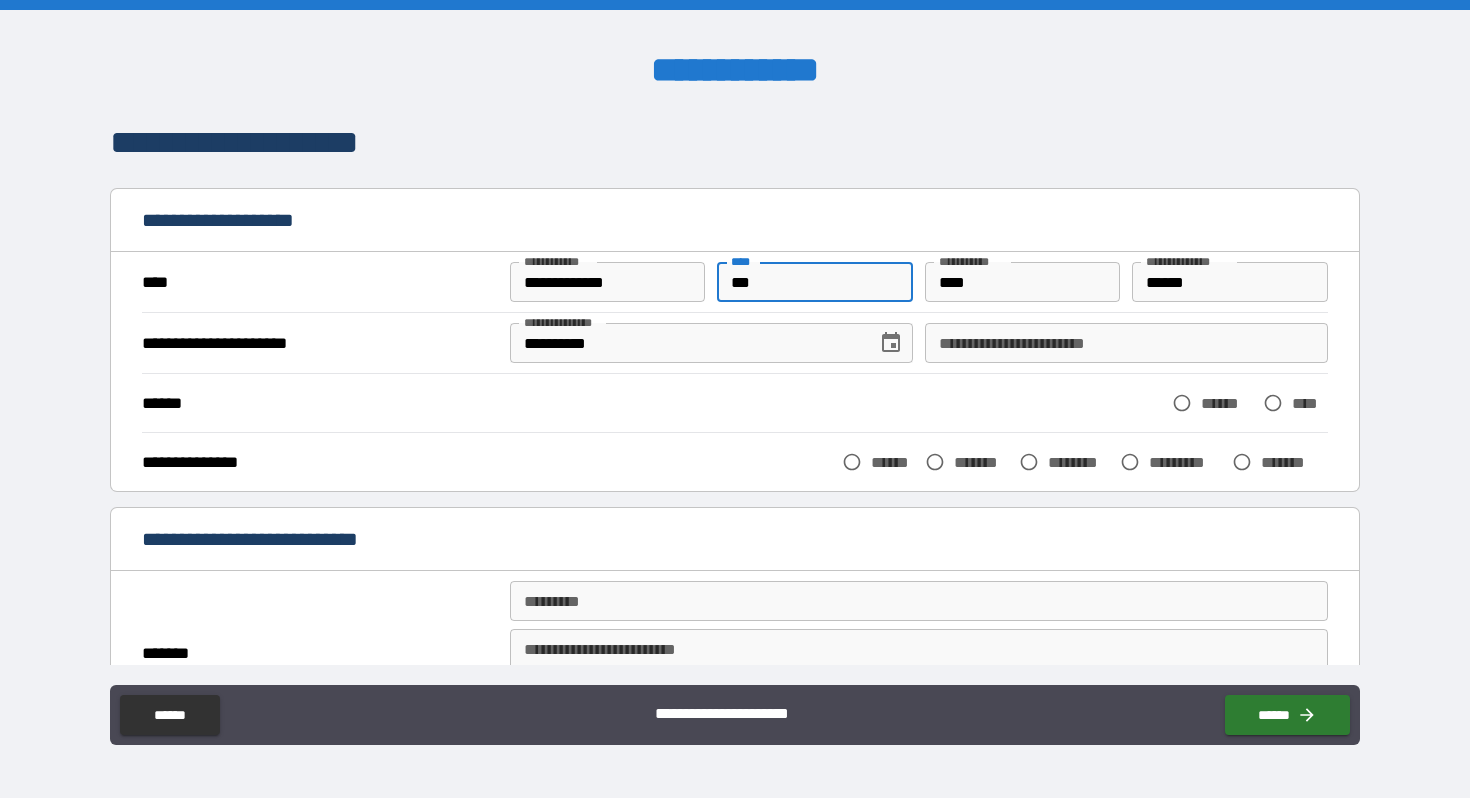 type on "***" 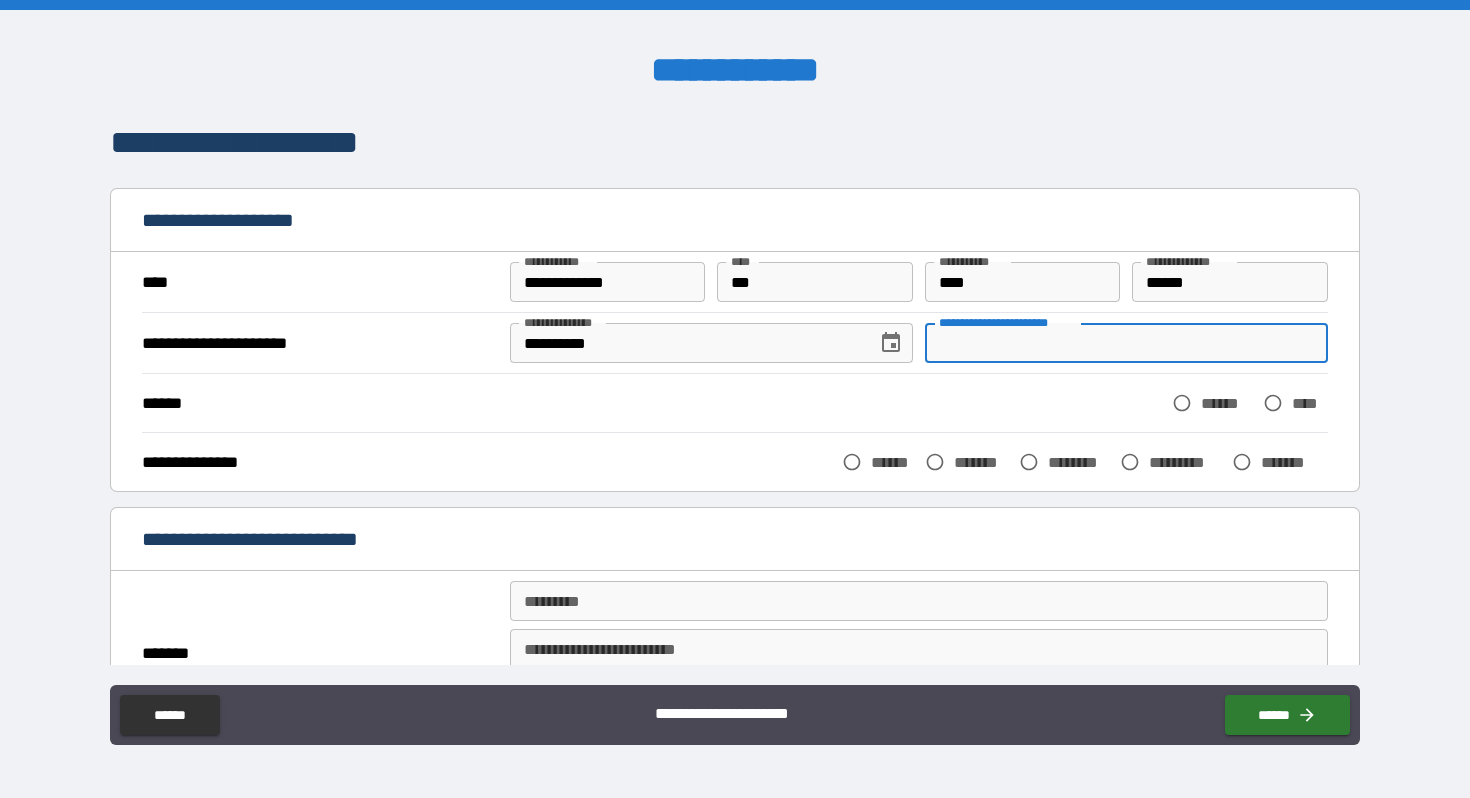 click on "**********" at bounding box center [1126, 343] 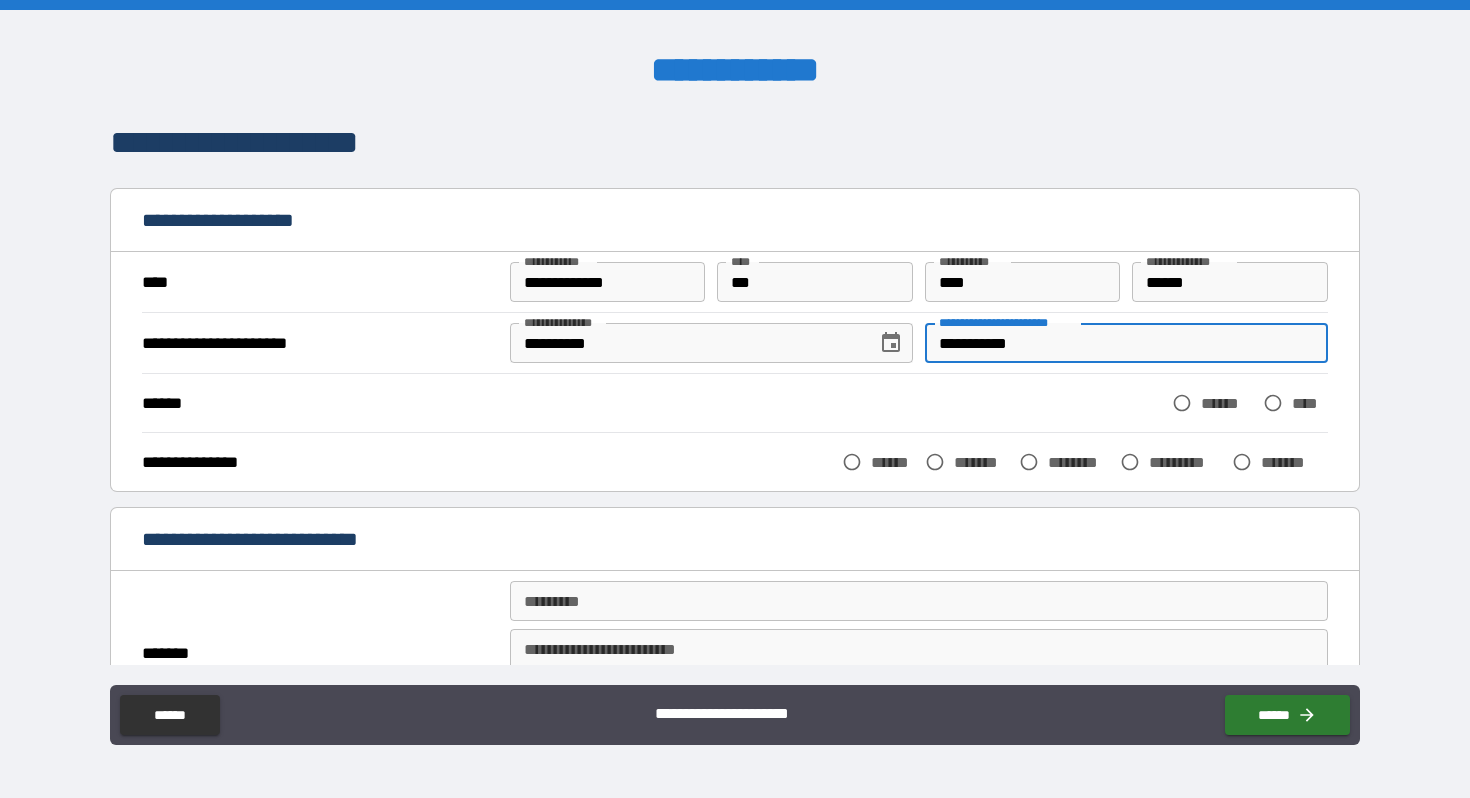 type on "**********" 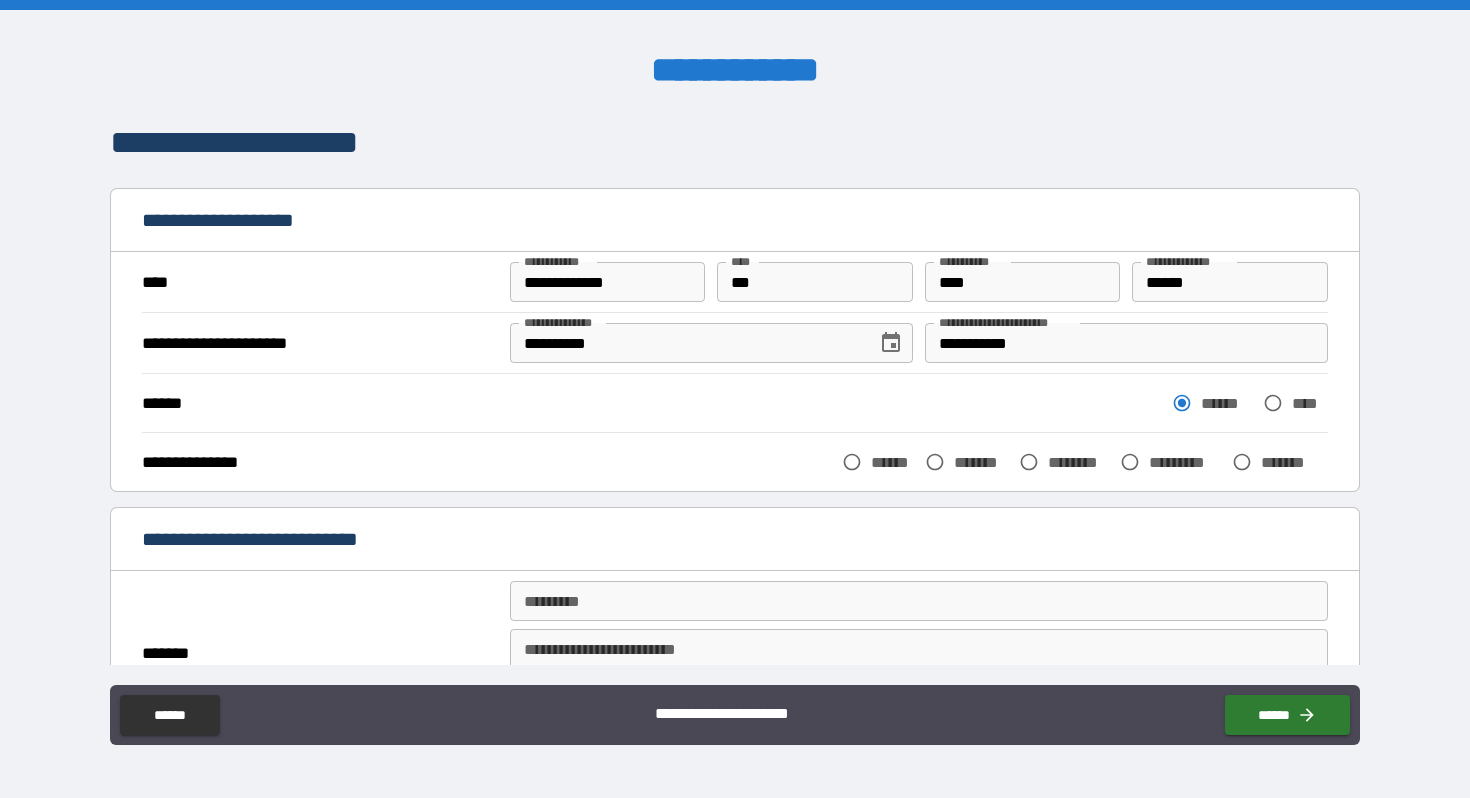 click on "******" at bounding box center [893, 462] 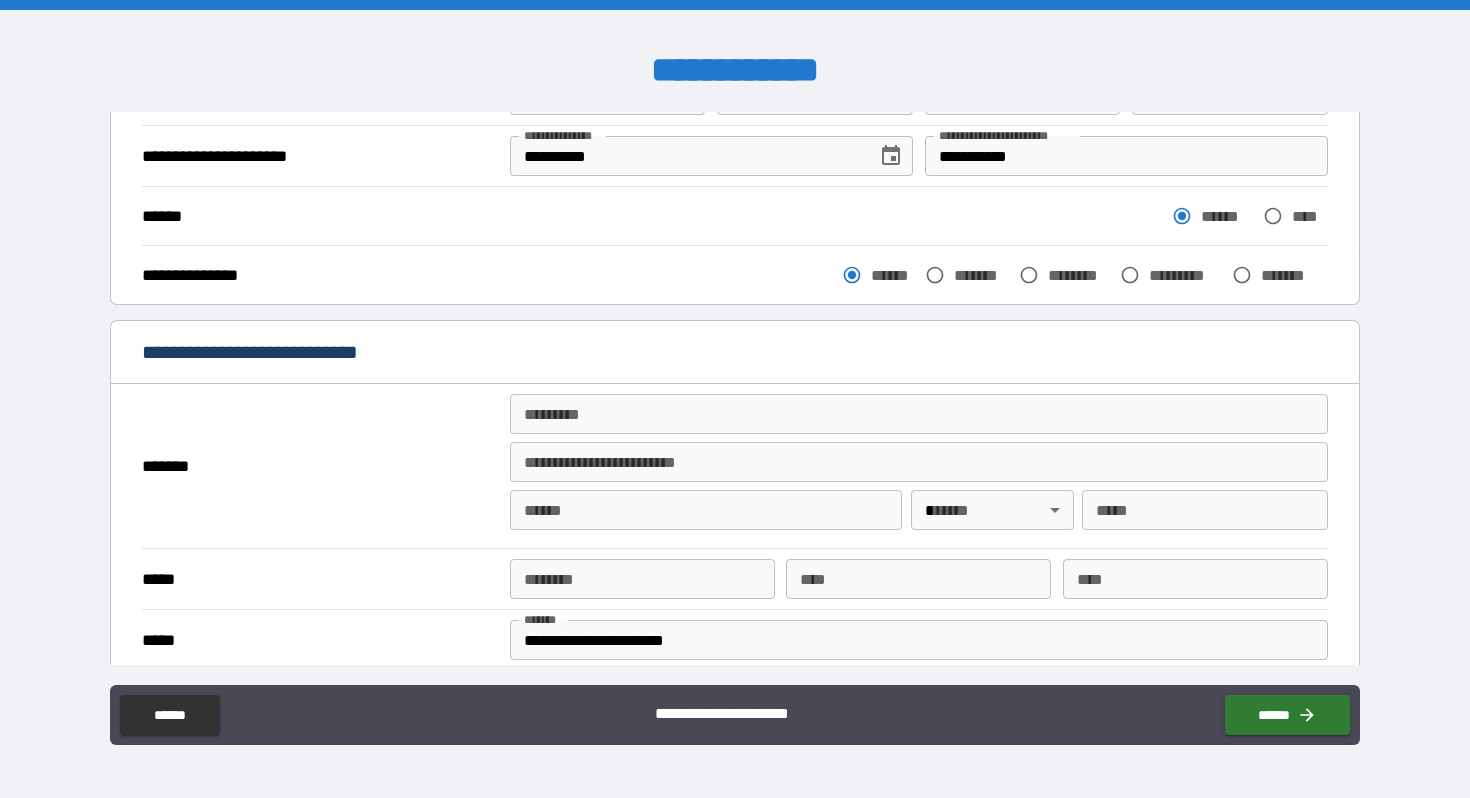 scroll, scrollTop: 189, scrollLeft: 0, axis: vertical 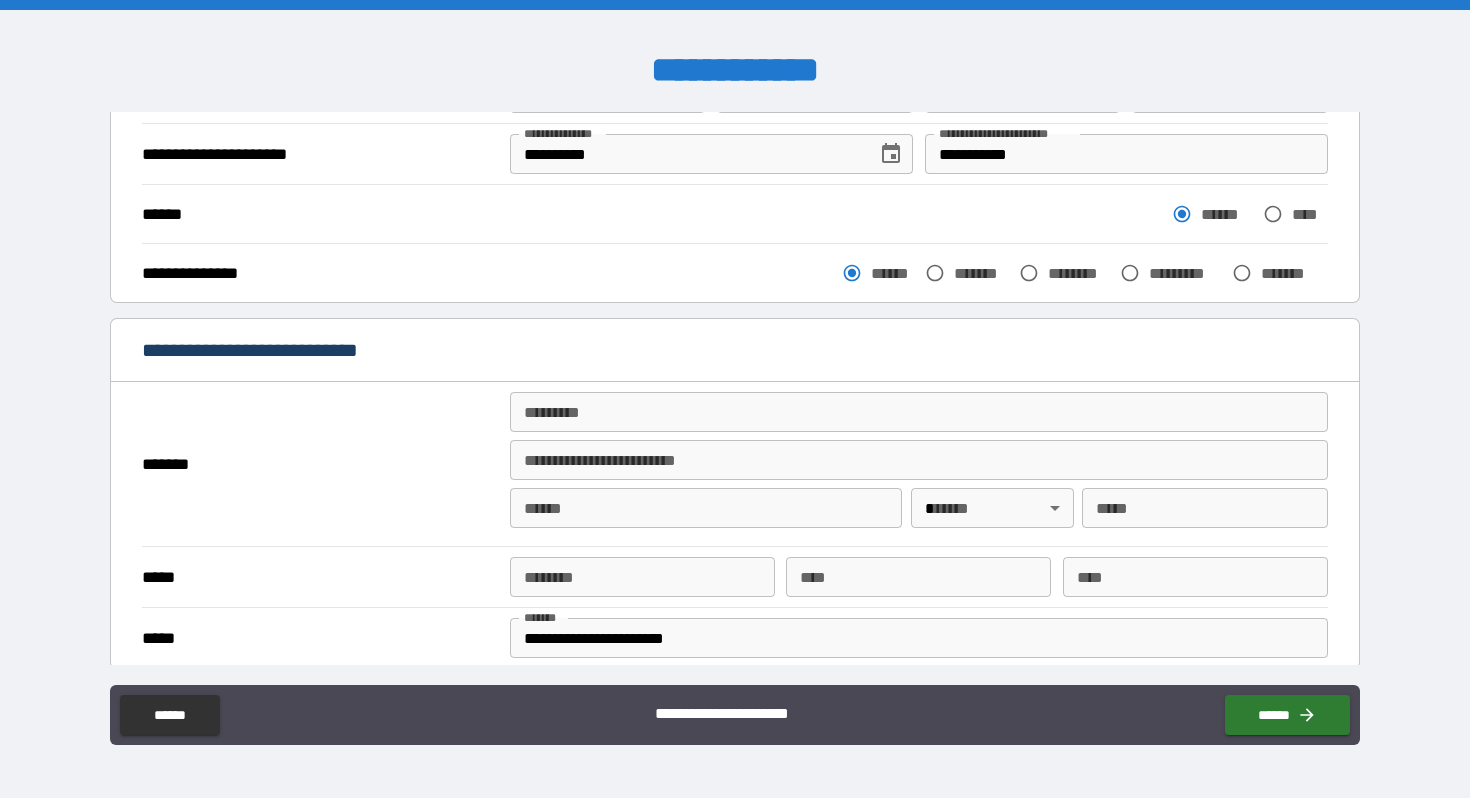 click on "*******   *" at bounding box center [919, 412] 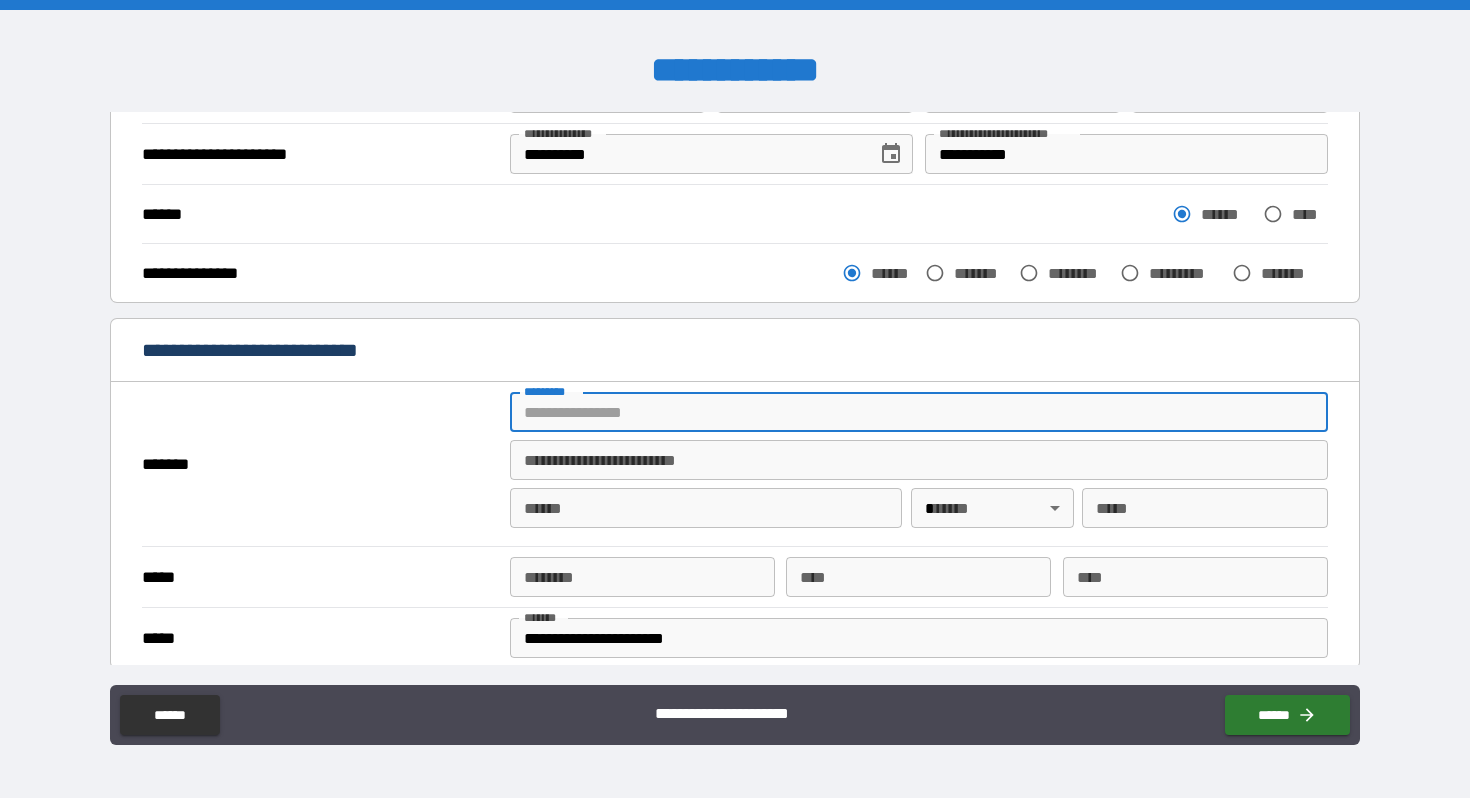 type on "**********" 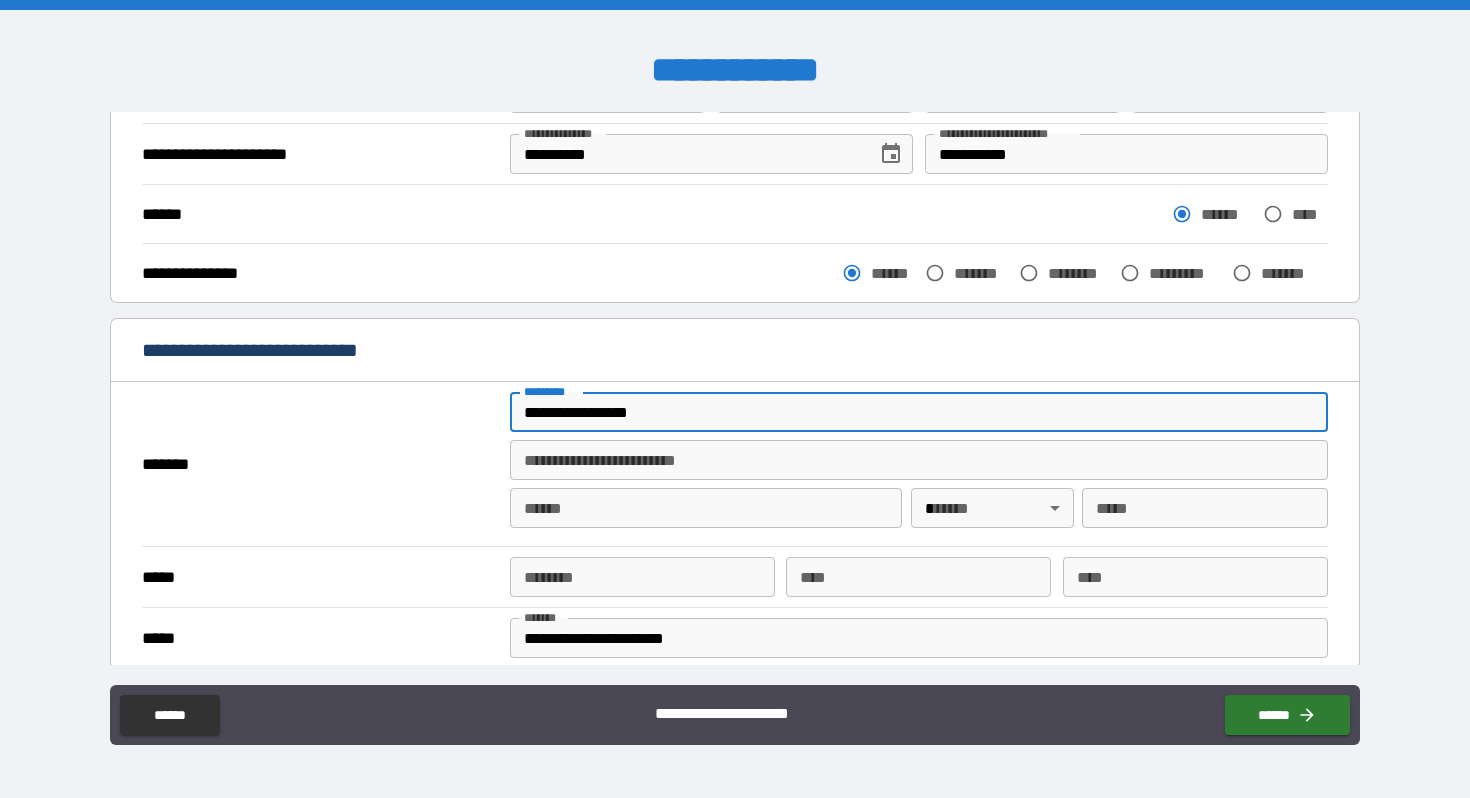 type on "******" 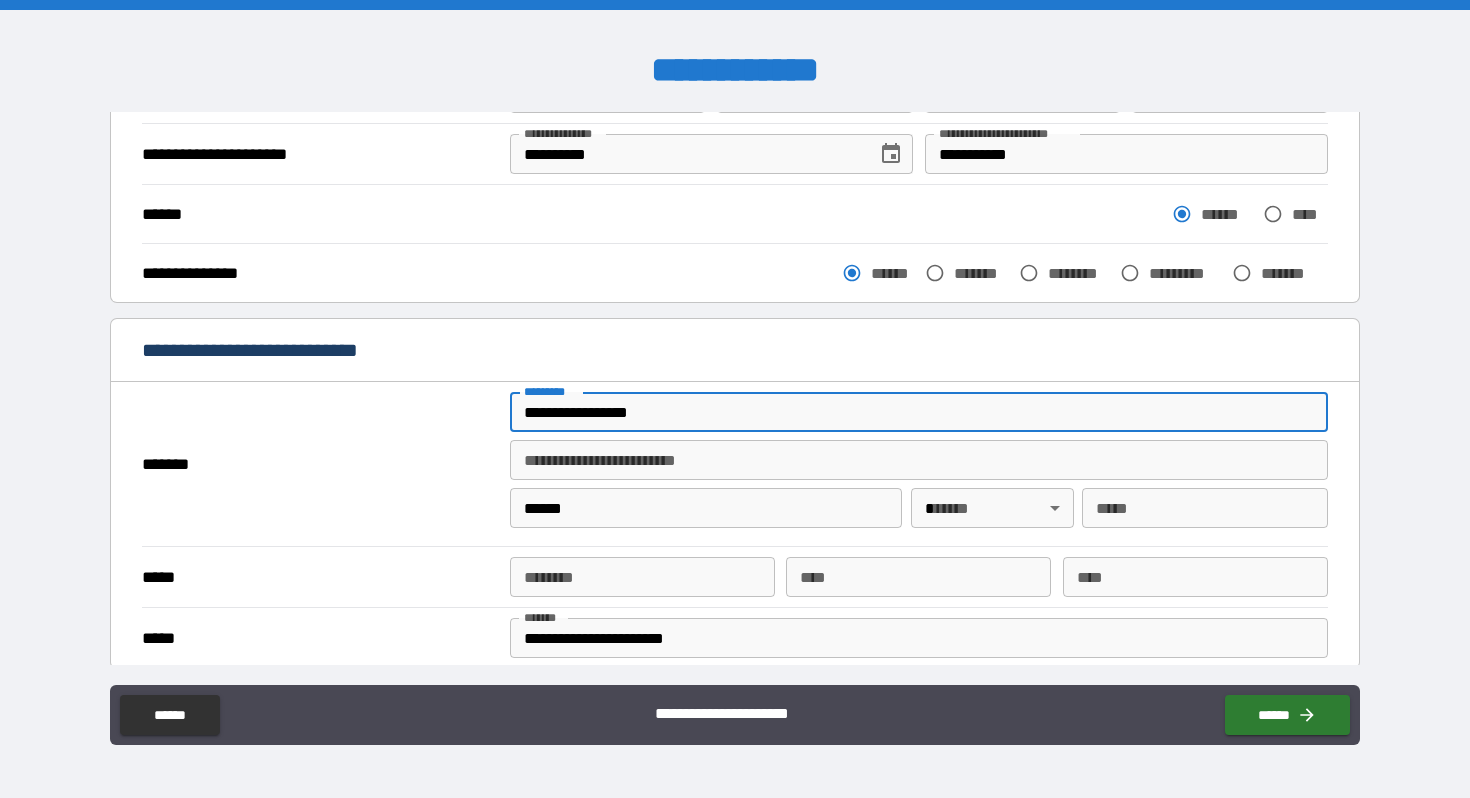 type 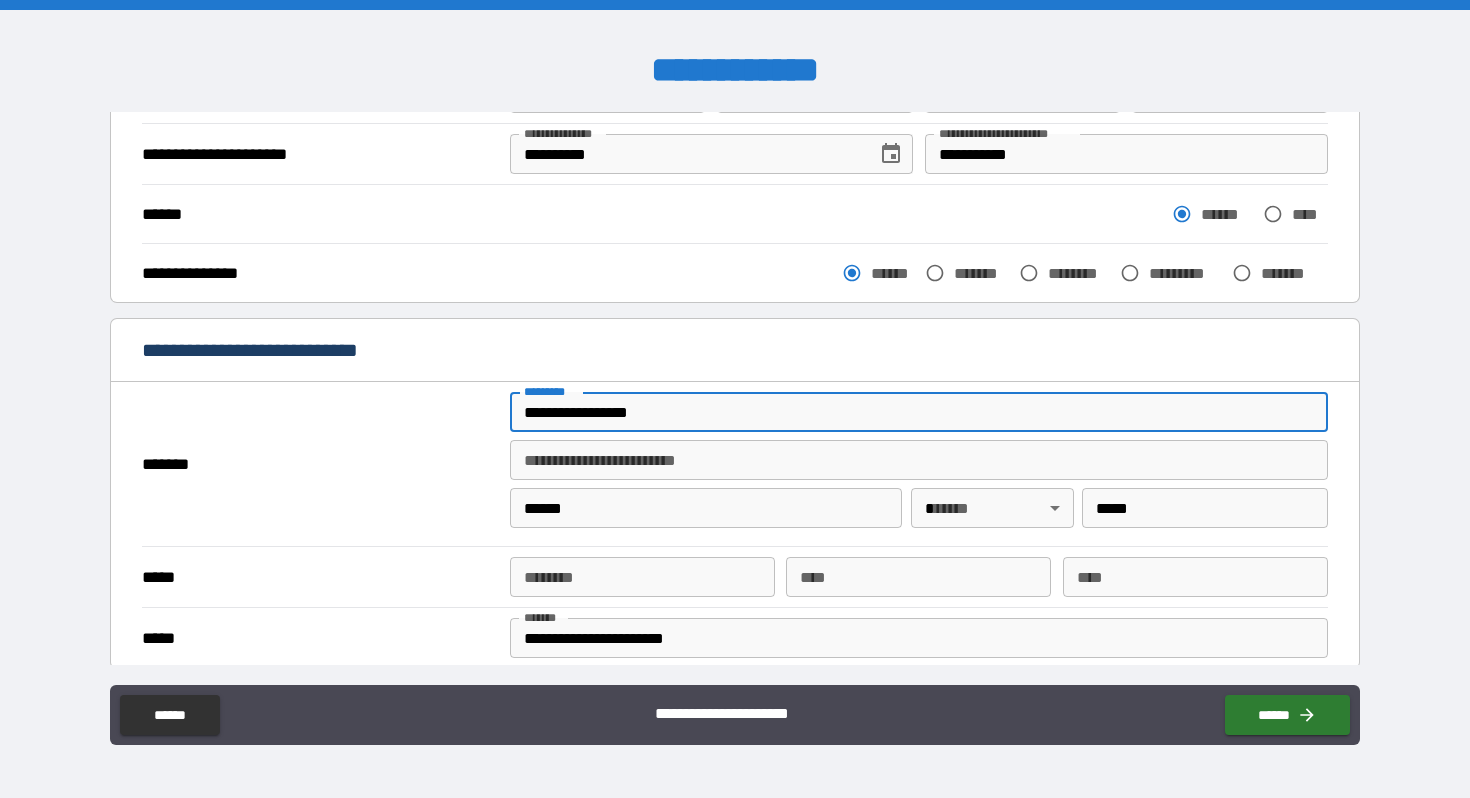 type 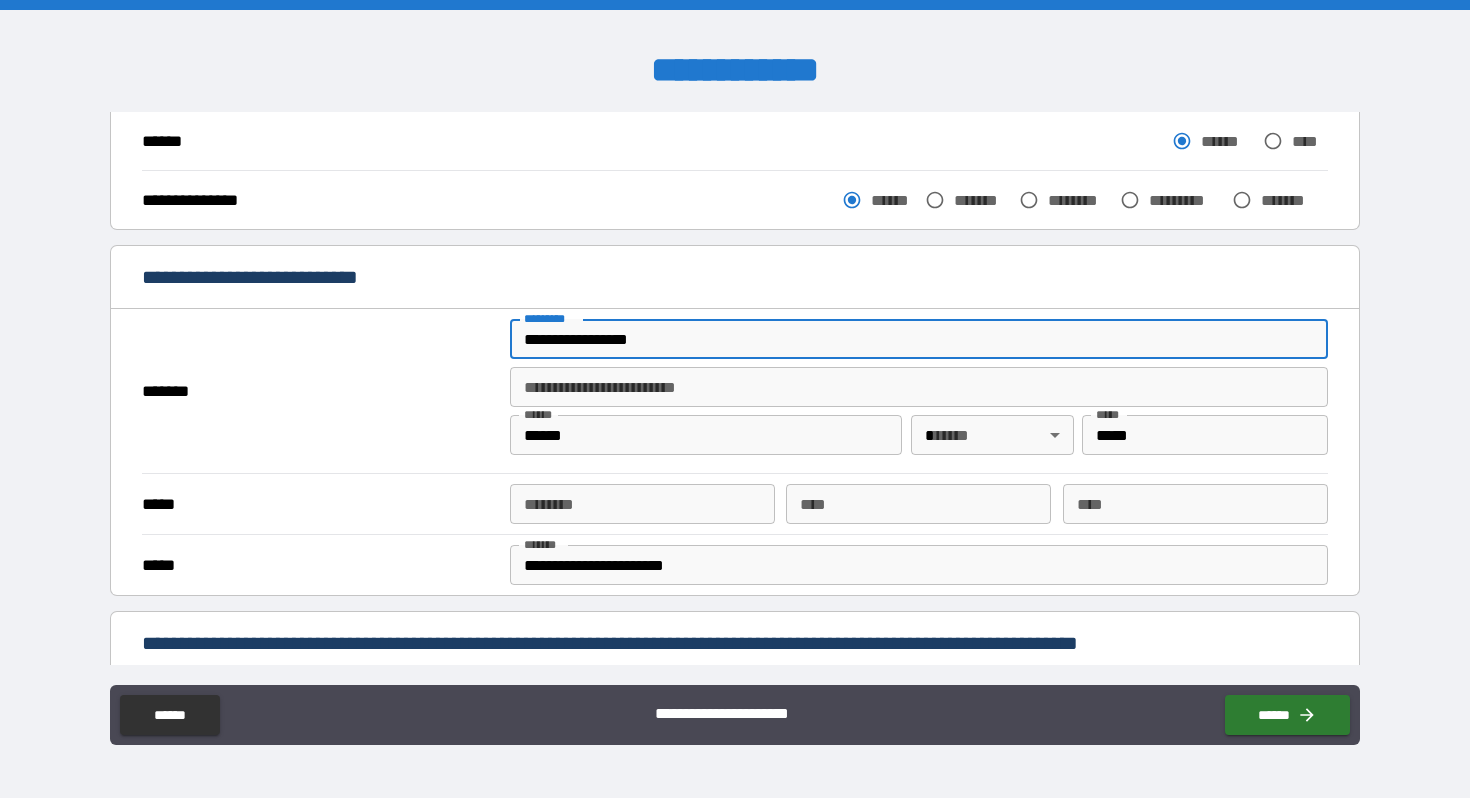 scroll, scrollTop: 267, scrollLeft: 0, axis: vertical 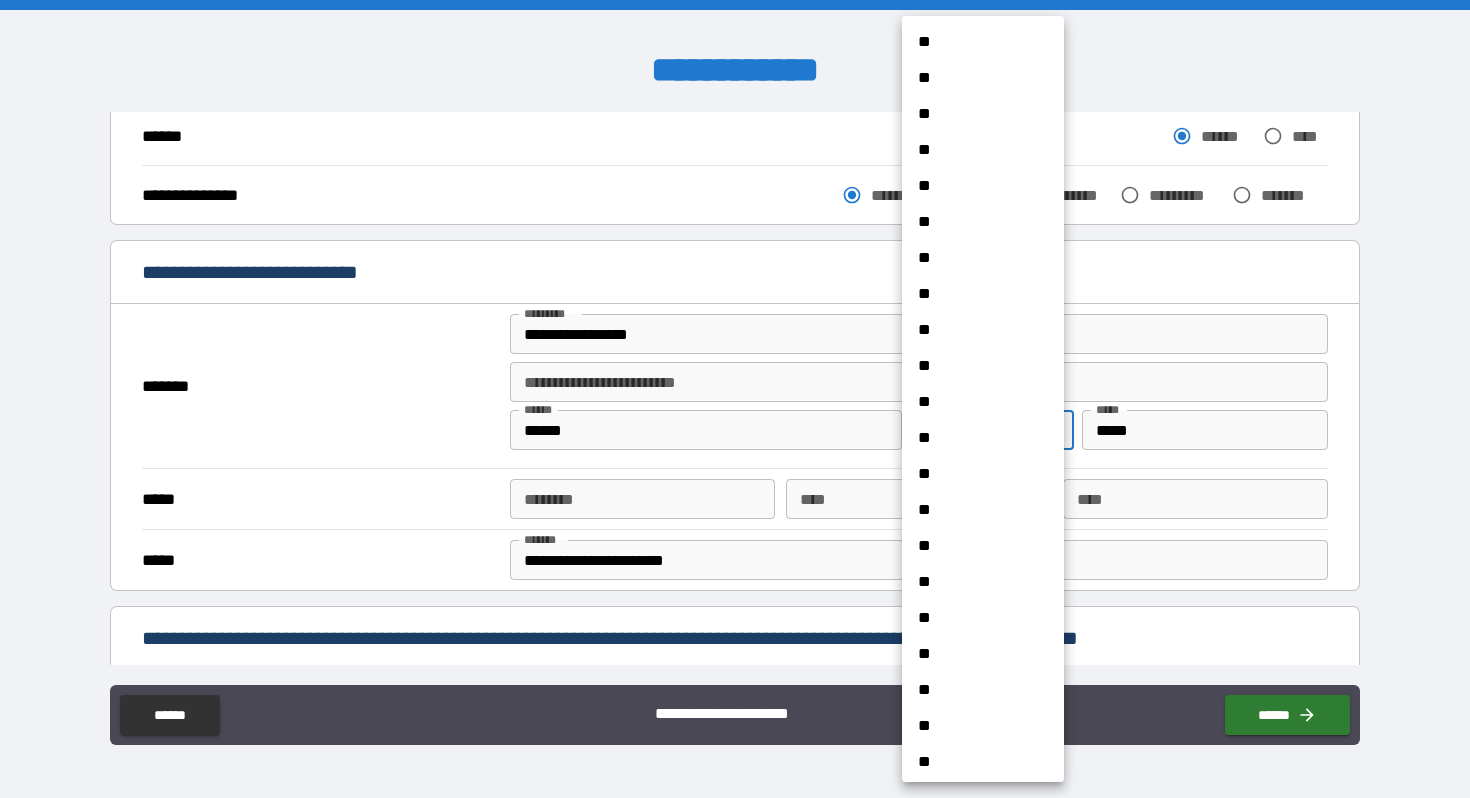 click on "**********" at bounding box center [735, 399] 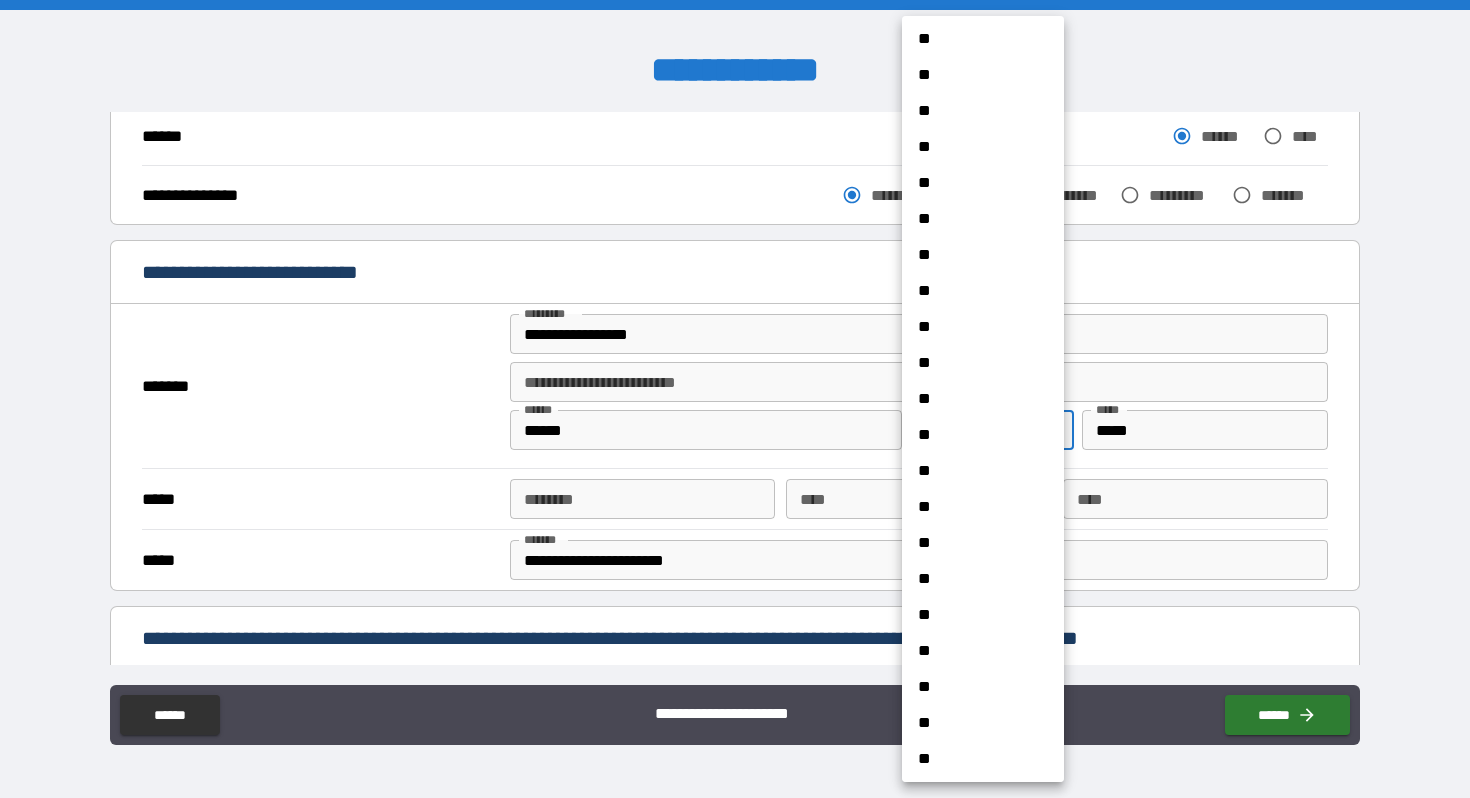 scroll, scrollTop: 1335, scrollLeft: 0, axis: vertical 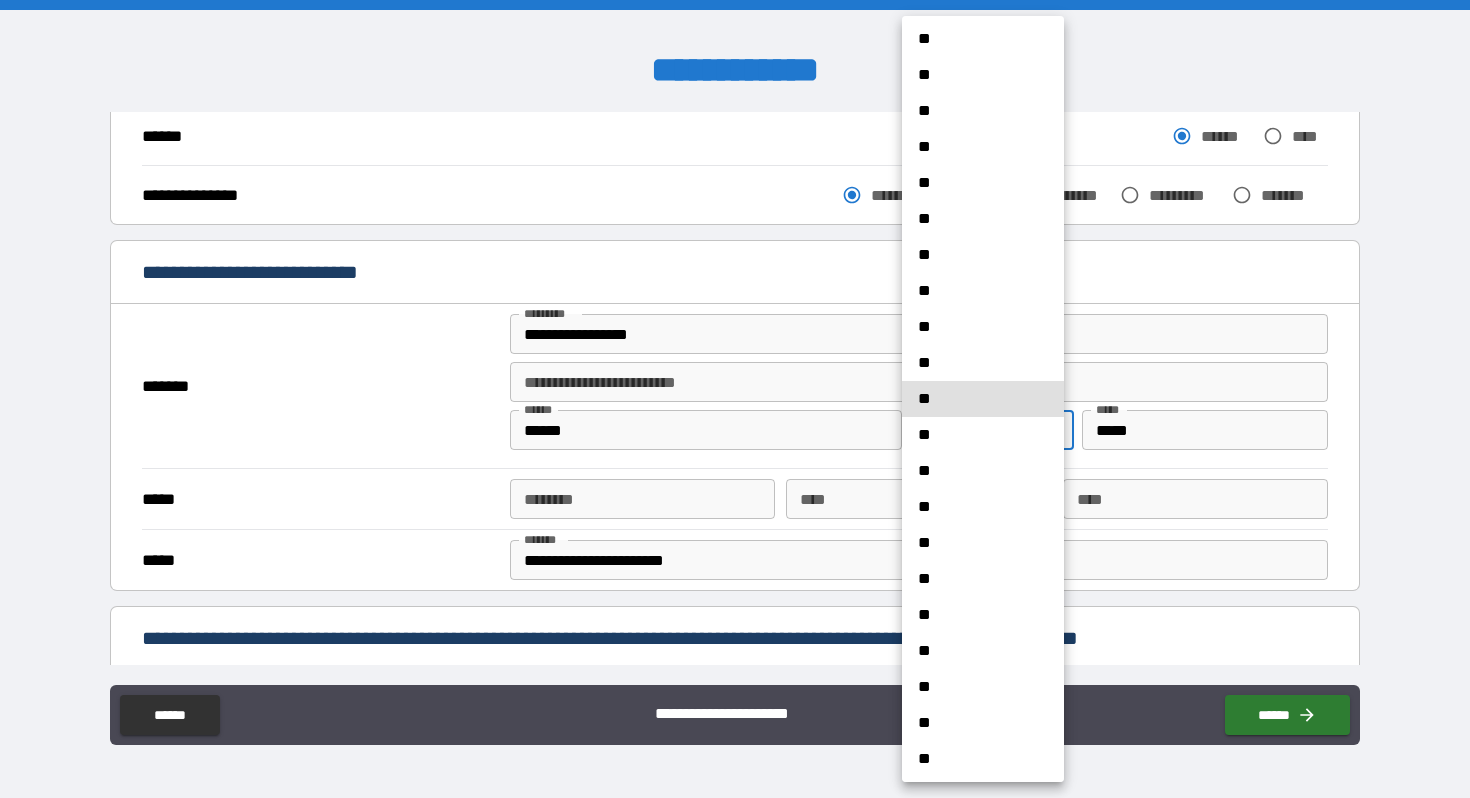 type 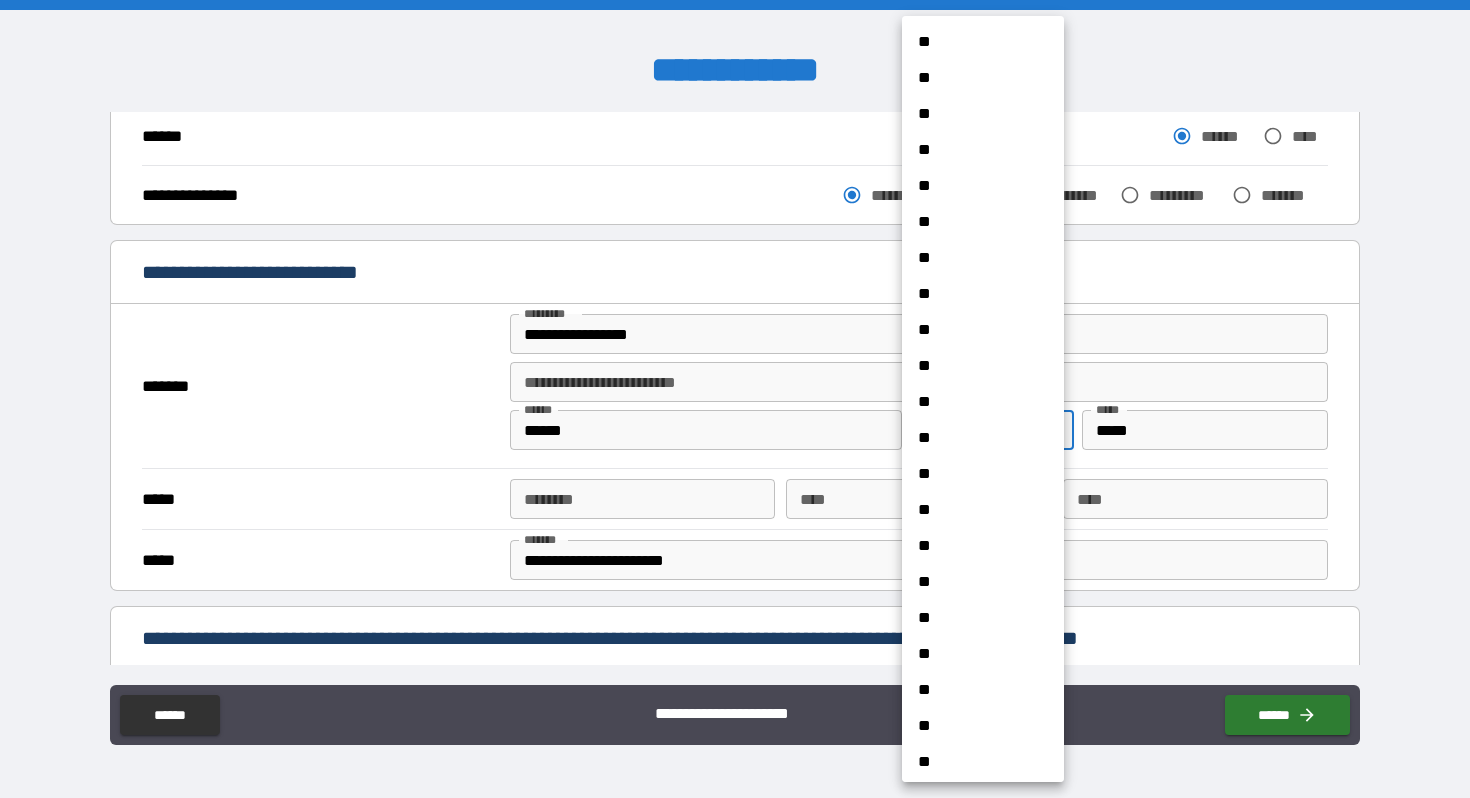 click on "**********" at bounding box center (735, 399) 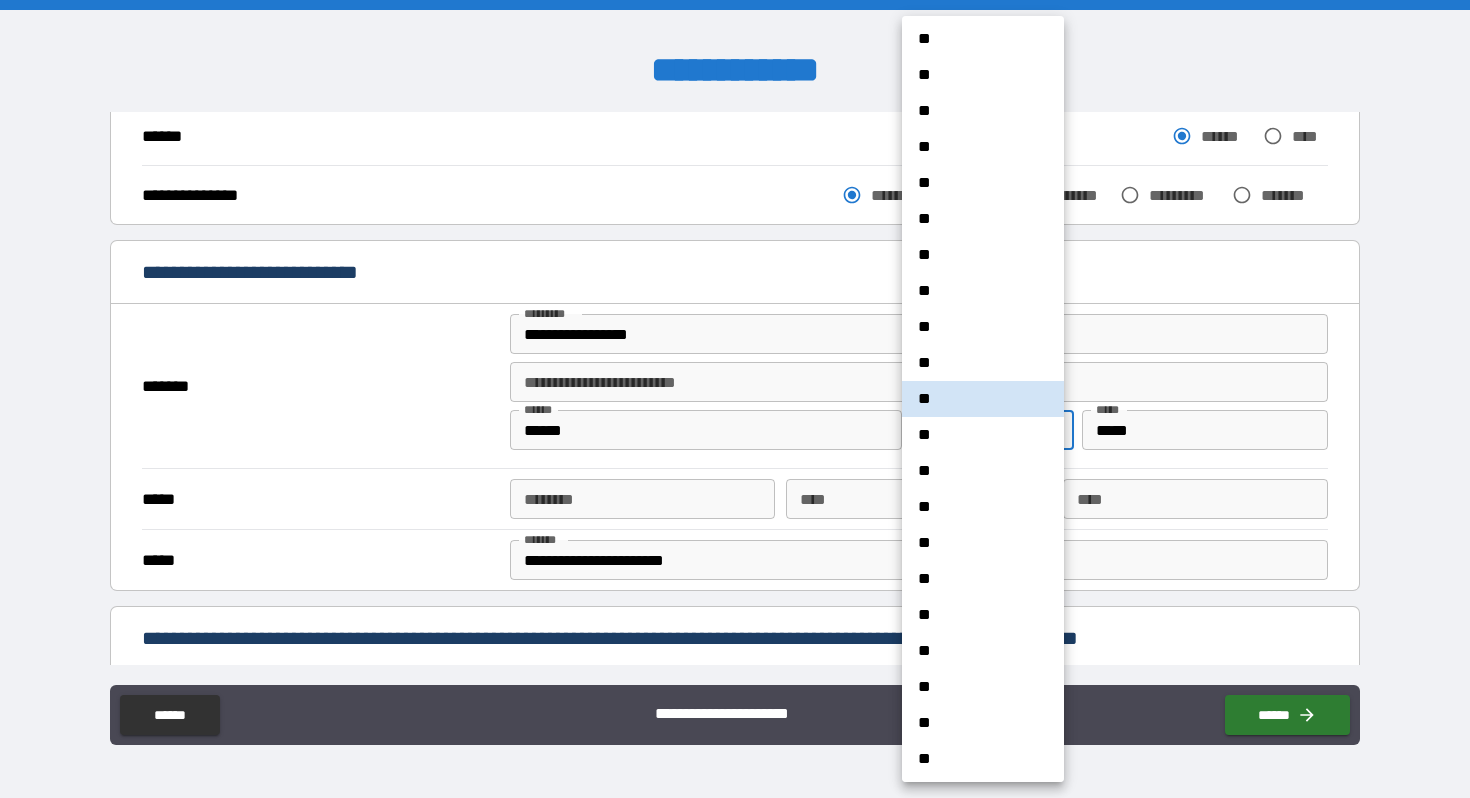 type 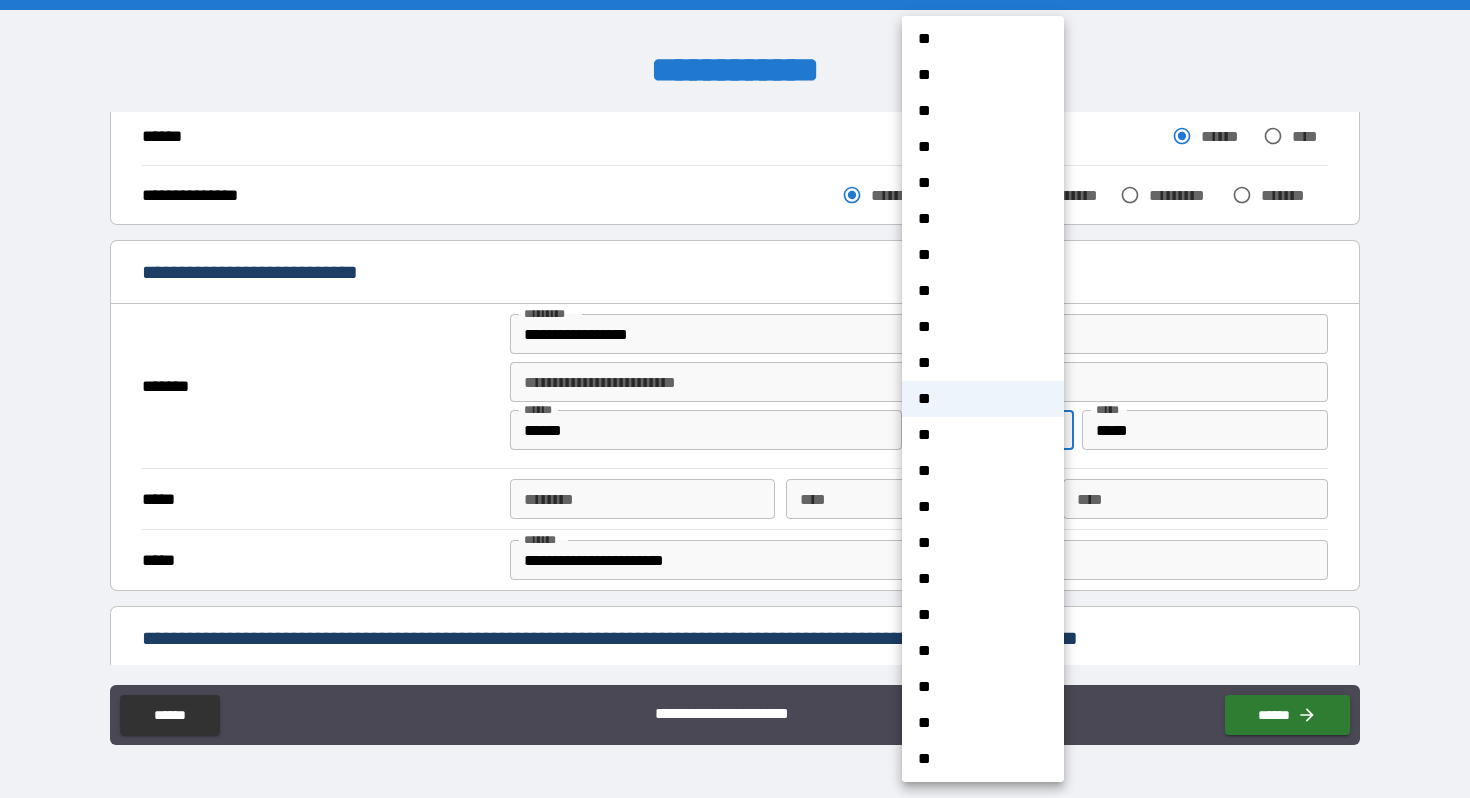 scroll, scrollTop: 435, scrollLeft: 0, axis: vertical 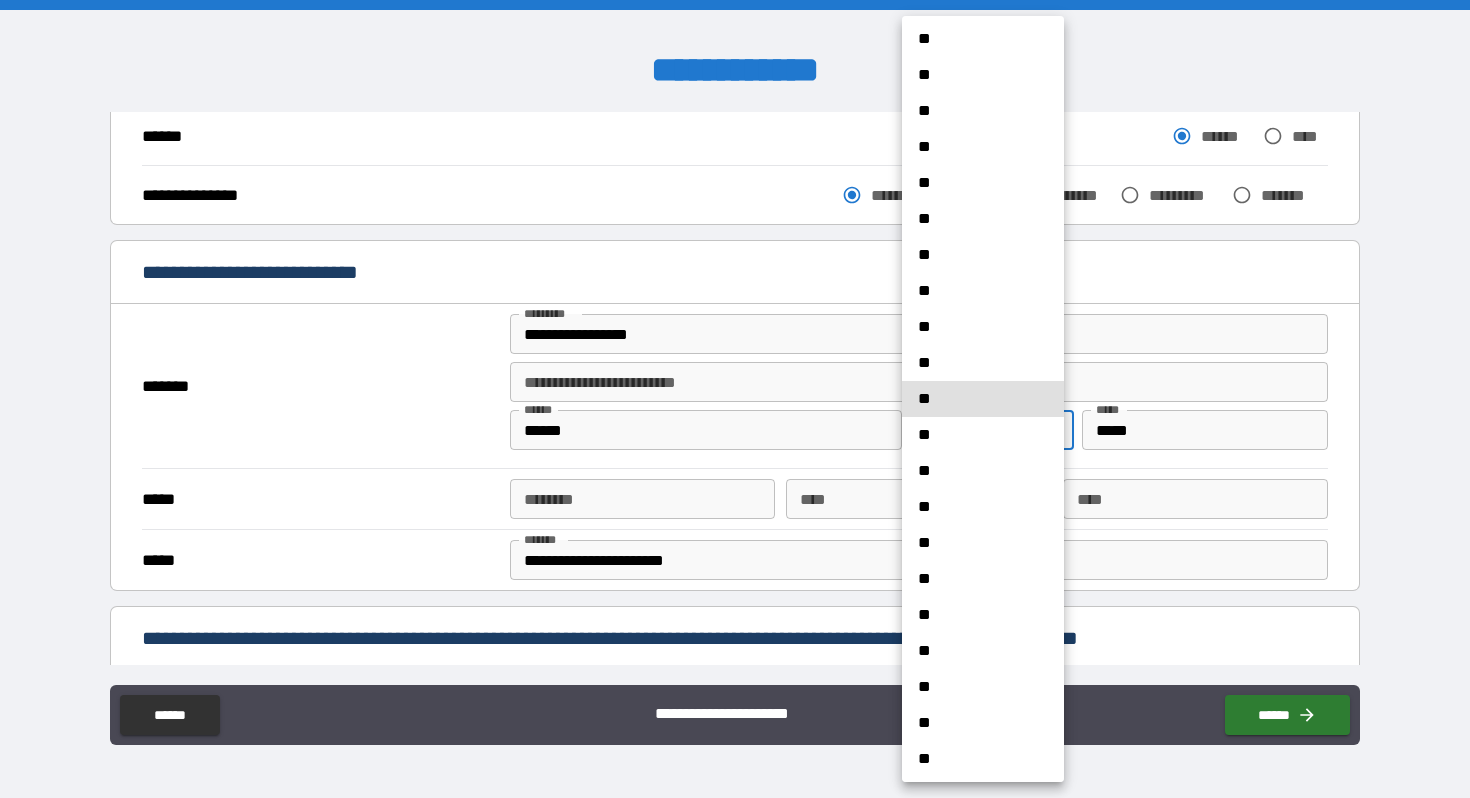 type 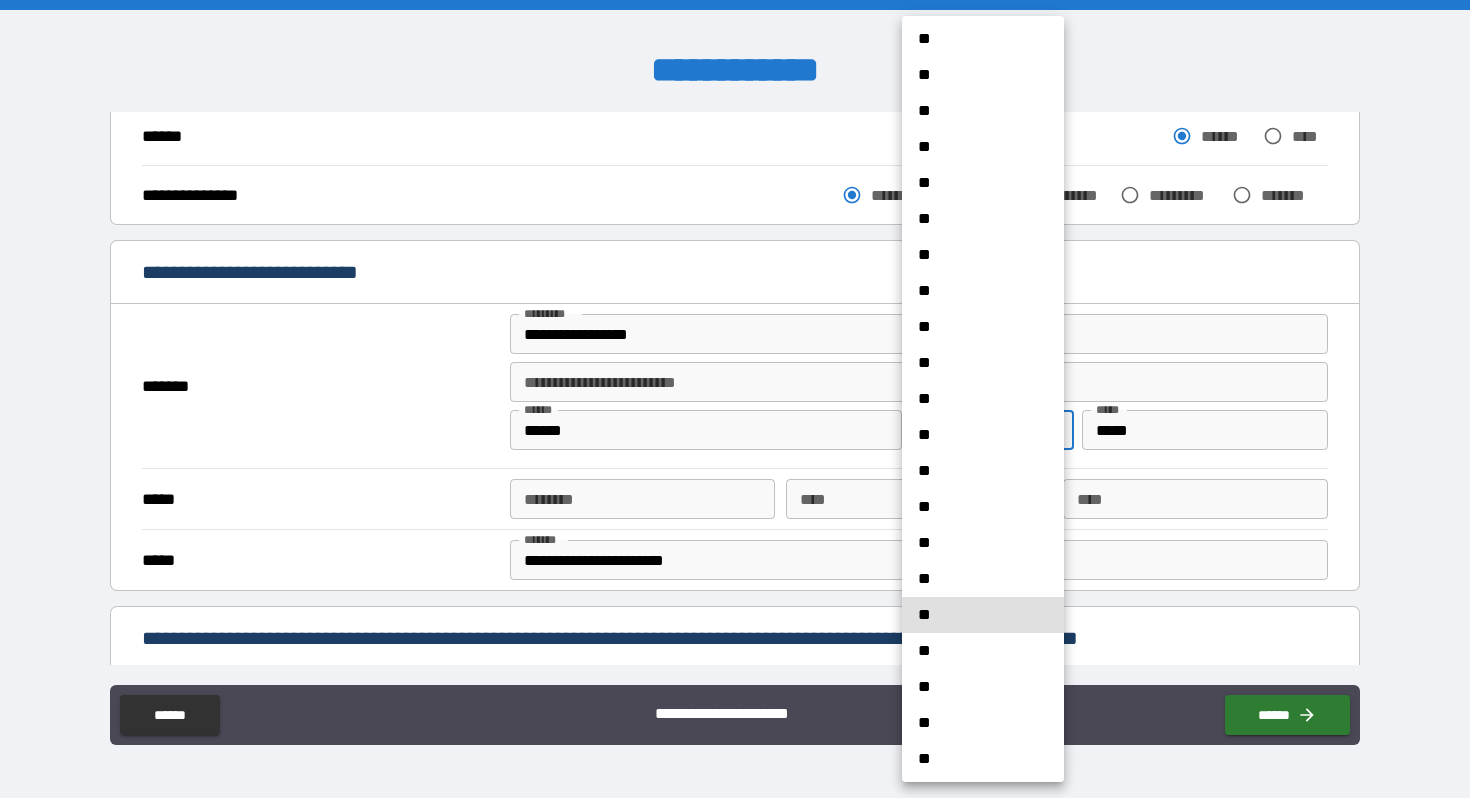 type 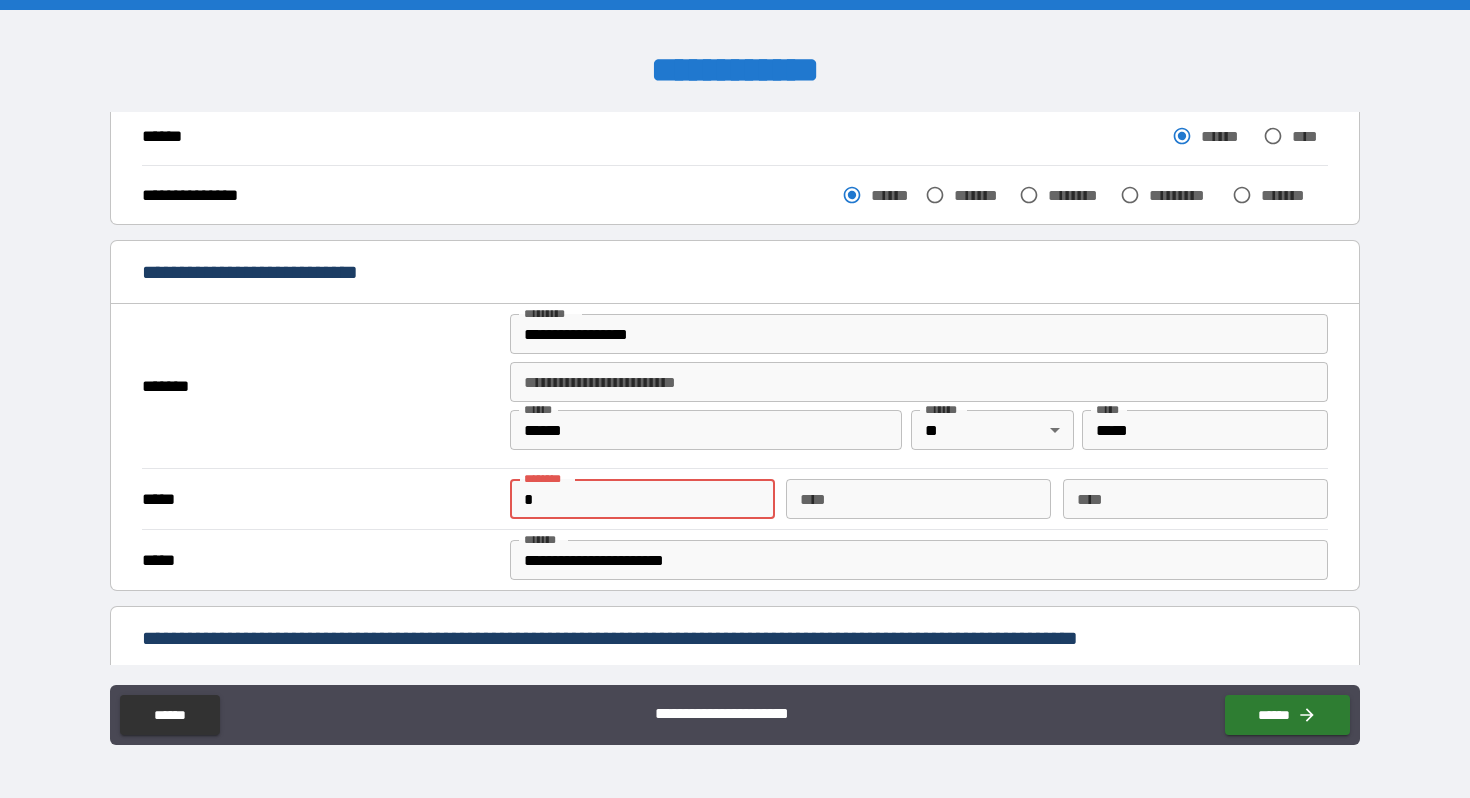 click on "*" at bounding box center (642, 499) 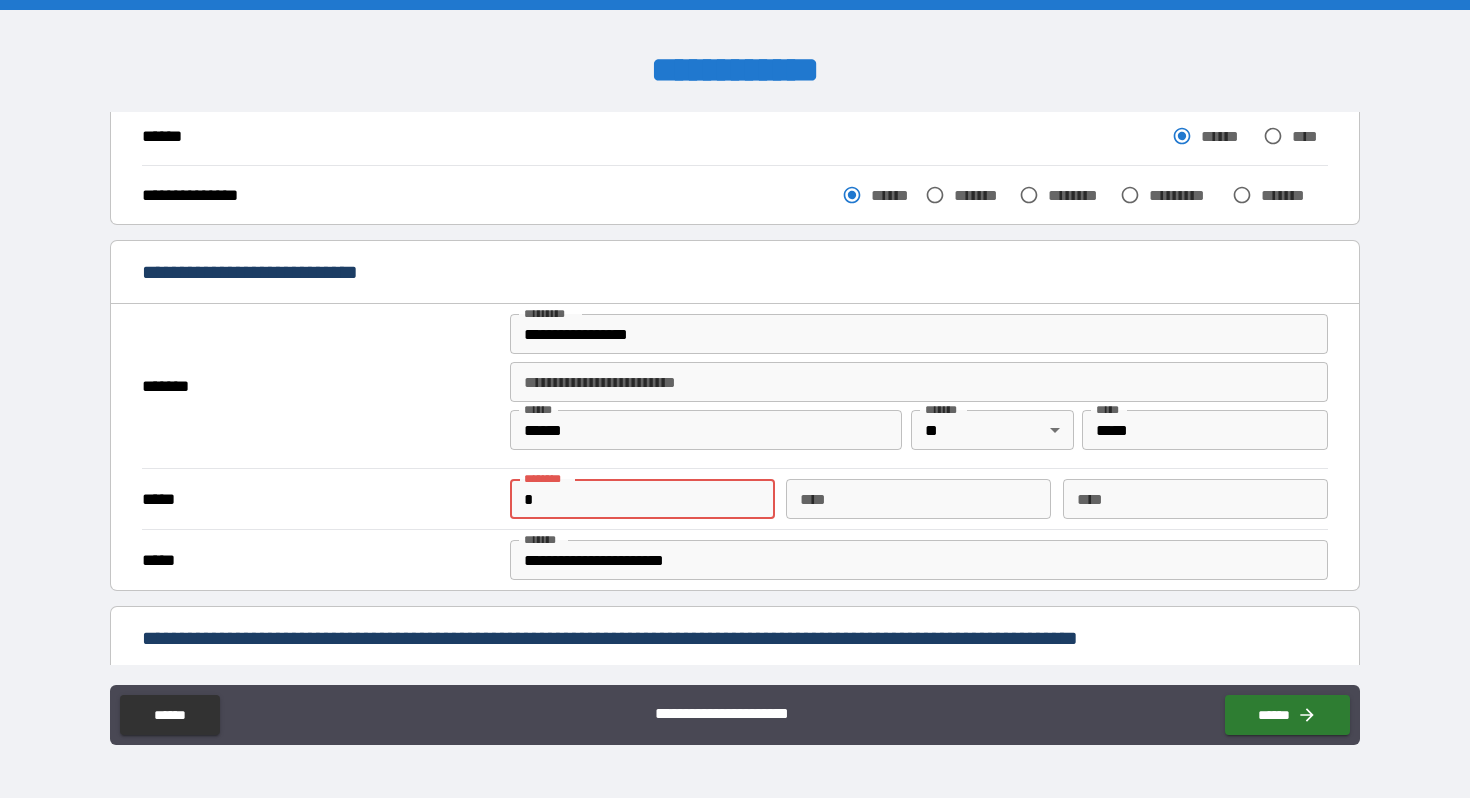 type on "**********" 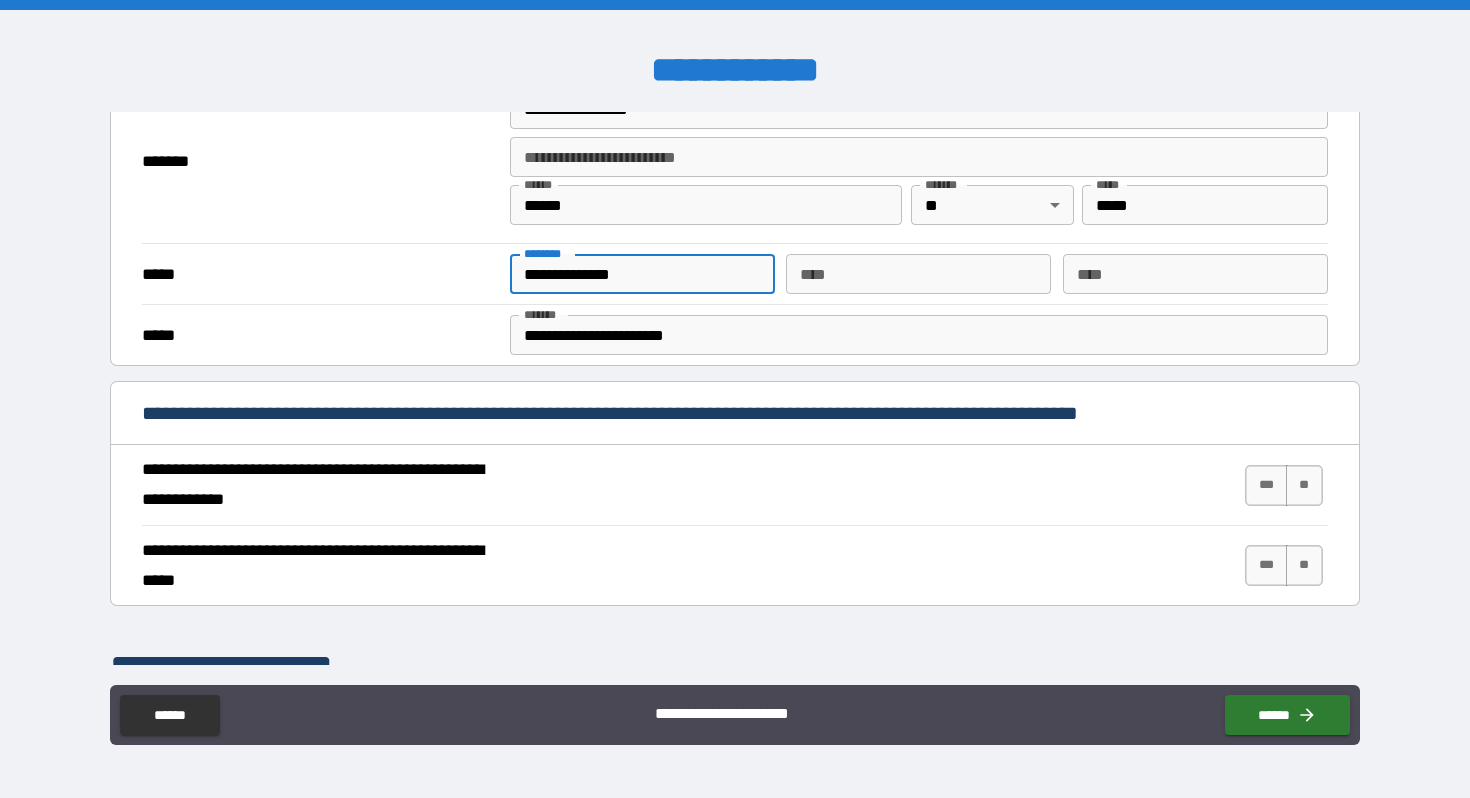 scroll, scrollTop: 514, scrollLeft: 0, axis: vertical 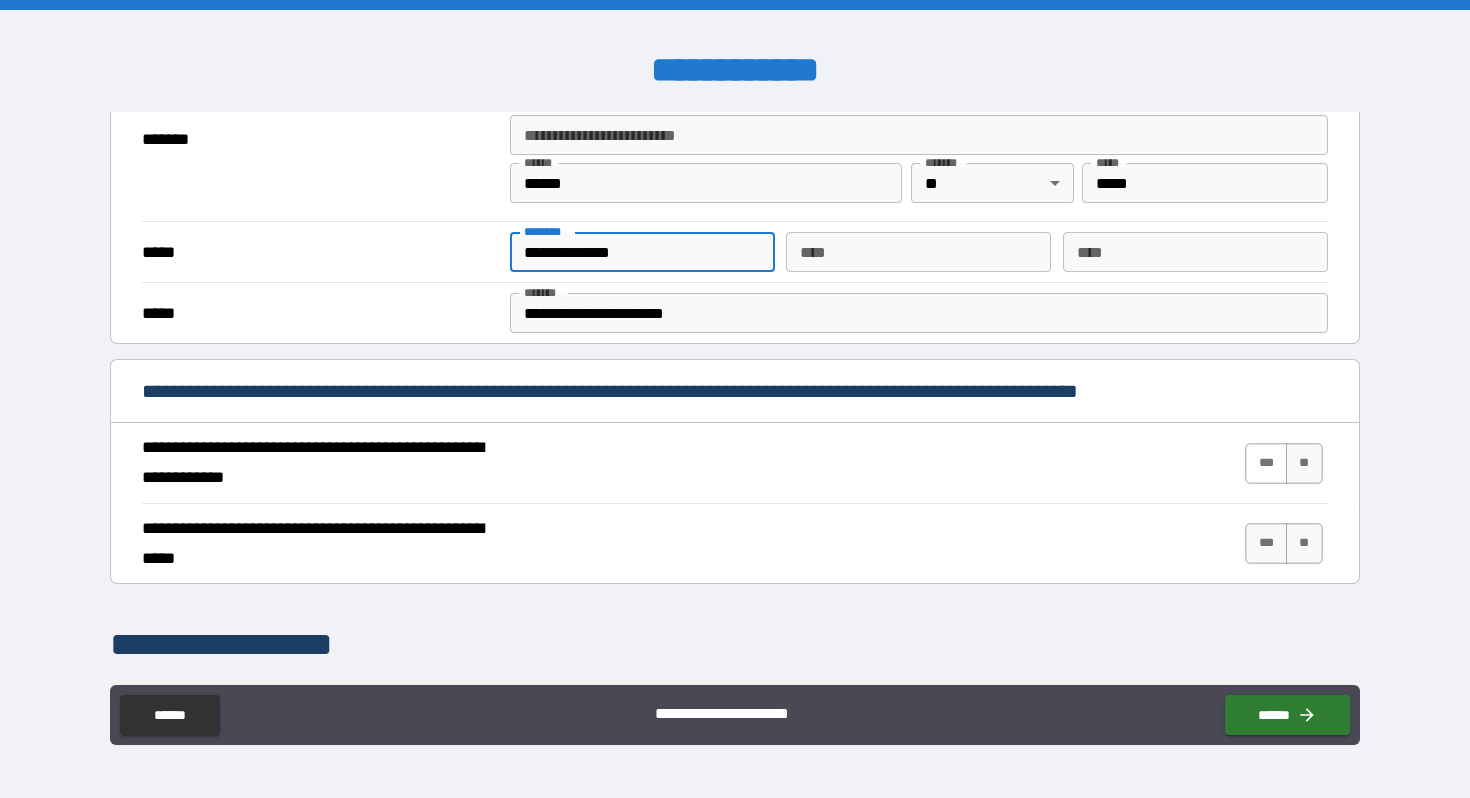 click on "***" at bounding box center [1266, 463] 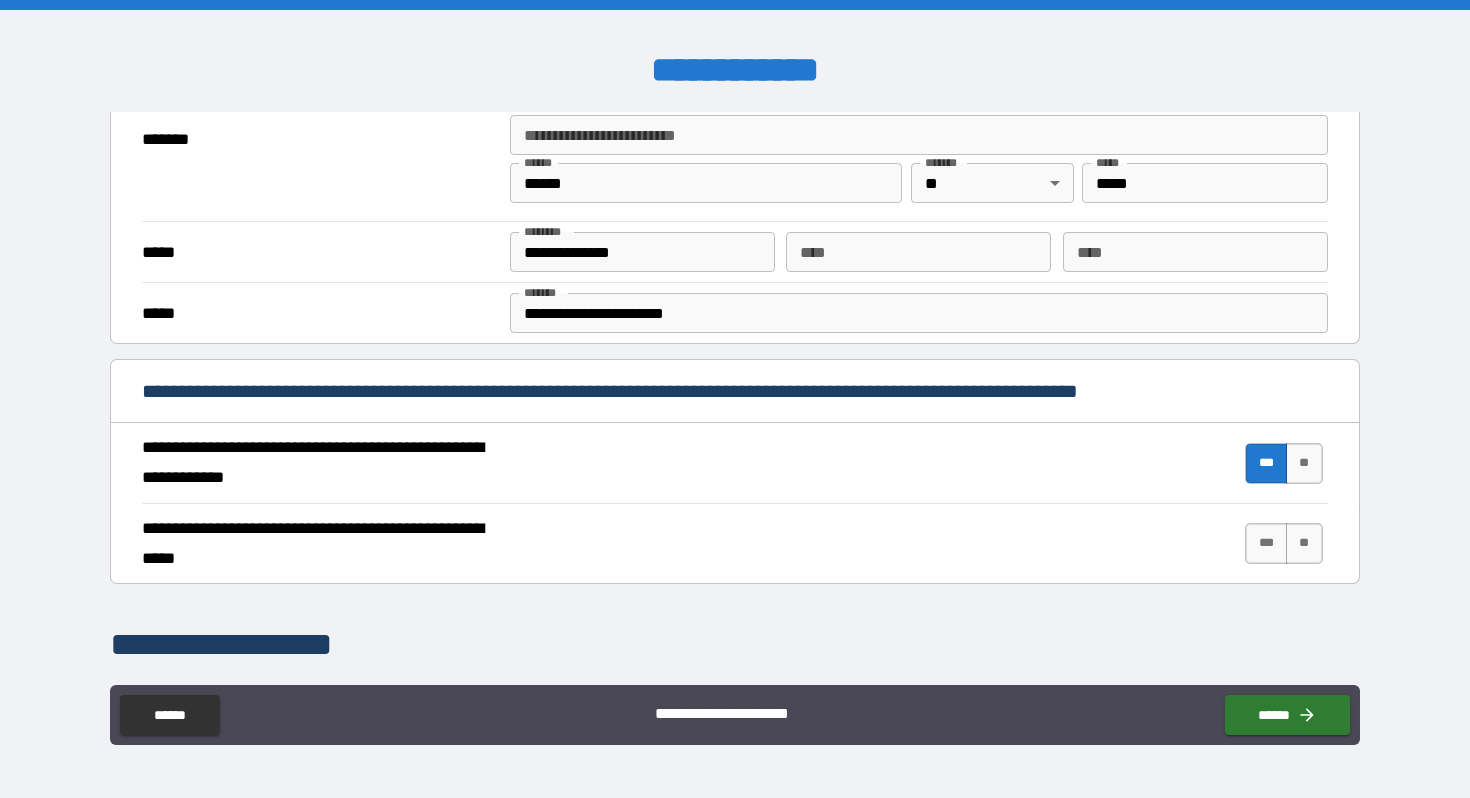 click on "**********" at bounding box center (734, 468) 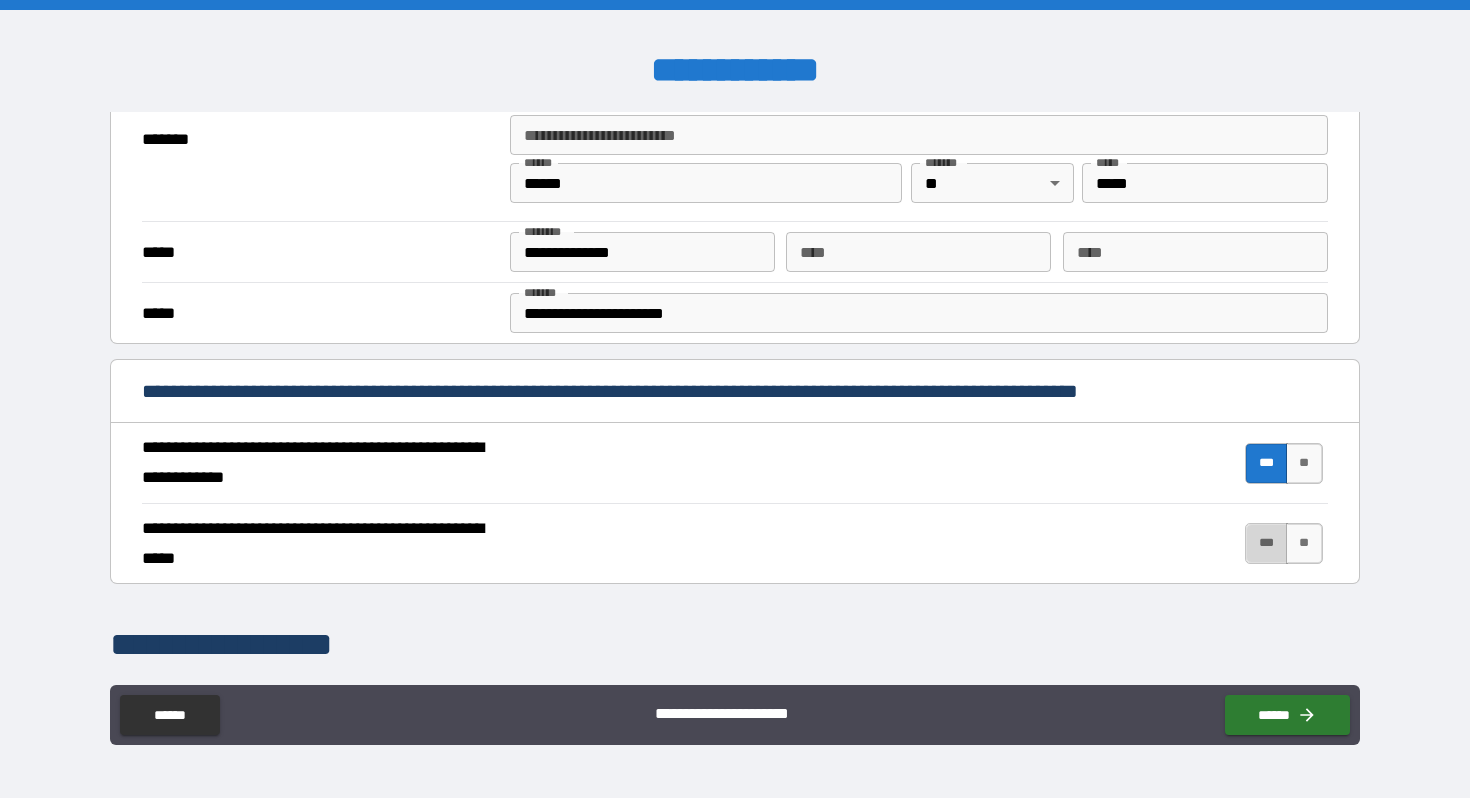 click on "***" at bounding box center [1266, 543] 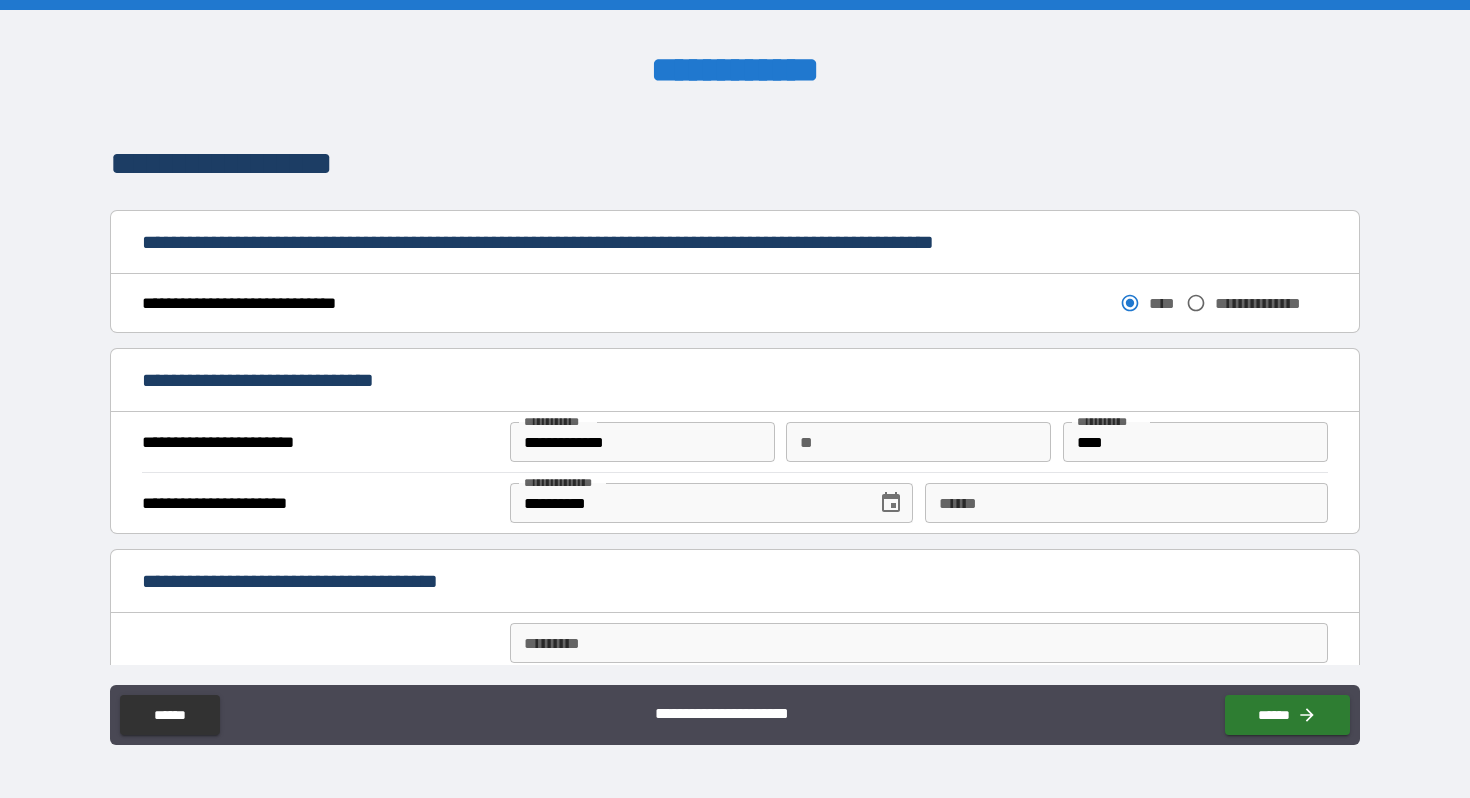 scroll, scrollTop: 1012, scrollLeft: 0, axis: vertical 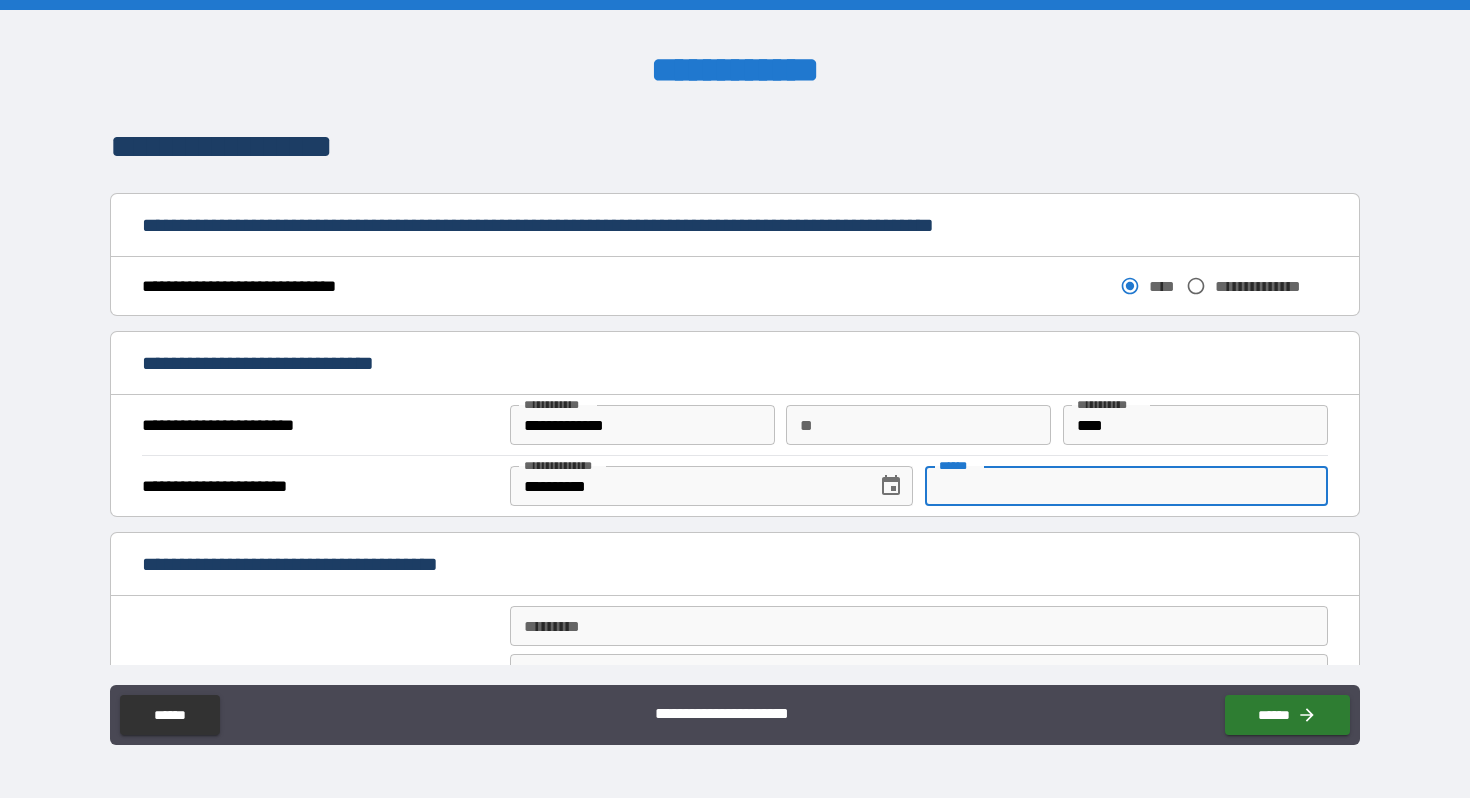 click on "****   *" at bounding box center [1126, 486] 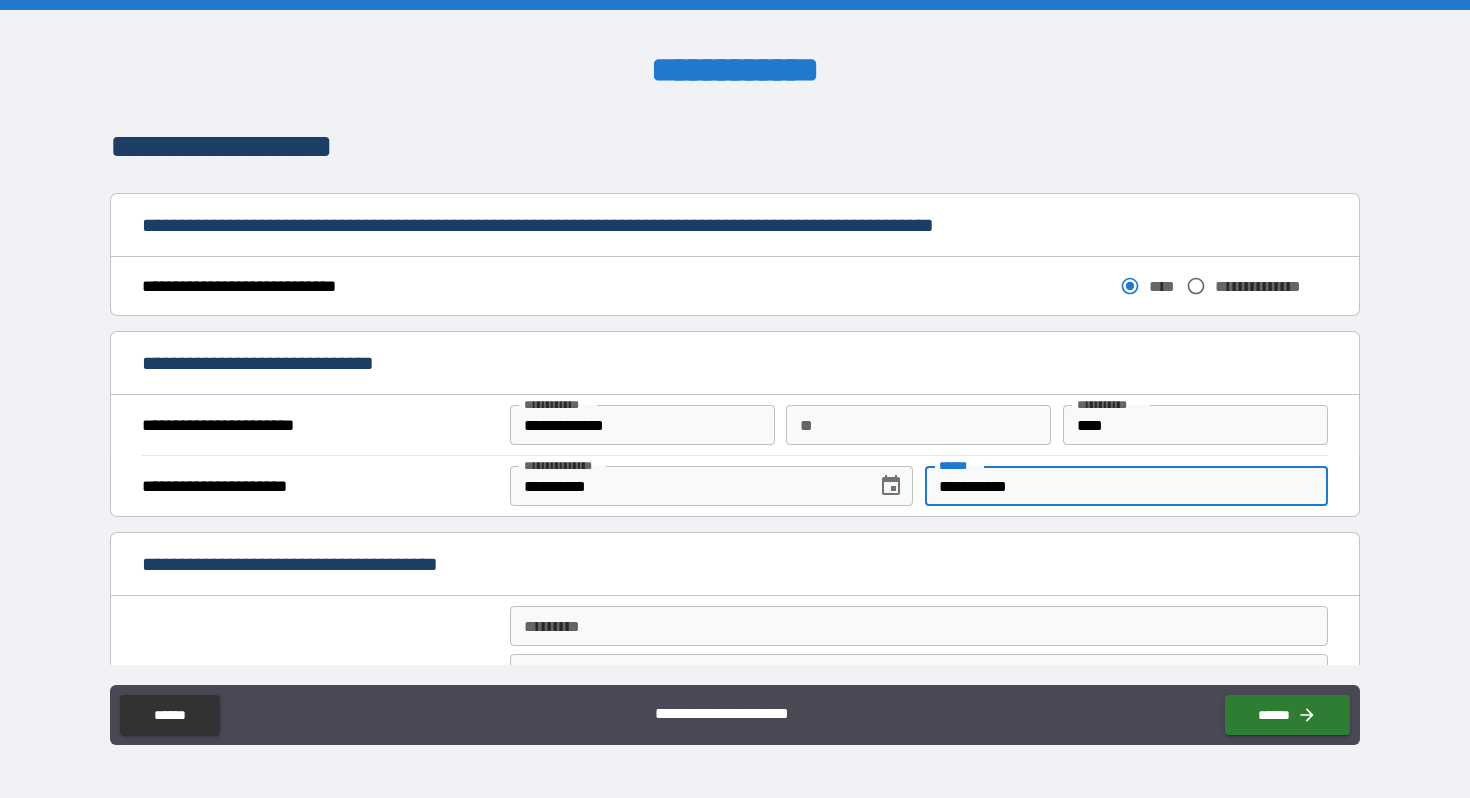 type on "**********" 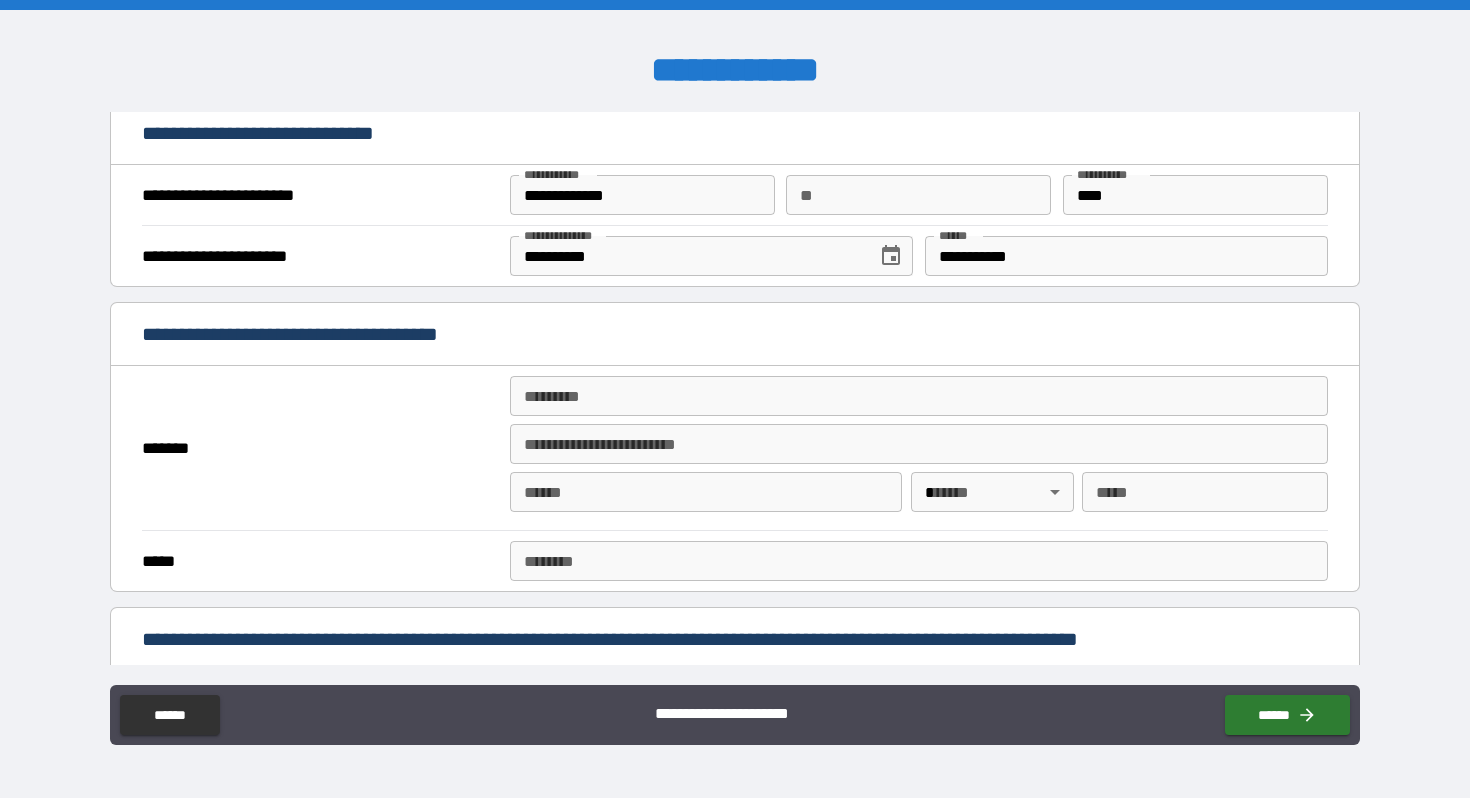 scroll, scrollTop: 1257, scrollLeft: 0, axis: vertical 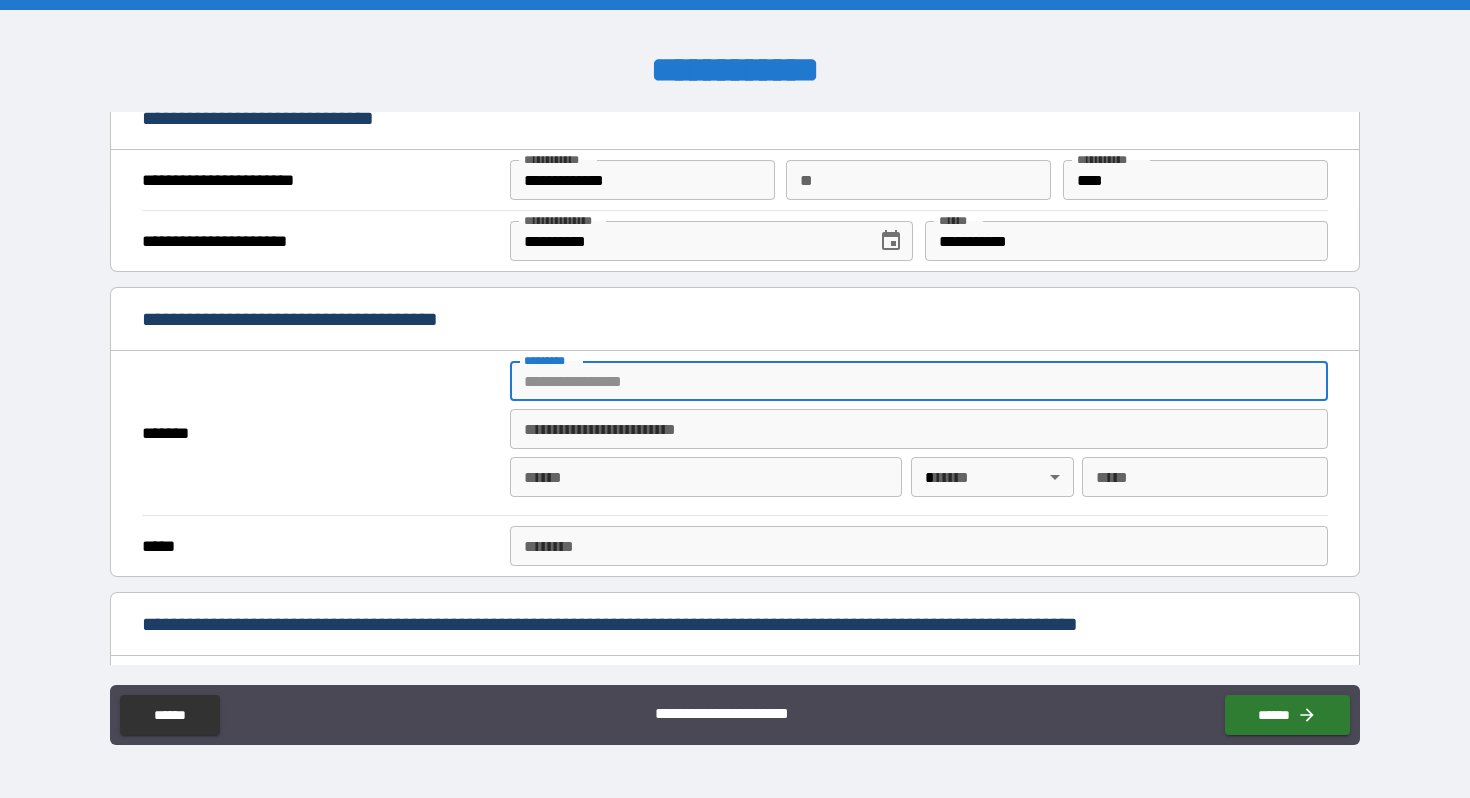 click on "*******   *" at bounding box center (919, 381) 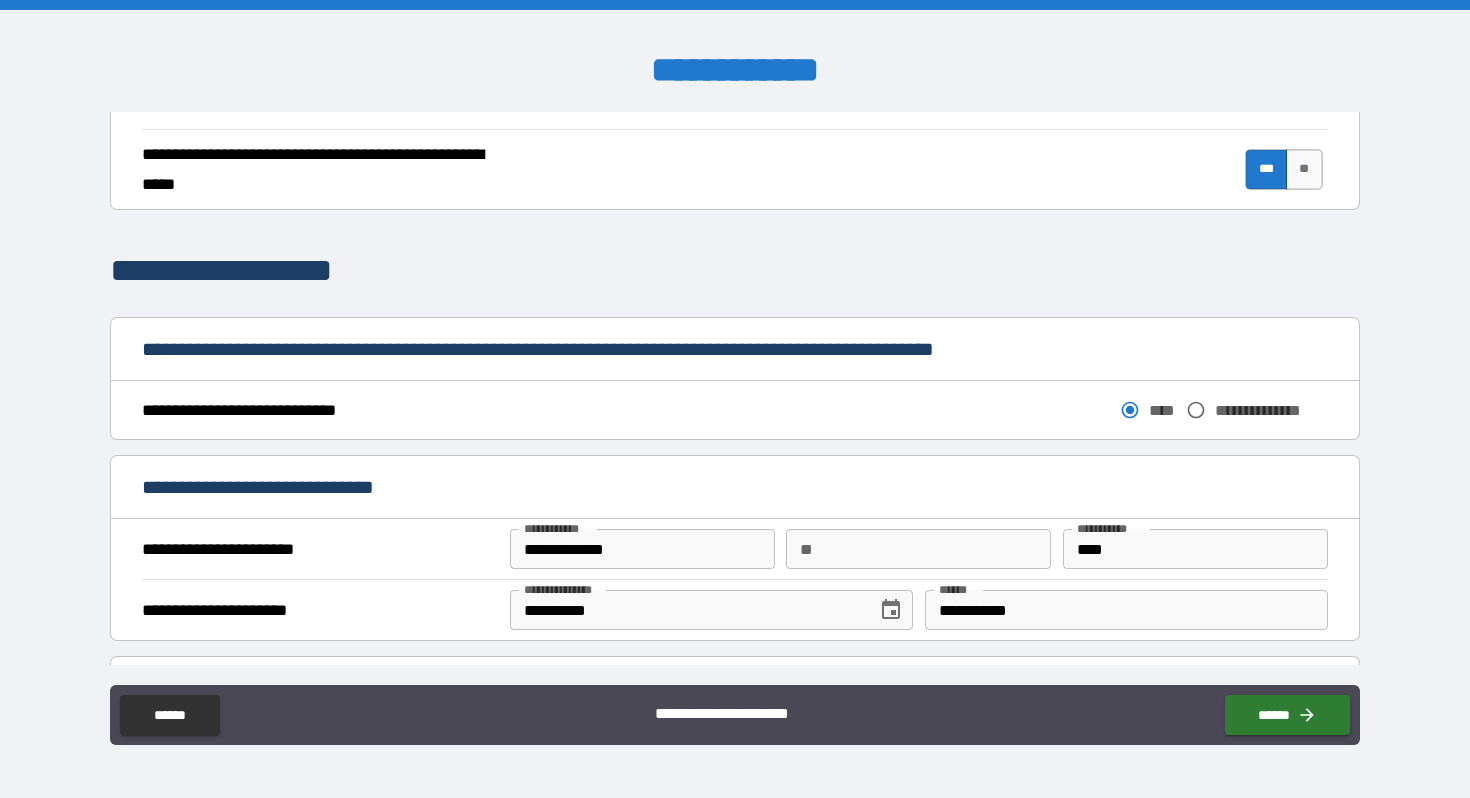 scroll, scrollTop: 908, scrollLeft: 0, axis: vertical 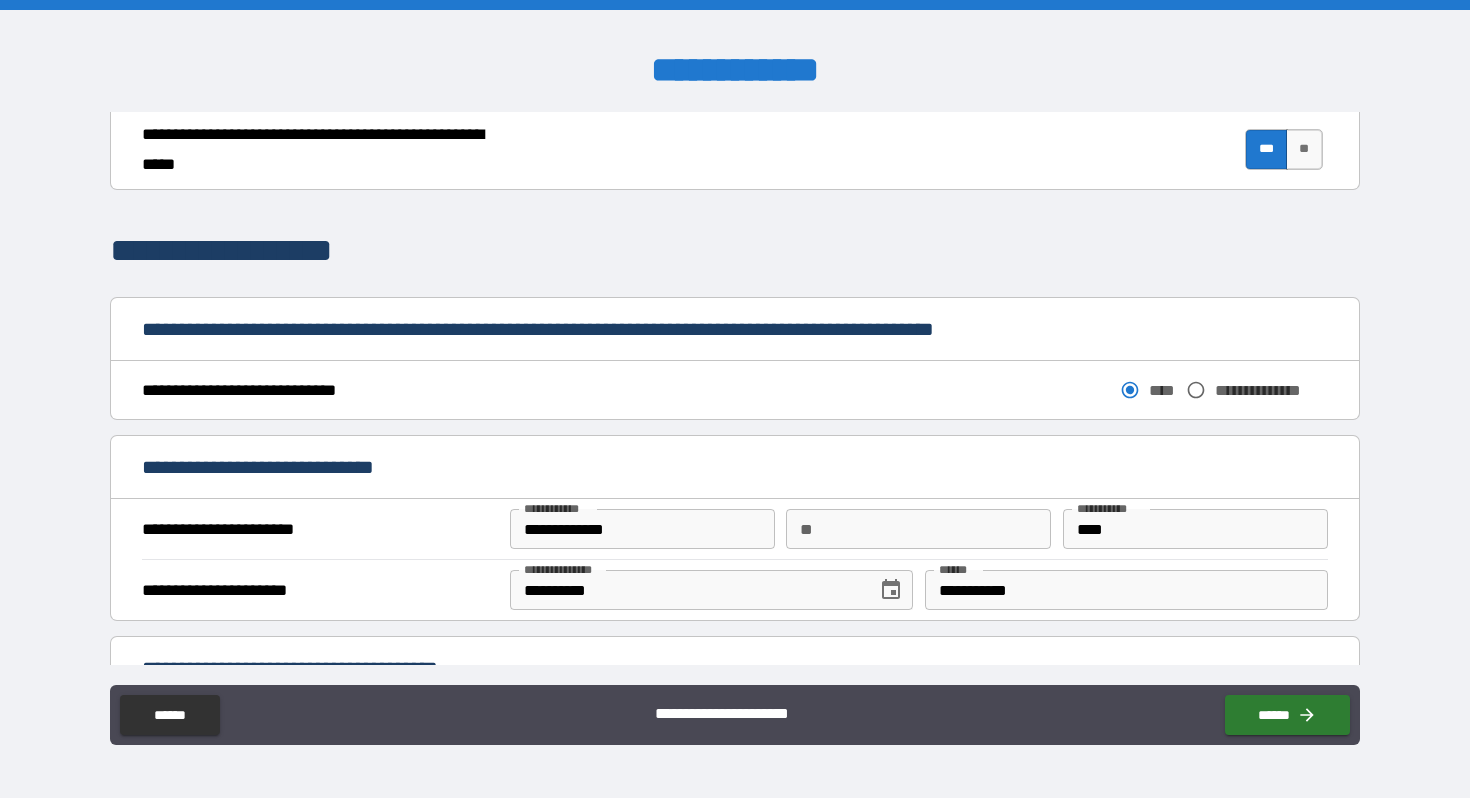 click on "**********" at bounding box center (734, 395) 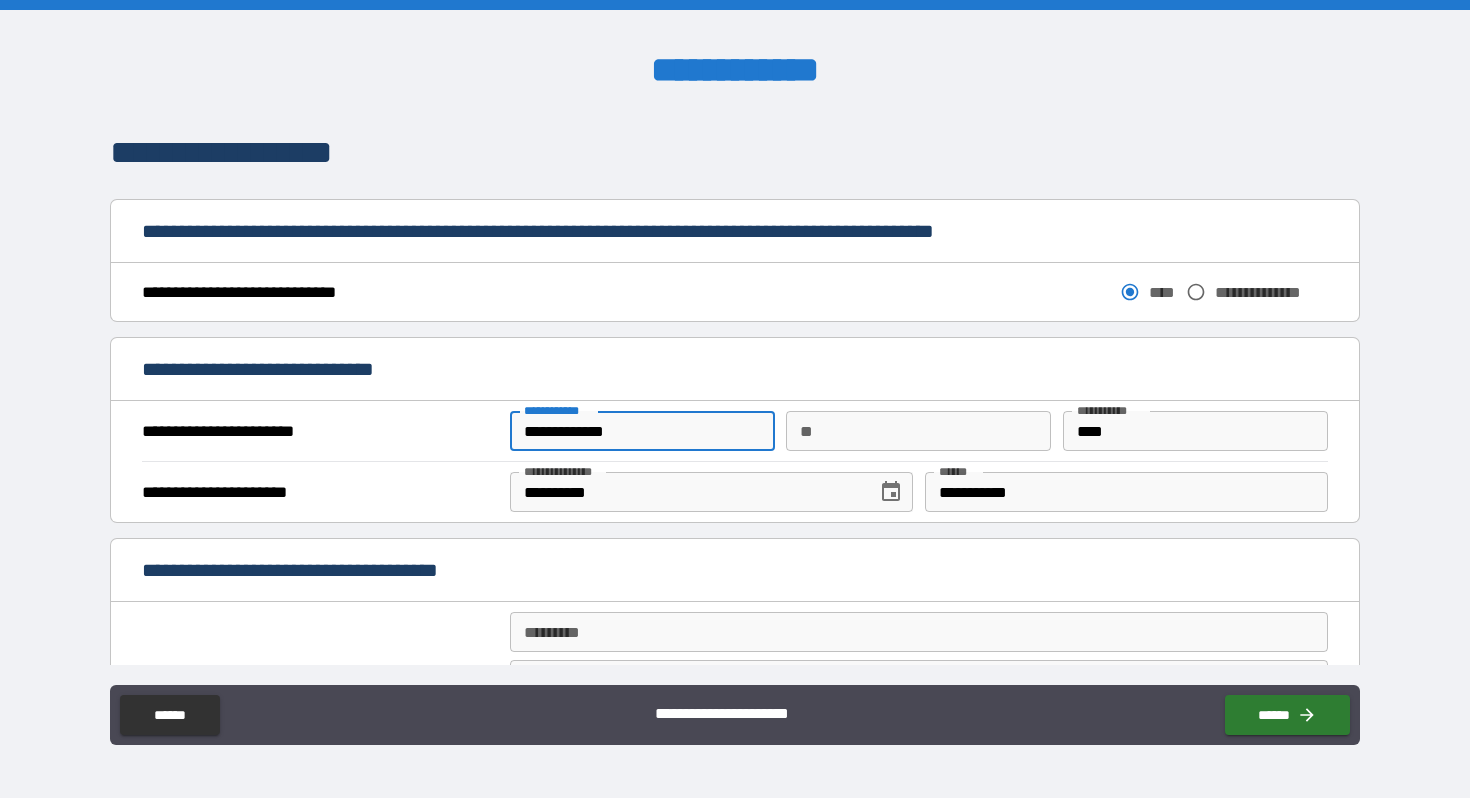 drag, startPoint x: 644, startPoint y: 429, endPoint x: 446, endPoint y: 415, distance: 198.49434 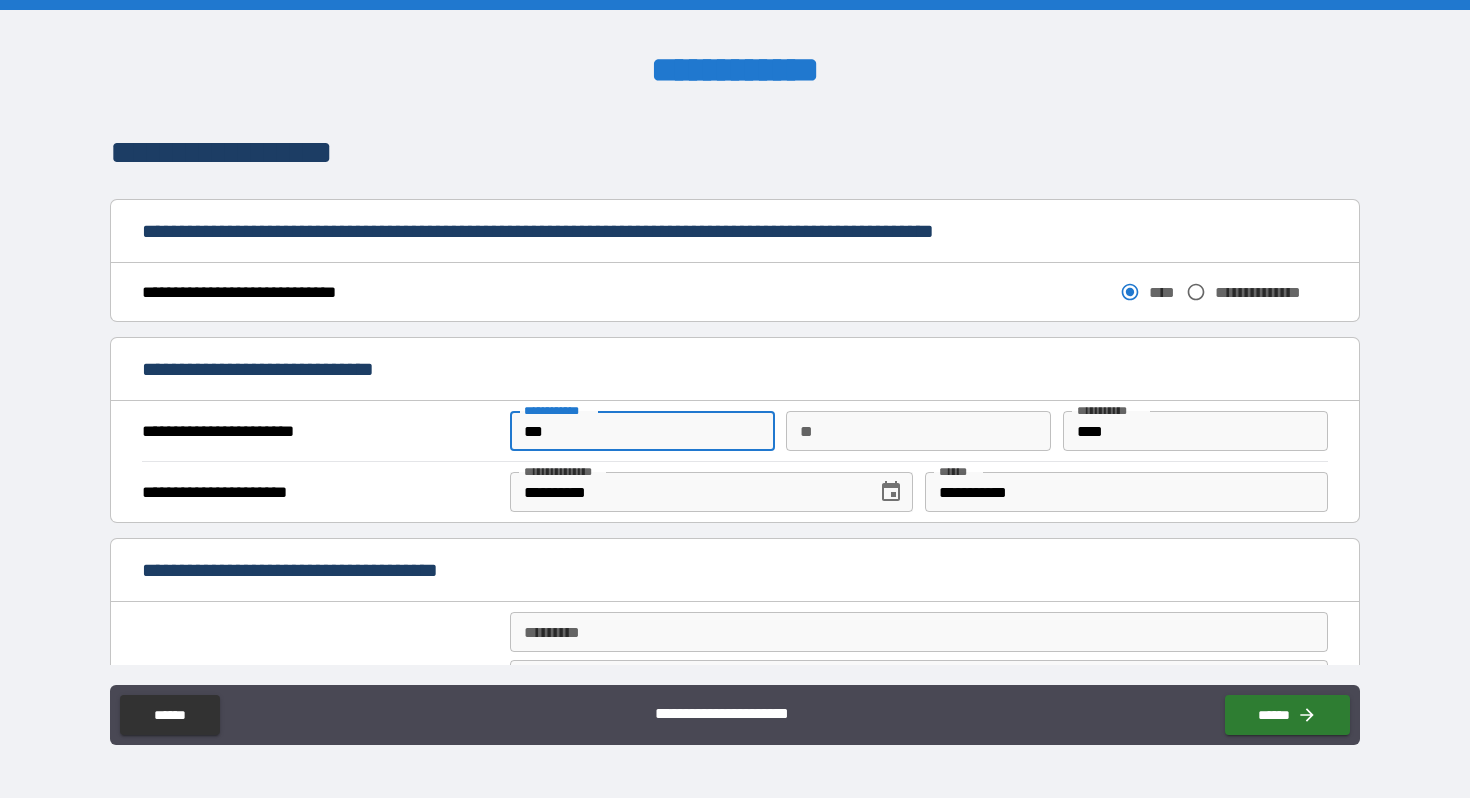 type on "***" 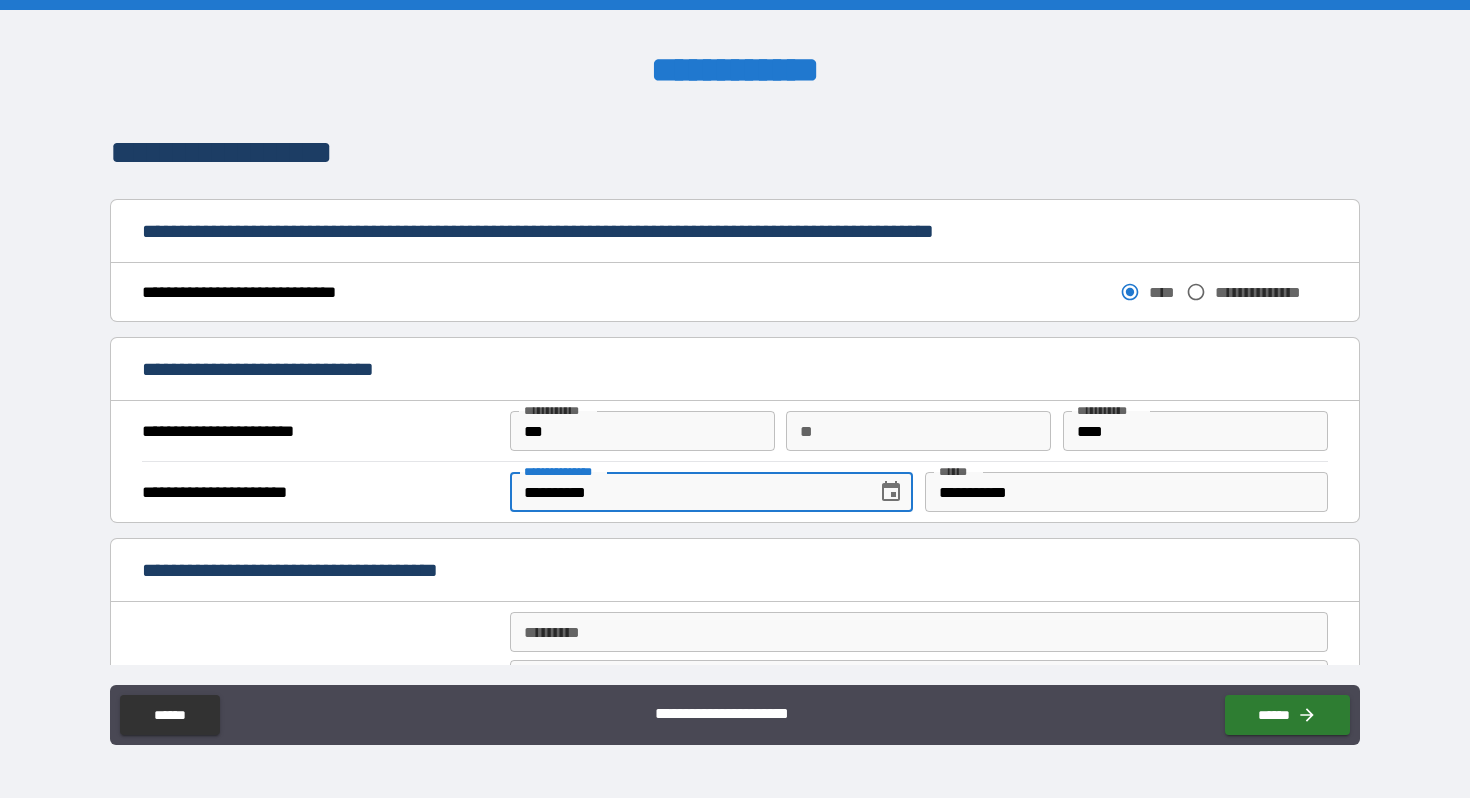 click on "**********" at bounding box center [686, 492] 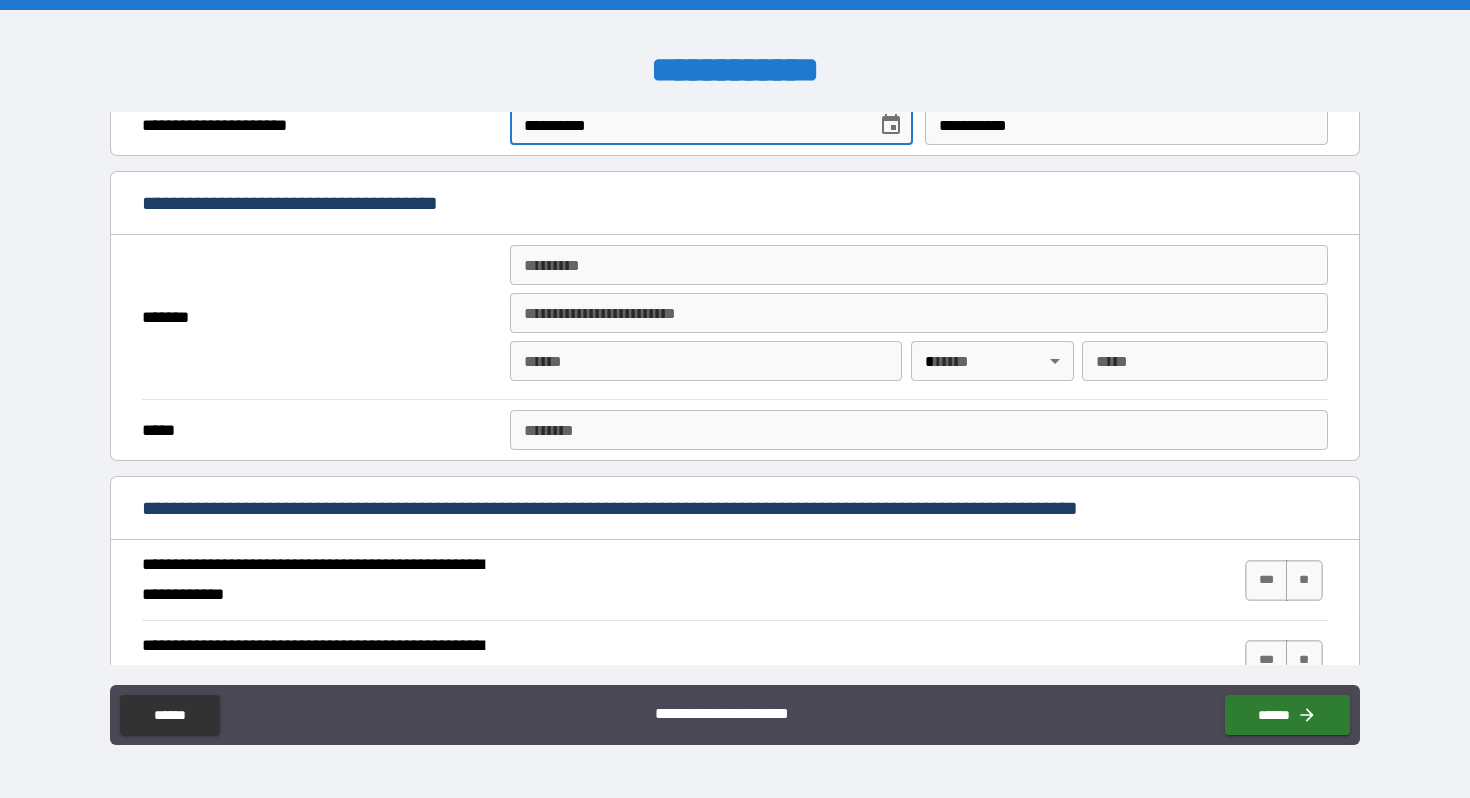 scroll, scrollTop: 1745, scrollLeft: 0, axis: vertical 